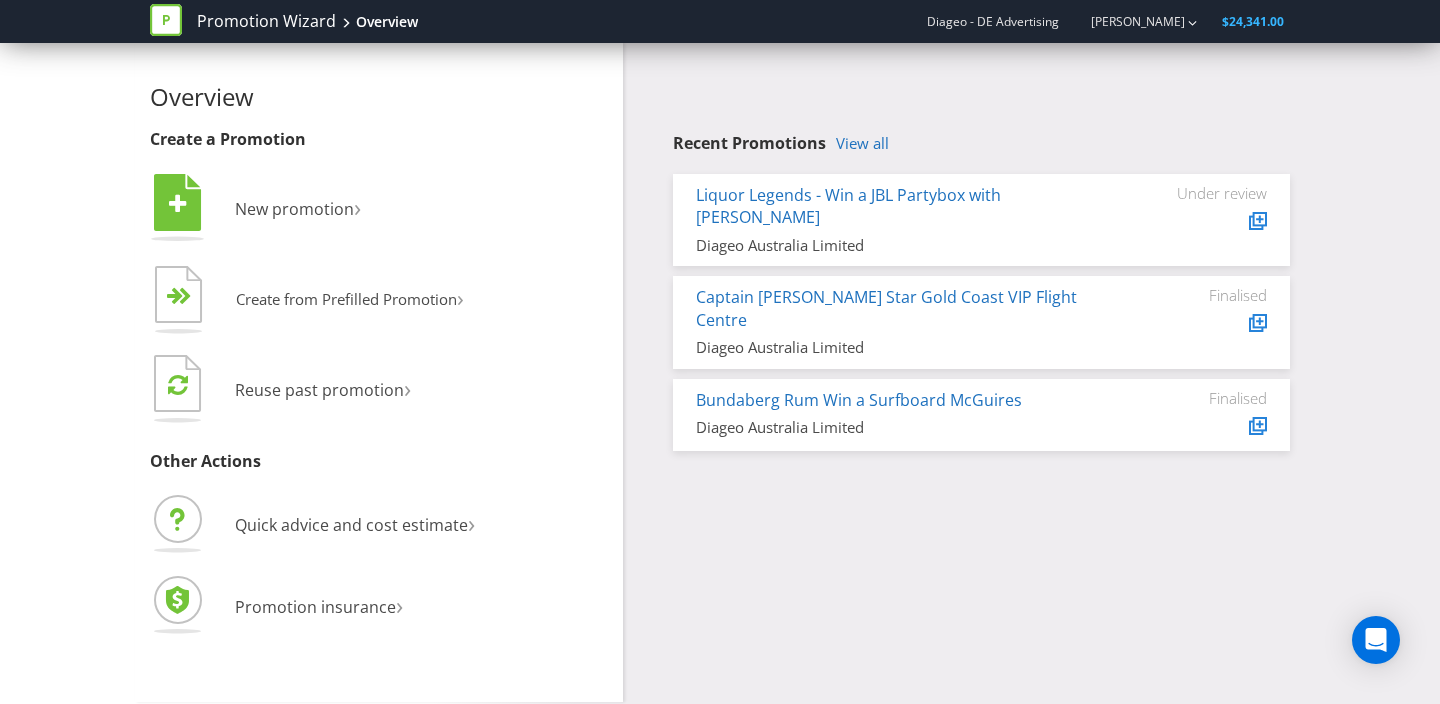 scroll, scrollTop: 0, scrollLeft: 0, axis: both 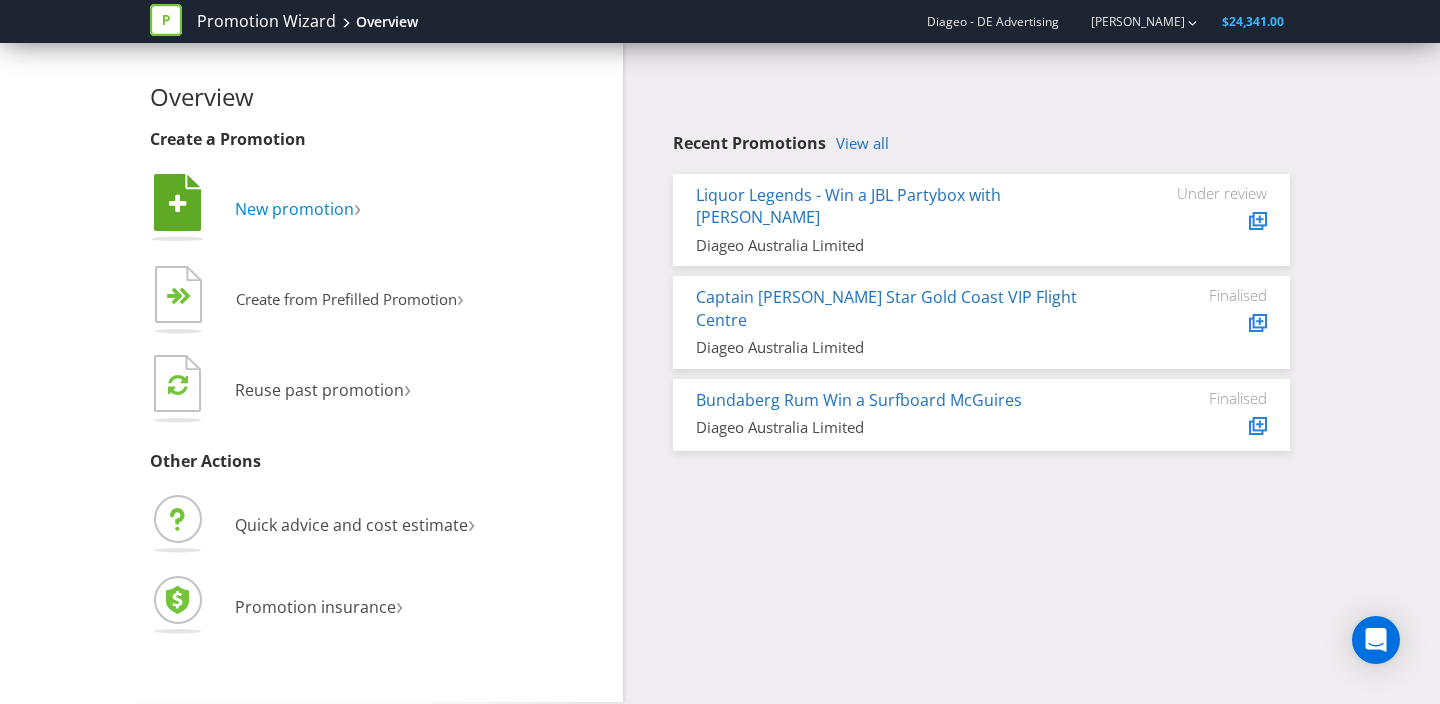 click on "New promotion" at bounding box center (294, 209) 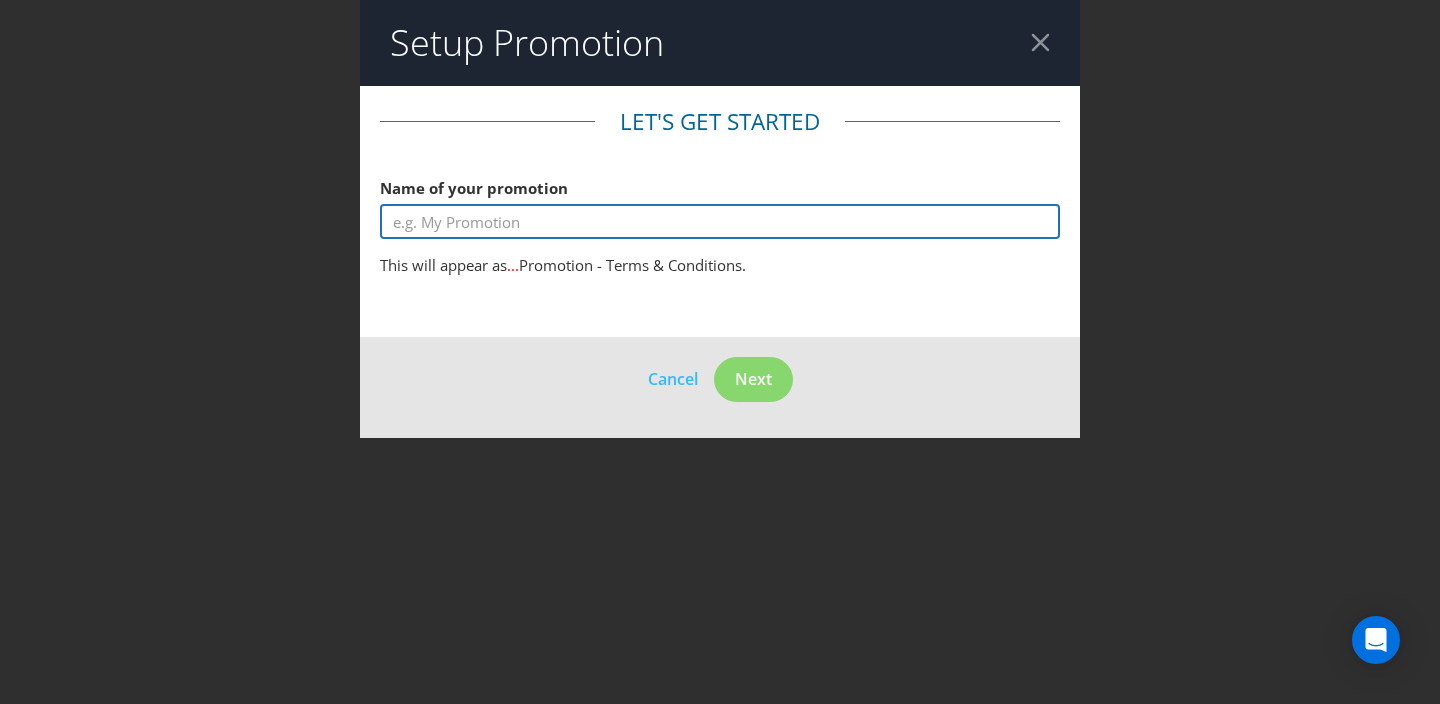click at bounding box center (720, 221) 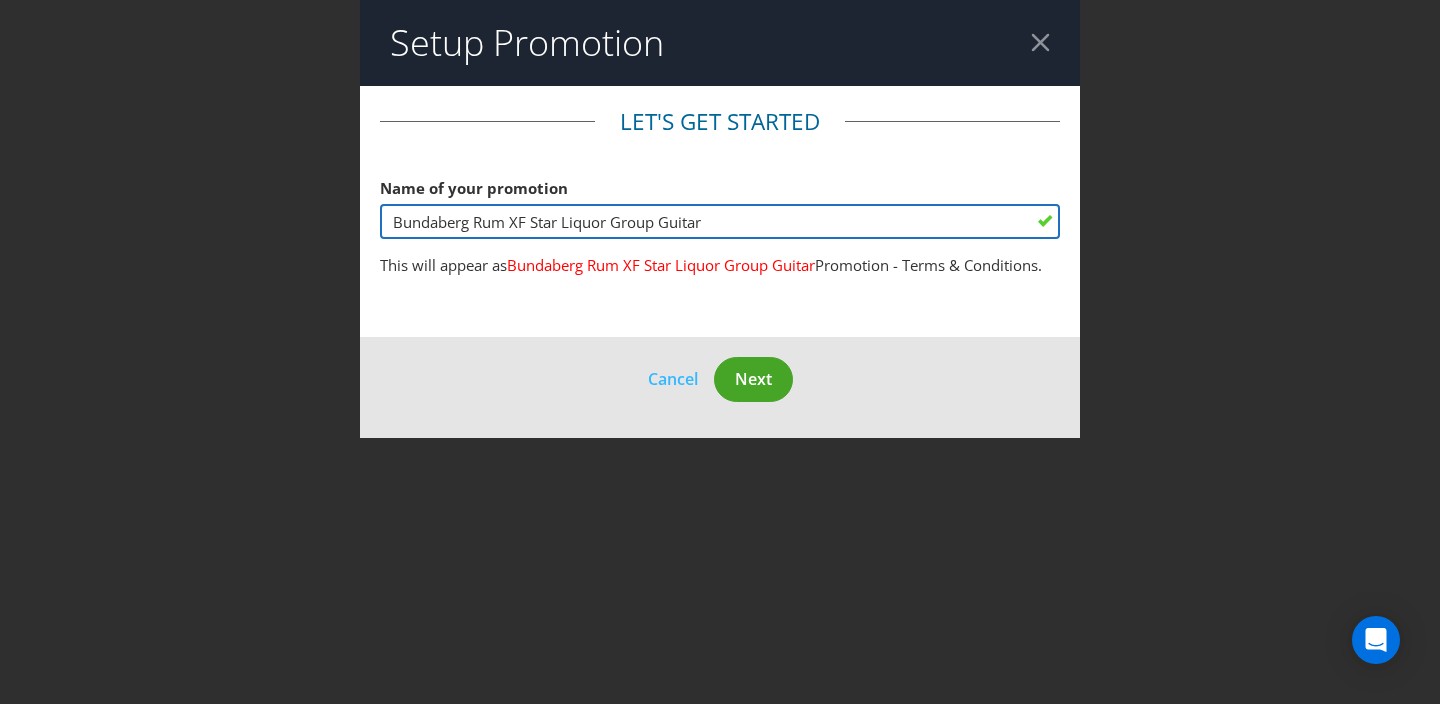 type on "Bundaberg Rum XF Star Liquor Group Guitar" 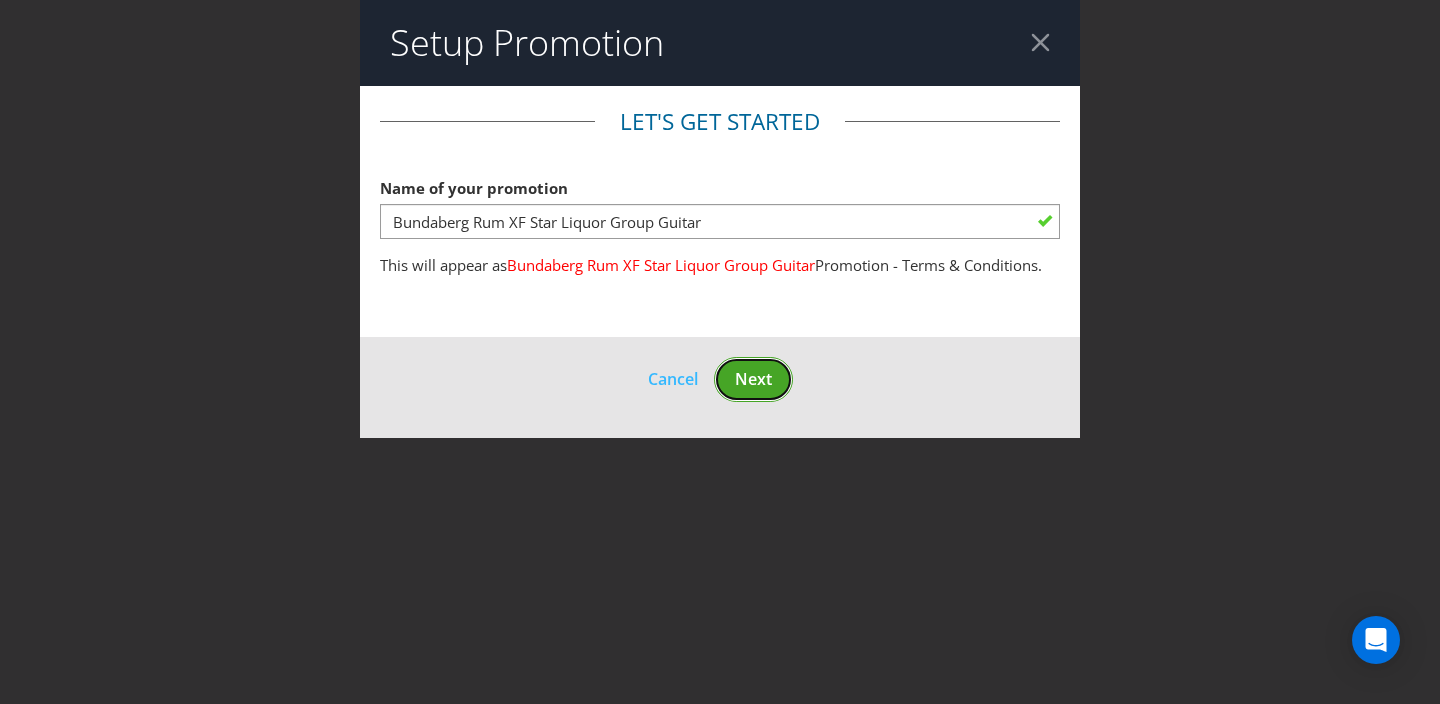 click on "Next" at bounding box center [753, 379] 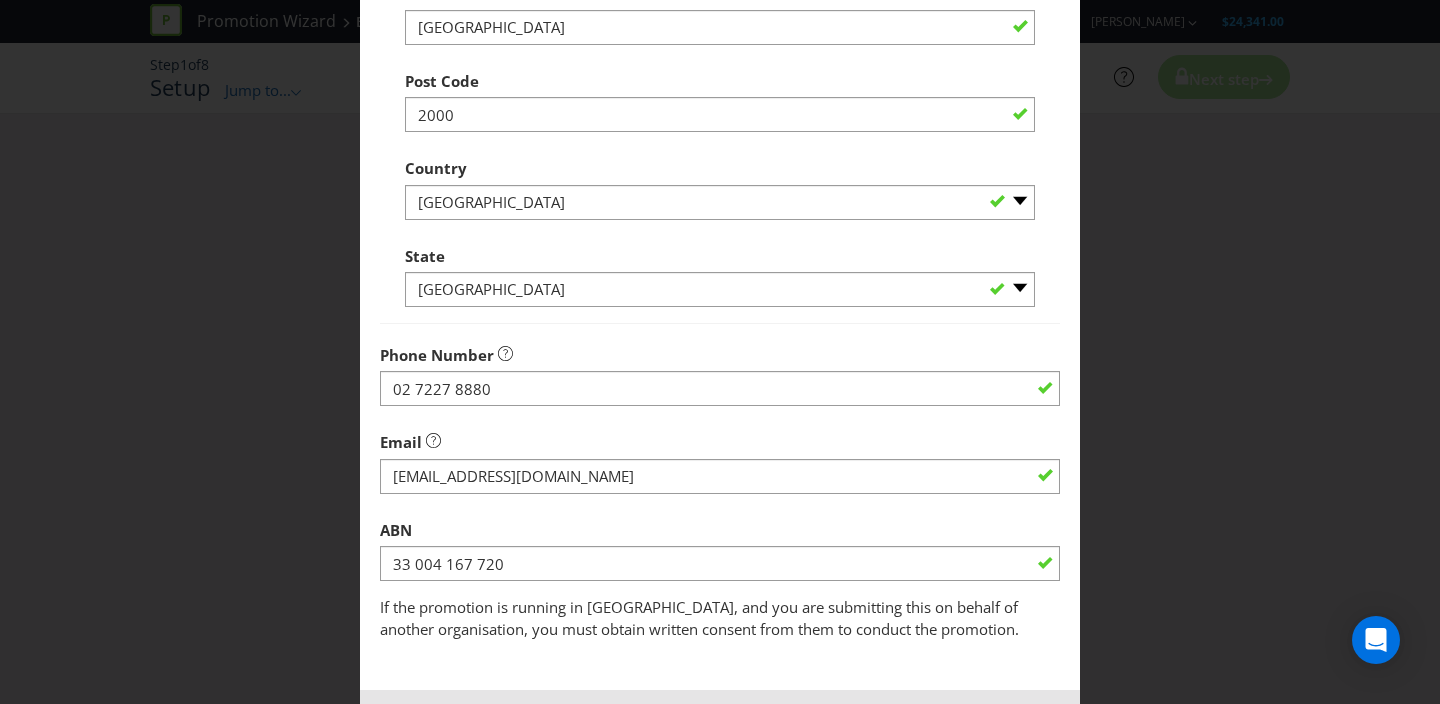 scroll, scrollTop: 601, scrollLeft: 0, axis: vertical 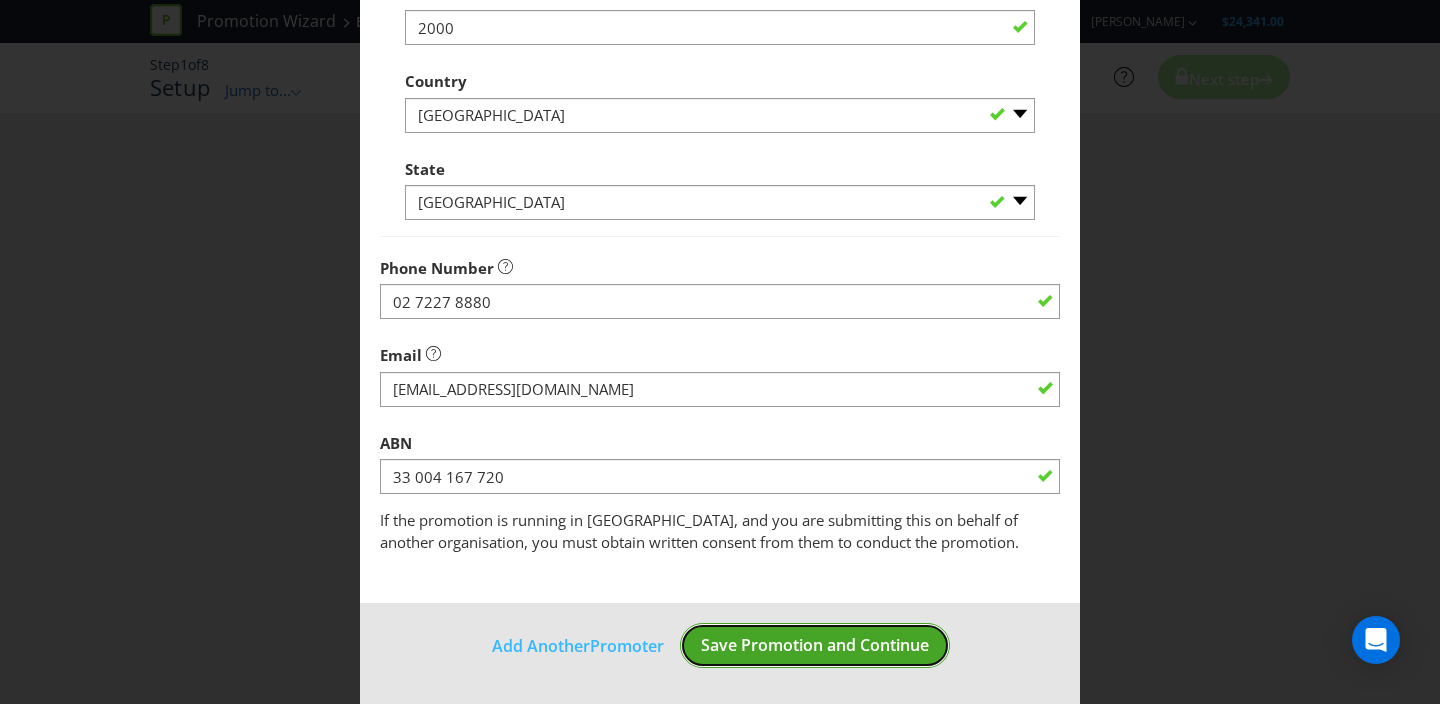 click on "Save Promotion and Continue" at bounding box center (815, 645) 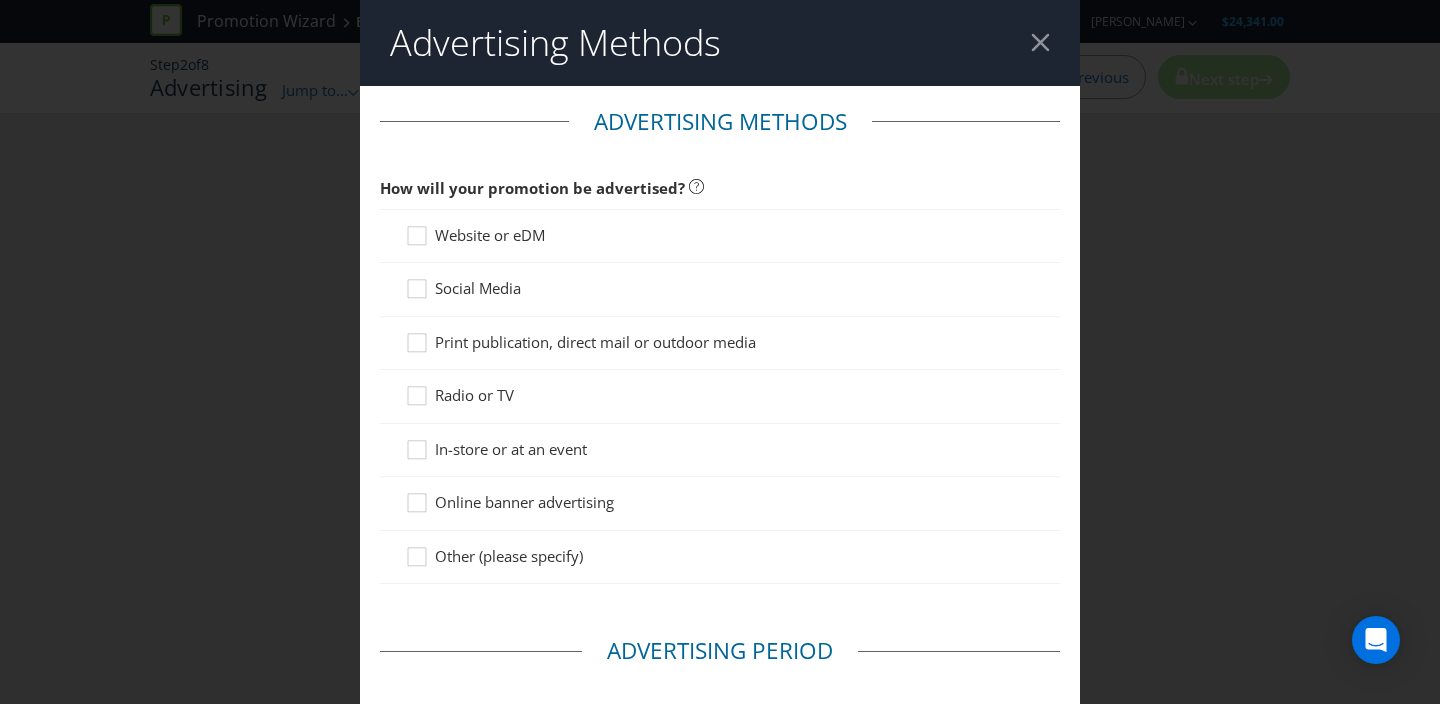 click on "Social Media" at bounding box center (478, 288) 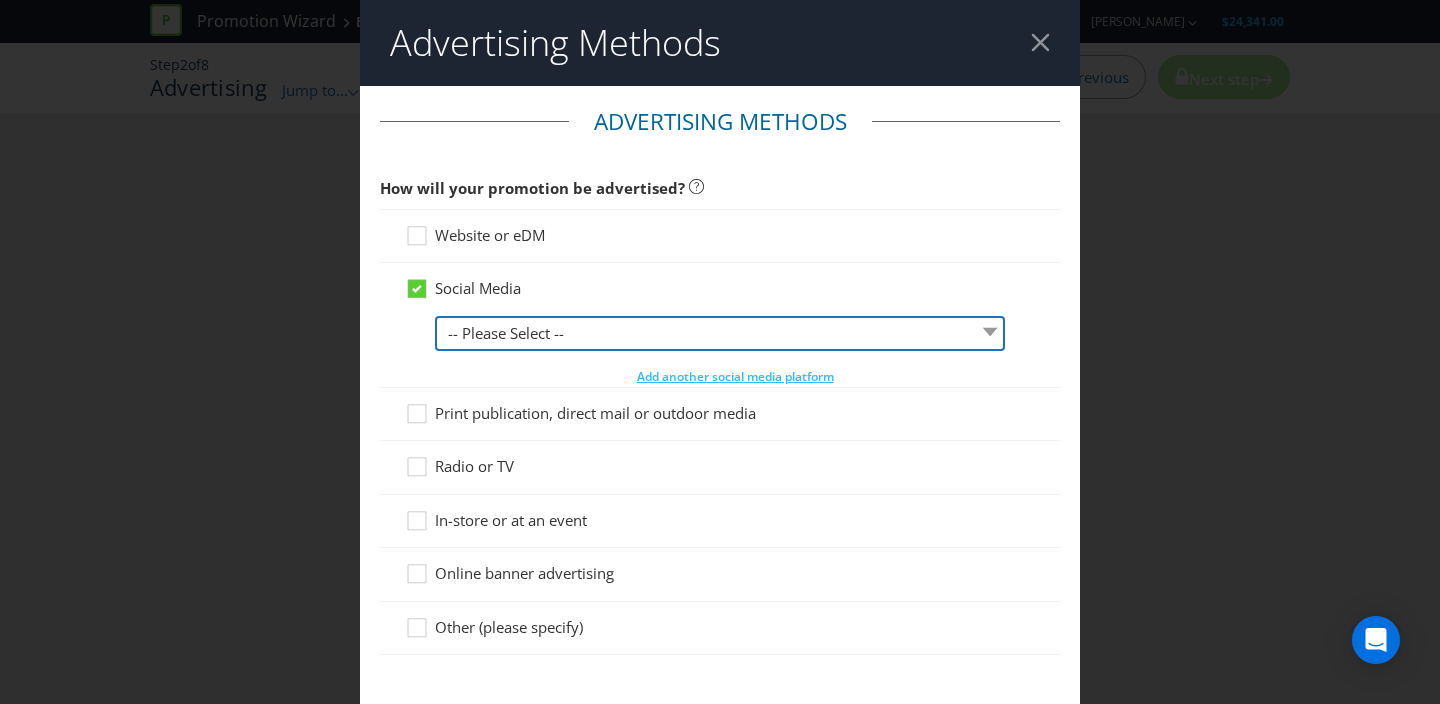 click on "-- Please Select -- Facebook X Instagram Snapchat LinkedIn Pinterest Tumblr Youtube Other" at bounding box center (720, 333) 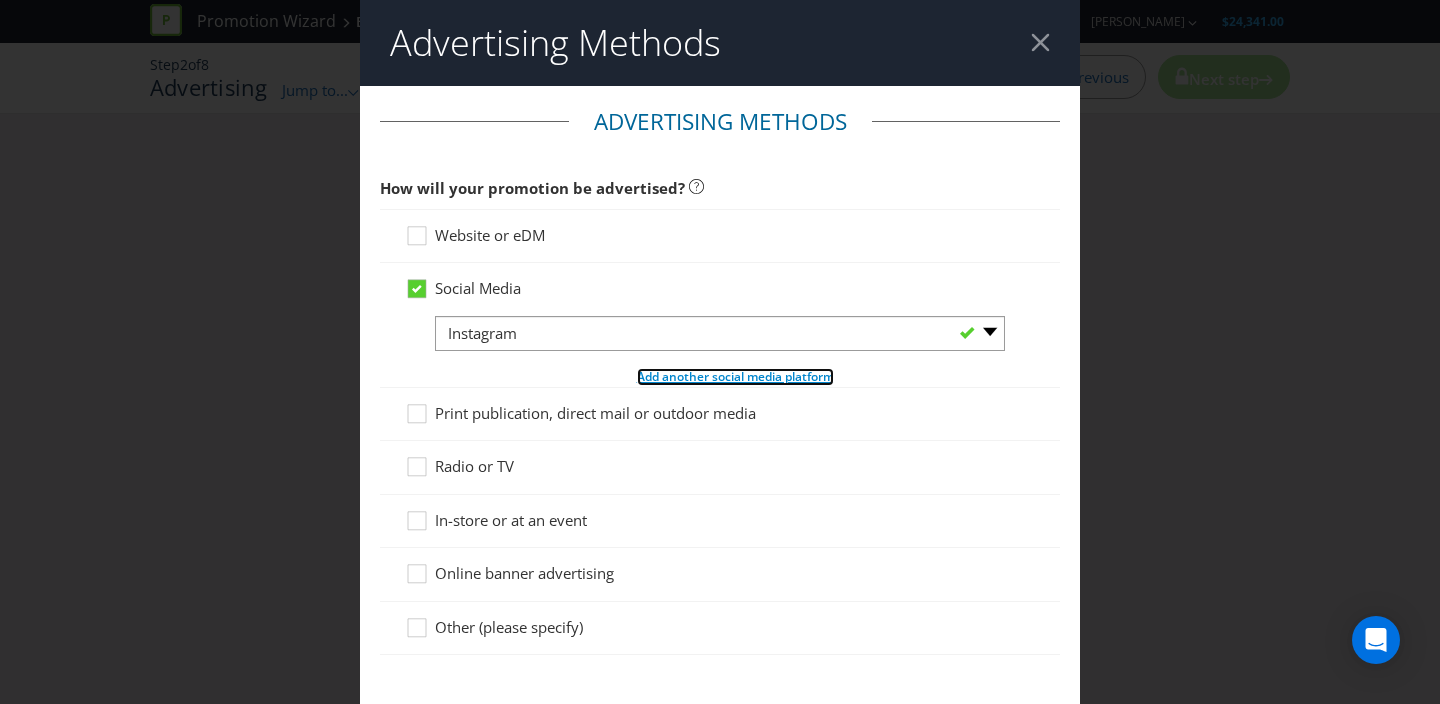 click on "Add another social media platform" at bounding box center (735, 376) 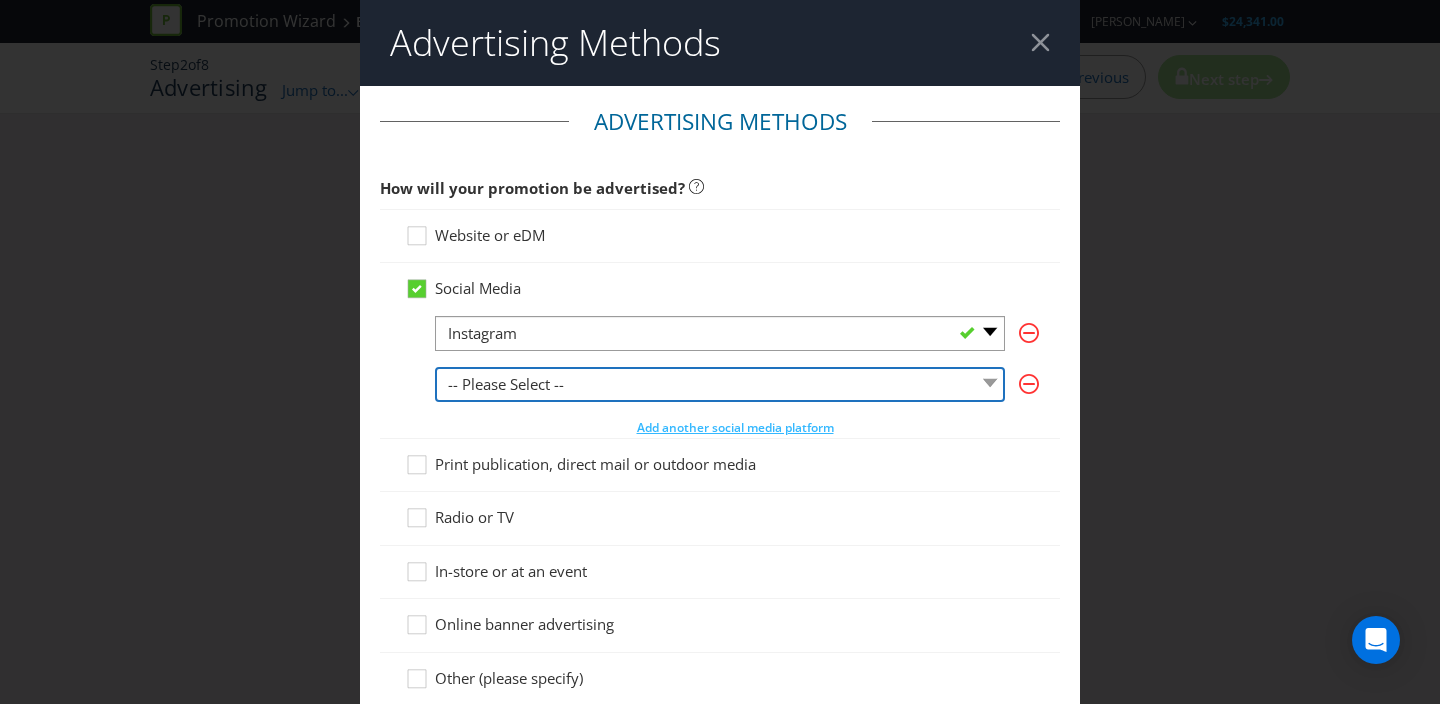 click on "-- Please Select -- Facebook X Instagram Snapchat LinkedIn Pinterest Tumblr Youtube Other" at bounding box center (720, 384) 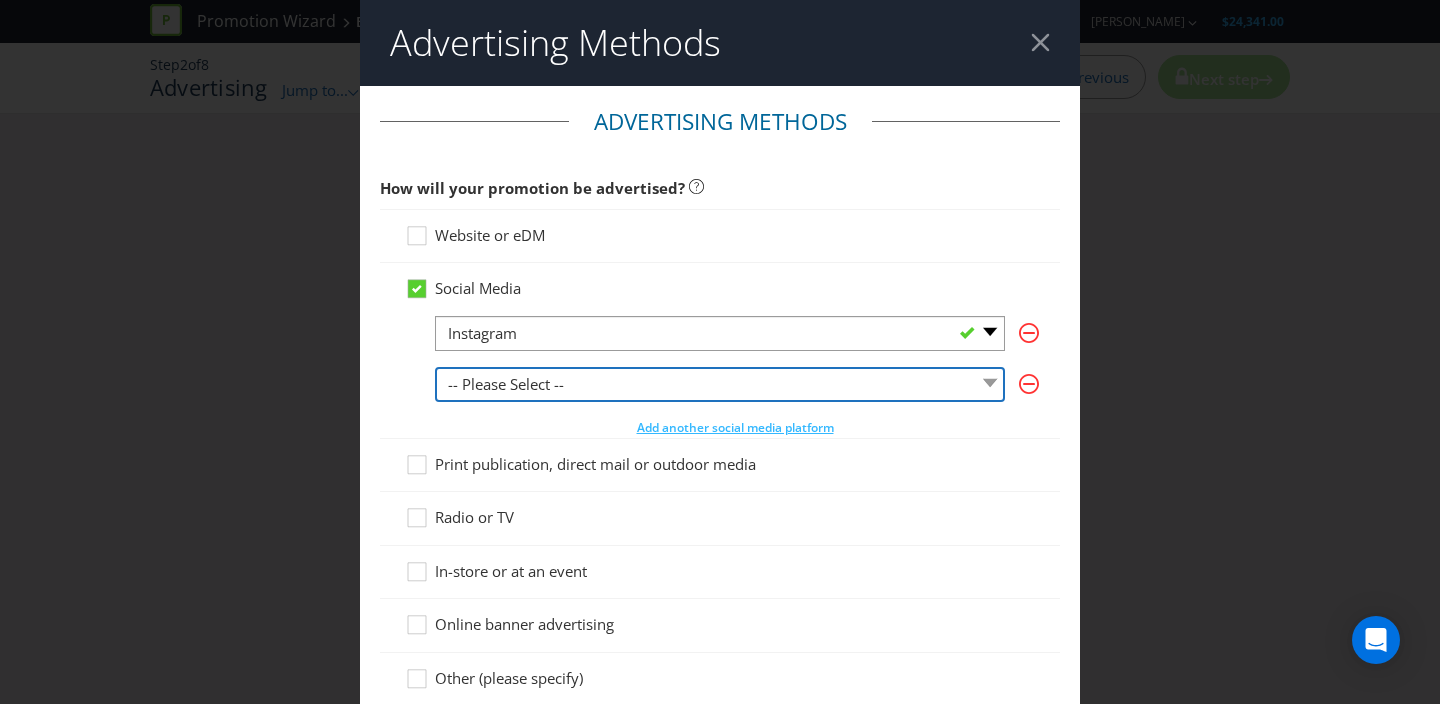 select on "FACEBOOK" 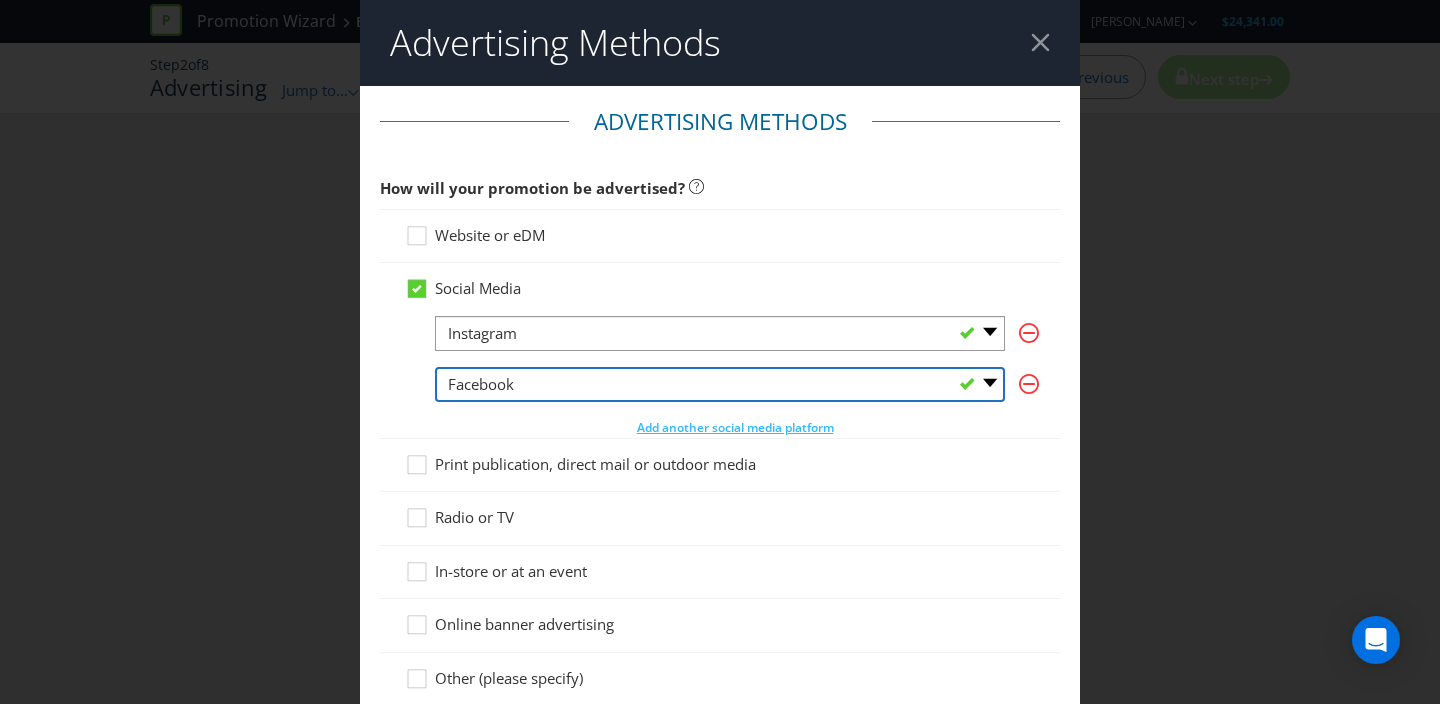 scroll, scrollTop: 40, scrollLeft: 0, axis: vertical 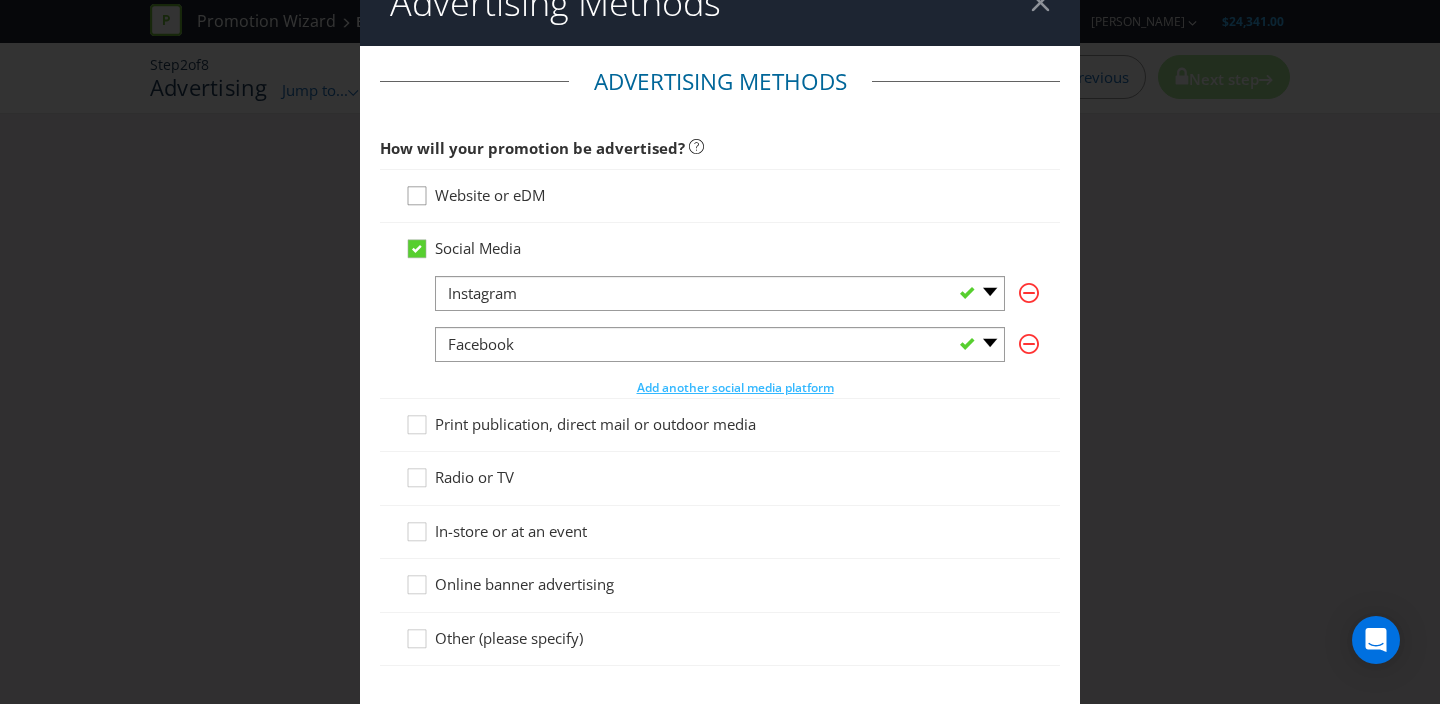 click 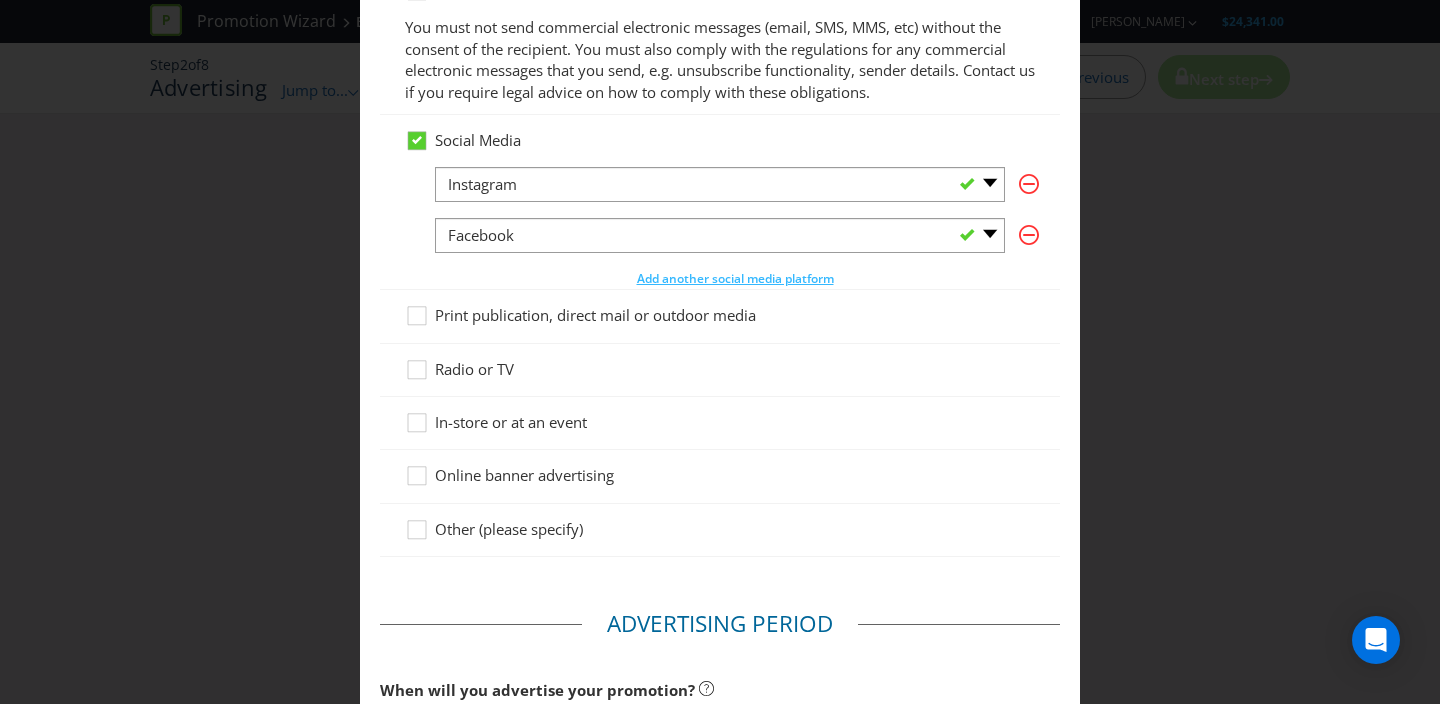 scroll, scrollTop: 247, scrollLeft: 0, axis: vertical 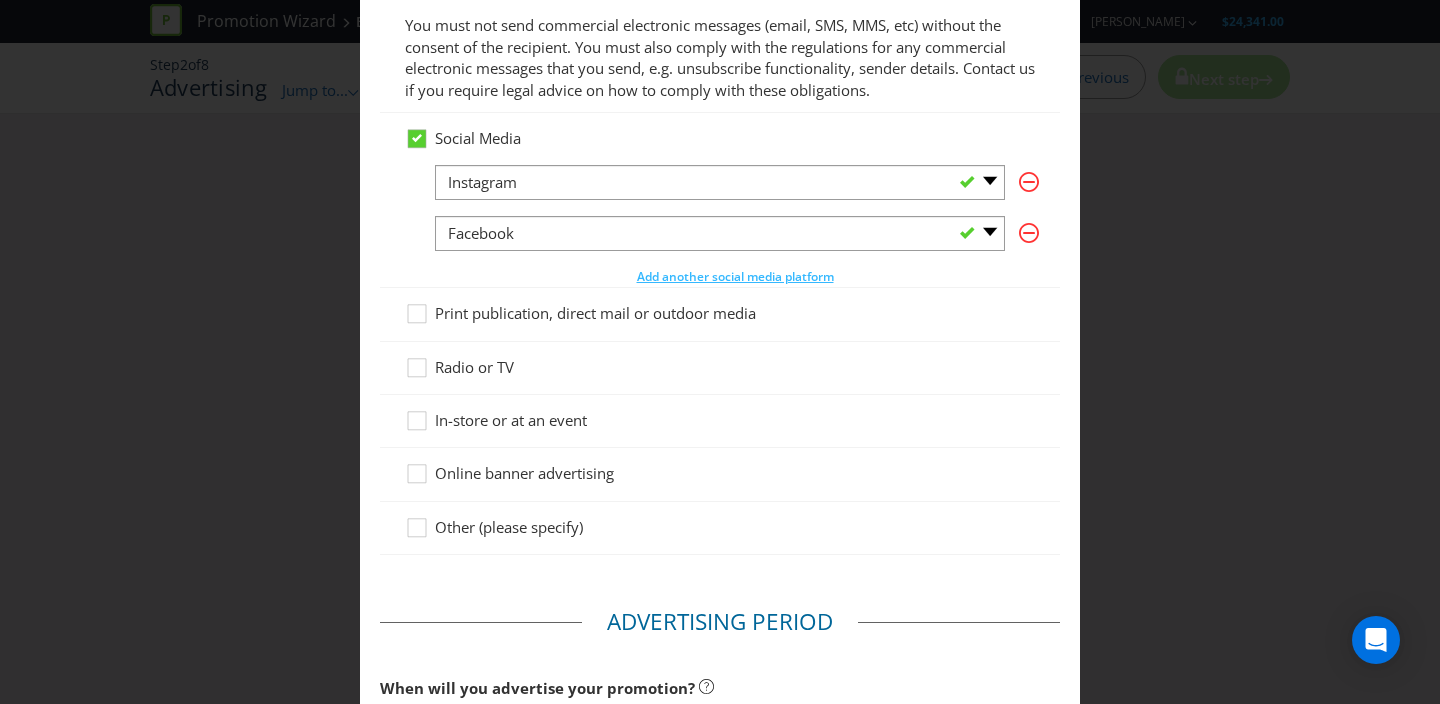 click on "In-store or at an event" at bounding box center (511, 420) 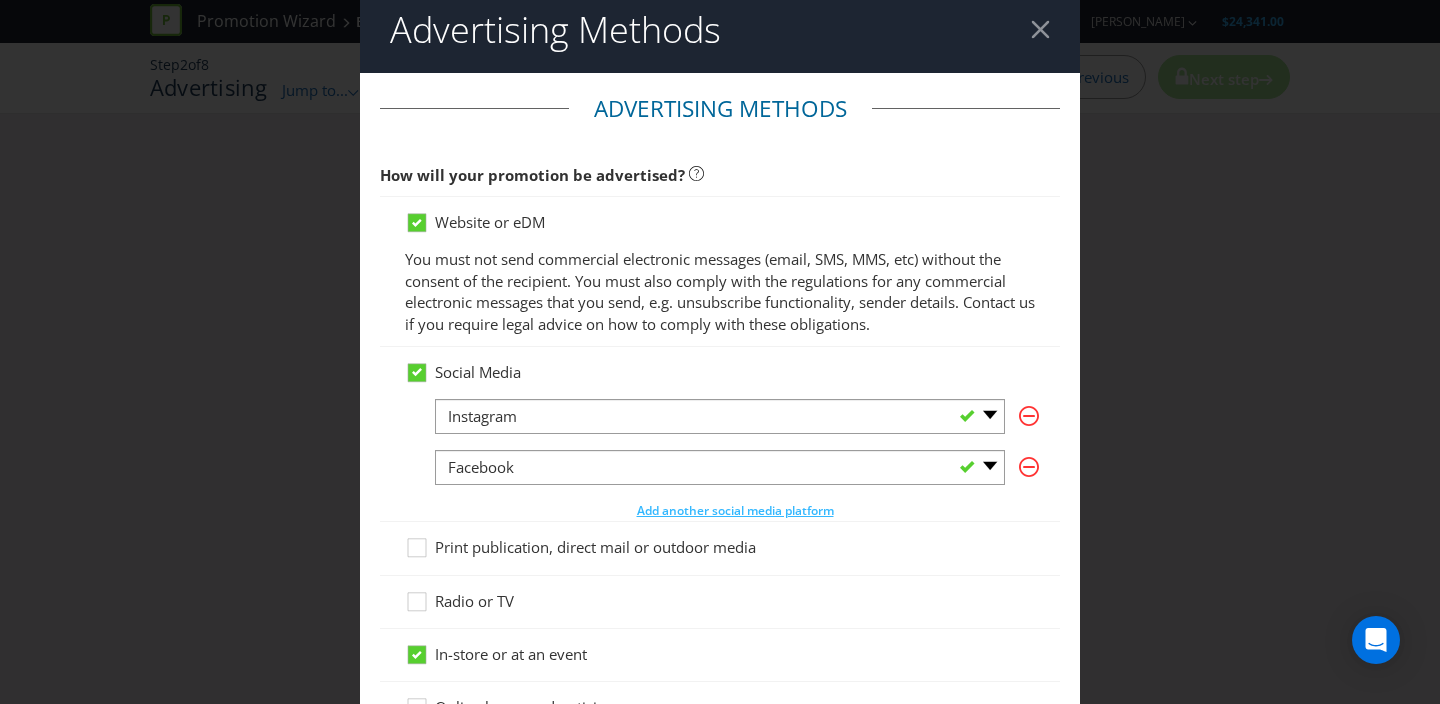 scroll, scrollTop: 7, scrollLeft: 0, axis: vertical 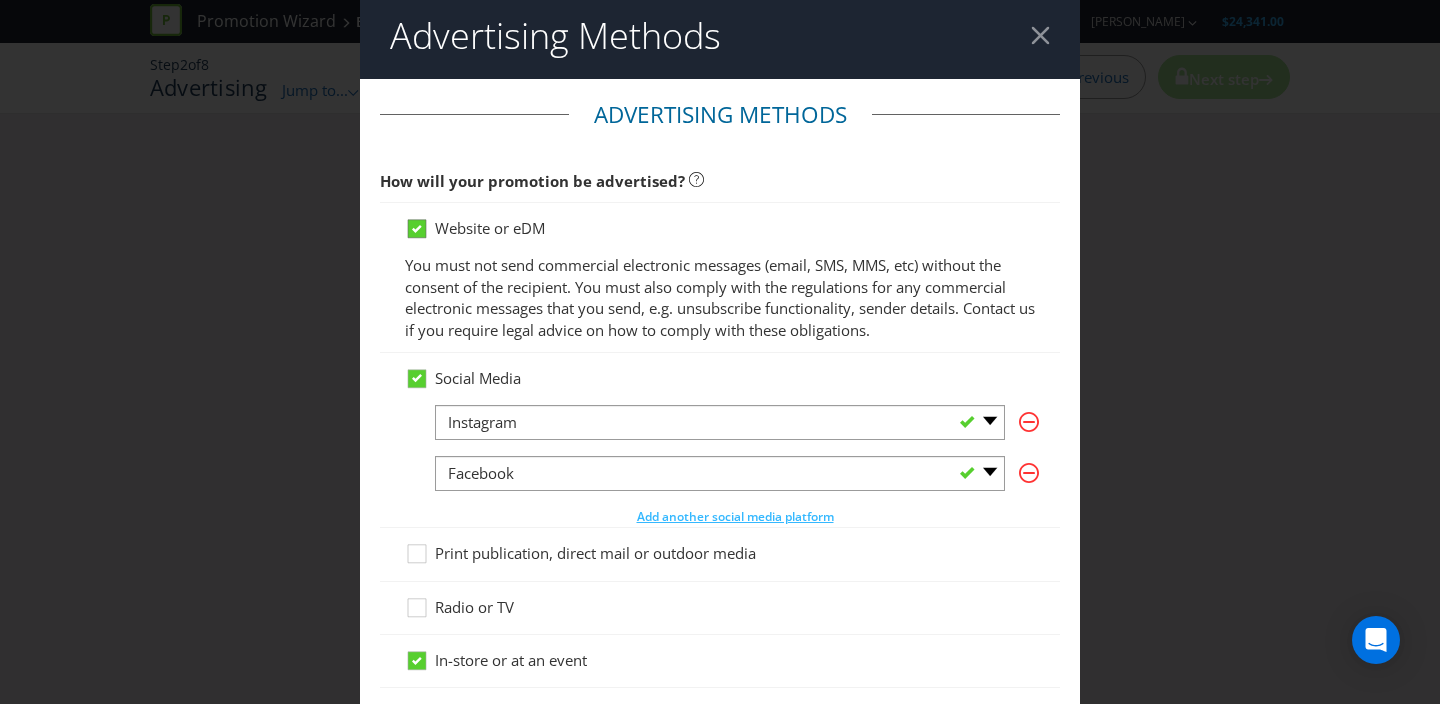 click 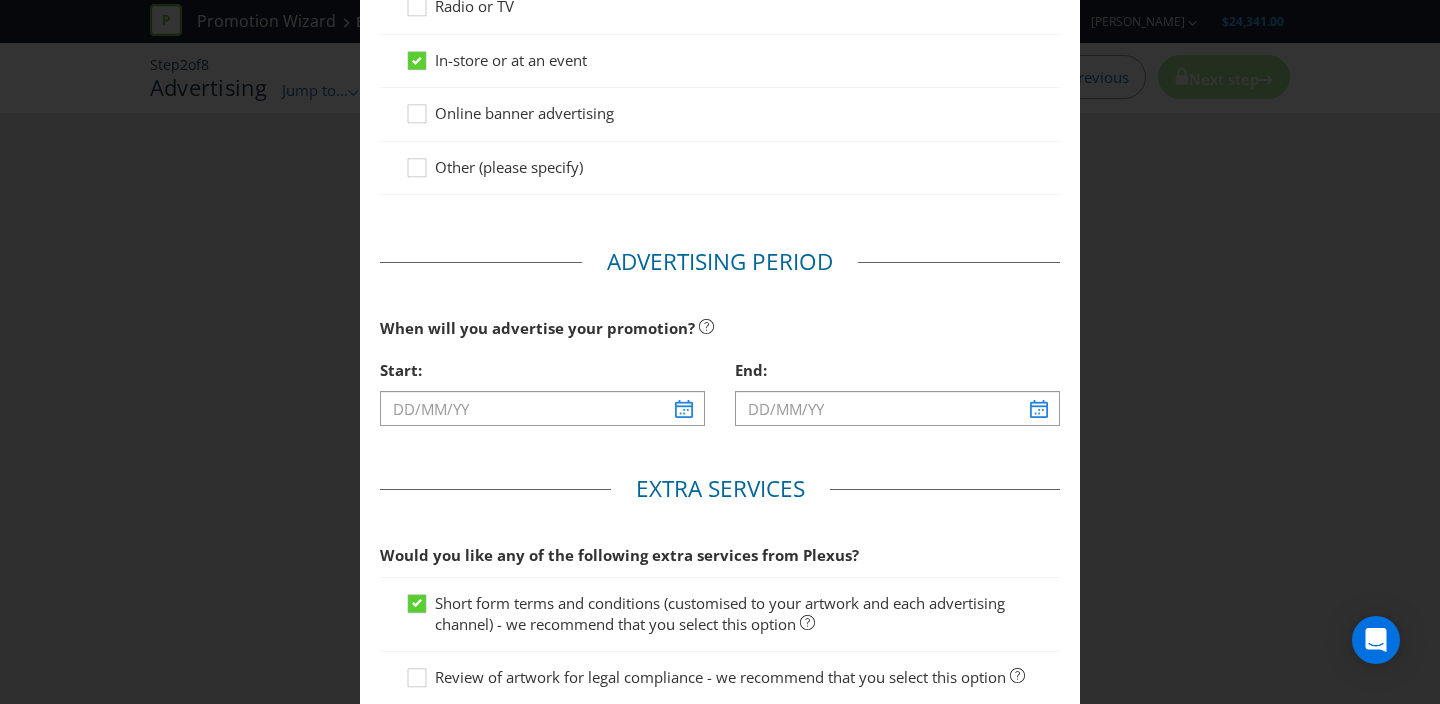 scroll, scrollTop: 551, scrollLeft: 0, axis: vertical 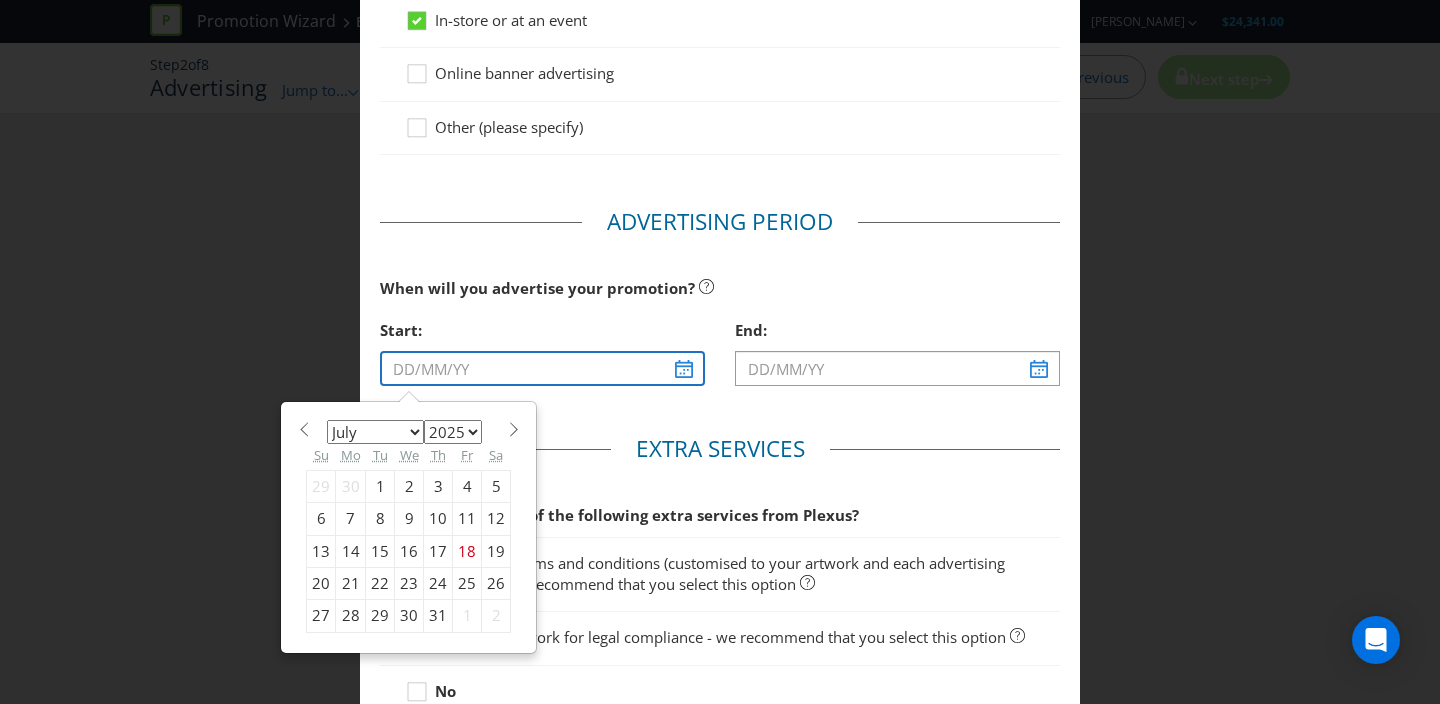 click at bounding box center (542, 368) 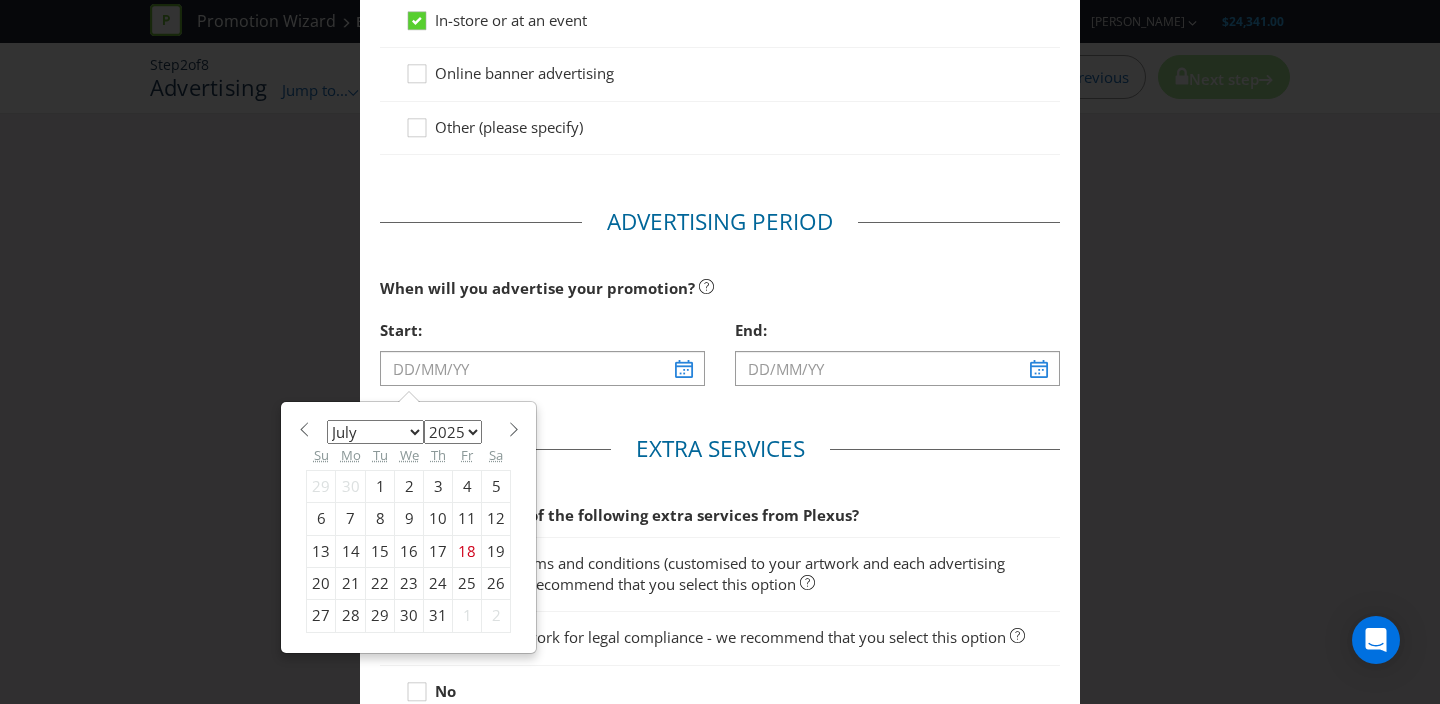 click on "January February March April May June July August September October November December" at bounding box center [375, 432] 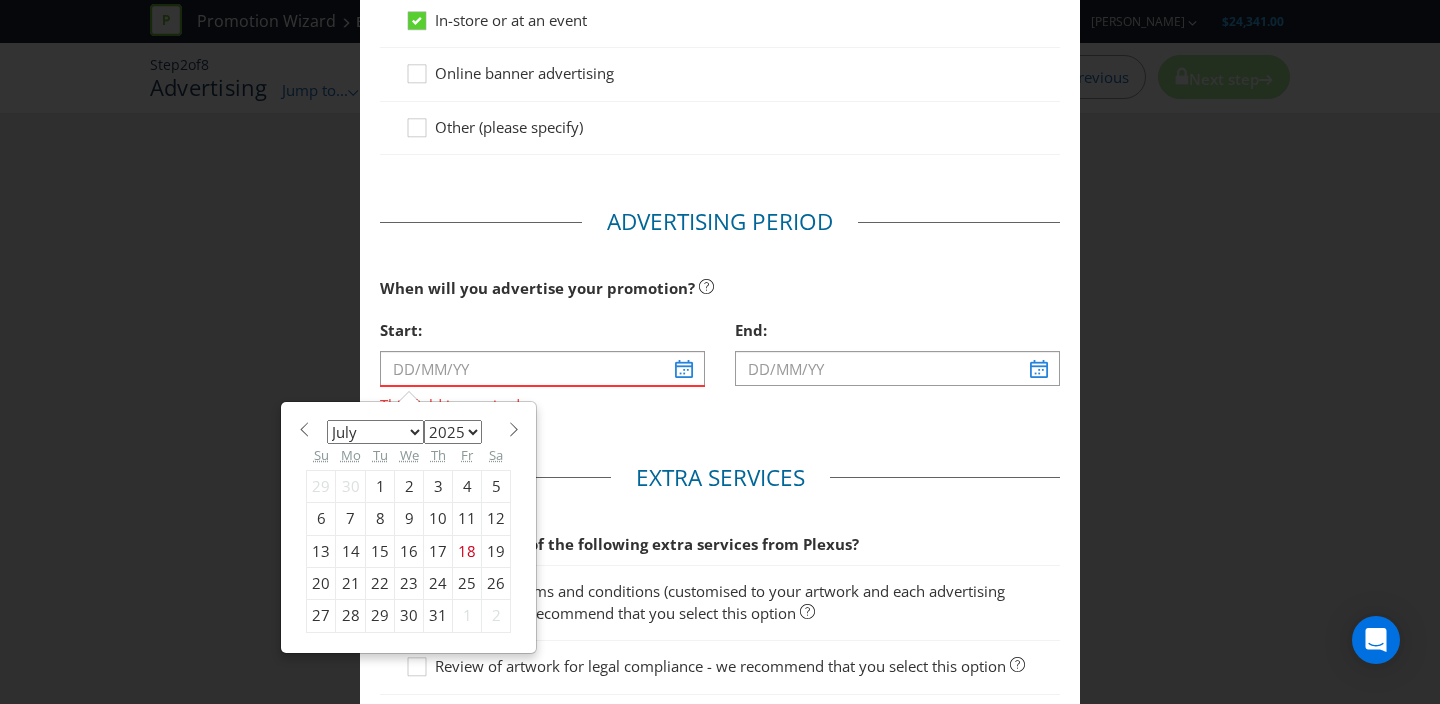 select on "8" 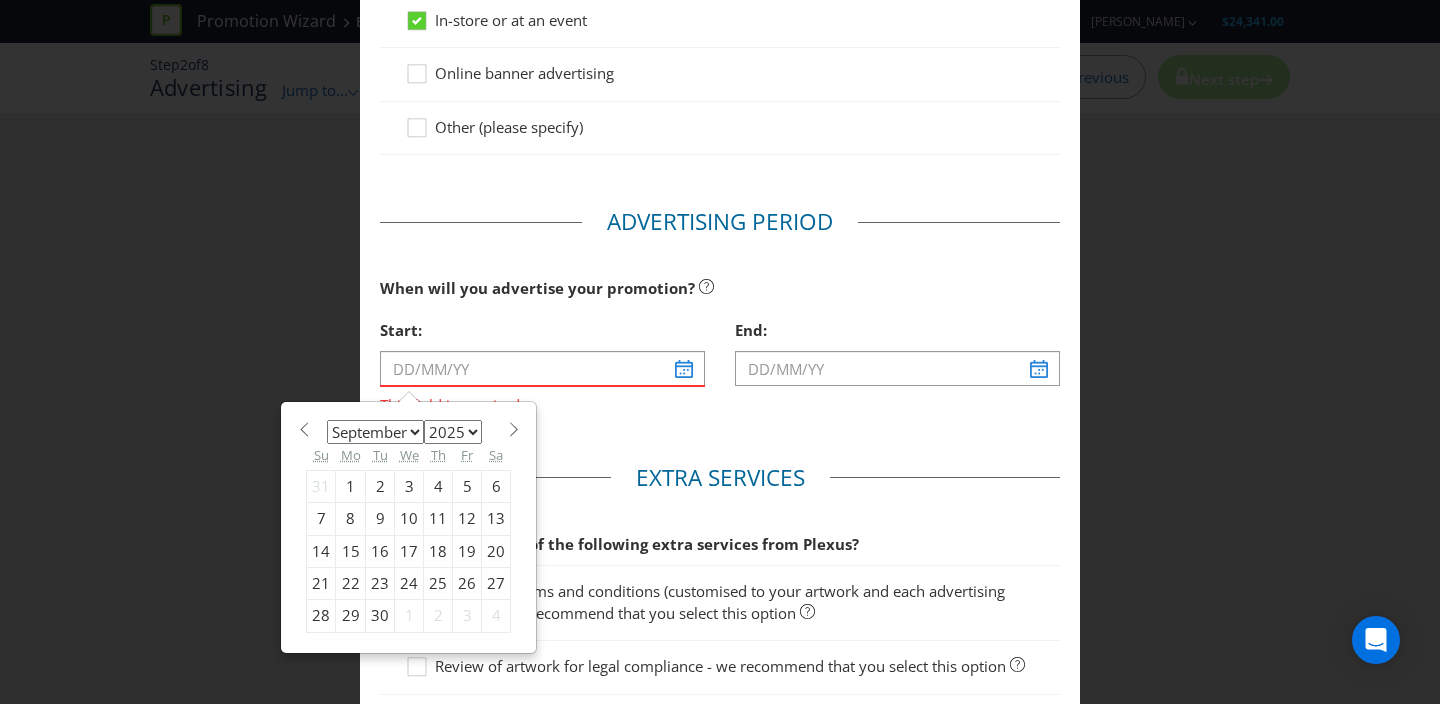 click on "1" at bounding box center [351, 486] 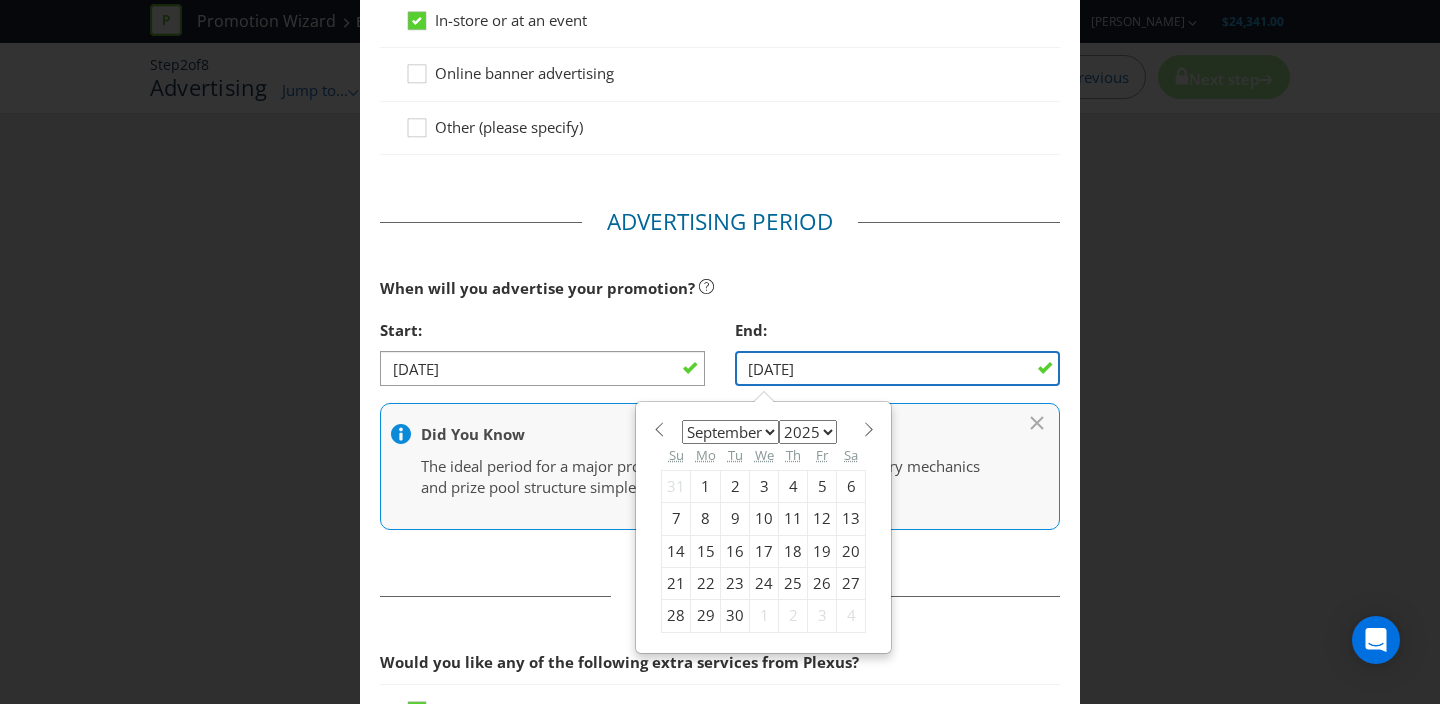 click on "[DATE]" at bounding box center [897, 368] 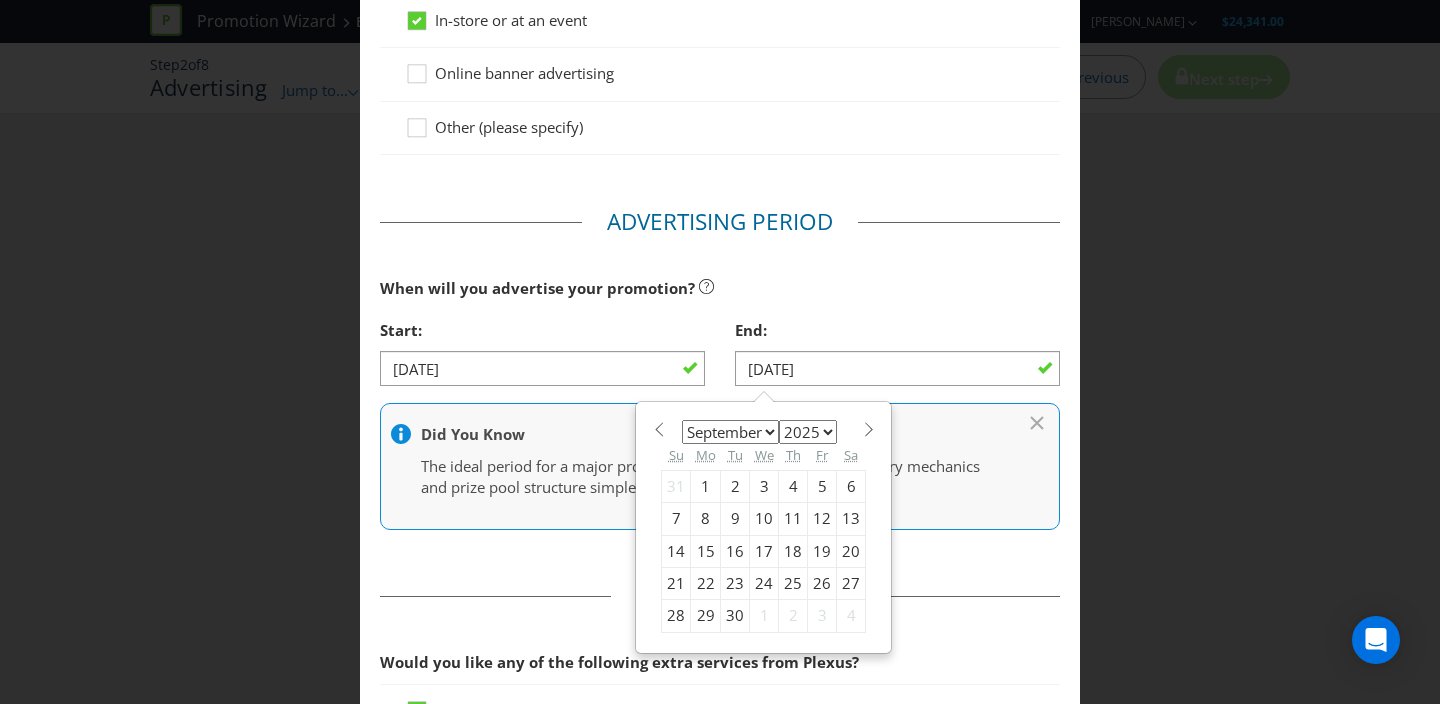 click on "January February March April May June July August September October November December" at bounding box center (730, 432) 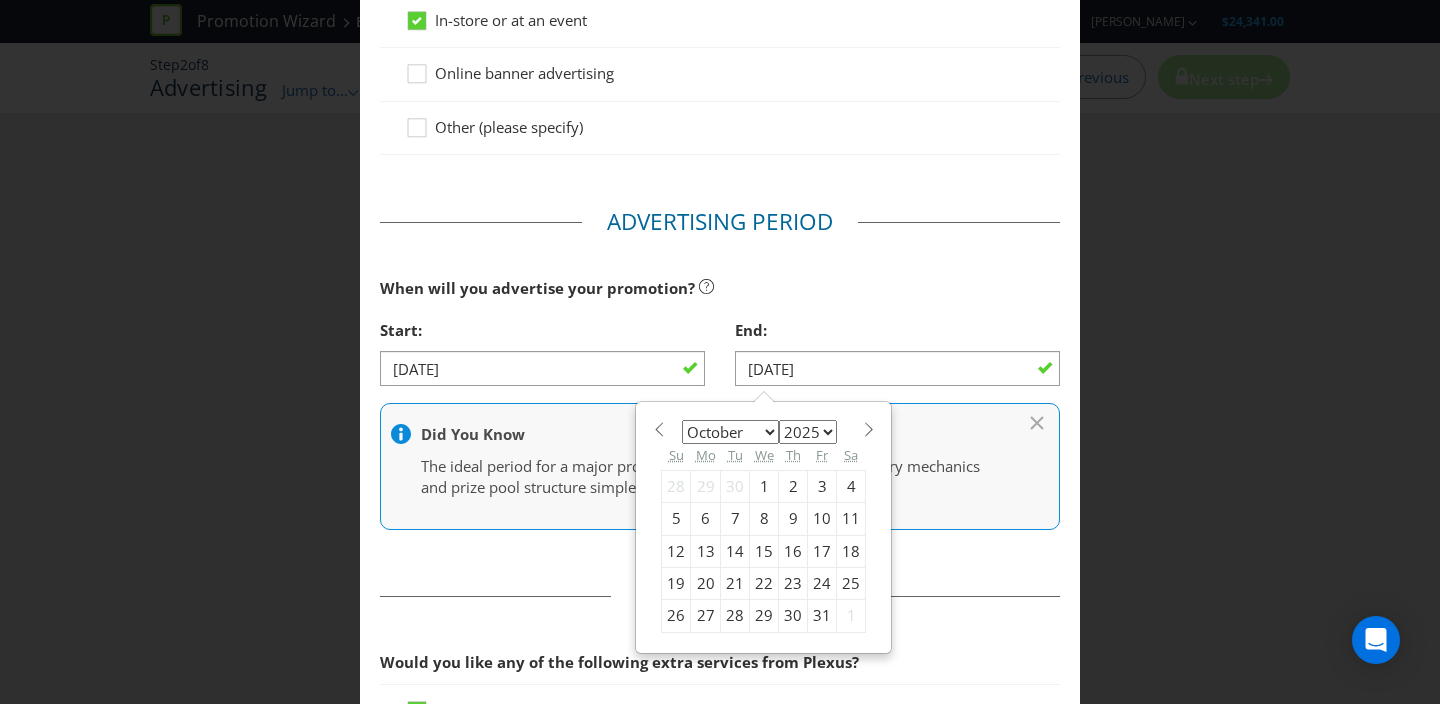 click on "31" at bounding box center (822, 616) 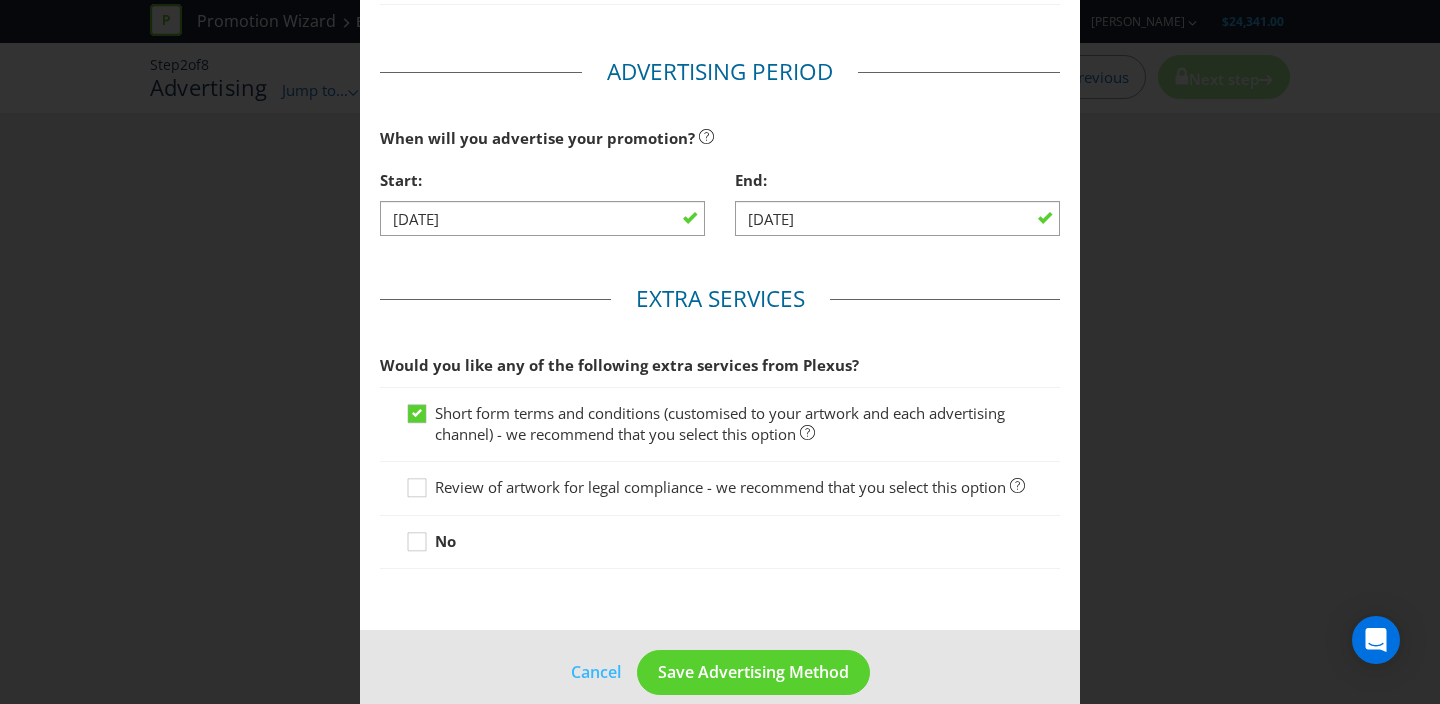 scroll, scrollTop: 728, scrollLeft: 0, axis: vertical 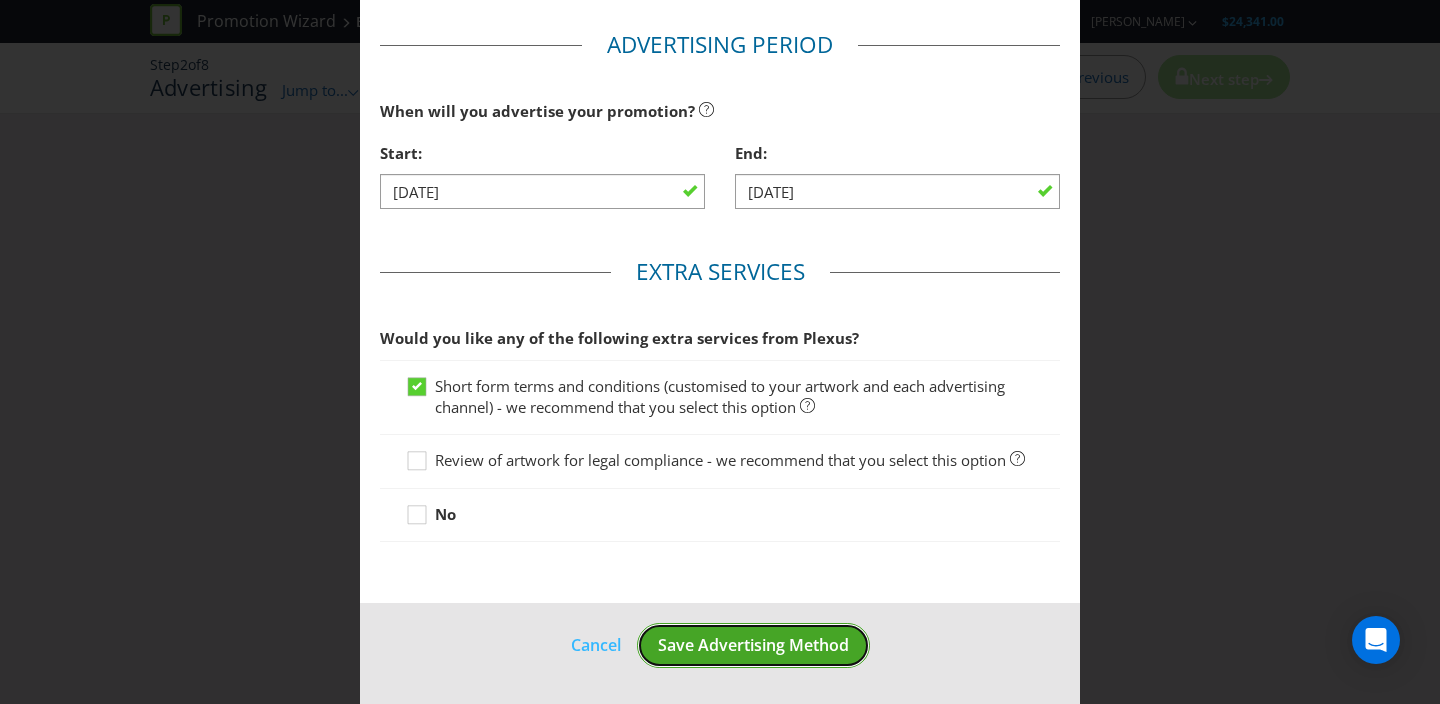 click on "Save Advertising Method" at bounding box center [753, 645] 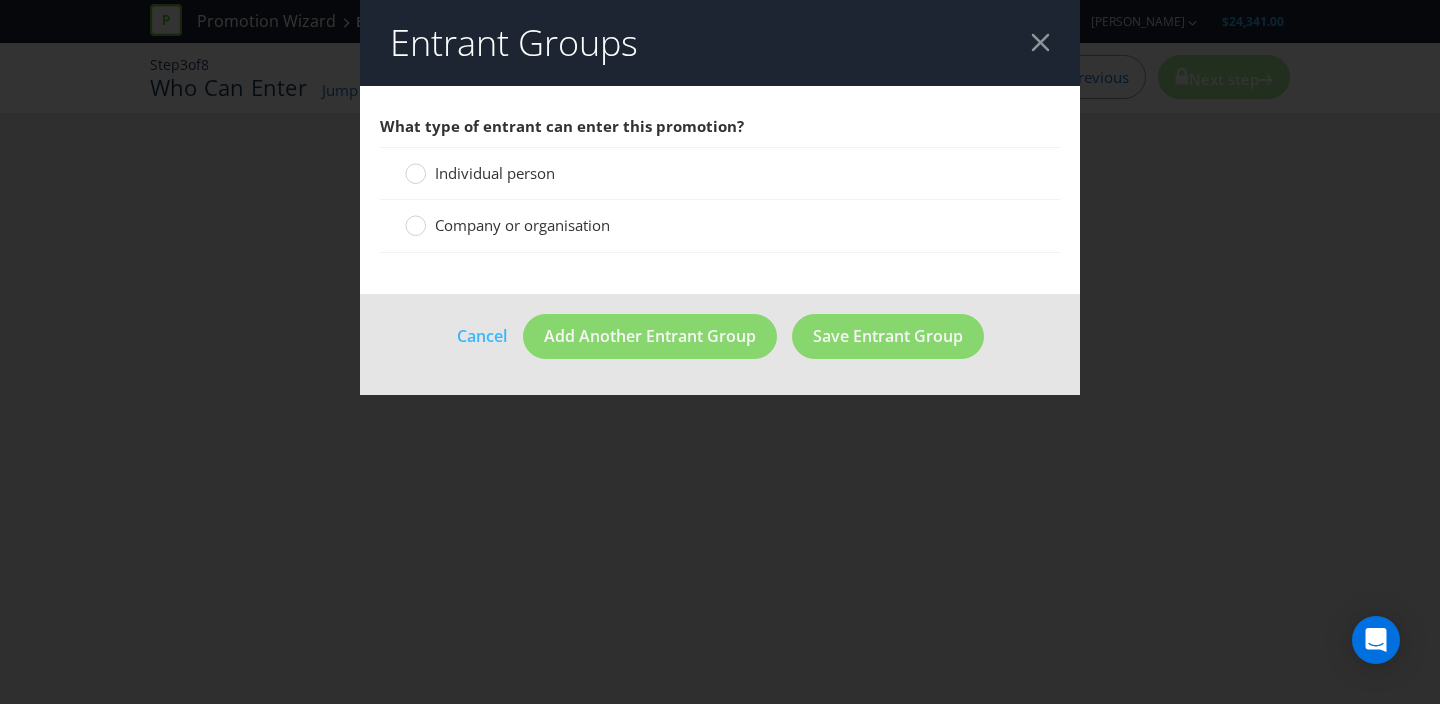 click on "Individual person" at bounding box center [495, 173] 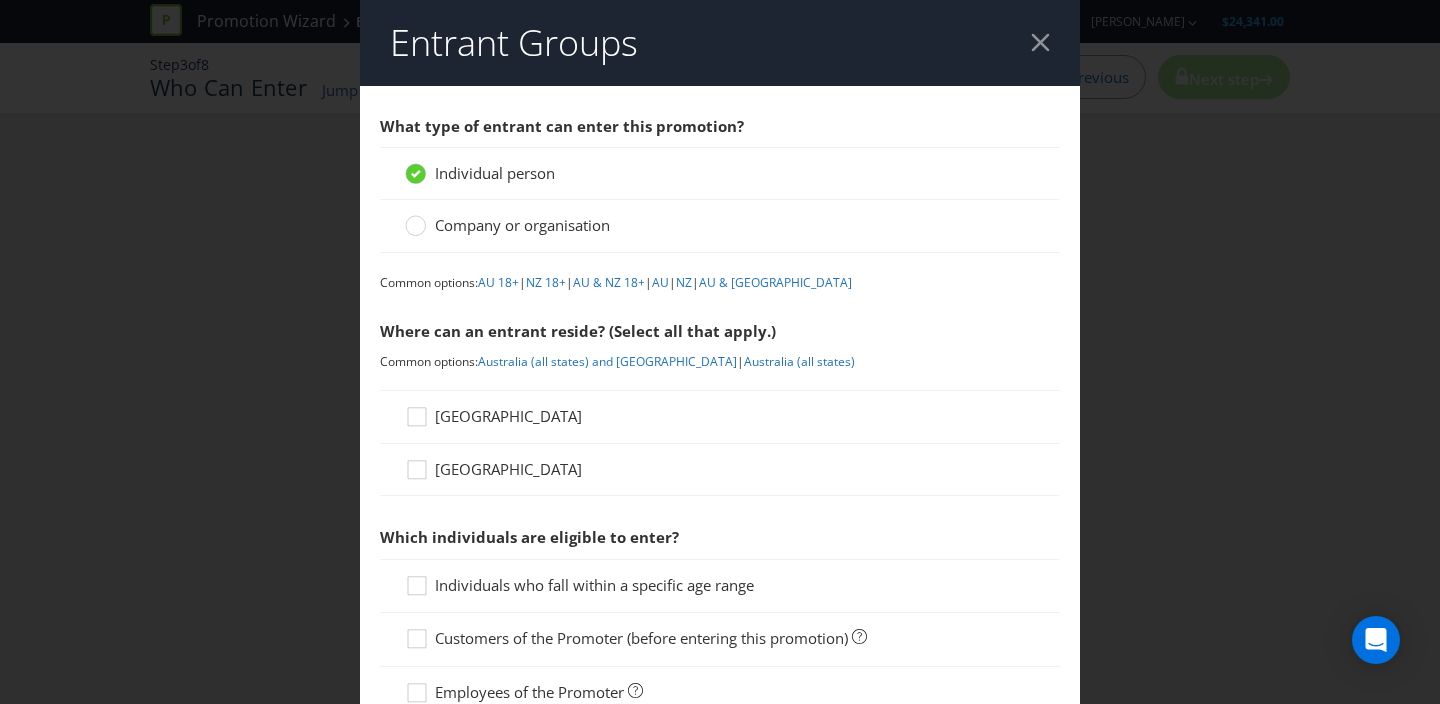 click on "[GEOGRAPHIC_DATA]" at bounding box center (508, 416) 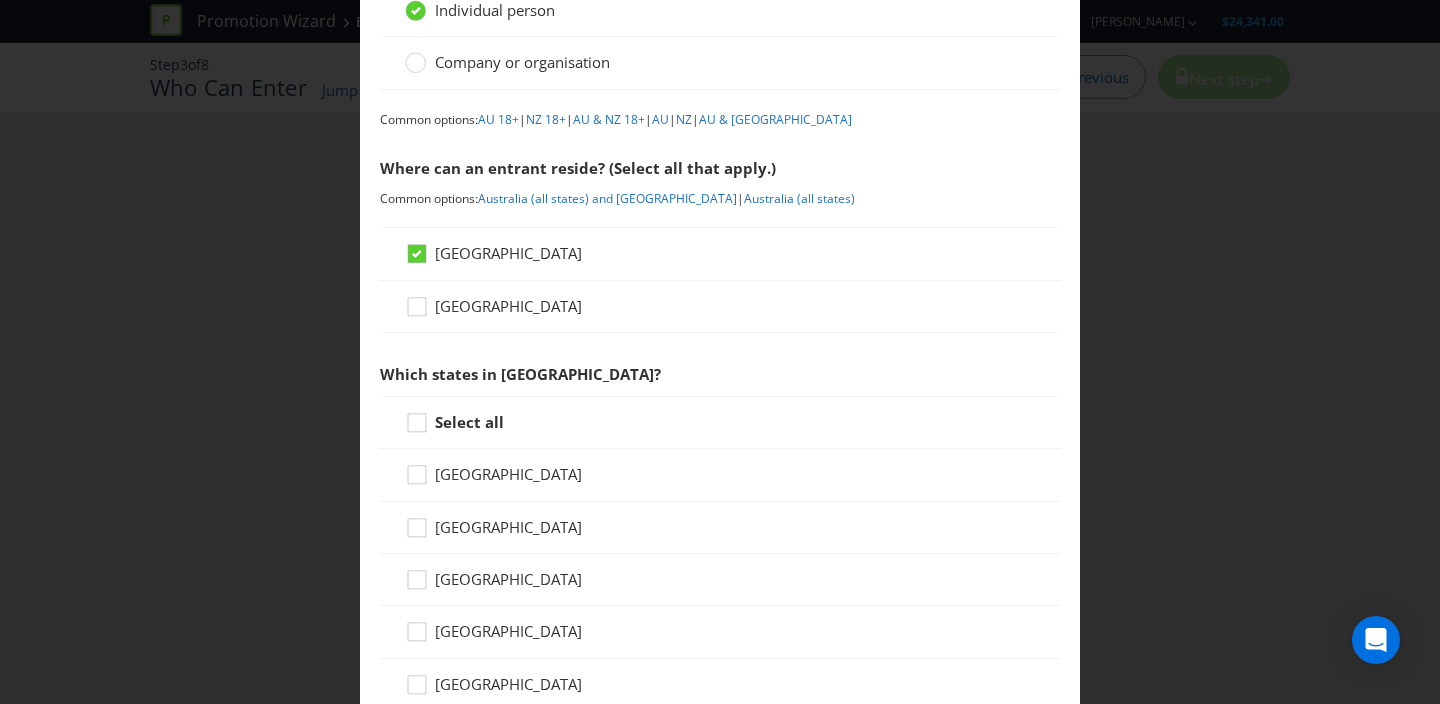 scroll, scrollTop: 230, scrollLeft: 0, axis: vertical 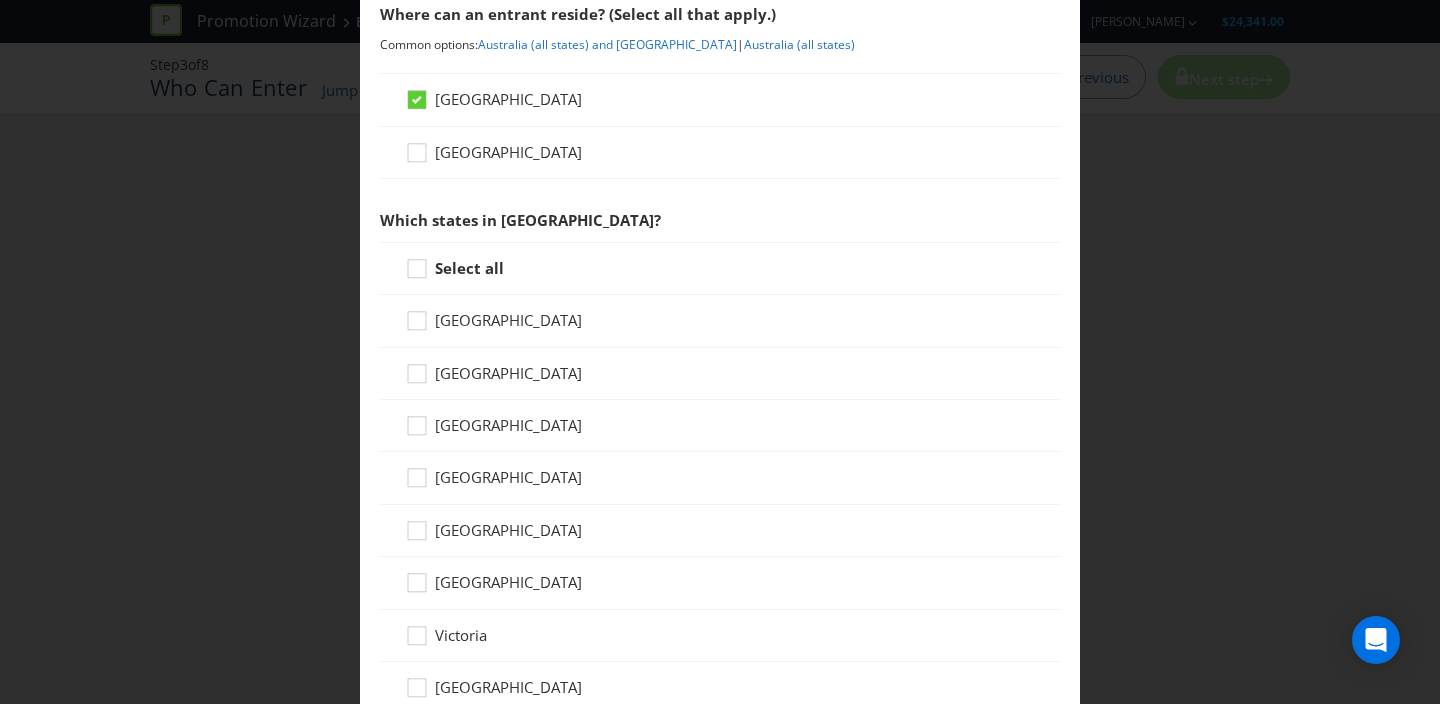 click on "[GEOGRAPHIC_DATA]" at bounding box center [508, 530] 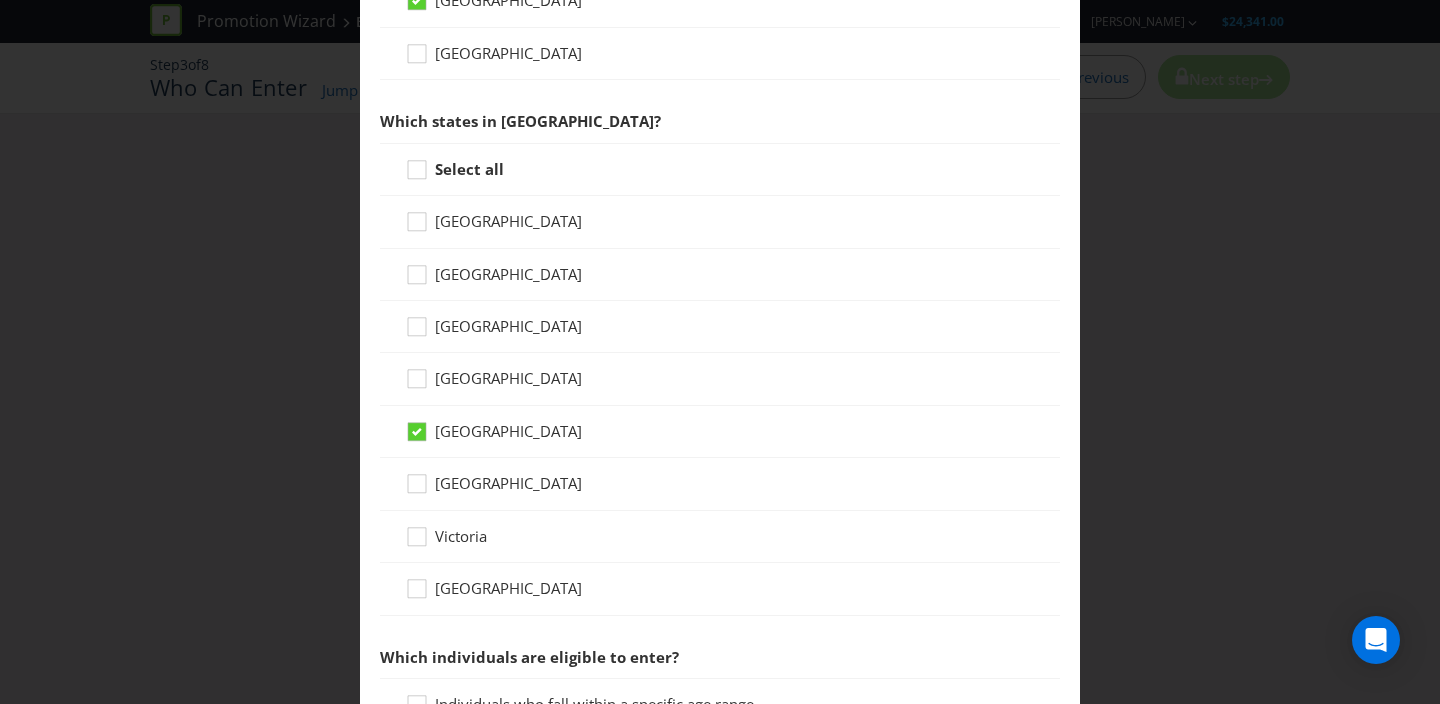 scroll, scrollTop: 438, scrollLeft: 0, axis: vertical 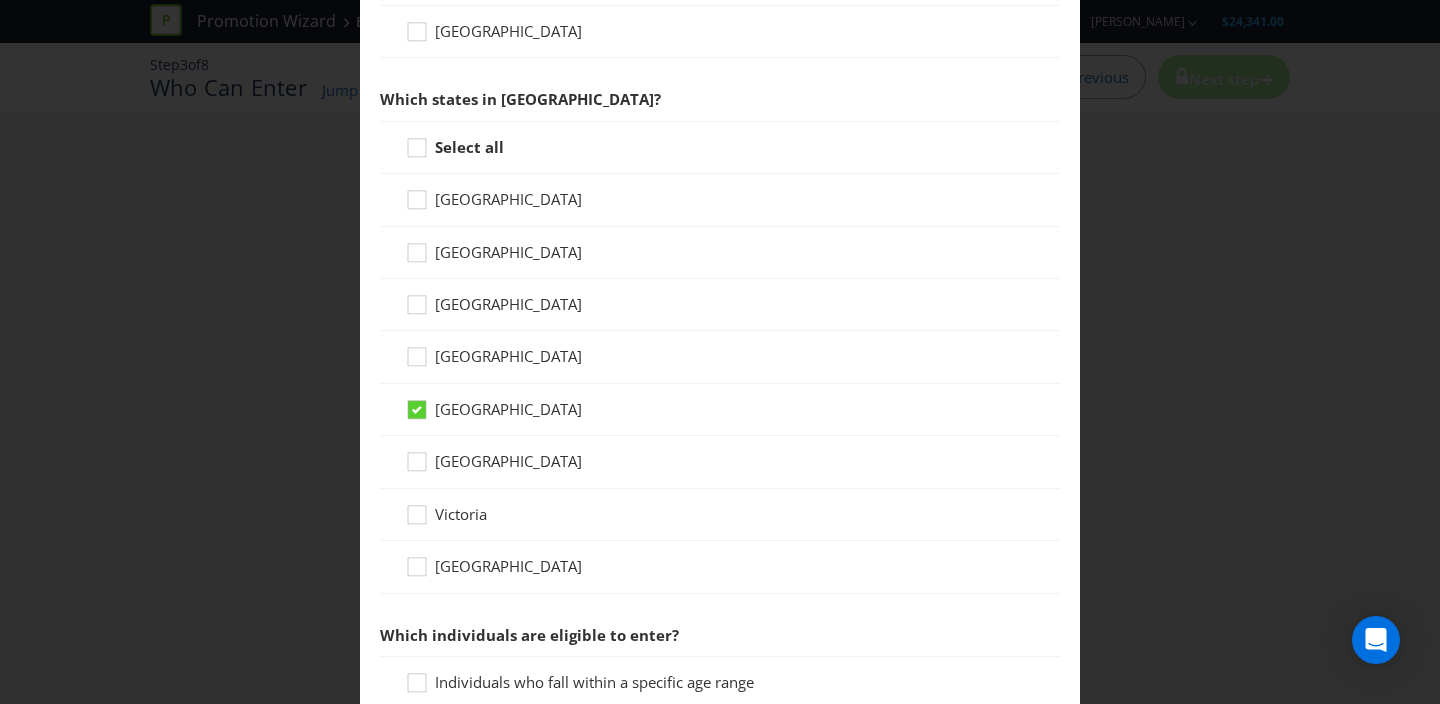 click on "[GEOGRAPHIC_DATA]" at bounding box center (508, 356) 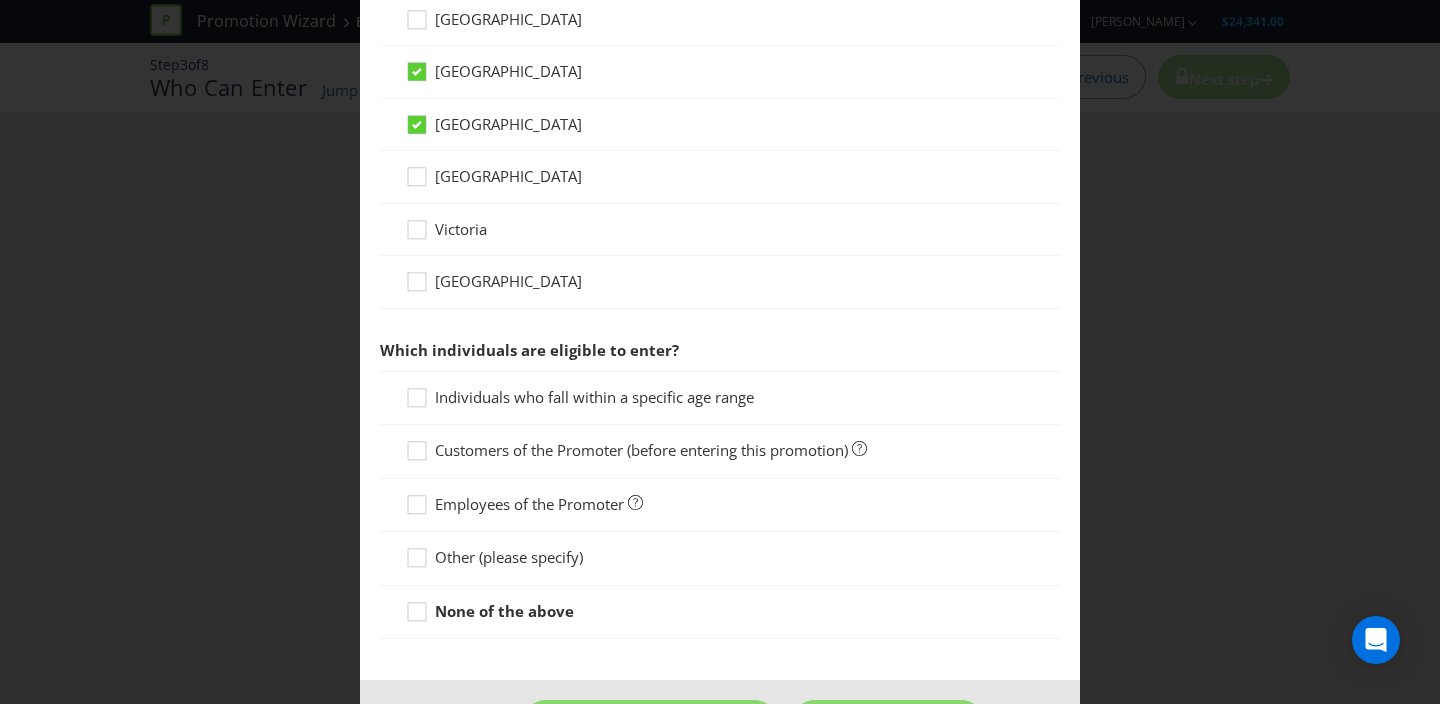 scroll, scrollTop: 734, scrollLeft: 0, axis: vertical 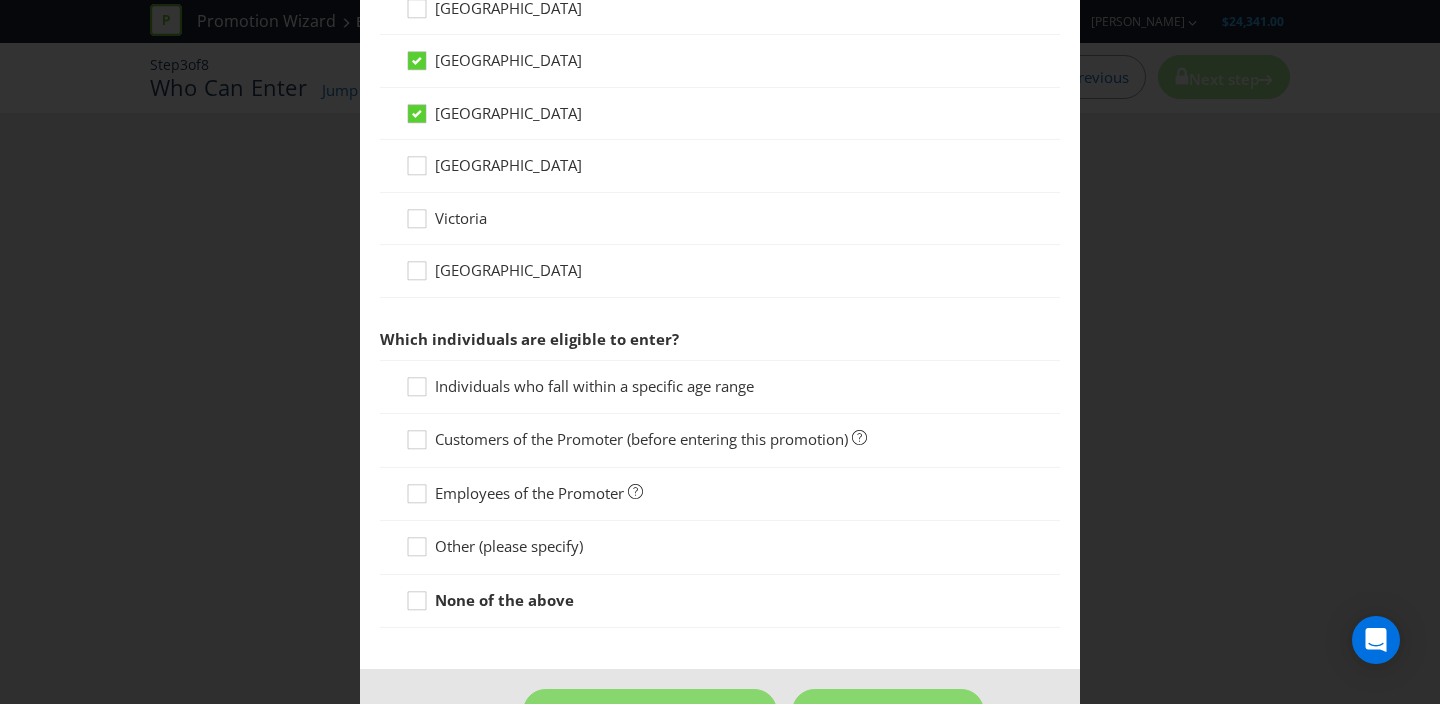 click on "Individuals who fall within a specific age range" at bounding box center [594, 386] 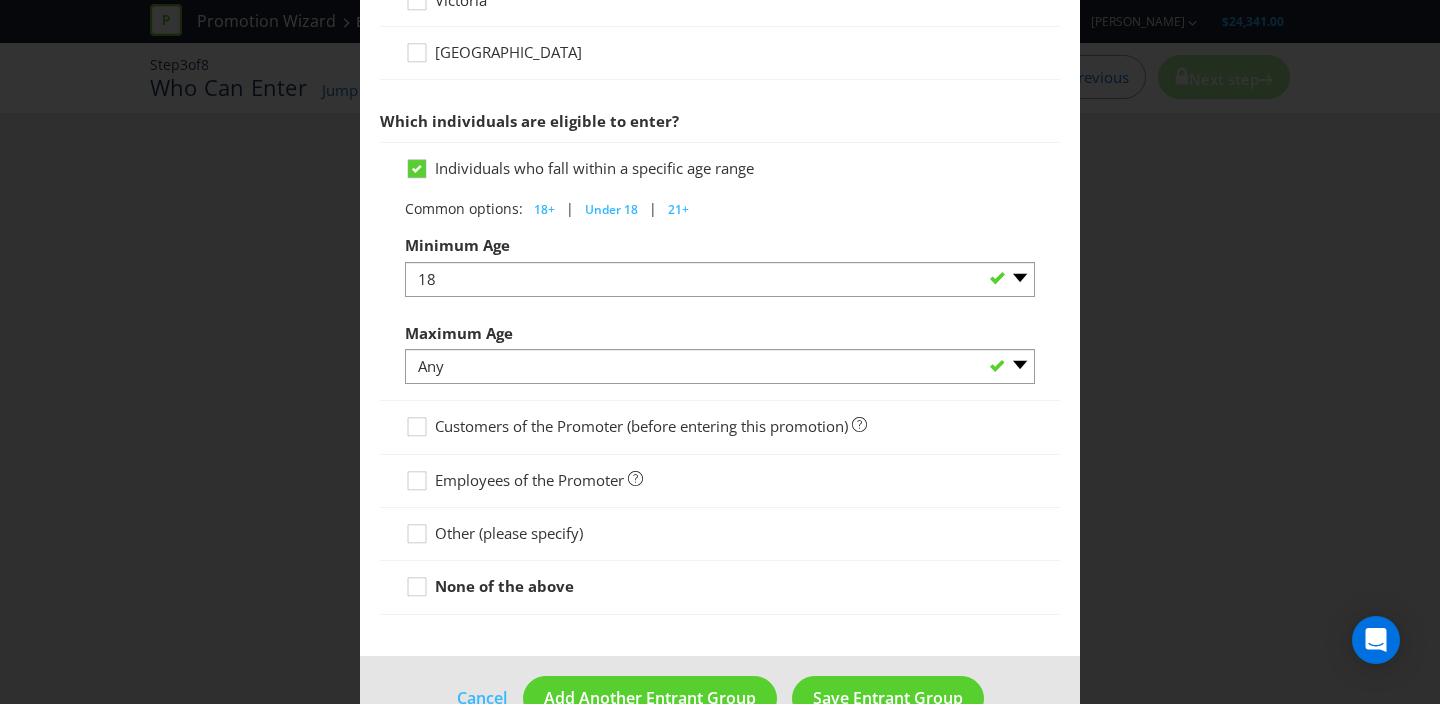 scroll, scrollTop: 1005, scrollLeft: 0, axis: vertical 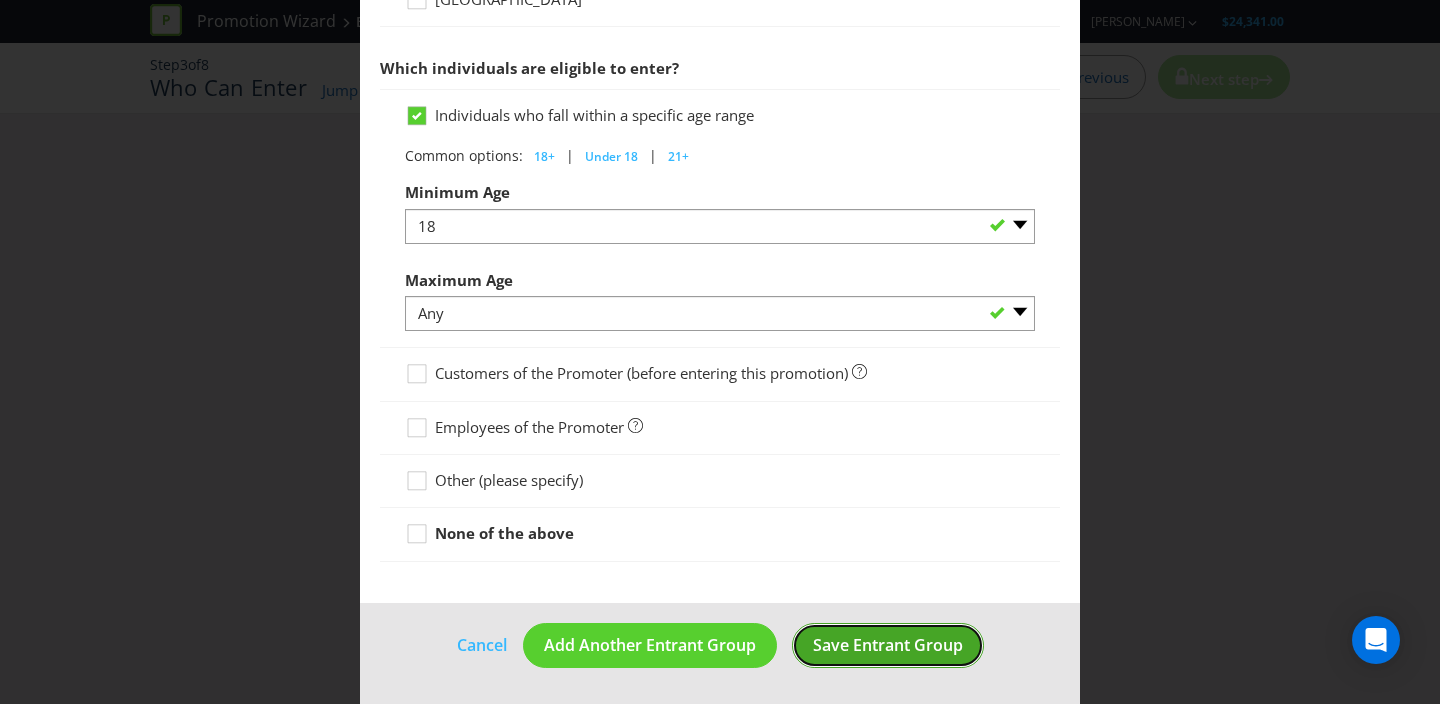 click on "Save Entrant Group" at bounding box center (888, 645) 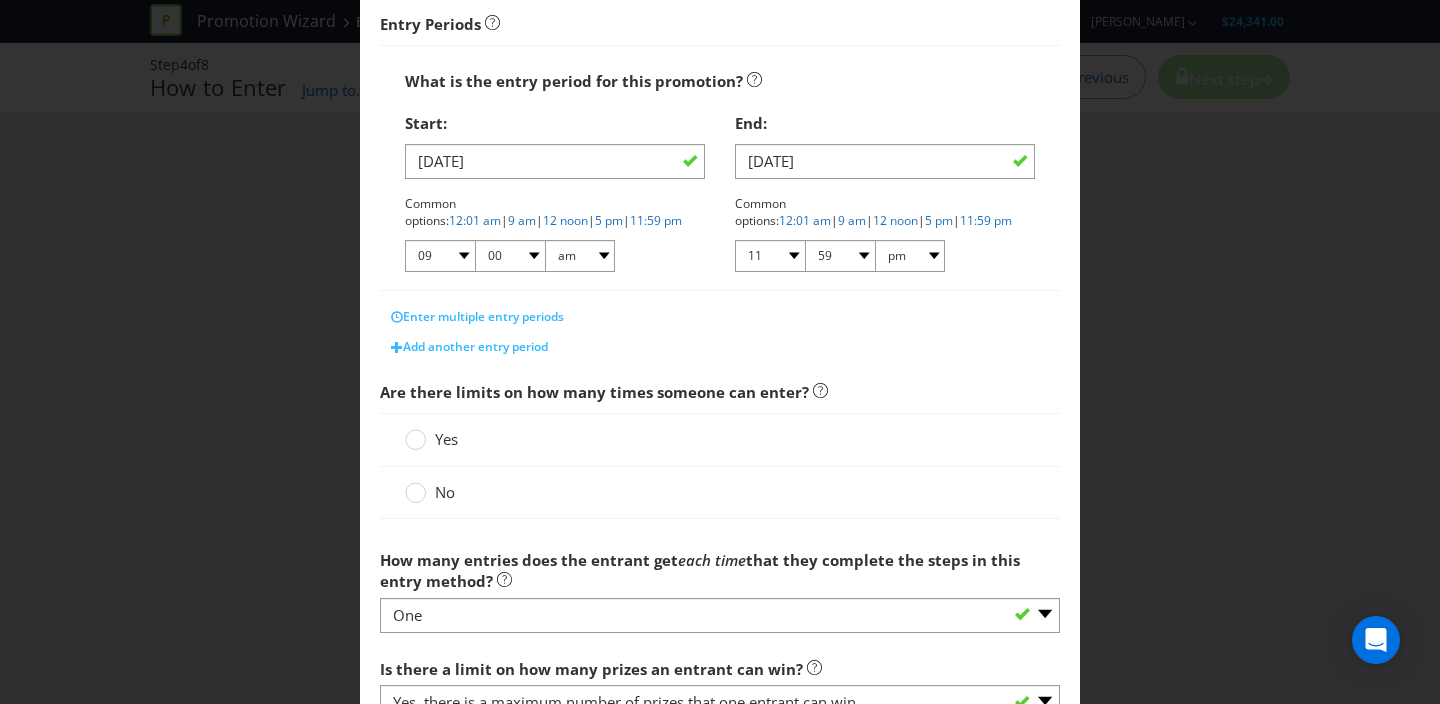 scroll, scrollTop: 342, scrollLeft: 0, axis: vertical 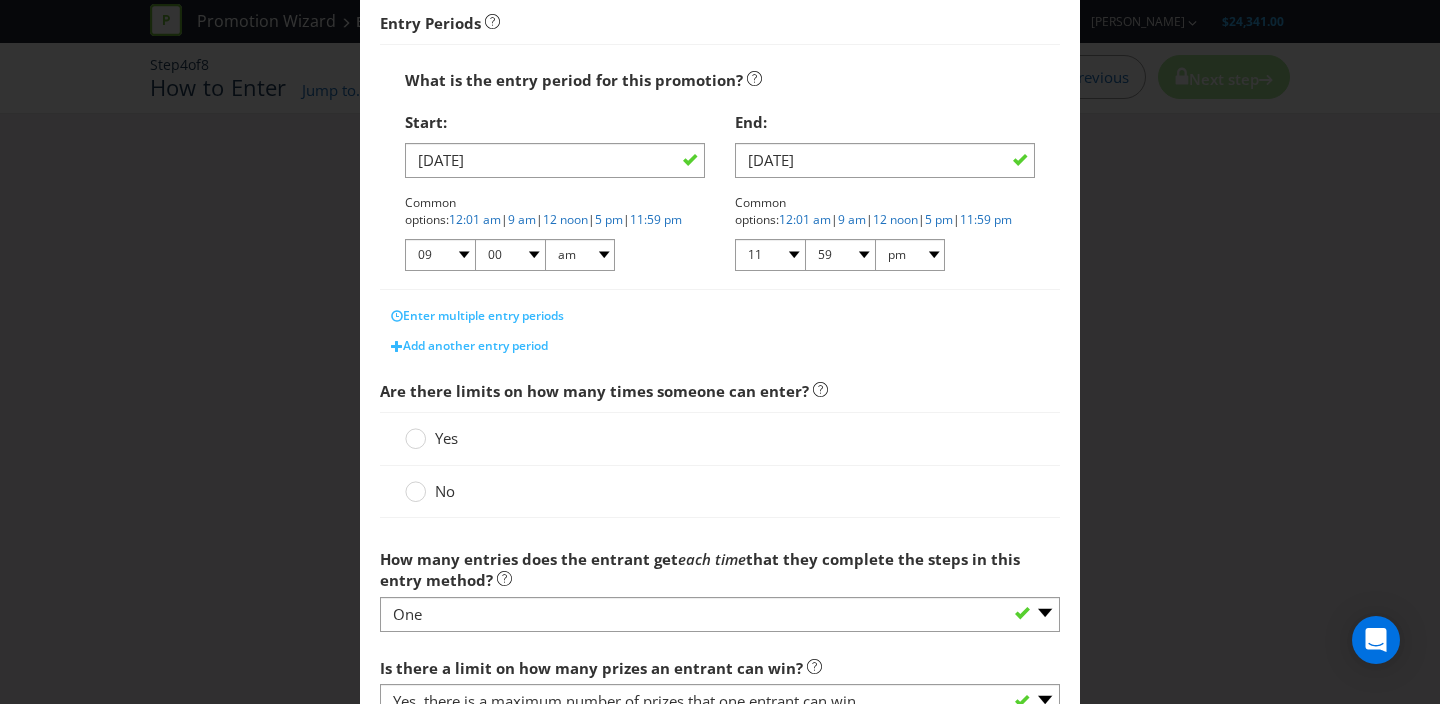 click on "Yes" at bounding box center [446, 438] 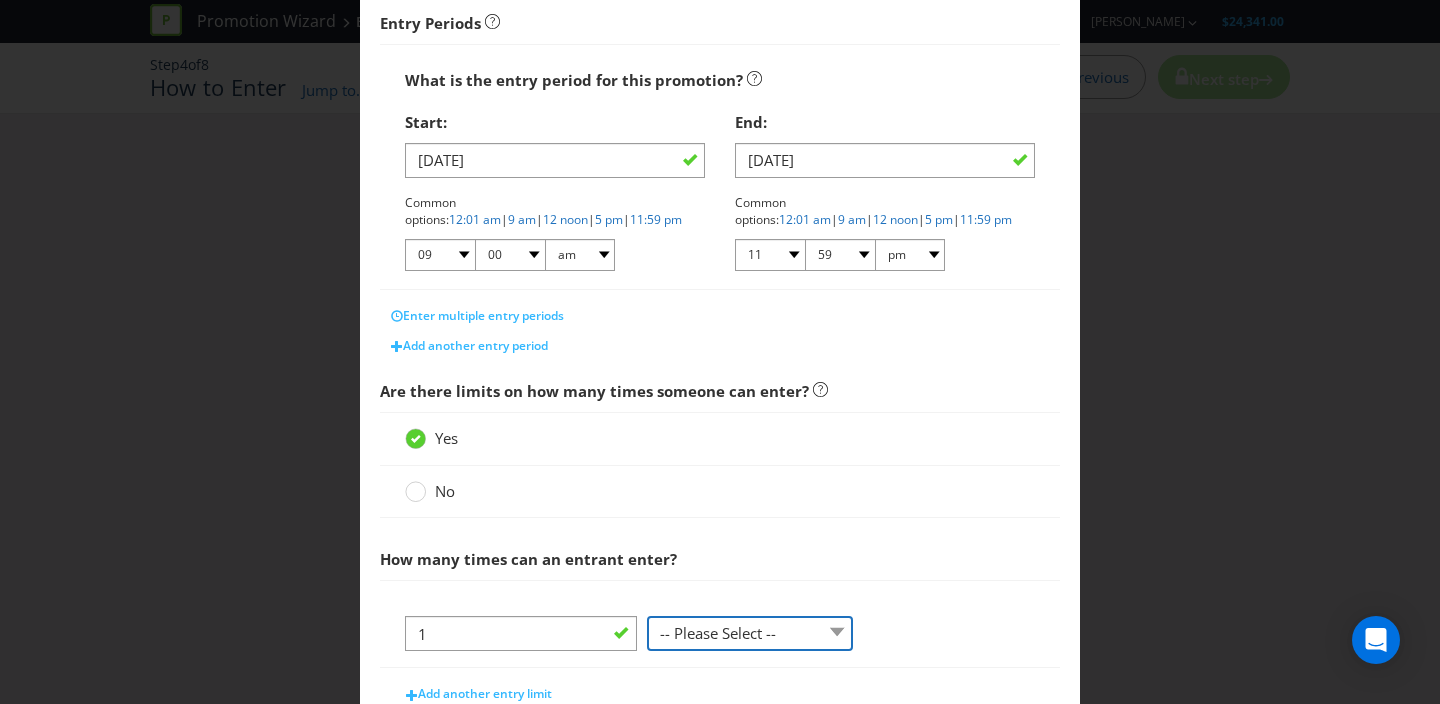 click on "-- Please Select -- per person per day per purchase per transaction Other (please specify)" at bounding box center (750, 633) 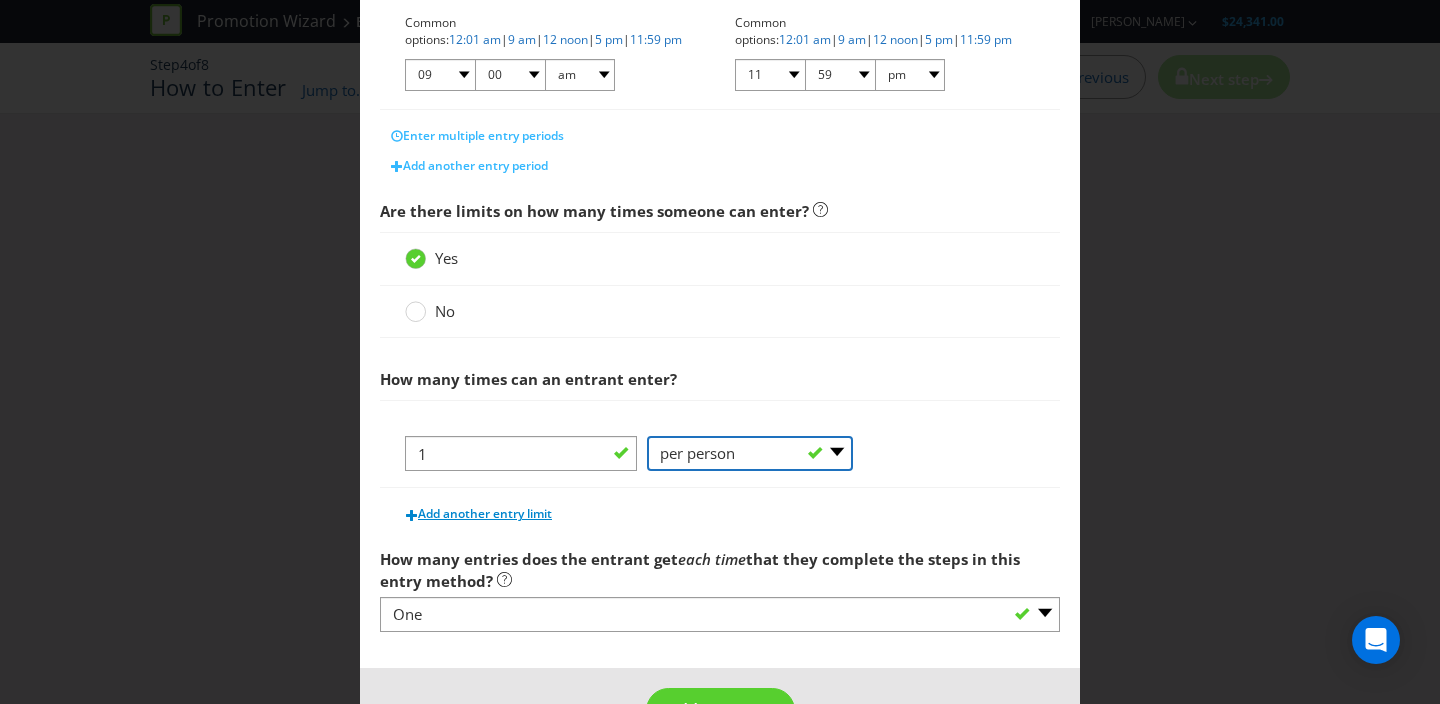 scroll, scrollTop: 527, scrollLeft: 0, axis: vertical 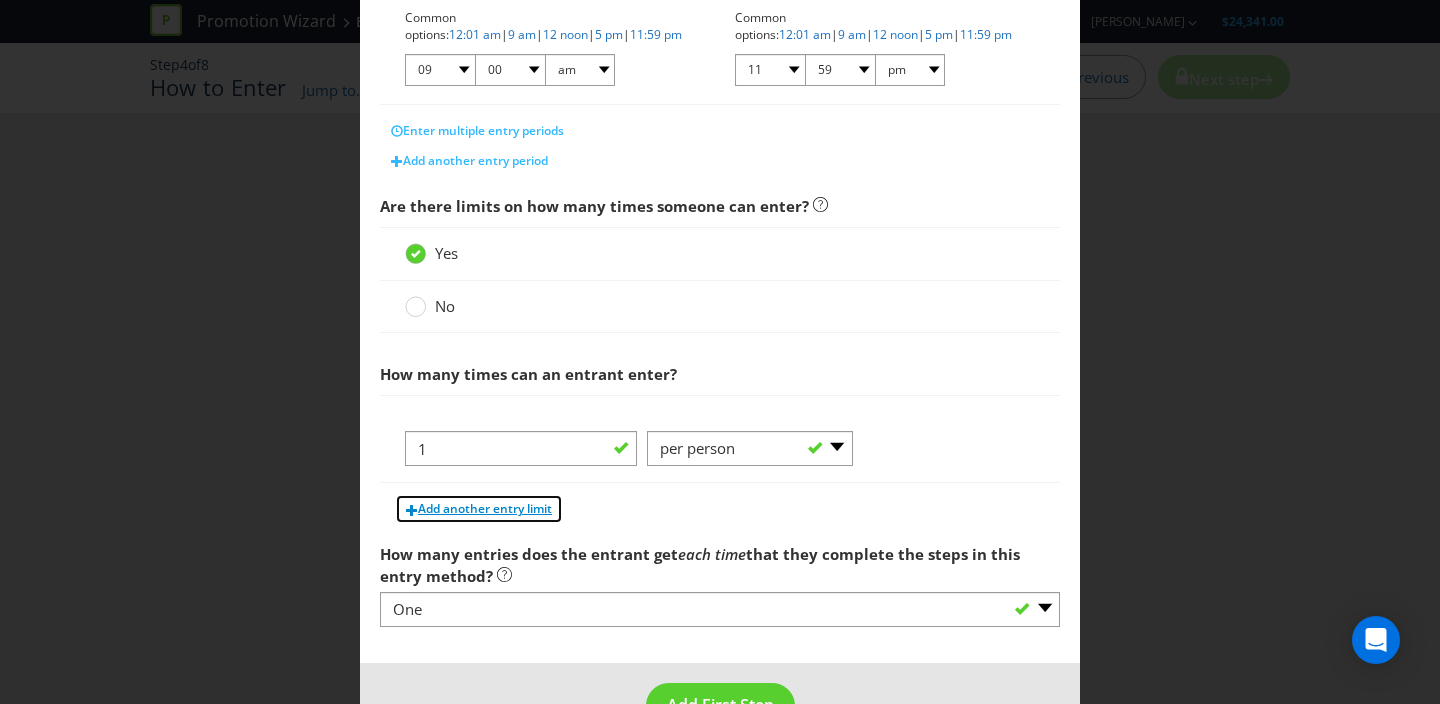 drag, startPoint x: 441, startPoint y: 512, endPoint x: 489, endPoint y: 516, distance: 48.166378 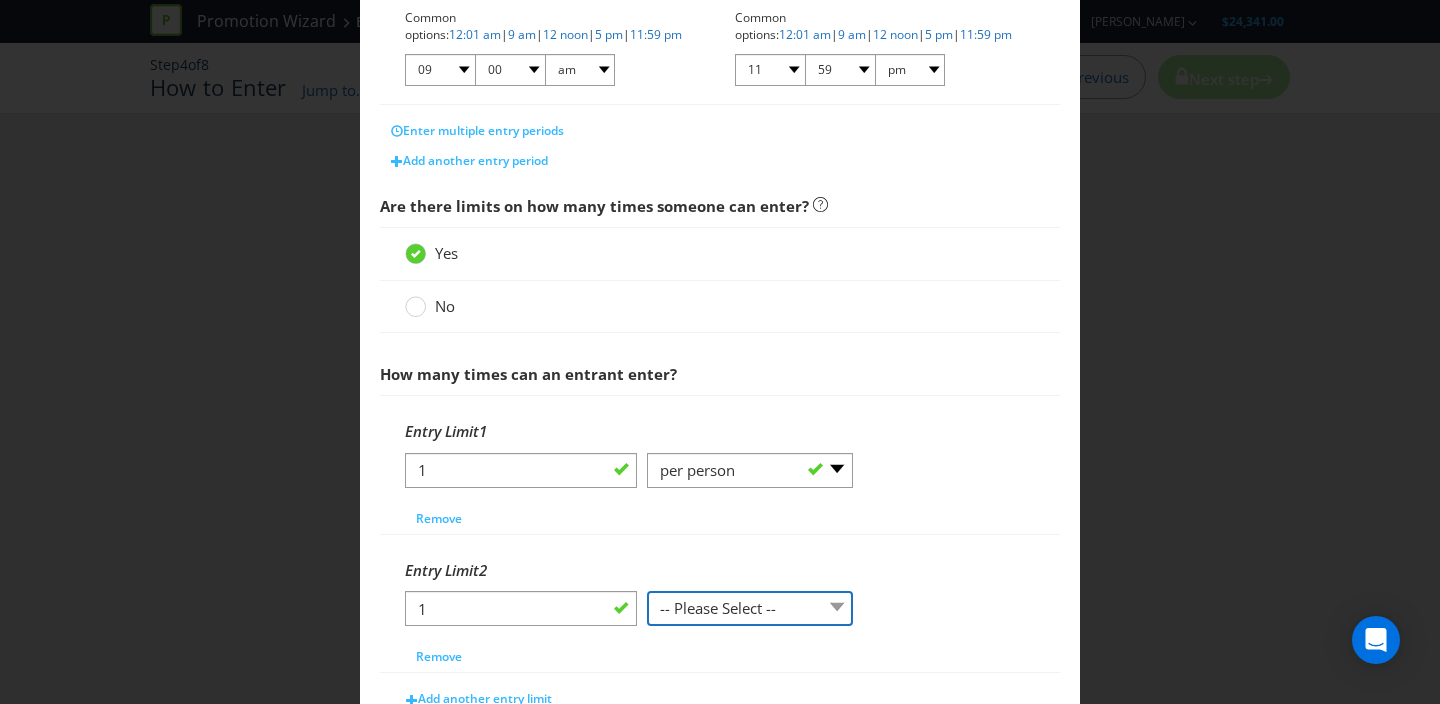 click on "-- Please Select -- per person per day per purchase per transaction Other (please specify)" at bounding box center [750, 608] 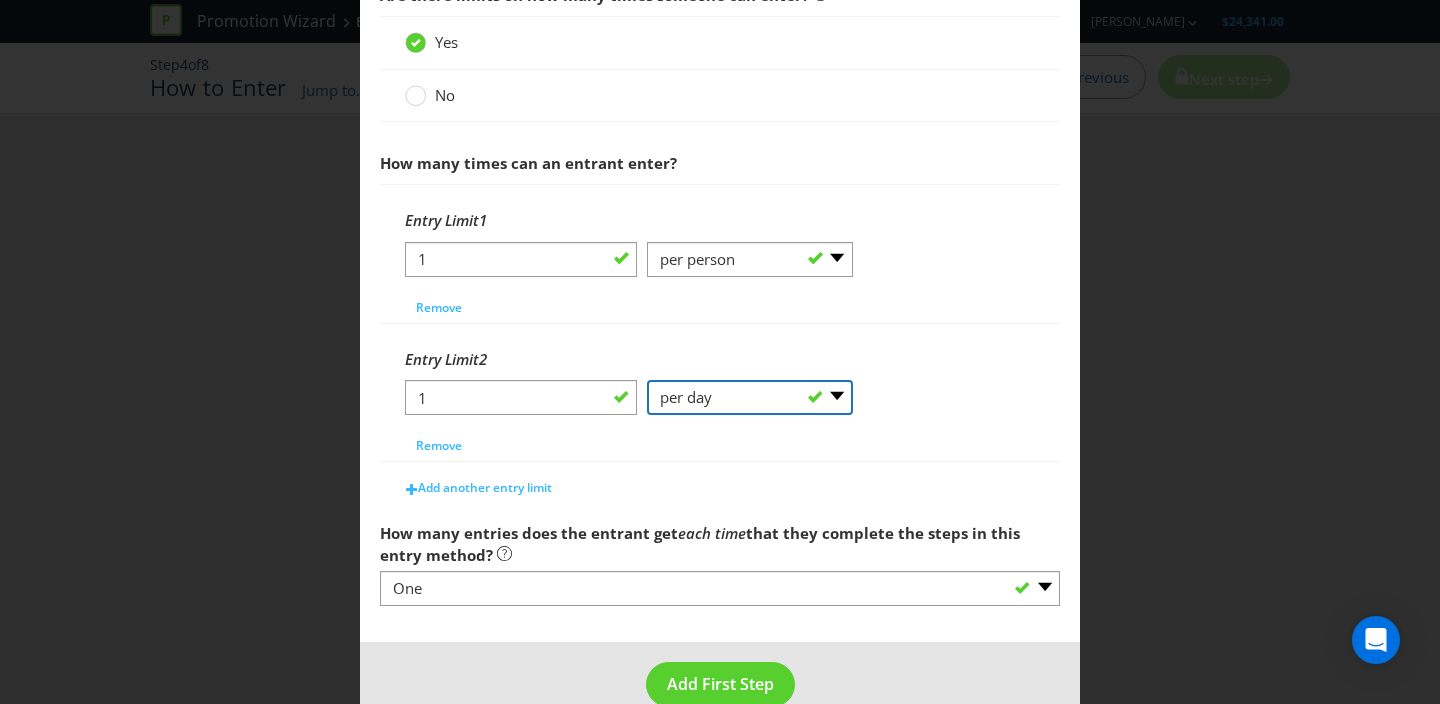 scroll, scrollTop: 777, scrollLeft: 0, axis: vertical 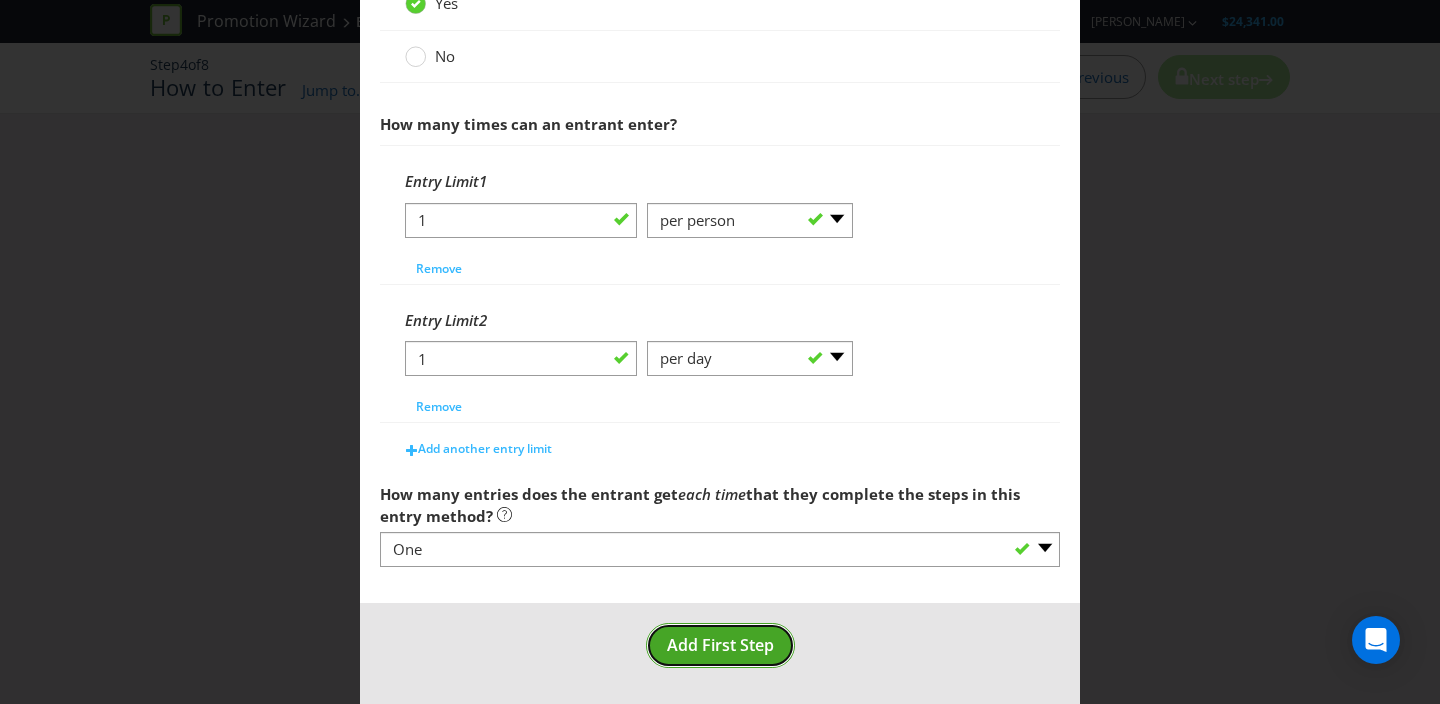 click on "Add First Step" at bounding box center (720, 645) 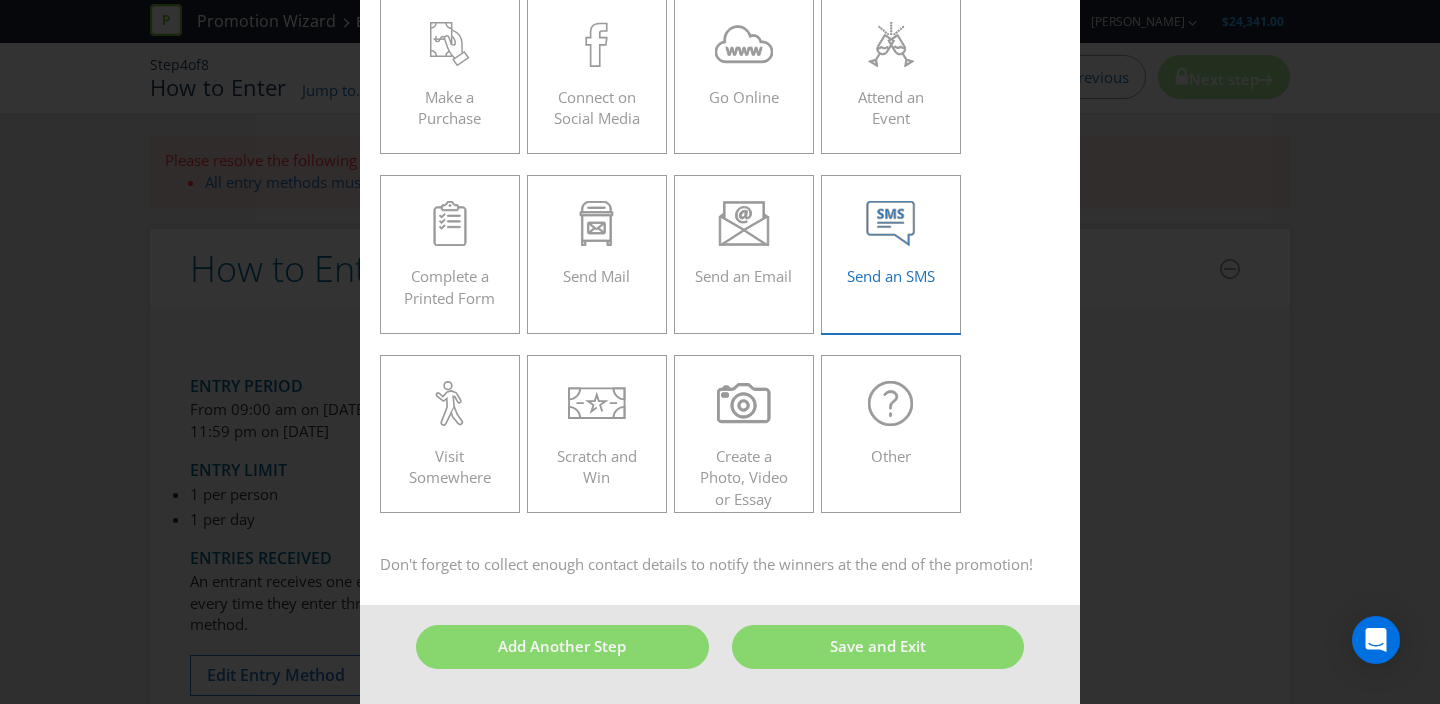 scroll, scrollTop: 85, scrollLeft: 0, axis: vertical 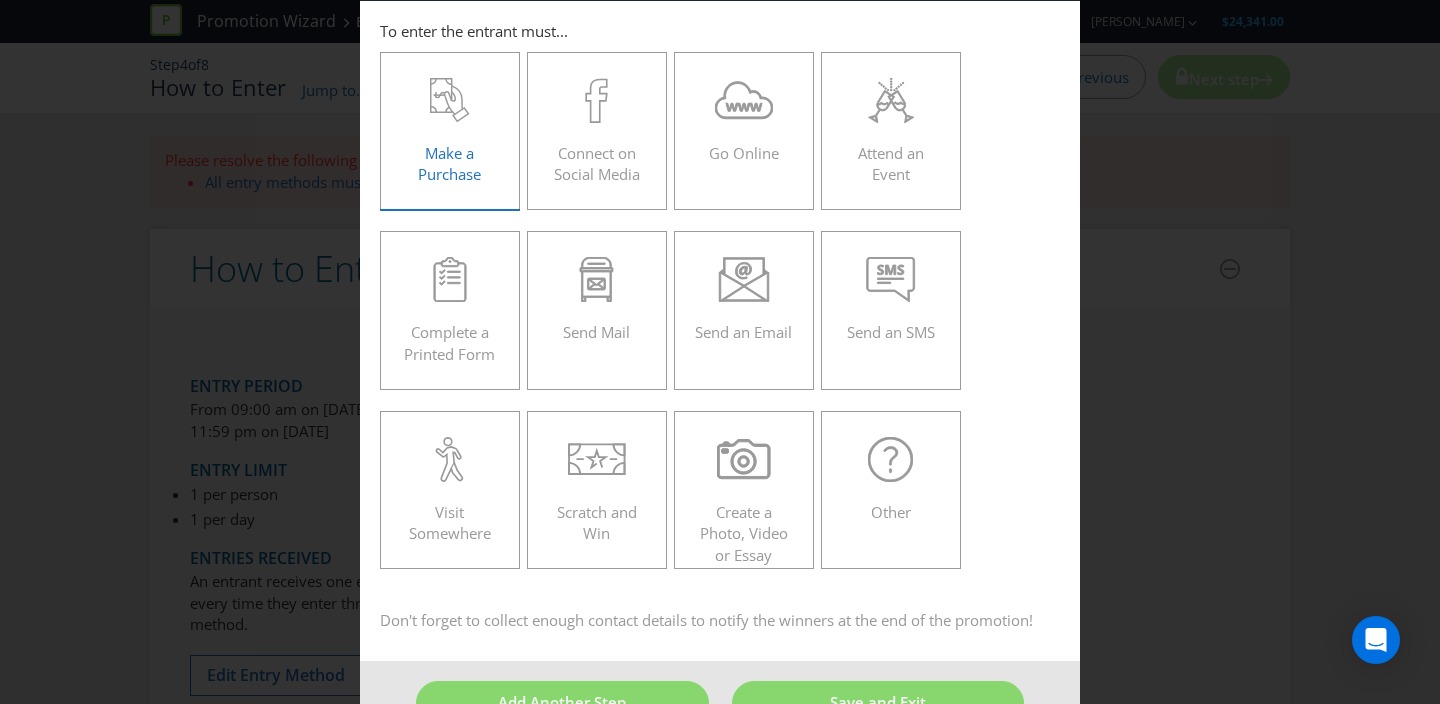 click on "Make a Purchase" at bounding box center [450, 123] 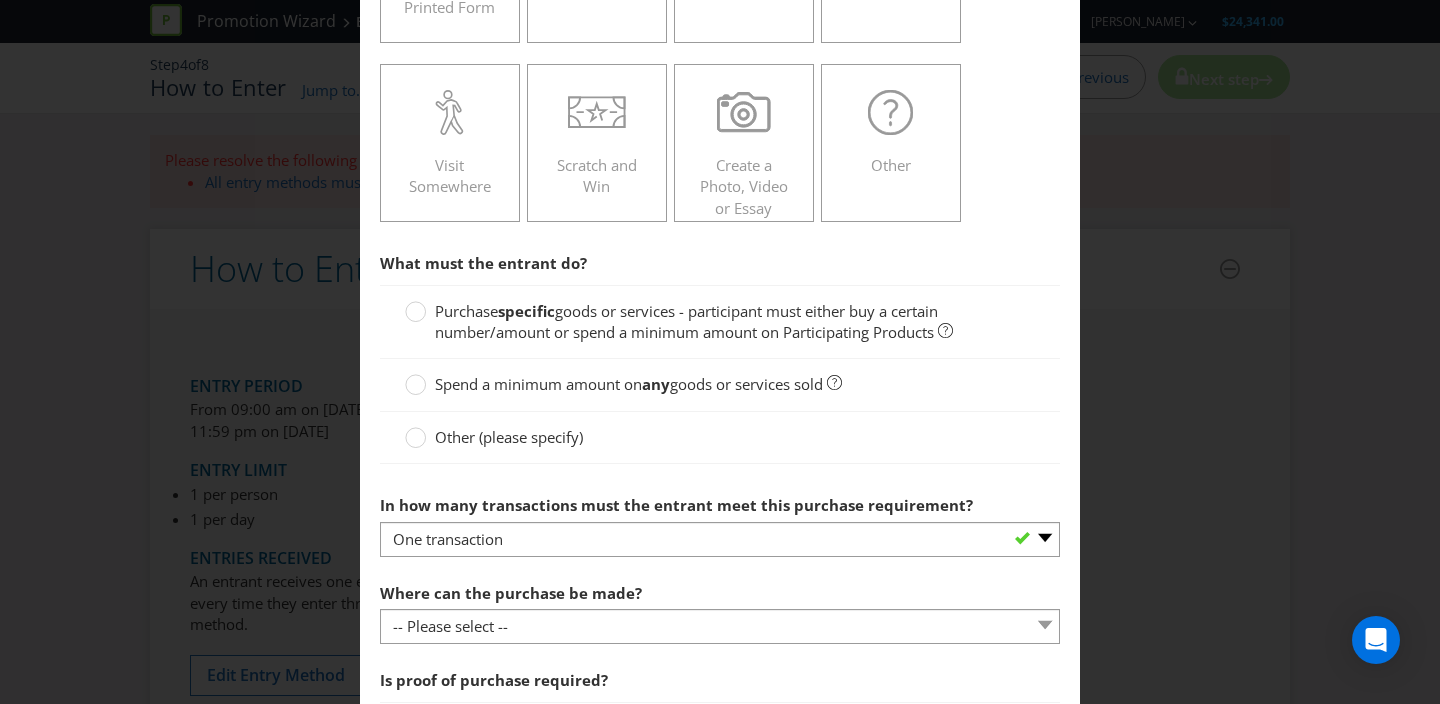scroll, scrollTop: 442, scrollLeft: 0, axis: vertical 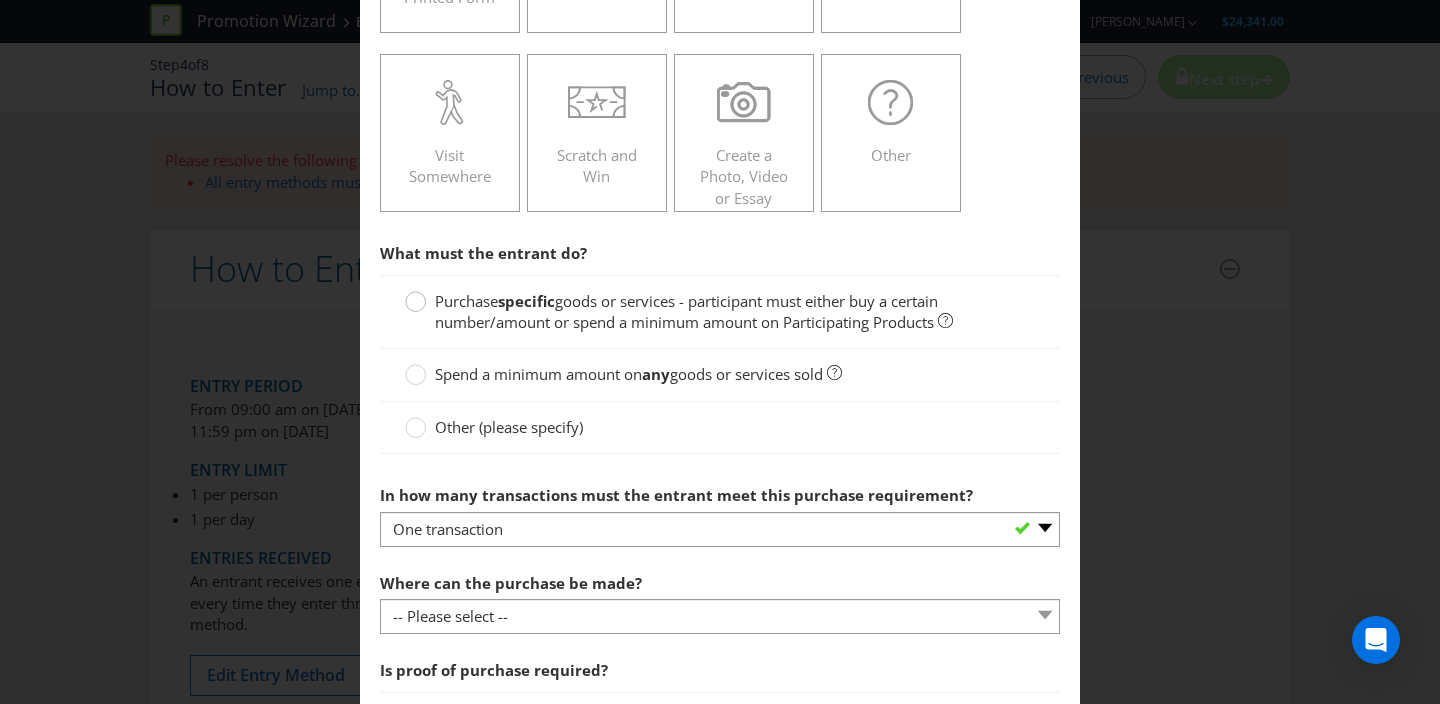 click 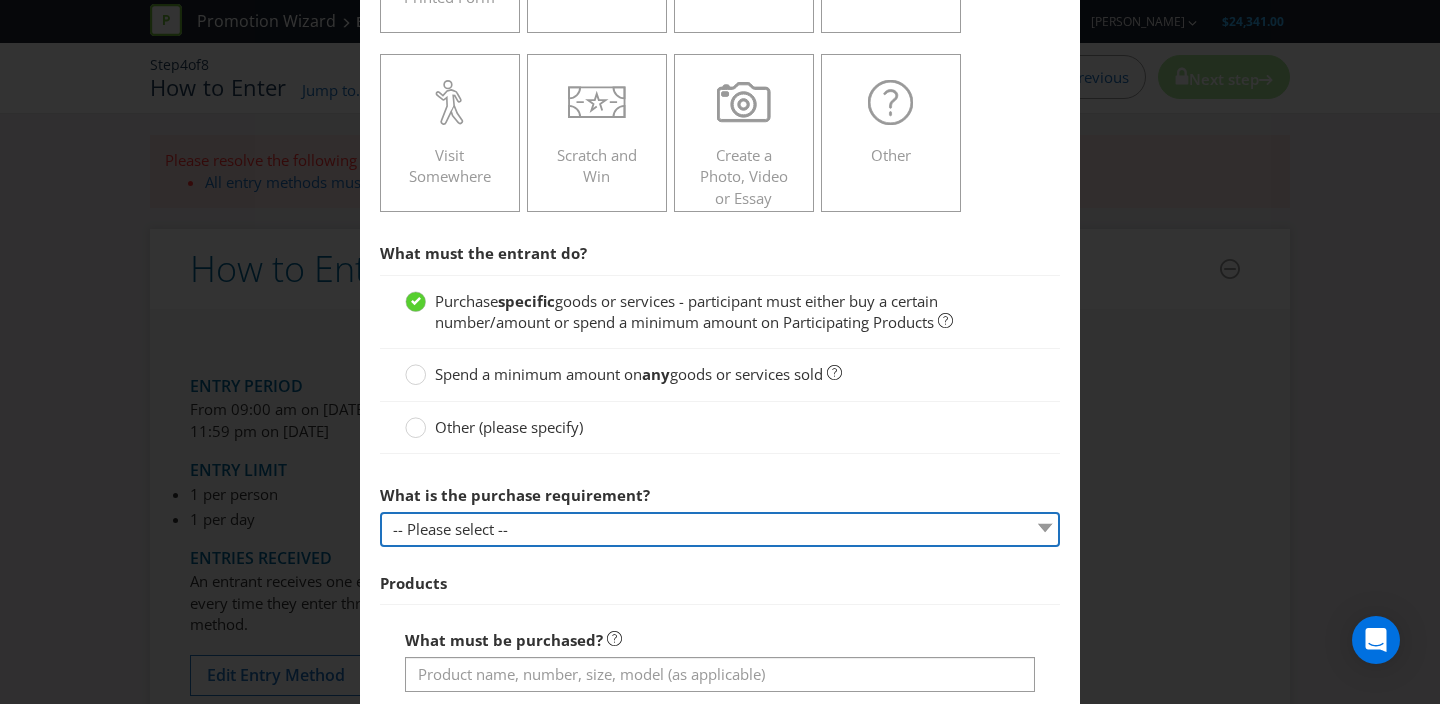 click on "-- Please select -- Buy a certain number of these products or services Spend a minimum amount on these products or services" at bounding box center (720, 529) 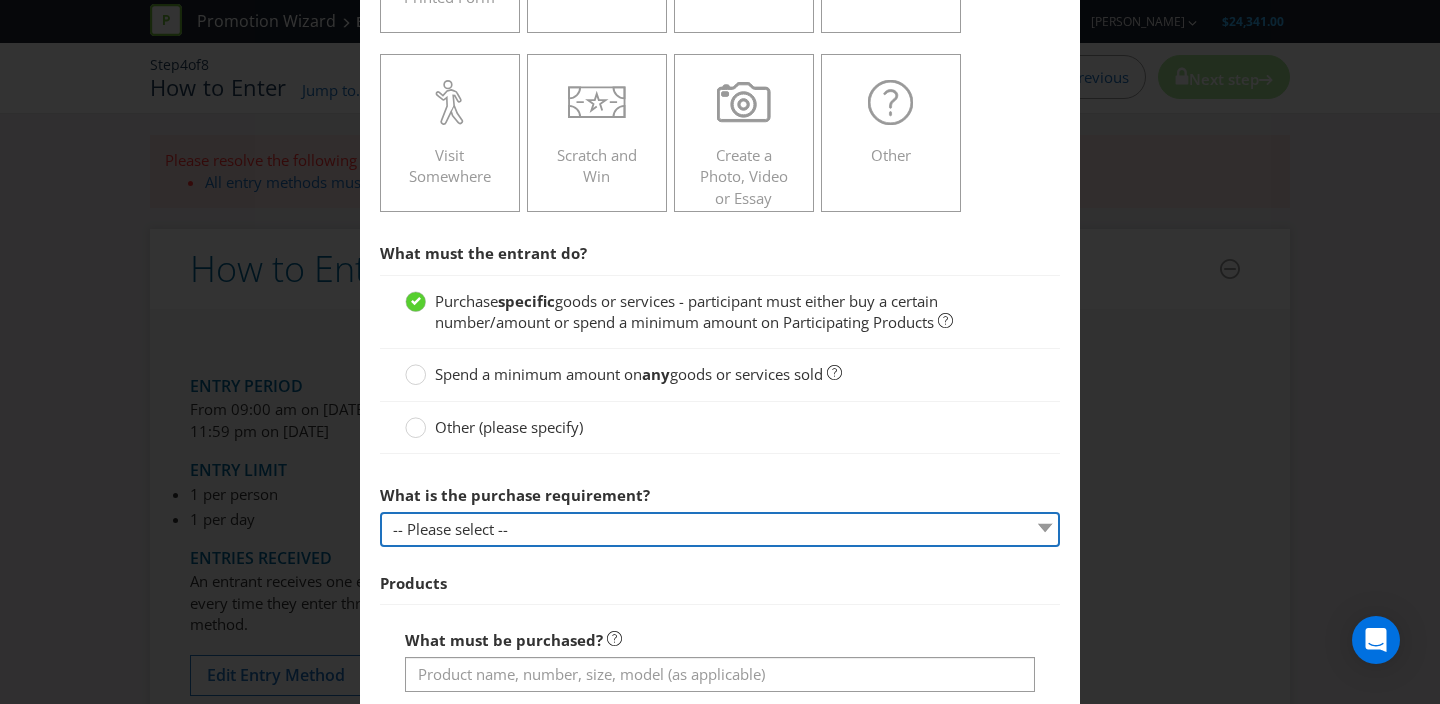 select on "MINIMUM_QUANTITY" 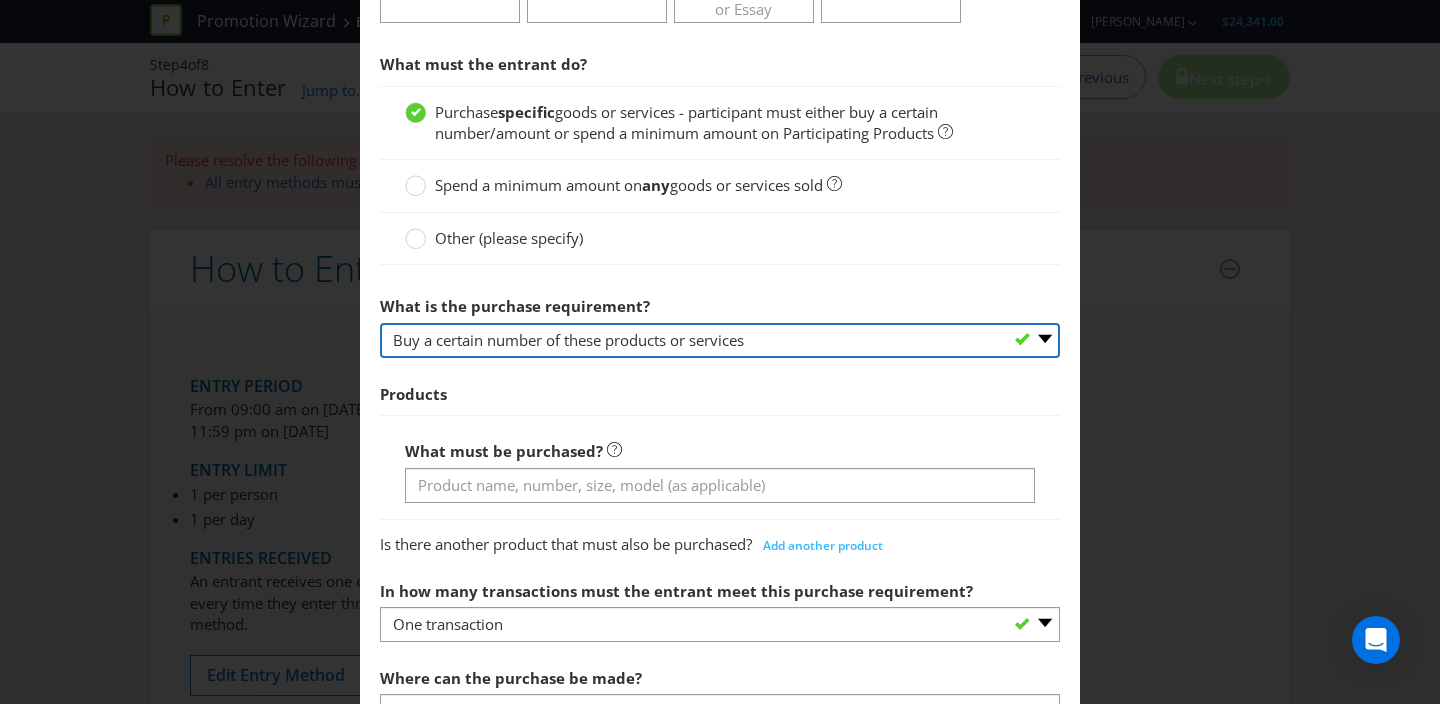 scroll, scrollTop: 670, scrollLeft: 0, axis: vertical 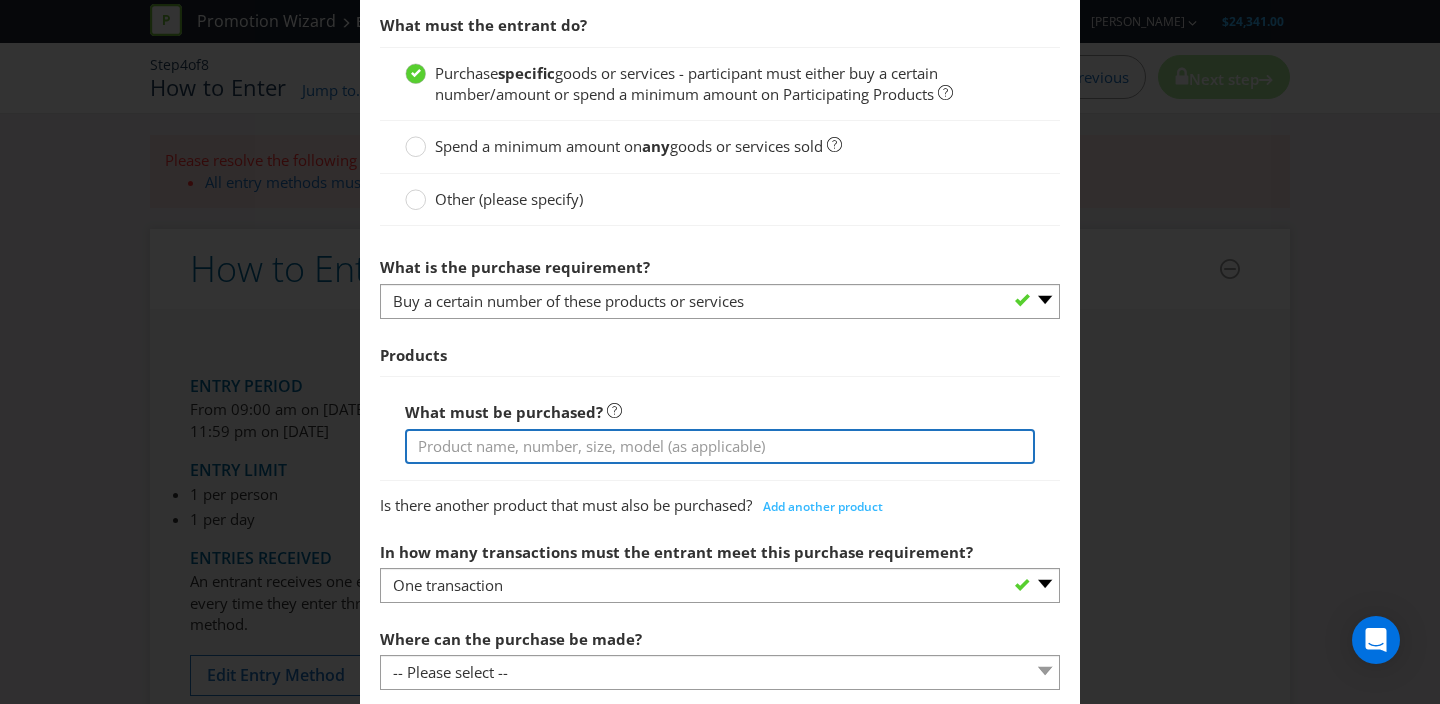 click at bounding box center (720, 446) 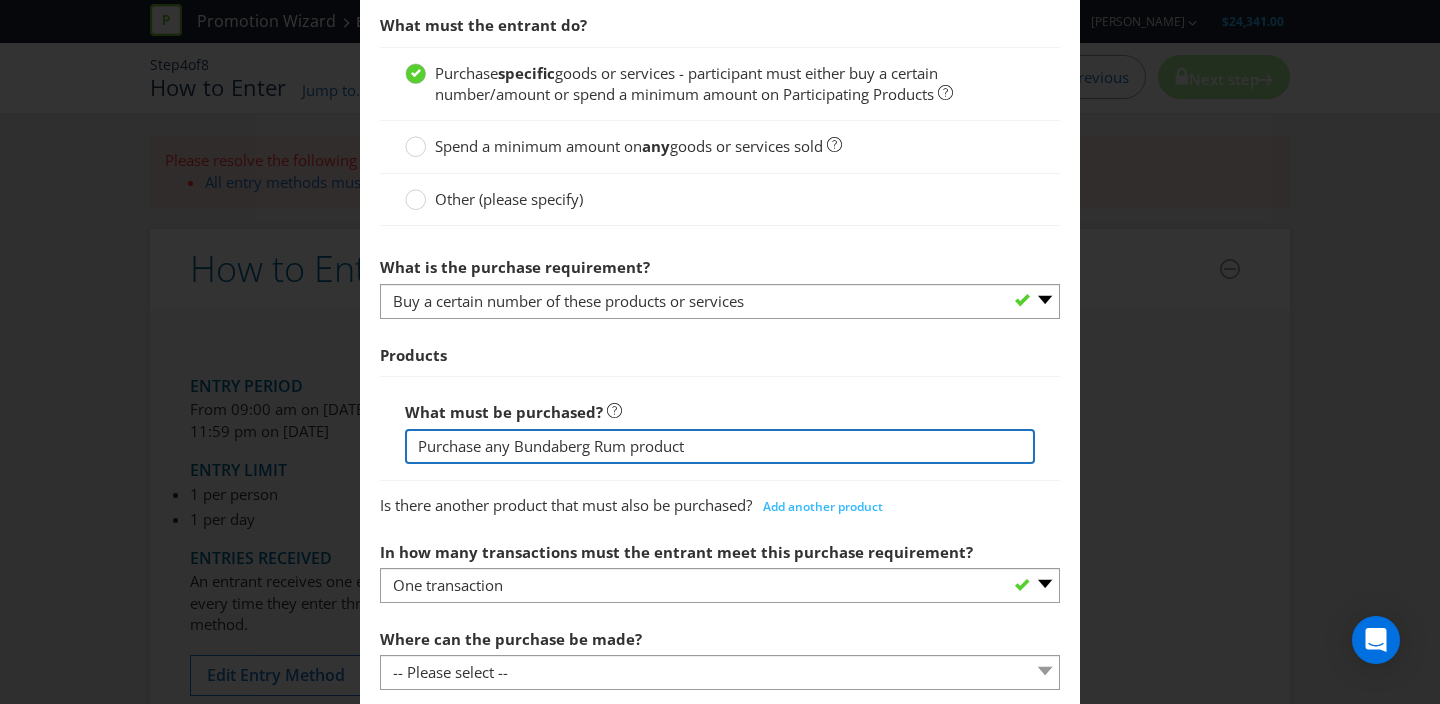 drag, startPoint x: 516, startPoint y: 451, endPoint x: 686, endPoint y: 449, distance: 170.01176 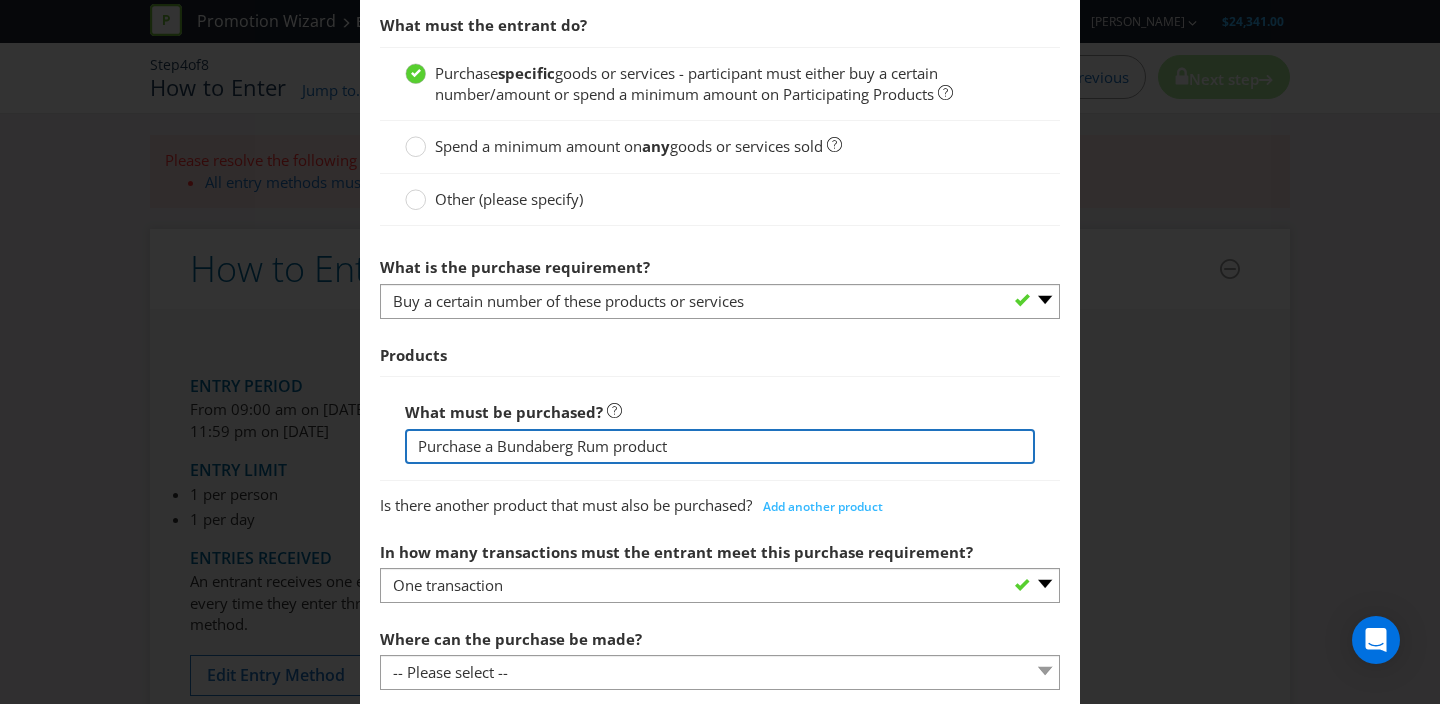 click on "Purchase a Bundaberg Rum product" at bounding box center (720, 446) 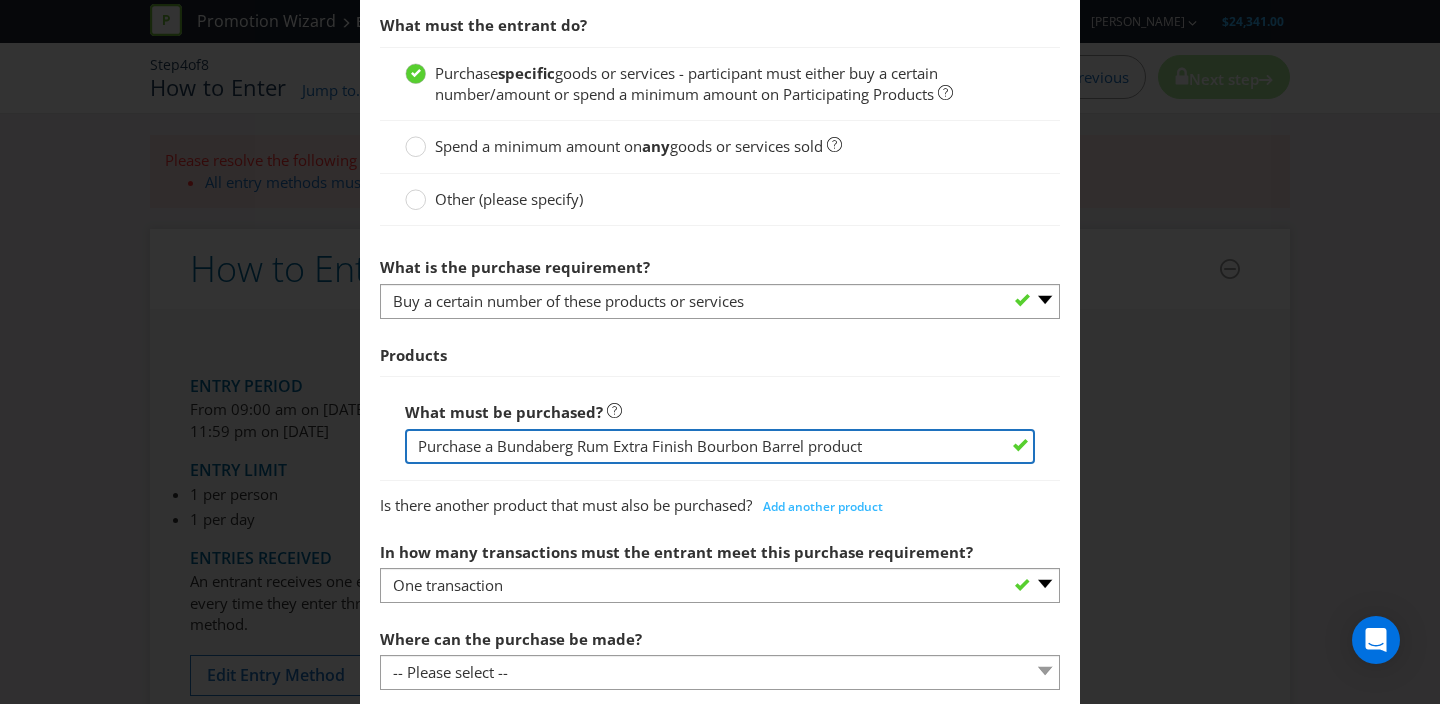 type on "Purchase a Bundaberg Rum Extra Finish Bourbon Barrel product" 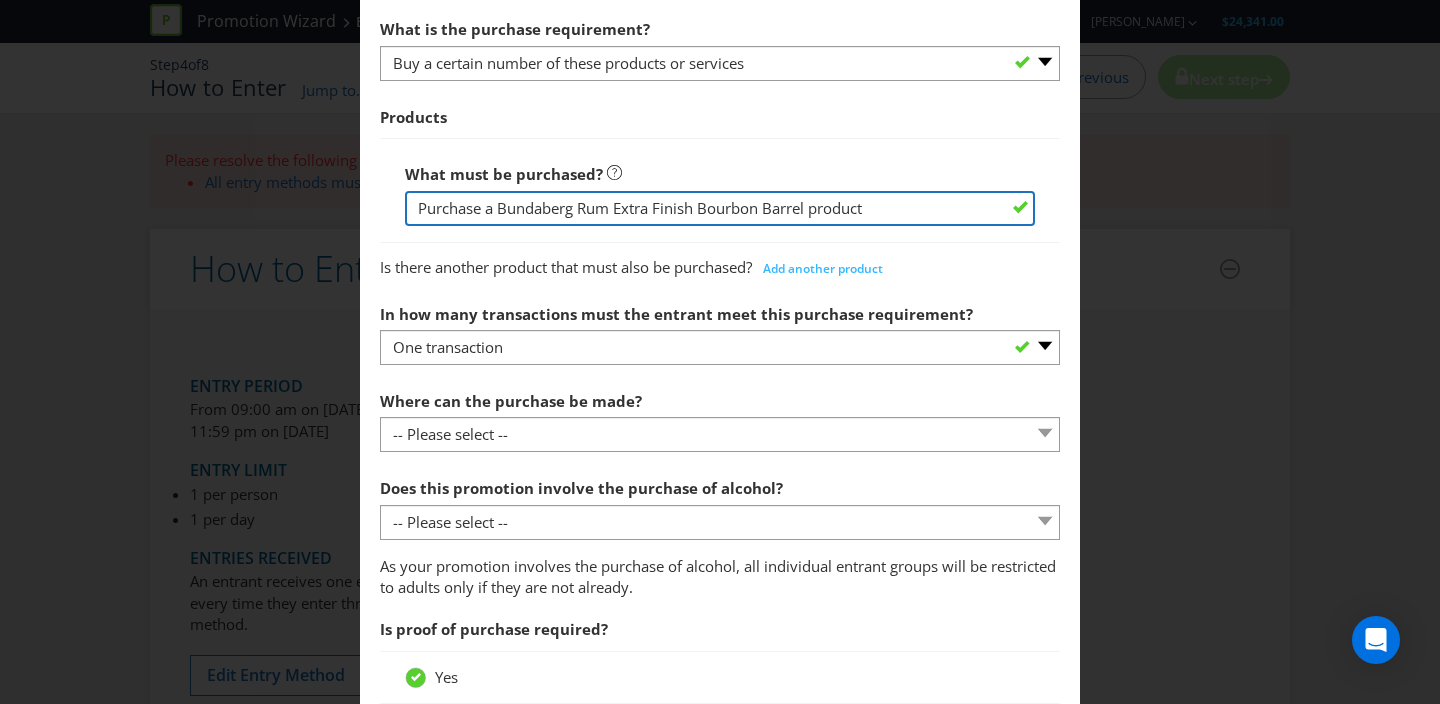 scroll, scrollTop: 911, scrollLeft: 0, axis: vertical 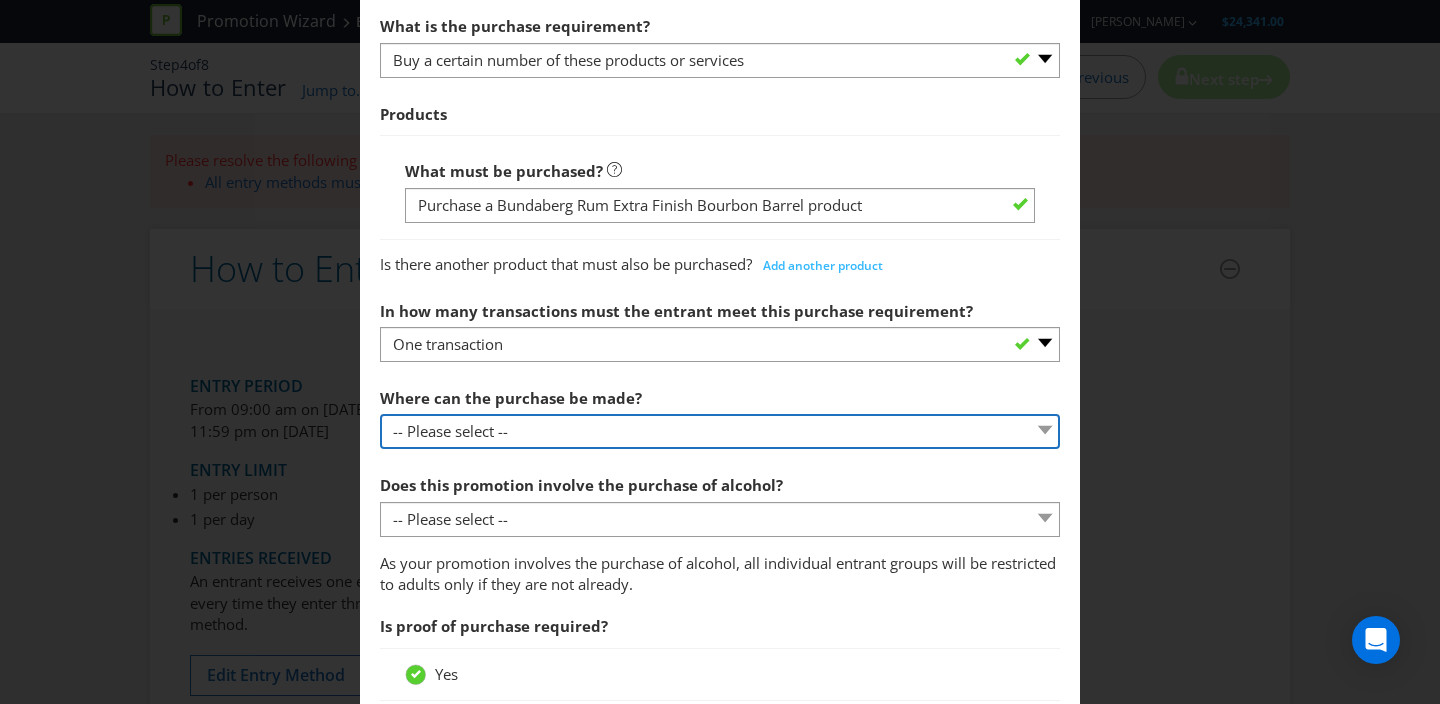 click on "-- Please select -- Any stores displaying promotional material (including online) Any stores displaying promotional material (excluding online) Any stores that sell the product or service Specific stores or a specific area (please specify) Other (please specify)" at bounding box center (720, 431) 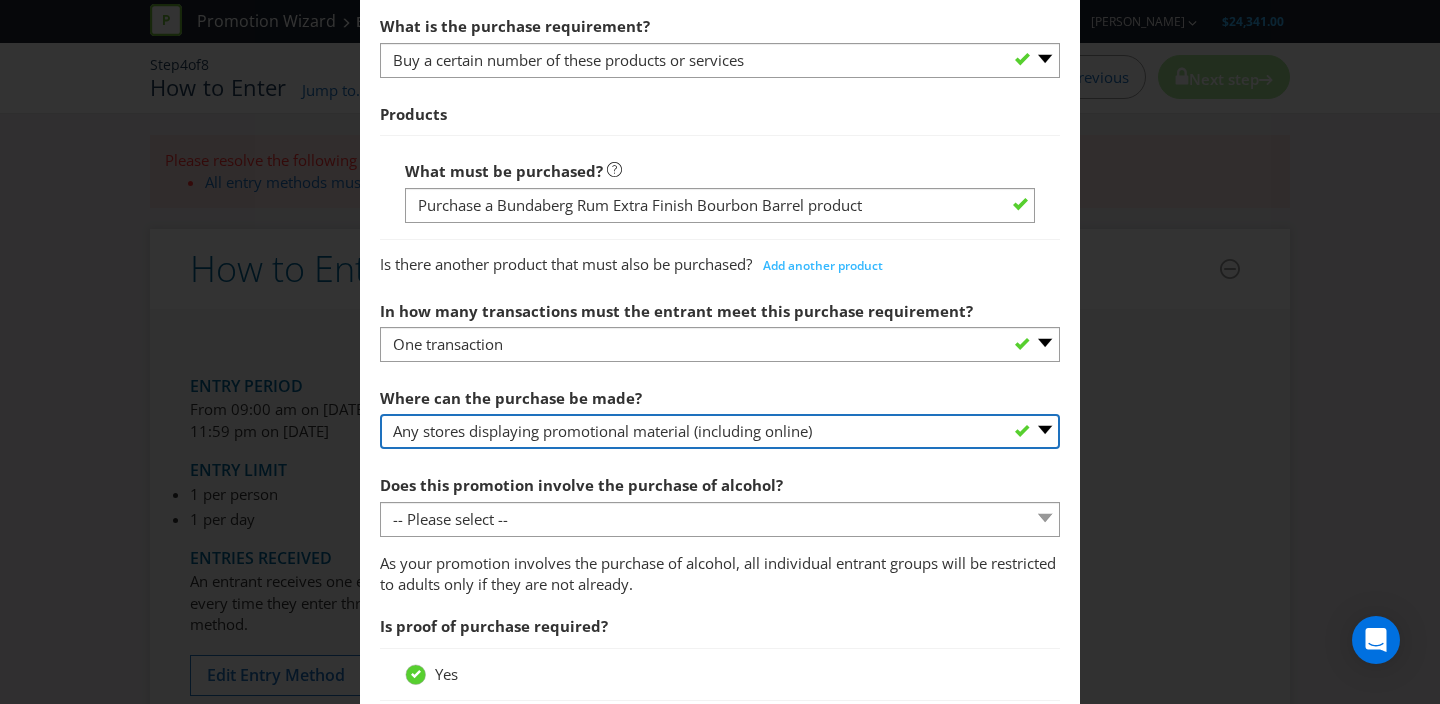 click on "-- Please select -- Any stores displaying promotional material (including online) Any stores displaying promotional material (excluding online) Any stores that sell the product or service Specific stores or a specific area (please specify) Other (please specify)" at bounding box center (720, 431) 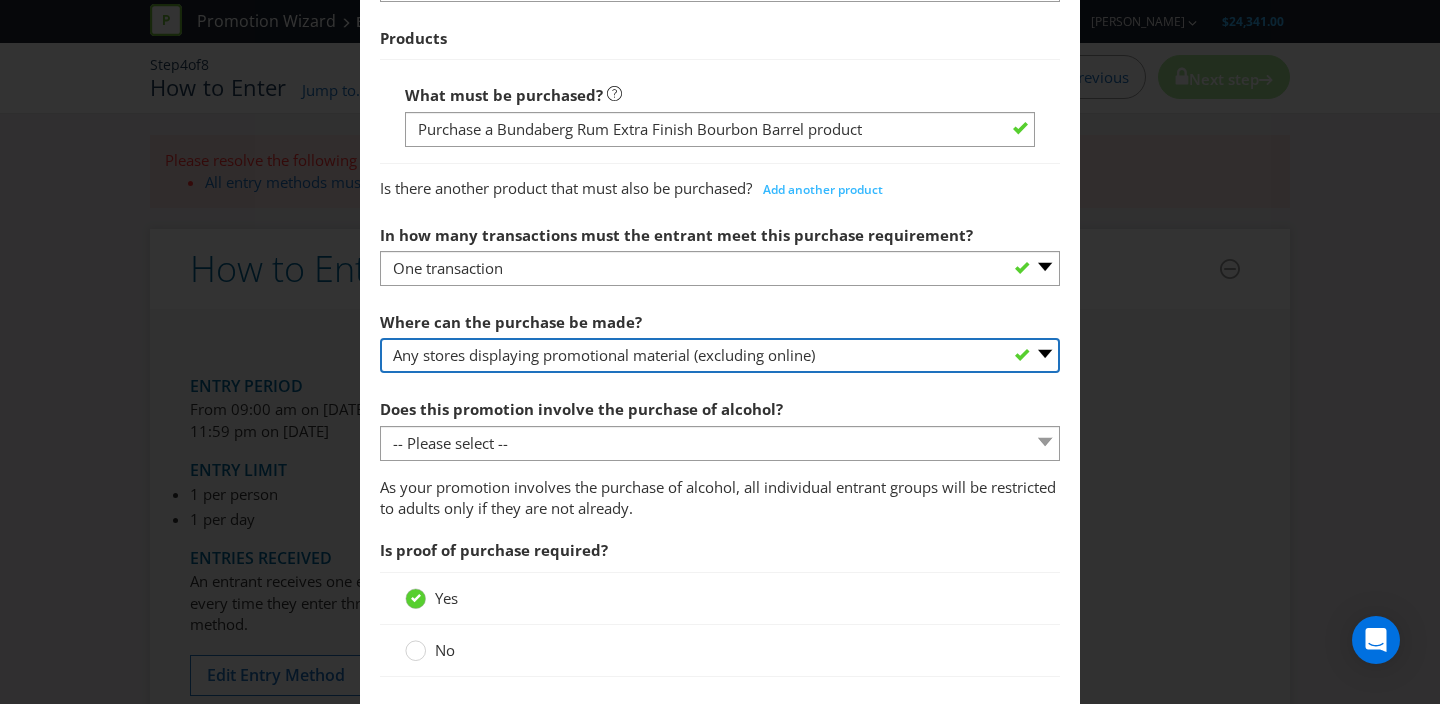 scroll, scrollTop: 1018, scrollLeft: 0, axis: vertical 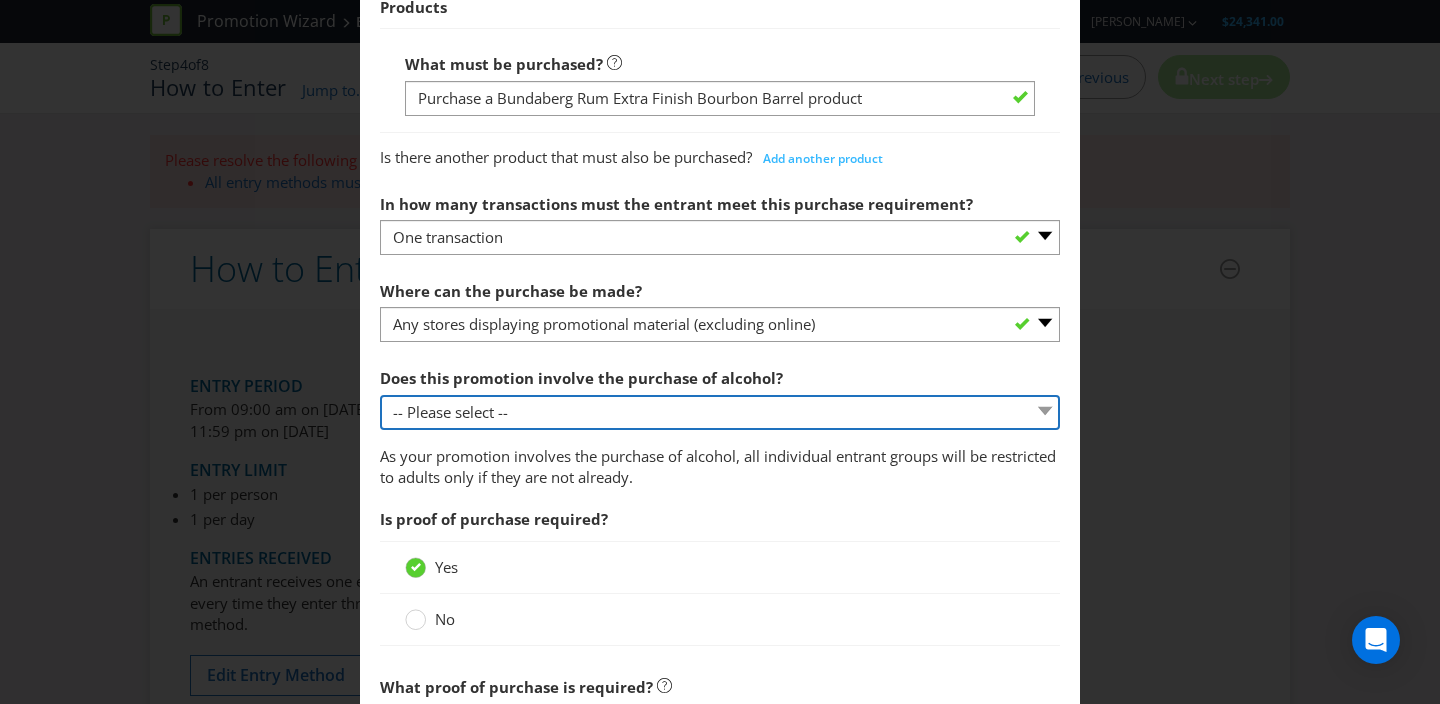 click on "-- Please select -- Yes, for on-premises consumption Yes, for off-premises consumption No, it does not involve the purchase of alcohol" at bounding box center (720, 412) 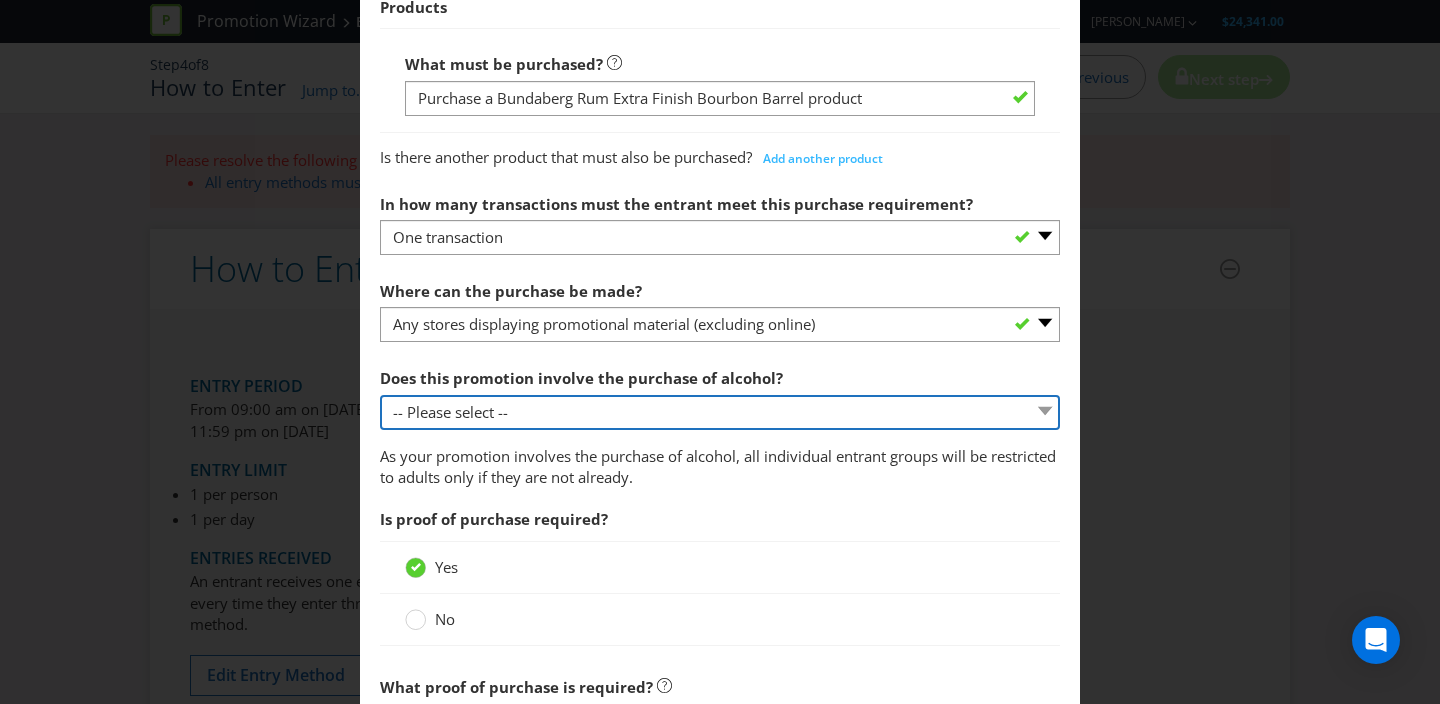 select on "YES_ON_PREMISES" 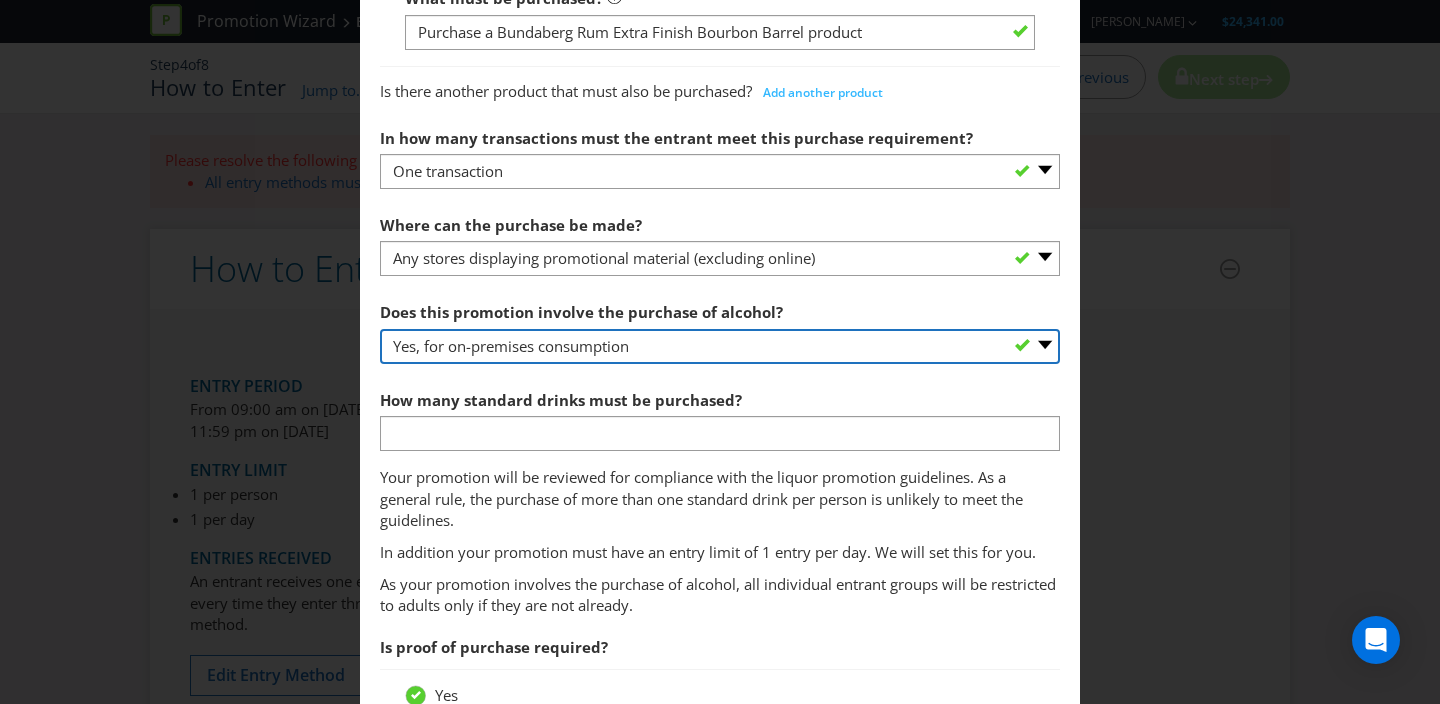 scroll, scrollTop: 1086, scrollLeft: 0, axis: vertical 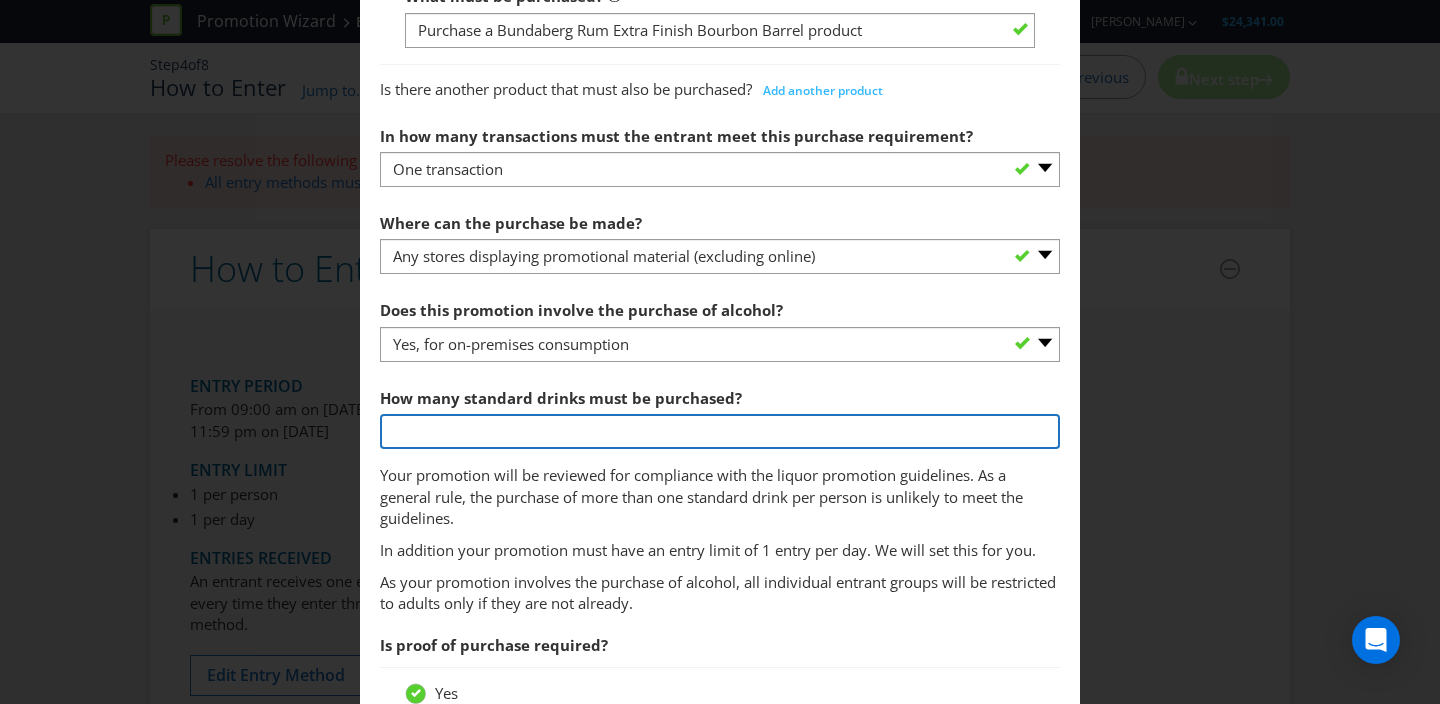 click at bounding box center [720, 431] 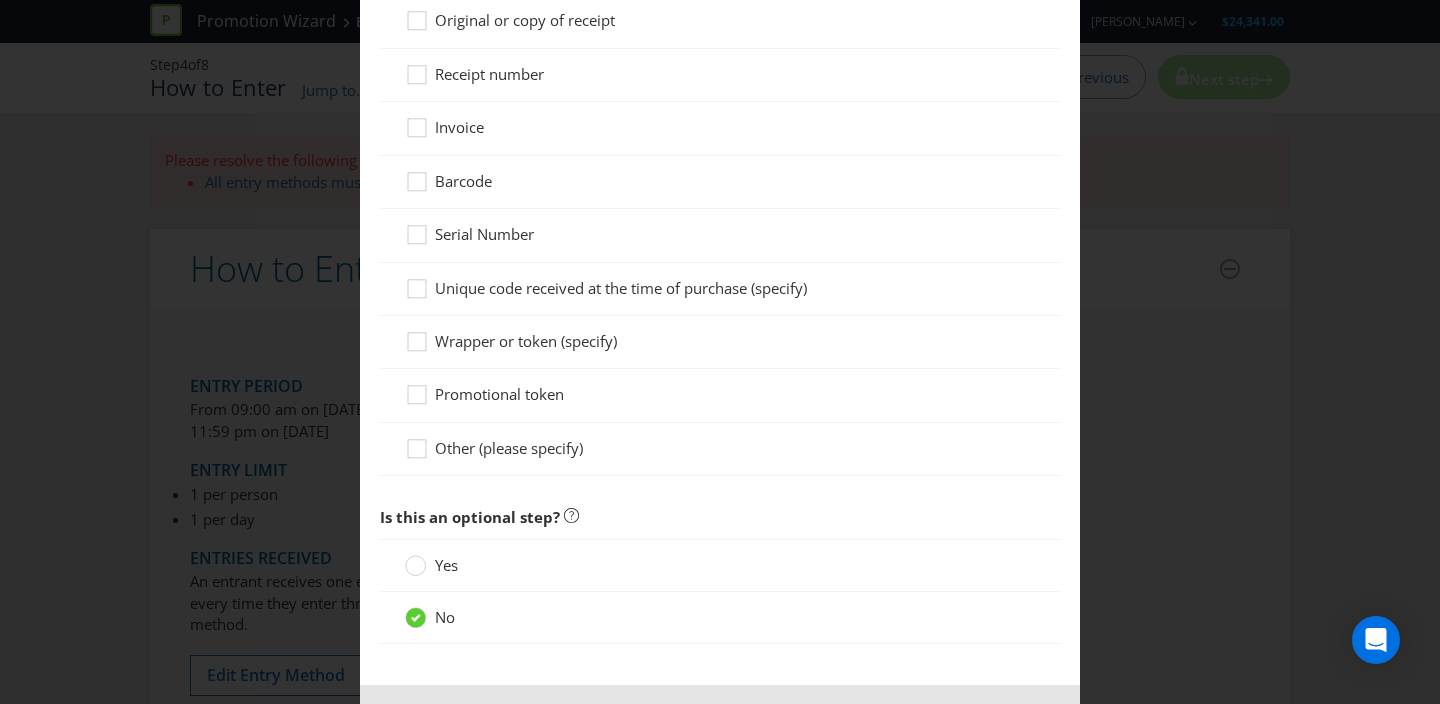 scroll, scrollTop: 2060, scrollLeft: 0, axis: vertical 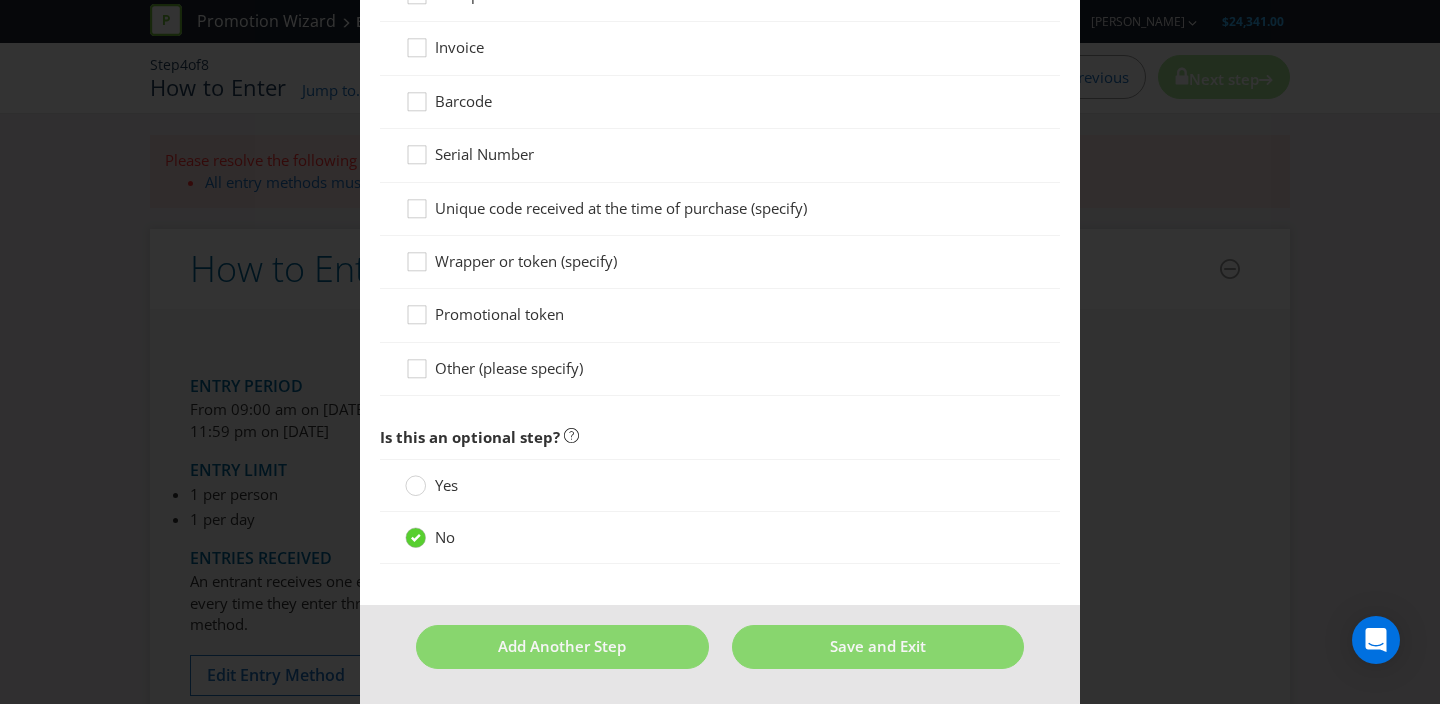 type on "1" 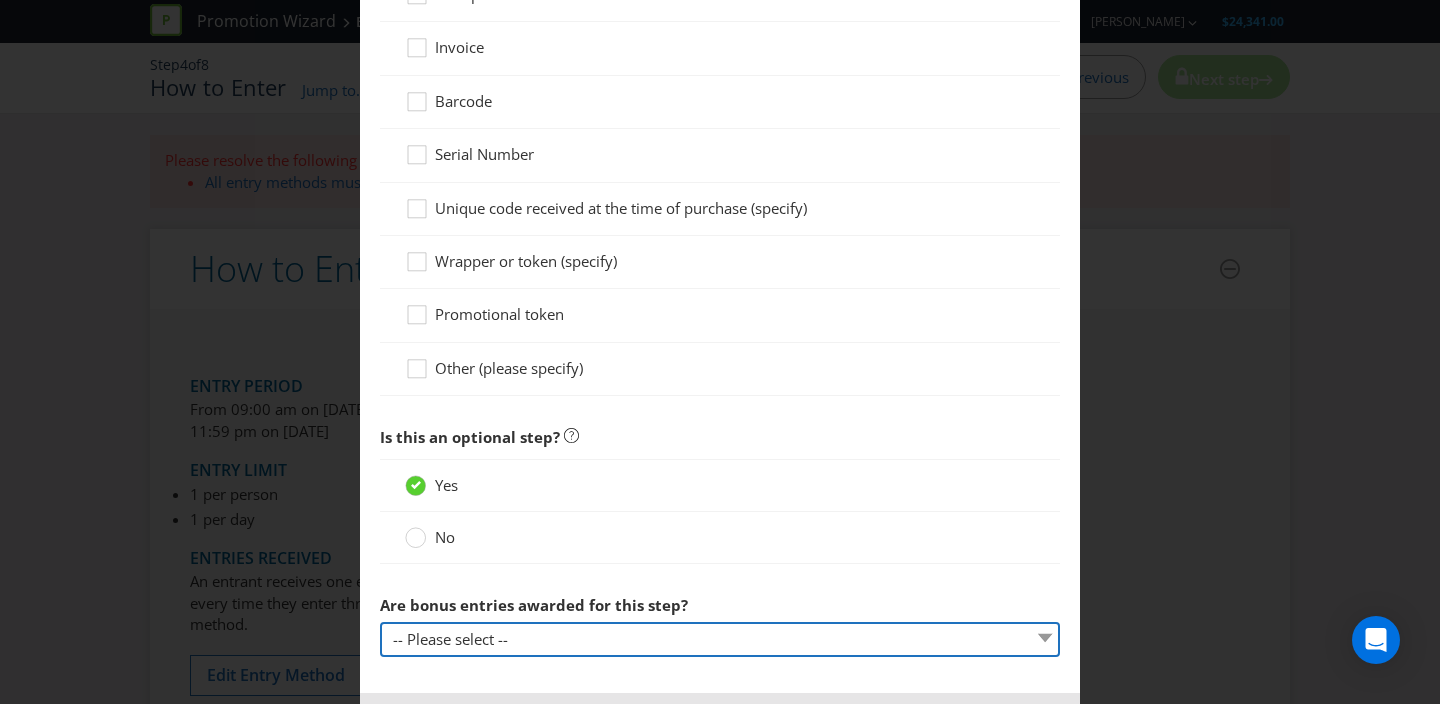 click on "-- Please select -- Yes, entrant gets additional entries every time that this step is completed Yes, entrant gets additional entries the first time that this step is completed No Other (please specify)" at bounding box center (720, 639) 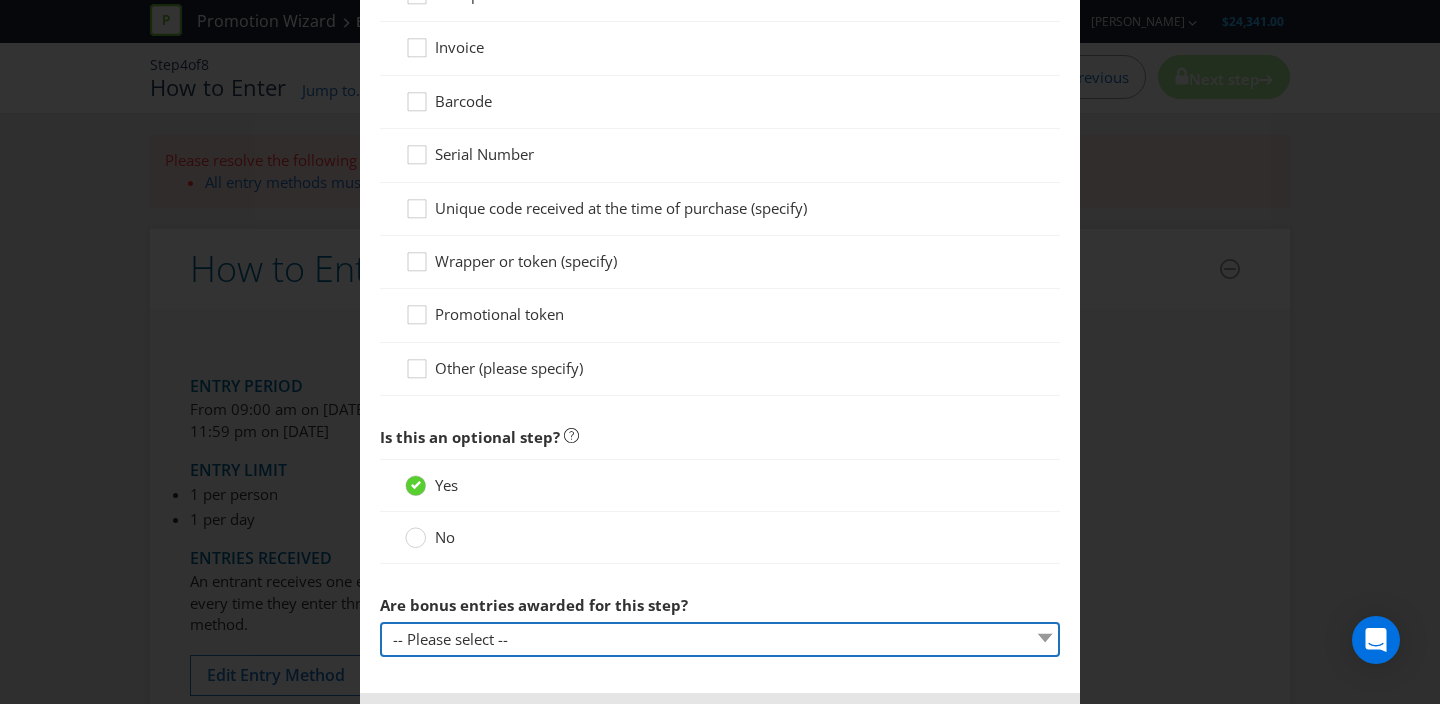 select on "NO" 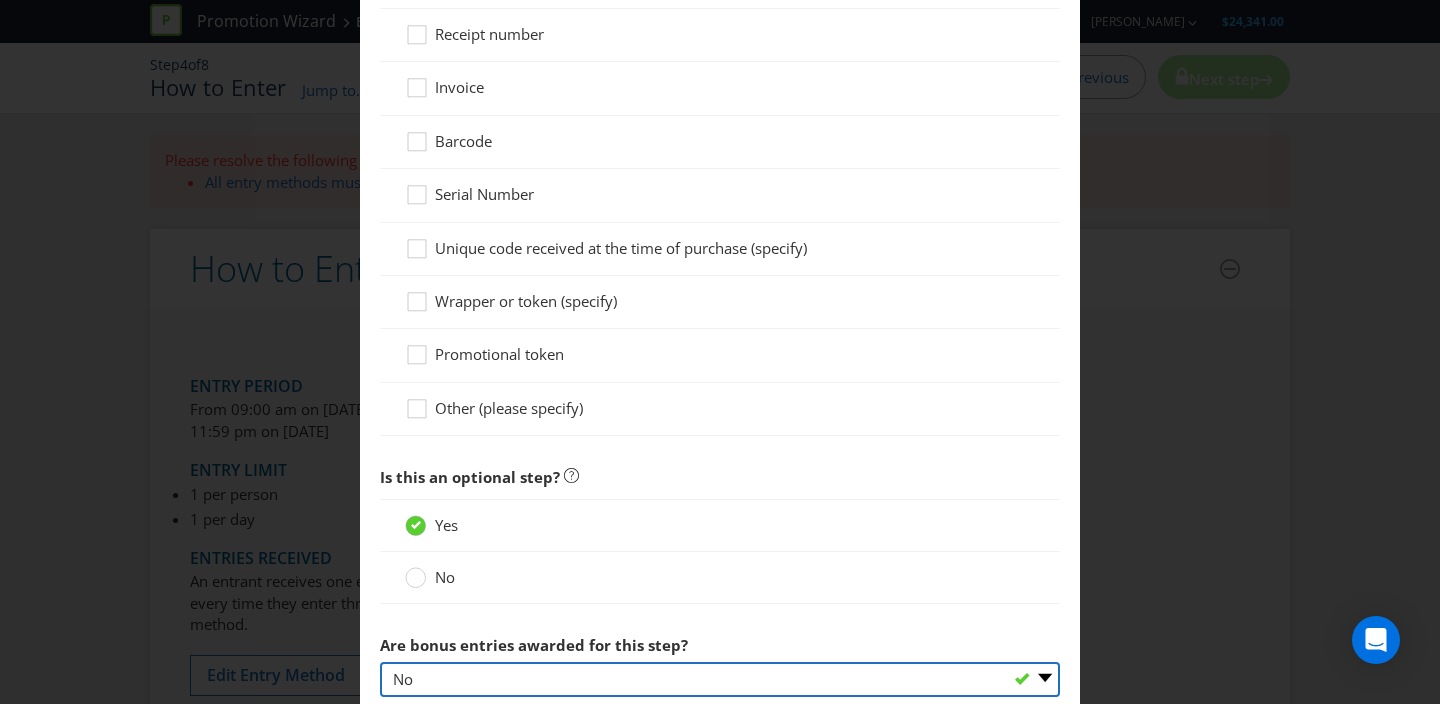 scroll, scrollTop: 2120, scrollLeft: 0, axis: vertical 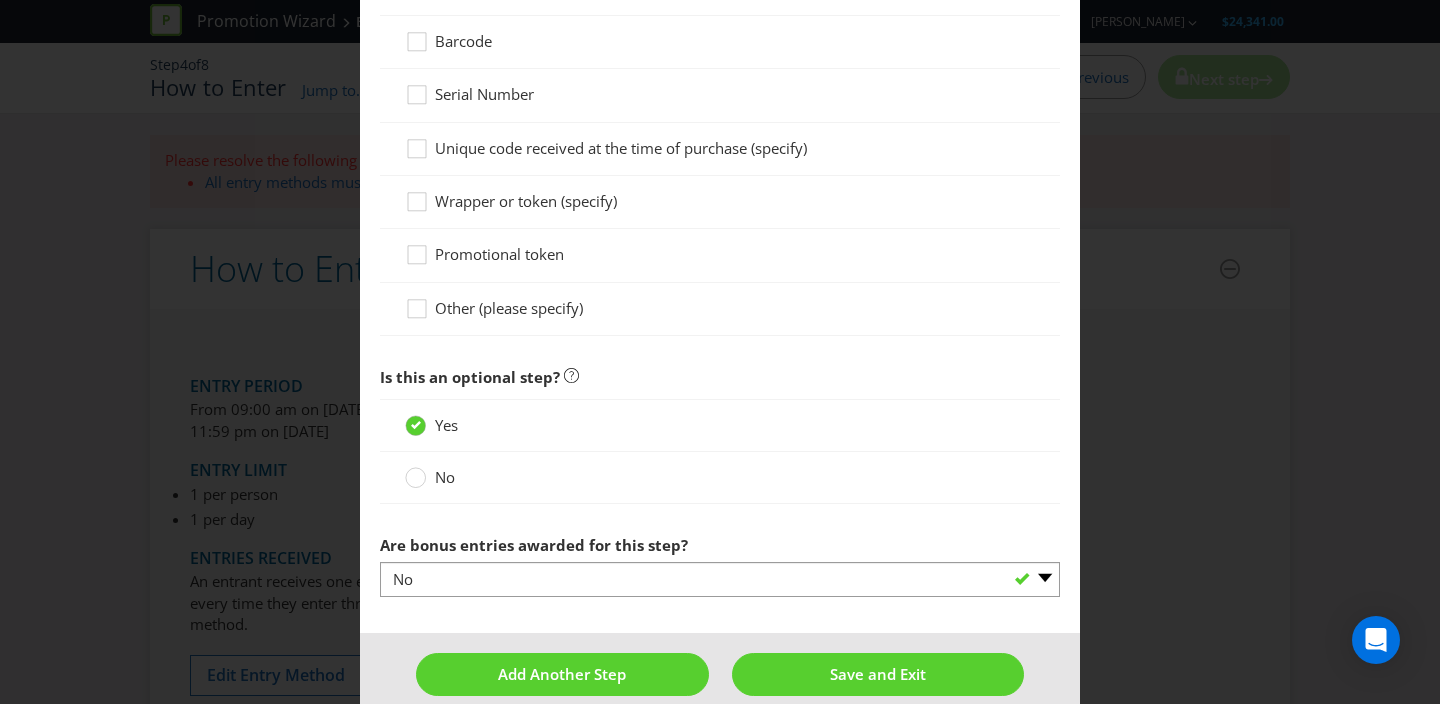 drag, startPoint x: 421, startPoint y: 481, endPoint x: 589, endPoint y: 464, distance: 168.85793 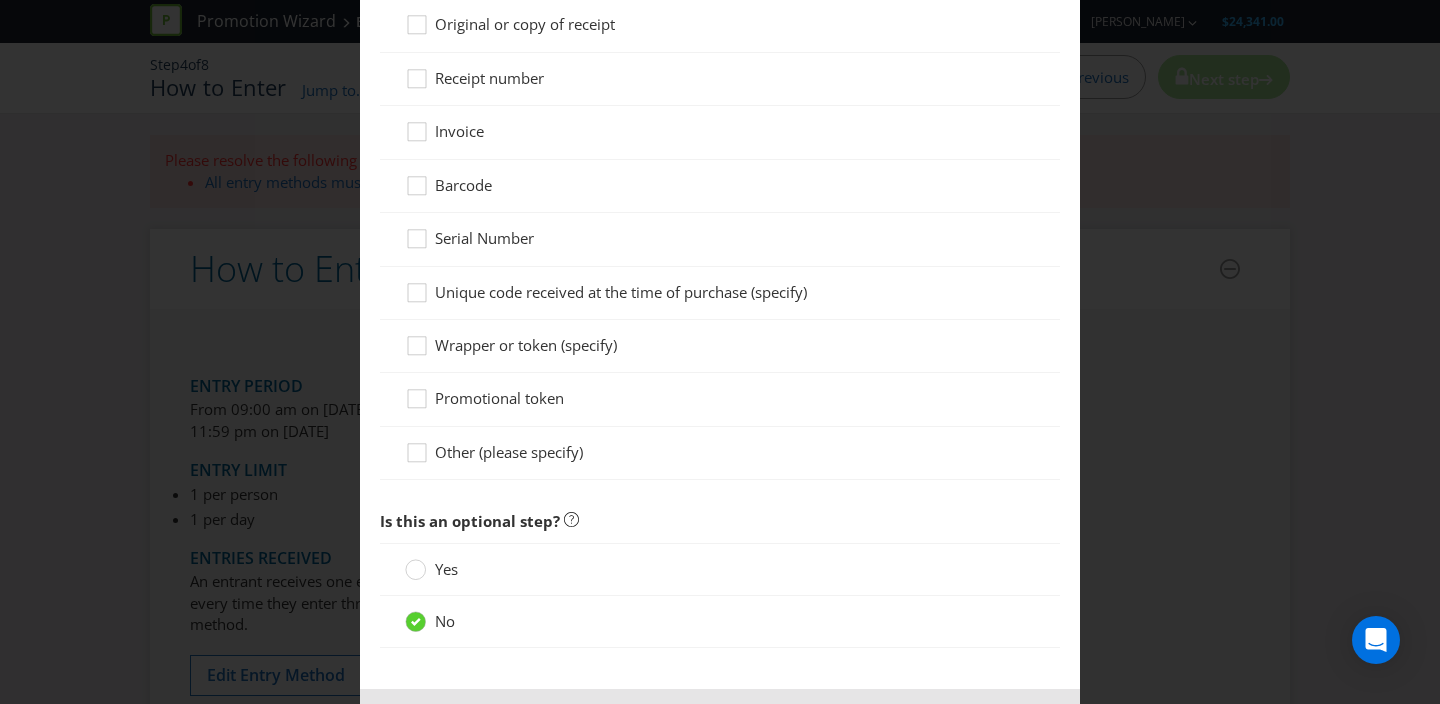 scroll, scrollTop: 2060, scrollLeft: 0, axis: vertical 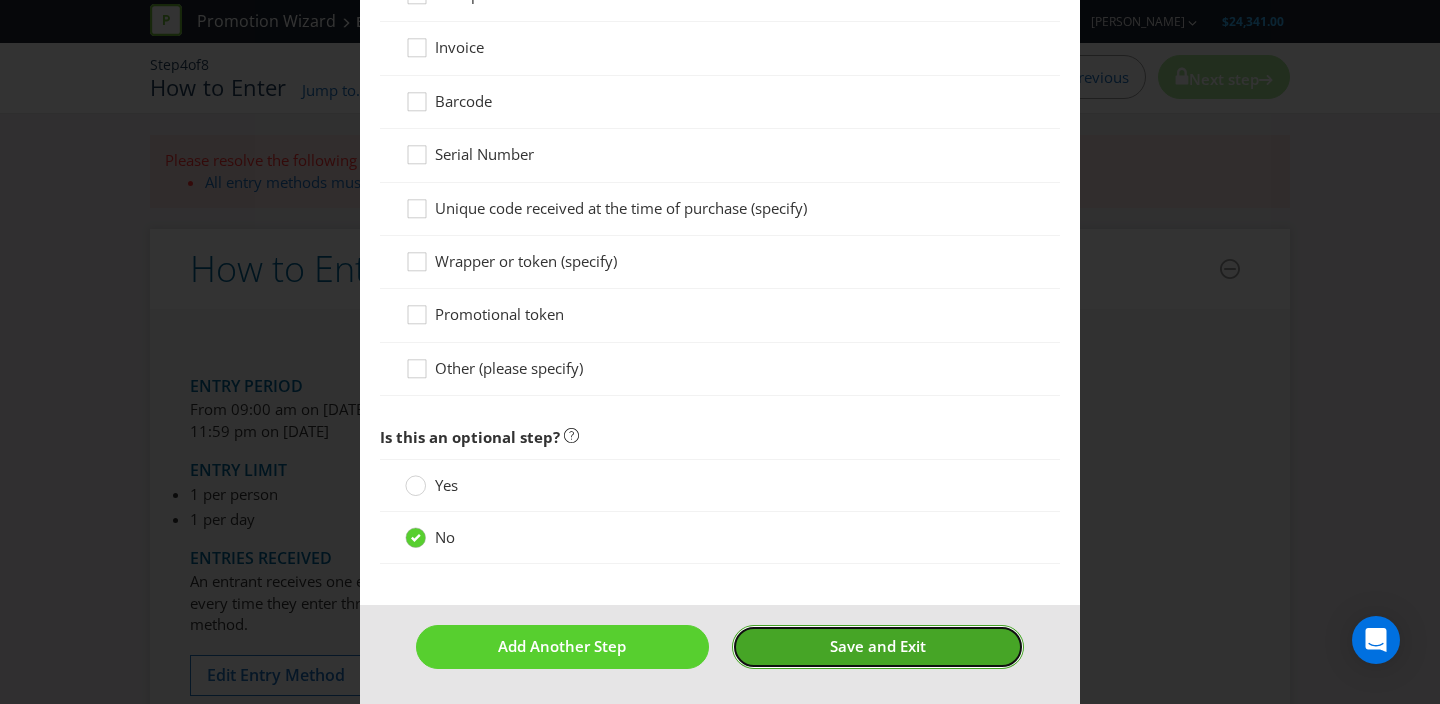 click on "Save and Exit" at bounding box center [878, 646] 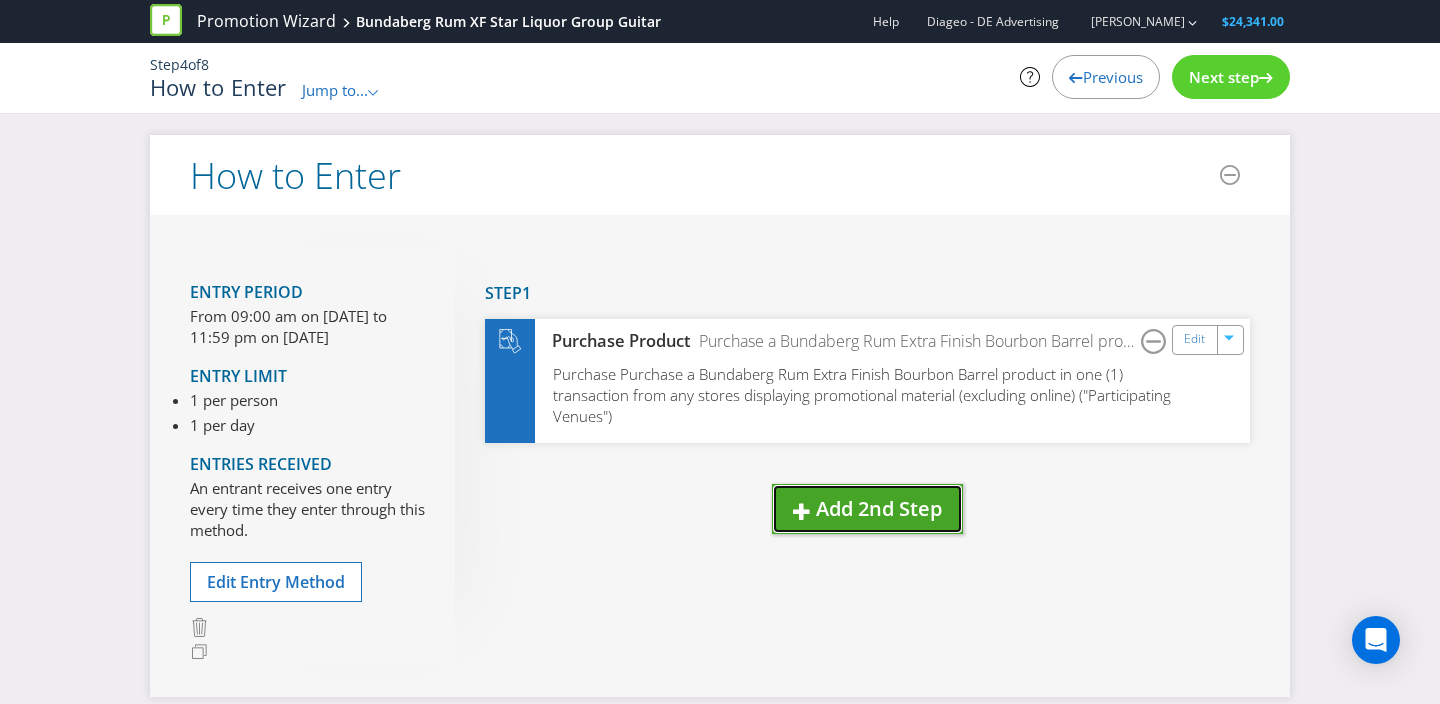 click on "Add 2nd Step" at bounding box center (879, 508) 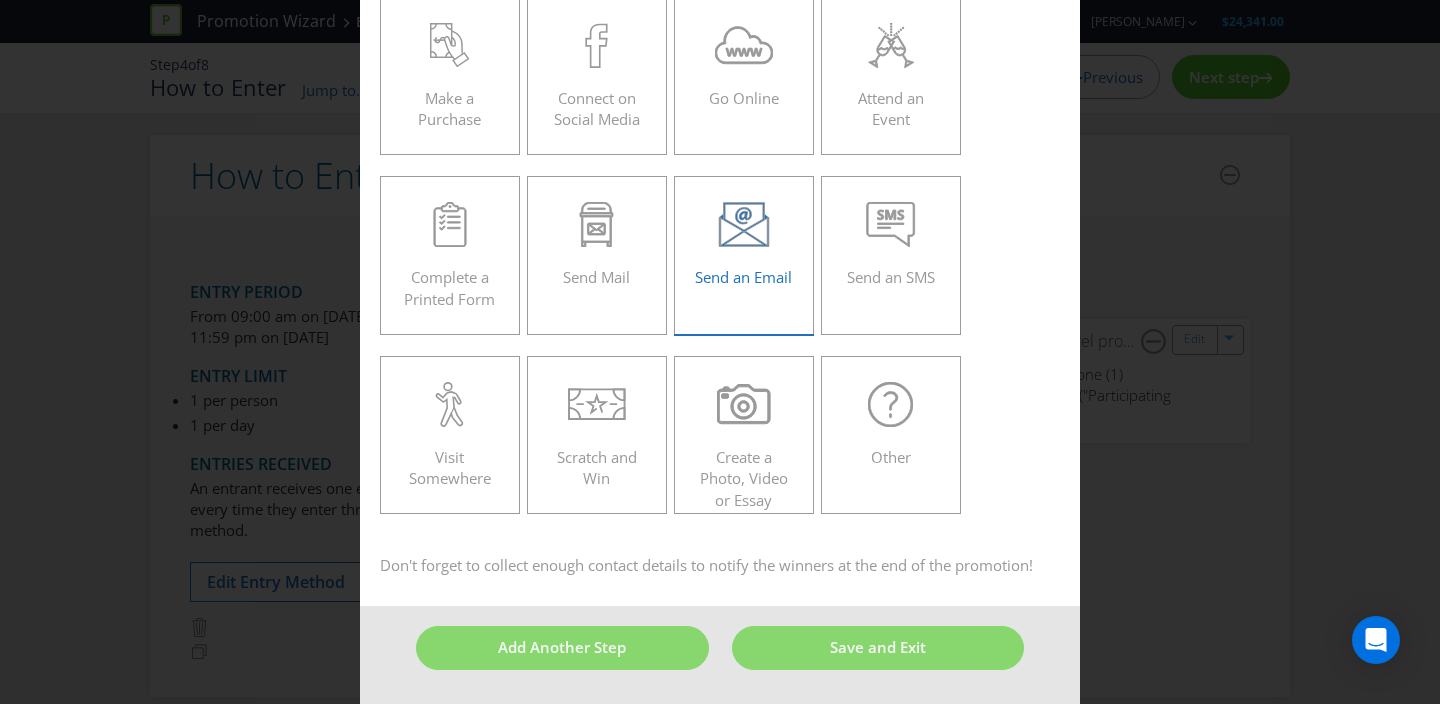 scroll, scrollTop: 0, scrollLeft: 0, axis: both 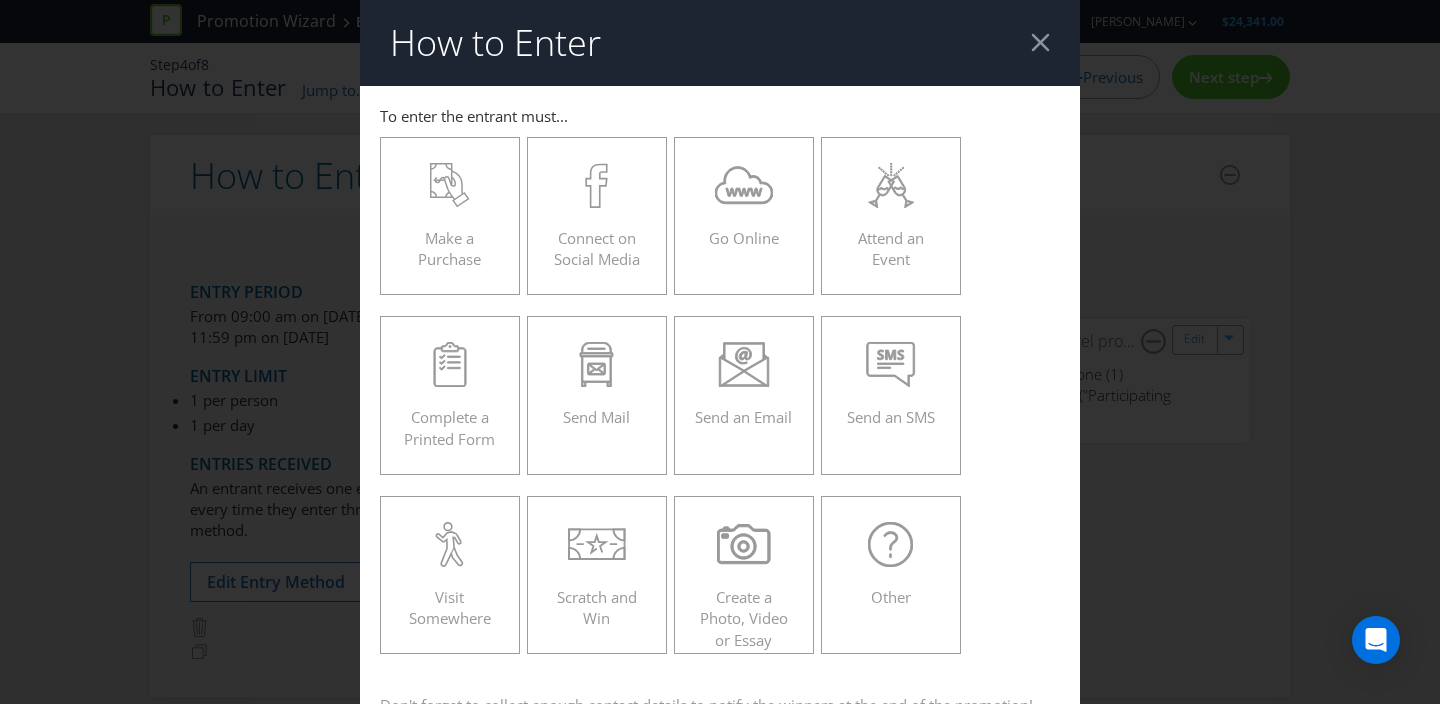 click on "How to Enter" at bounding box center [720, 43] 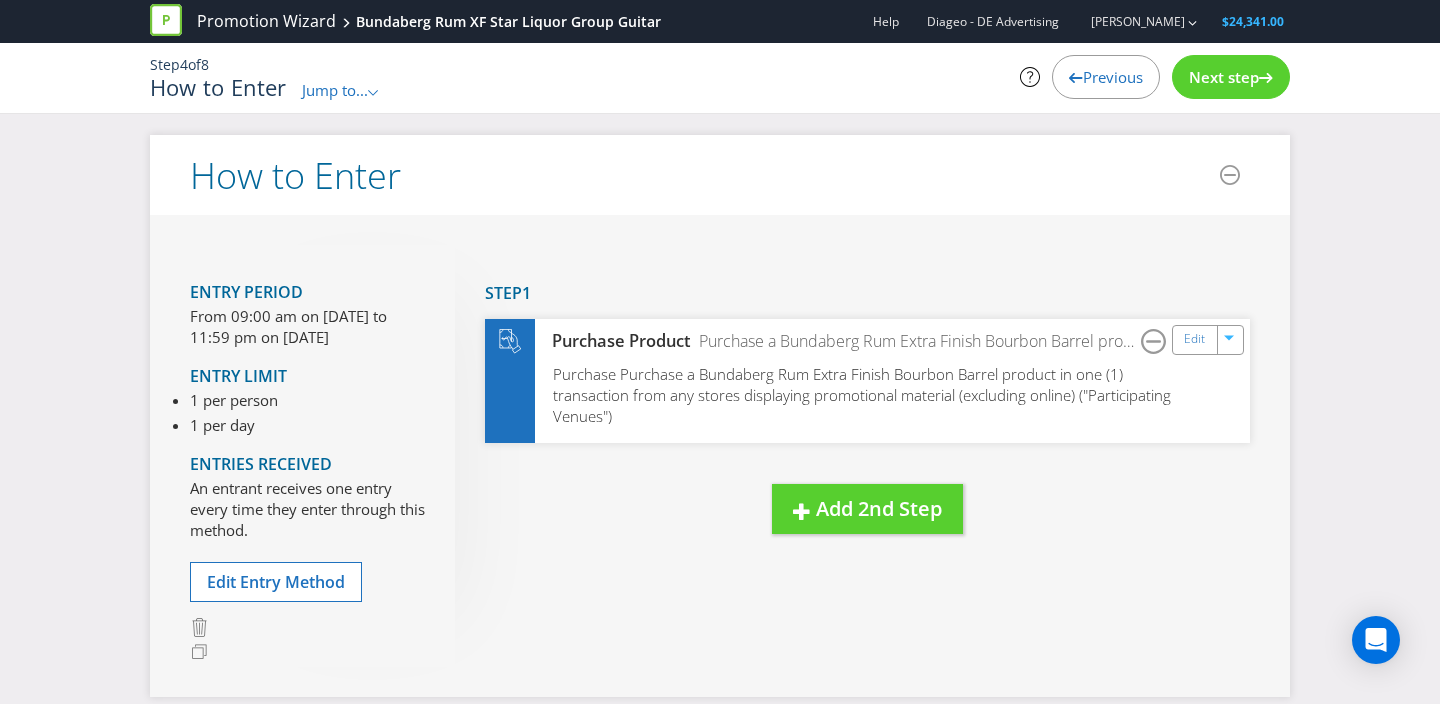 click on "Next step" at bounding box center (1224, 77) 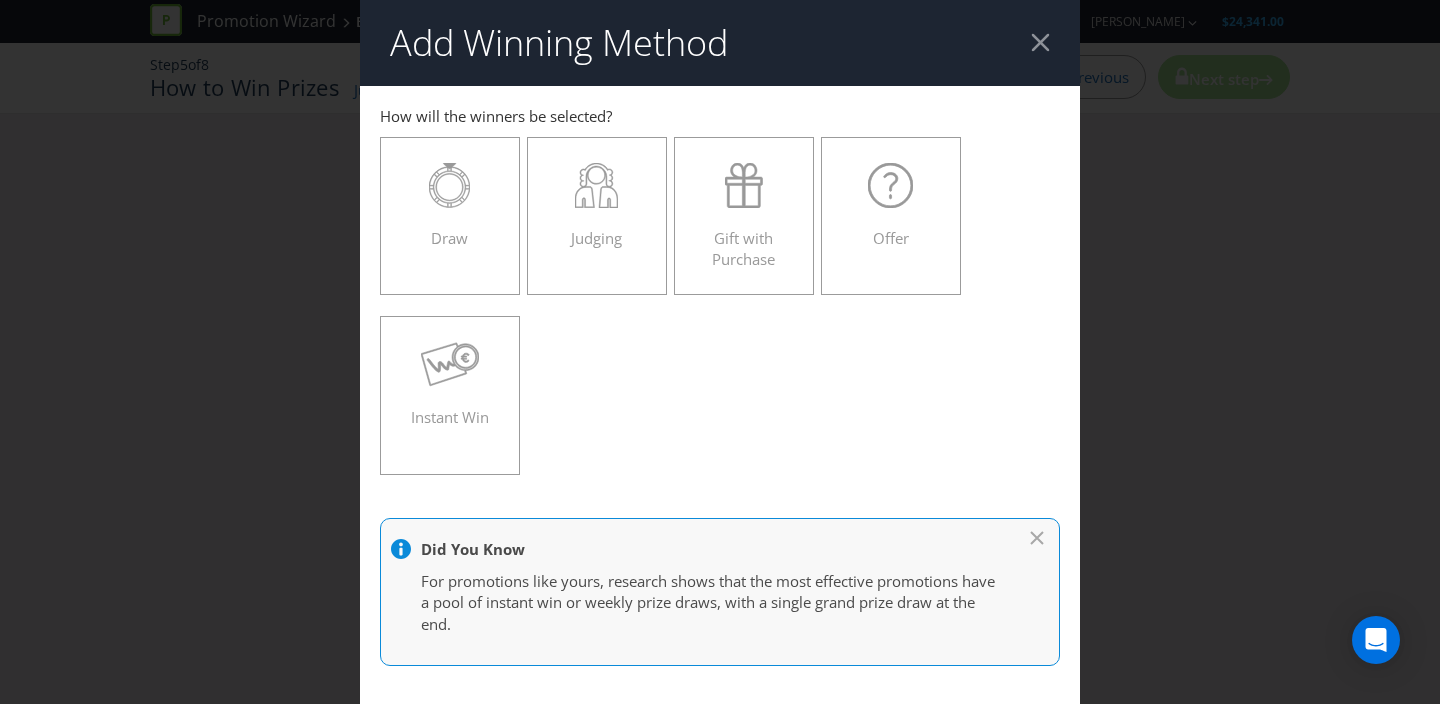 scroll, scrollTop: 2, scrollLeft: 0, axis: vertical 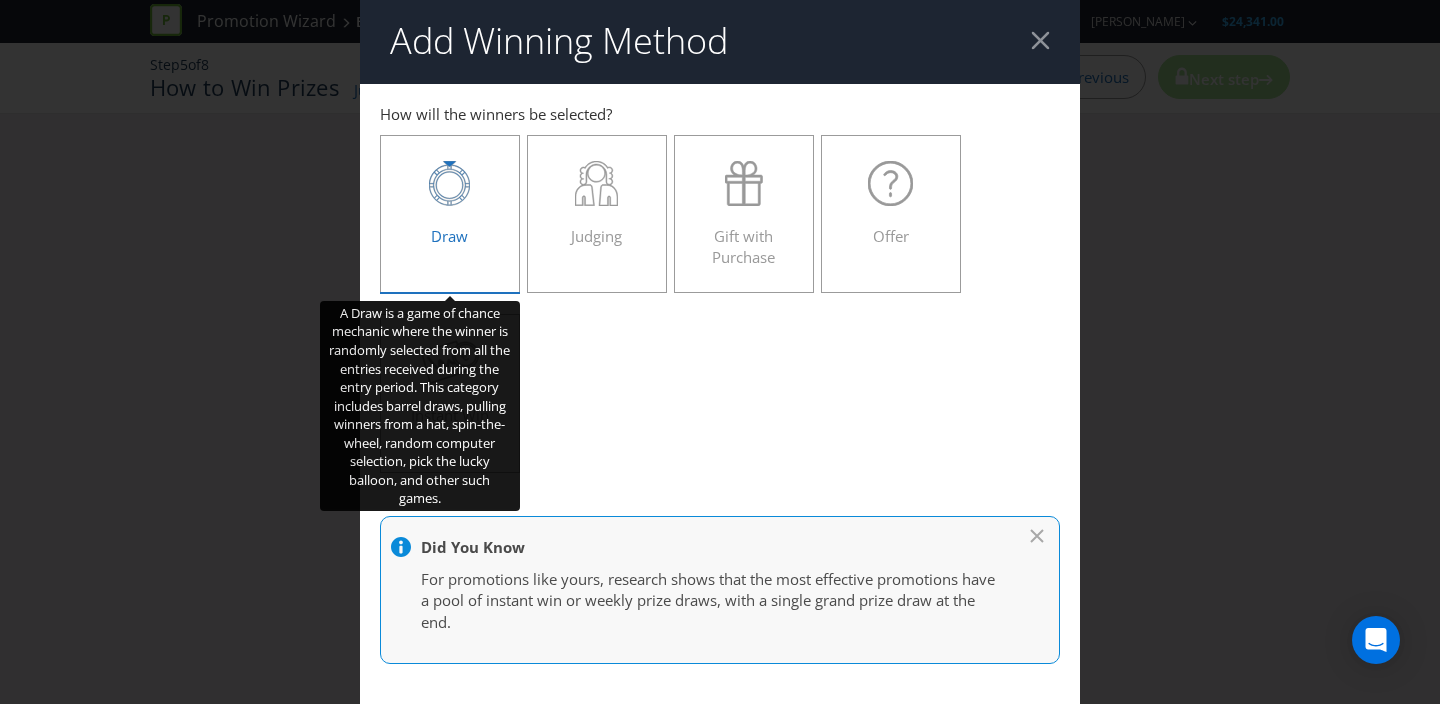click 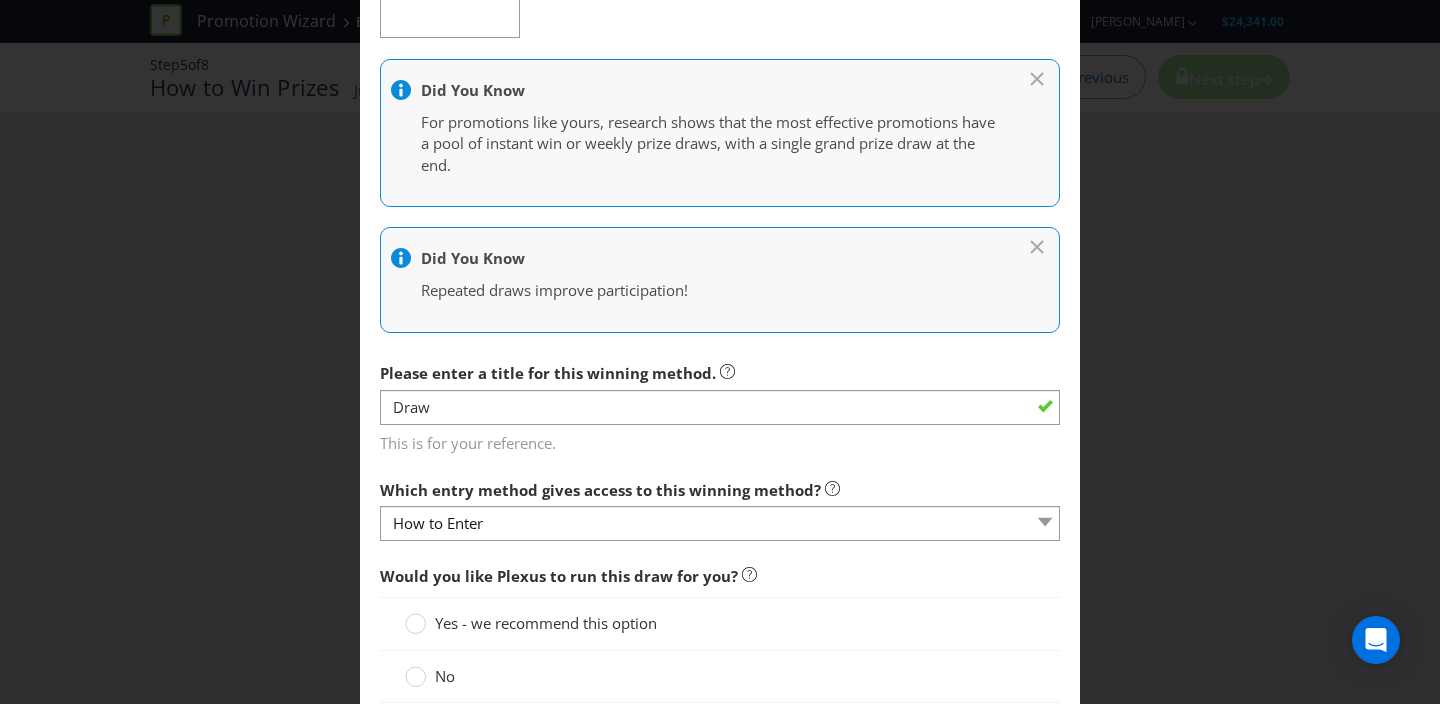 scroll, scrollTop: 544, scrollLeft: 0, axis: vertical 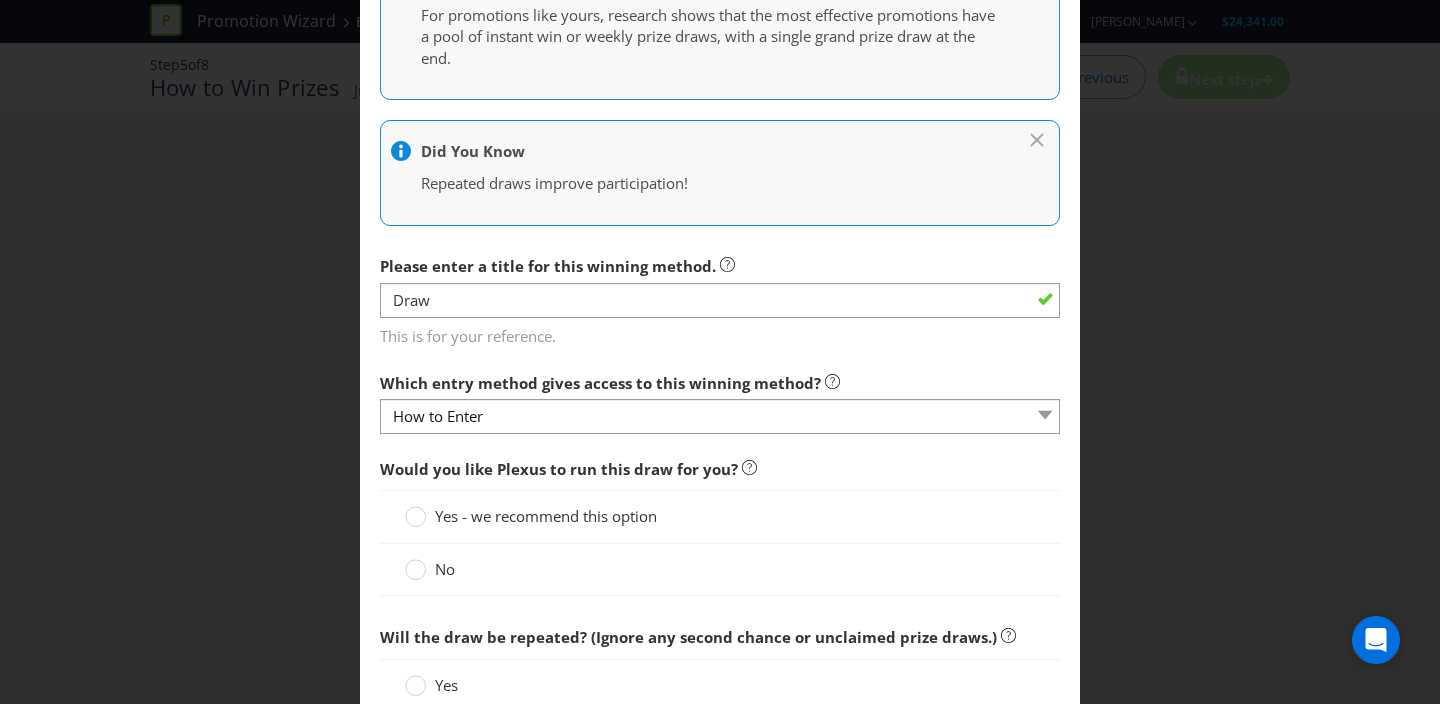 click on "No" at bounding box center [432, 569] 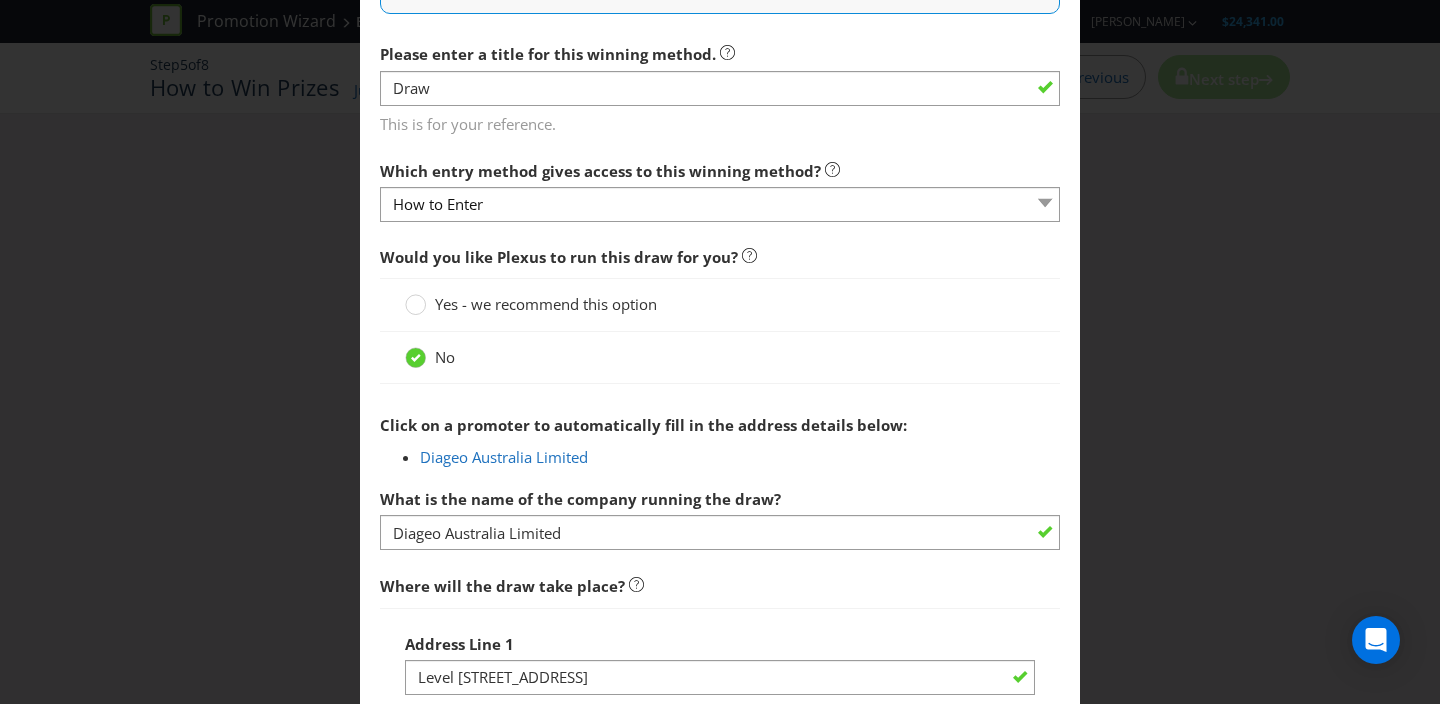scroll, scrollTop: 787, scrollLeft: 0, axis: vertical 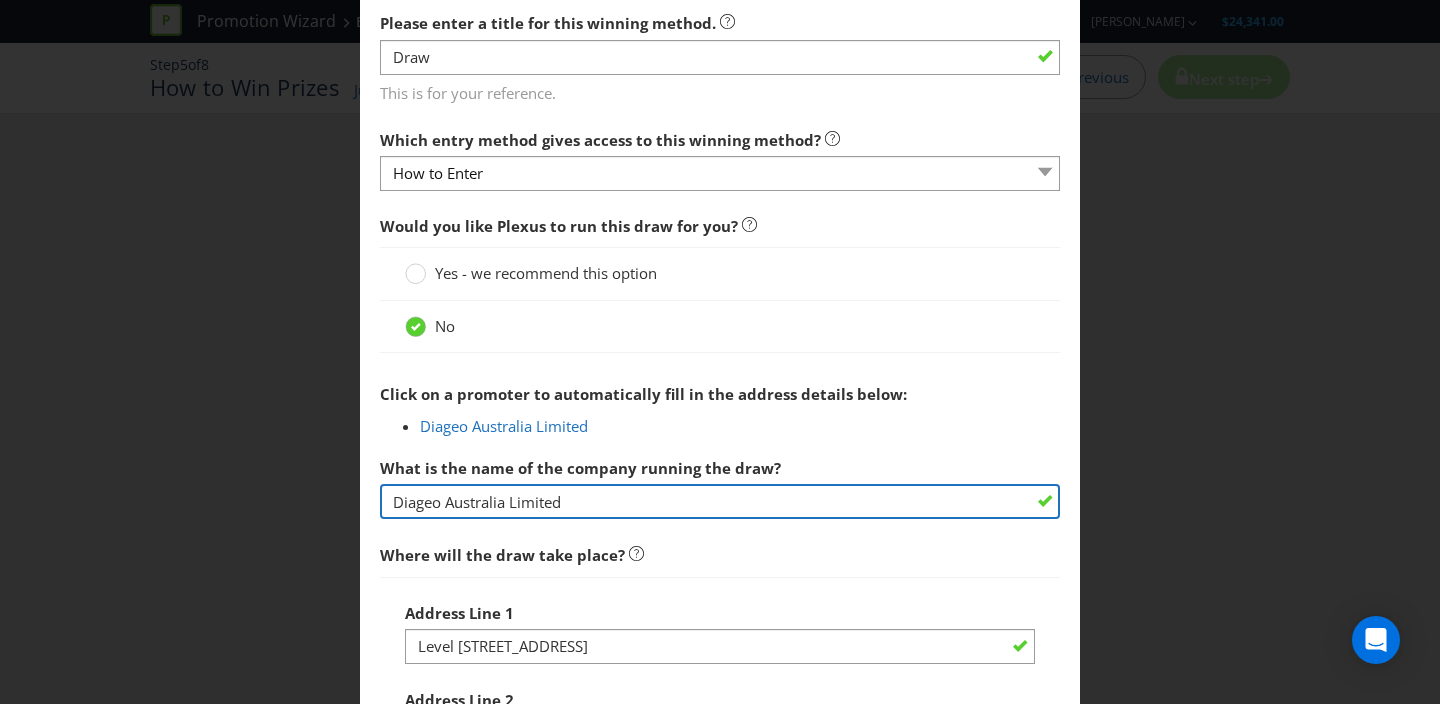 drag, startPoint x: 588, startPoint y: 501, endPoint x: 626, endPoint y: 484, distance: 41.62932 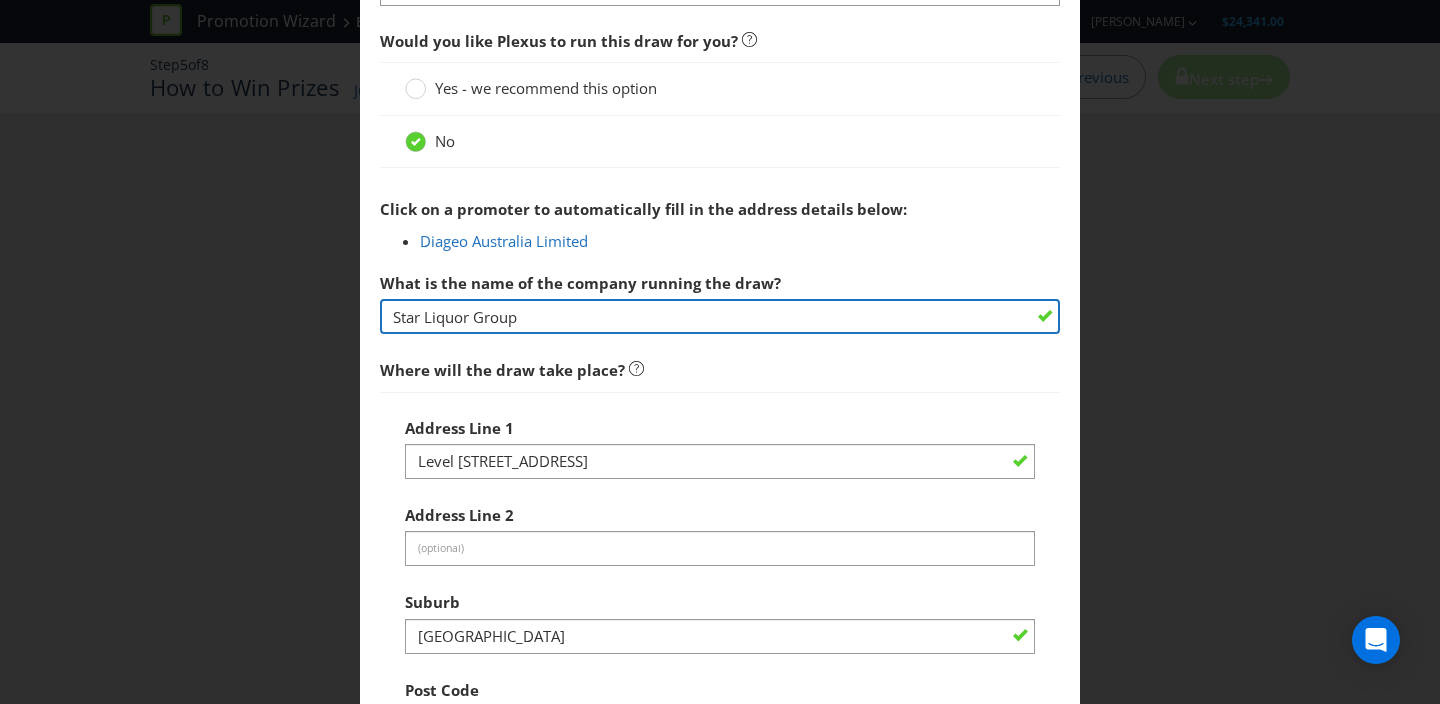 scroll, scrollTop: 1062, scrollLeft: 0, axis: vertical 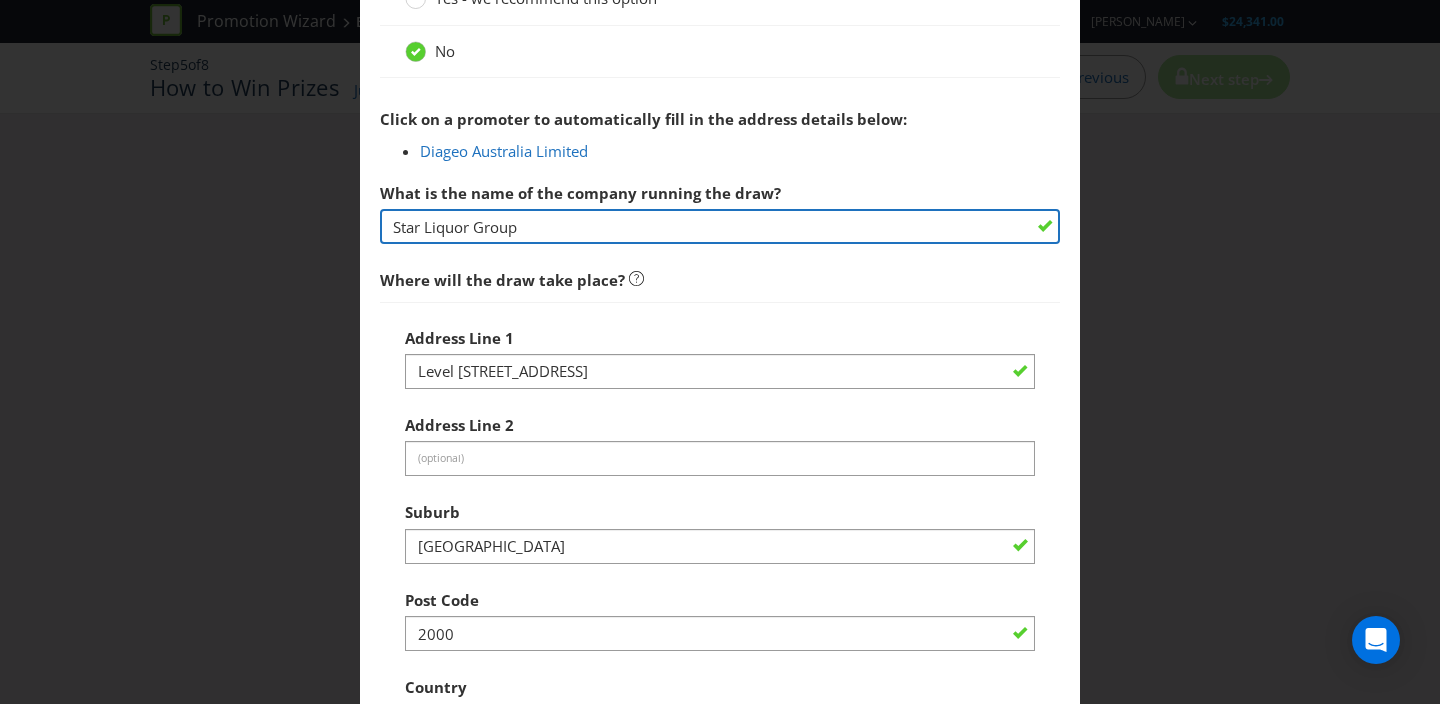 type on "Star Liquor Group" 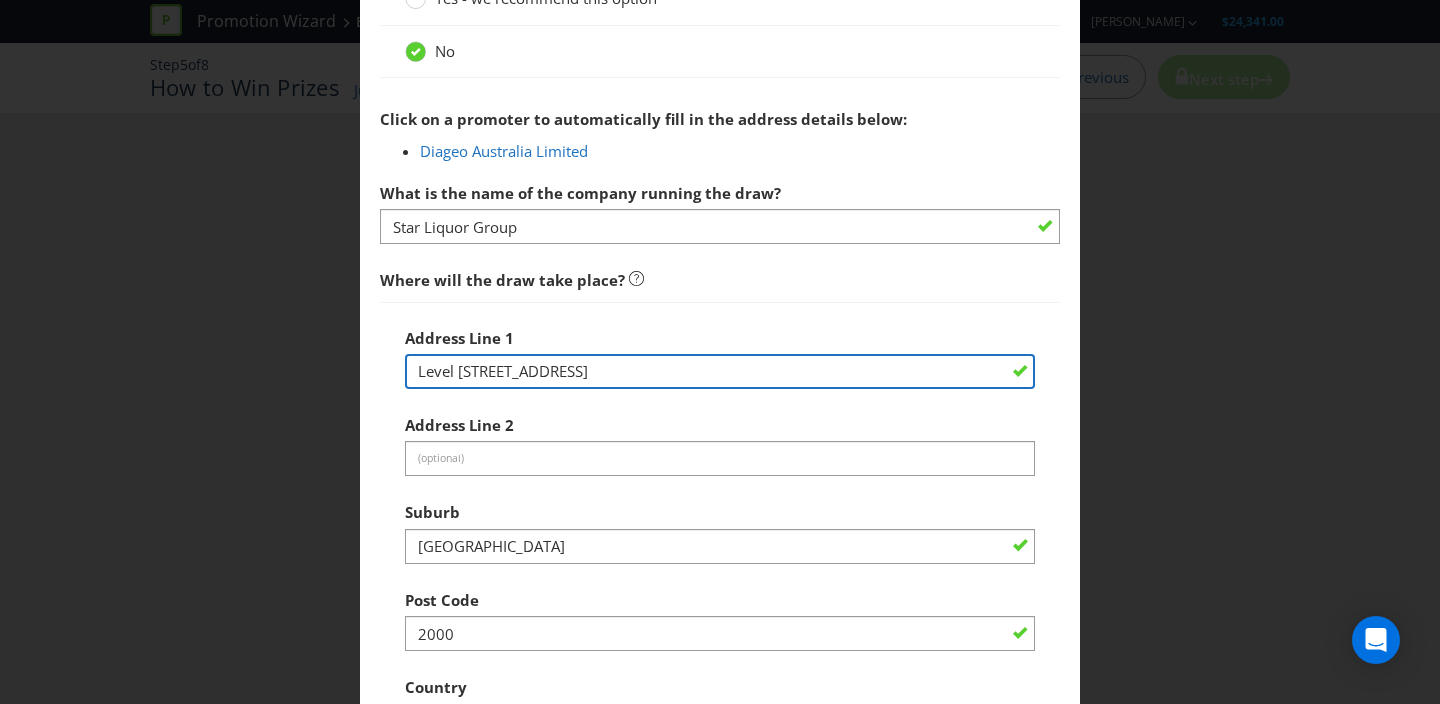 click on "Level [STREET_ADDRESS]" at bounding box center [720, 371] 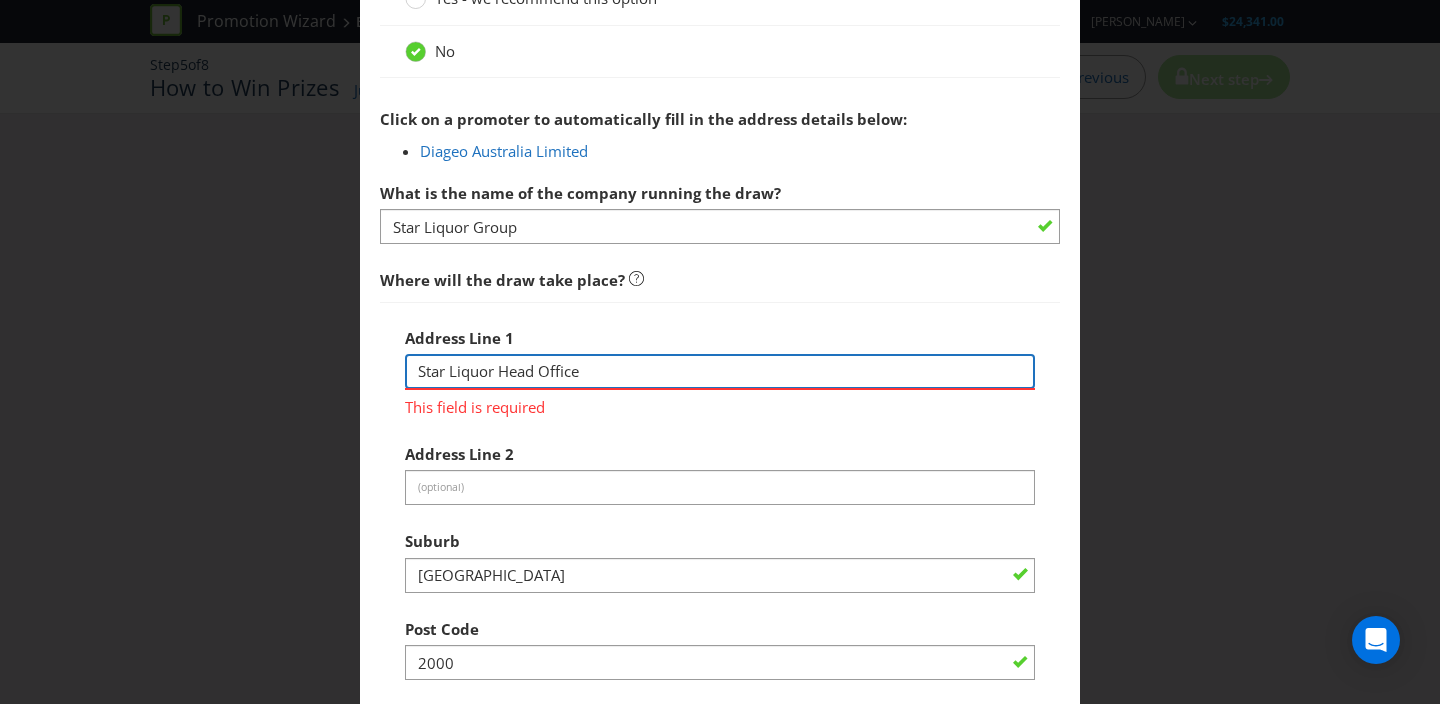 type on "Star Liquor Head Office" 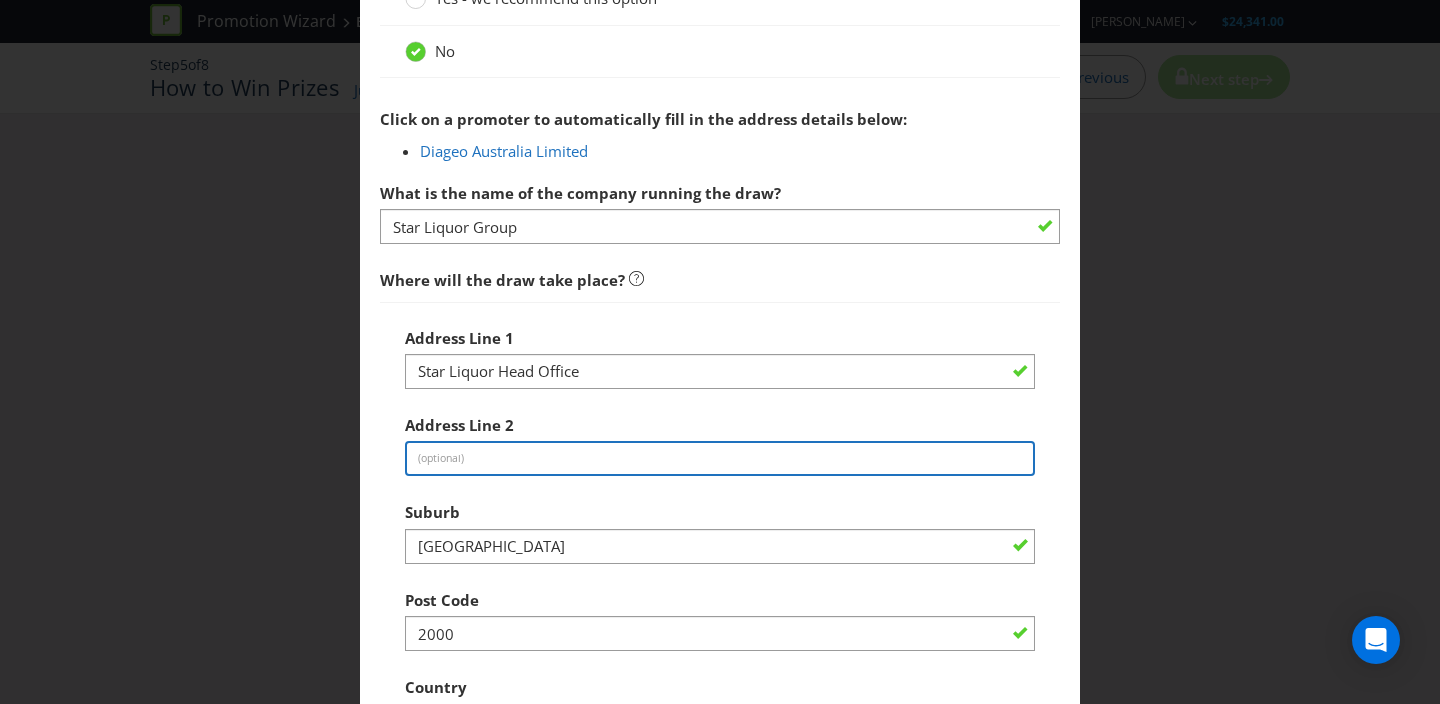click at bounding box center [720, 458] 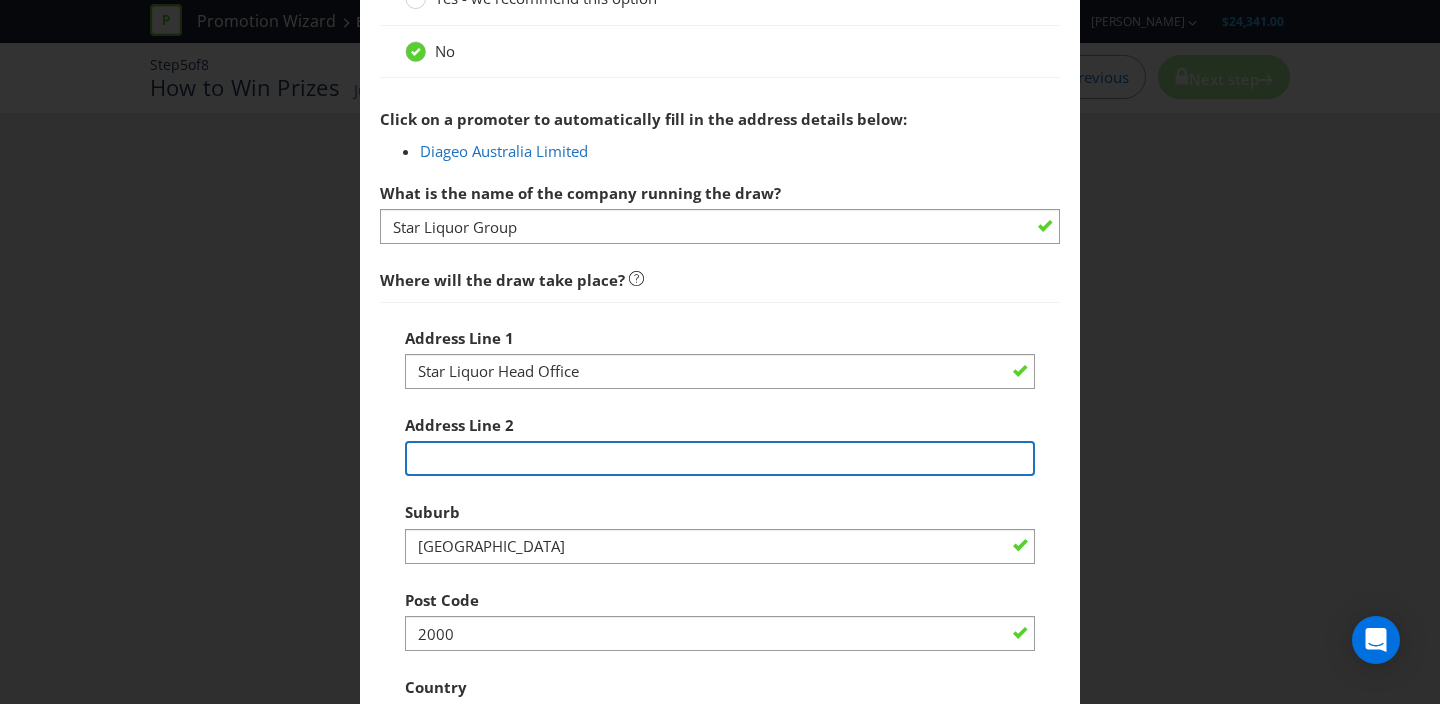 paste on "[STREET_ADDRESS][PERSON_NAME]" 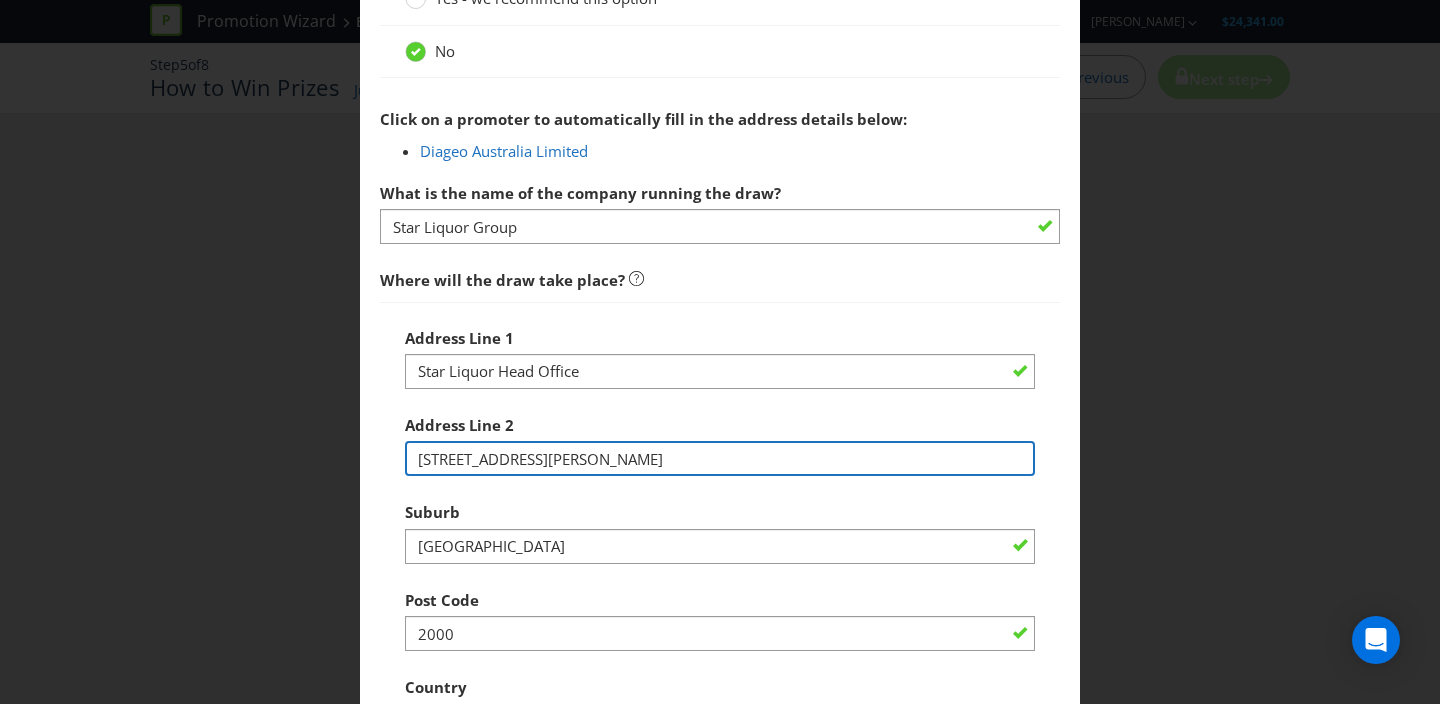 click on "[STREET_ADDRESS][PERSON_NAME]" at bounding box center [720, 458] 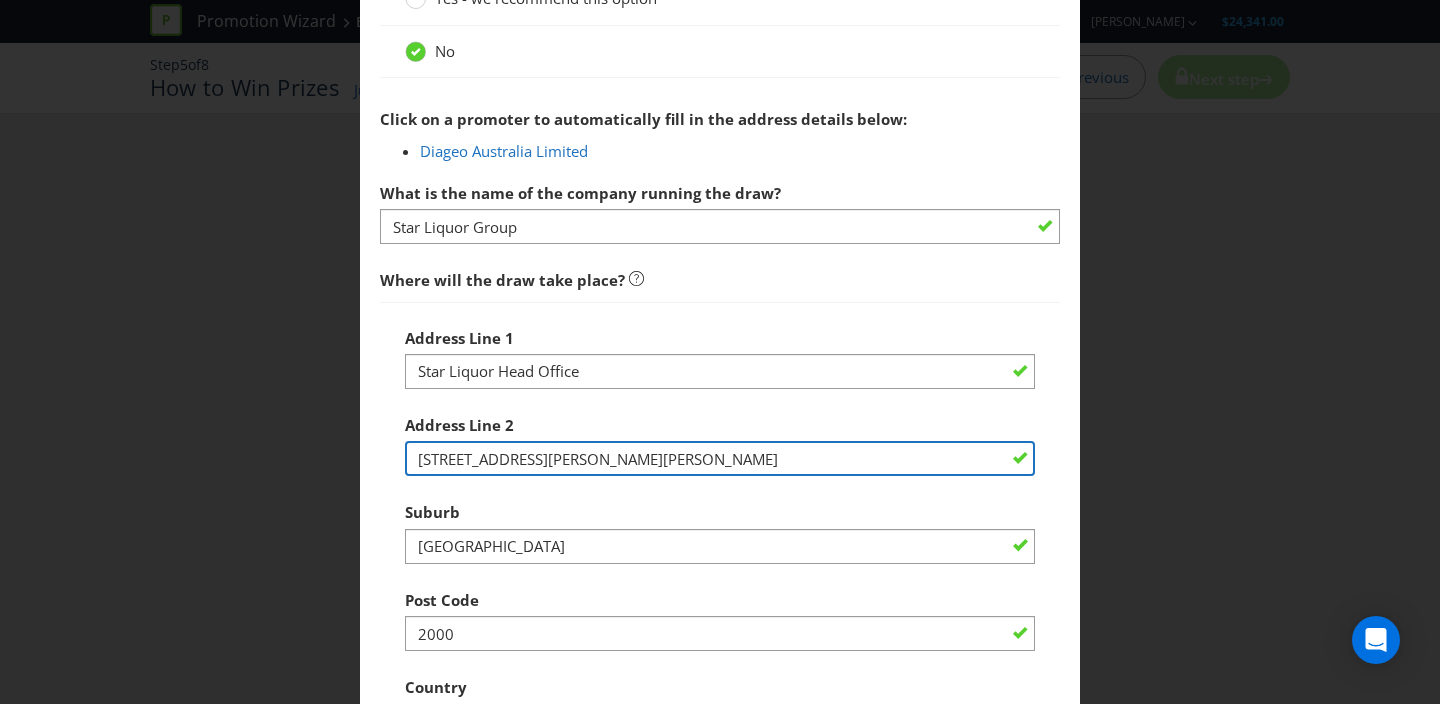 drag, startPoint x: 594, startPoint y: 460, endPoint x: 494, endPoint y: 466, distance: 100.17984 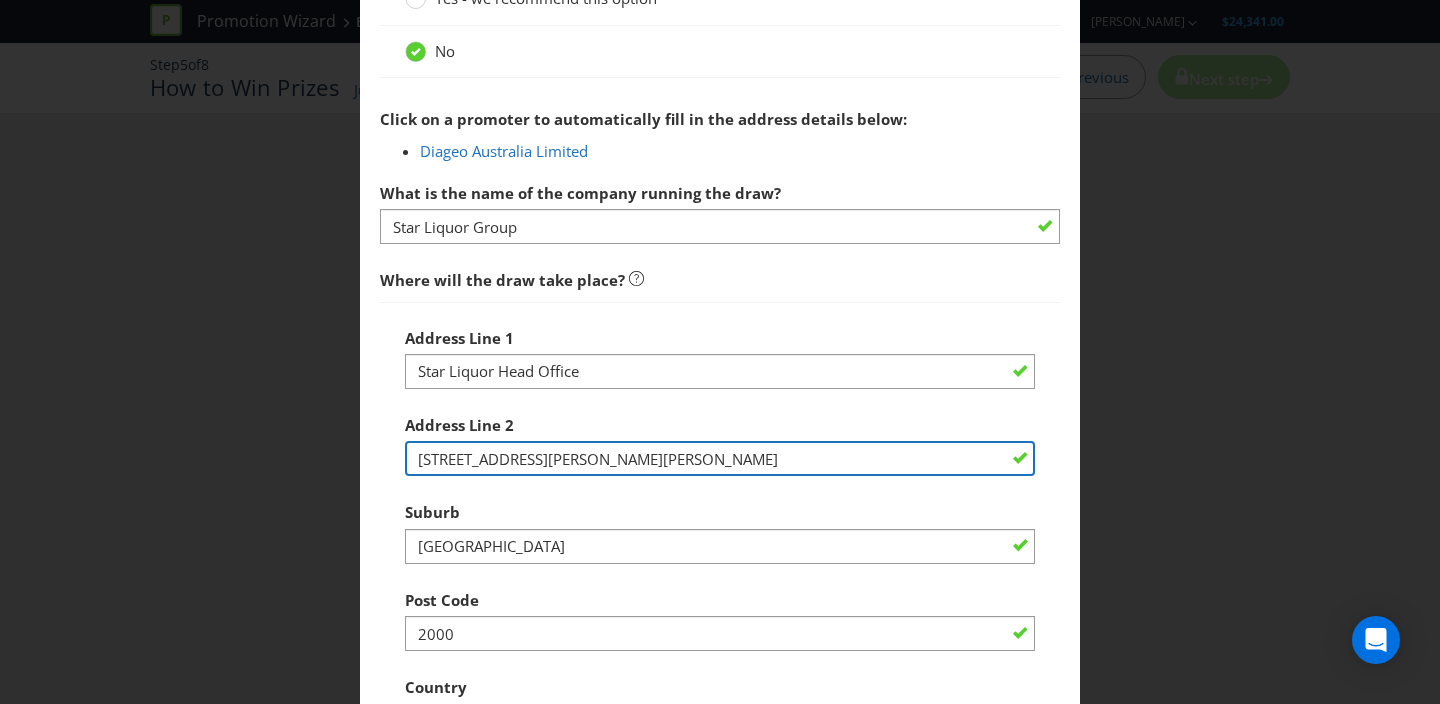 click on "[STREET_ADDRESS][PERSON_NAME][PERSON_NAME]" at bounding box center [720, 458] 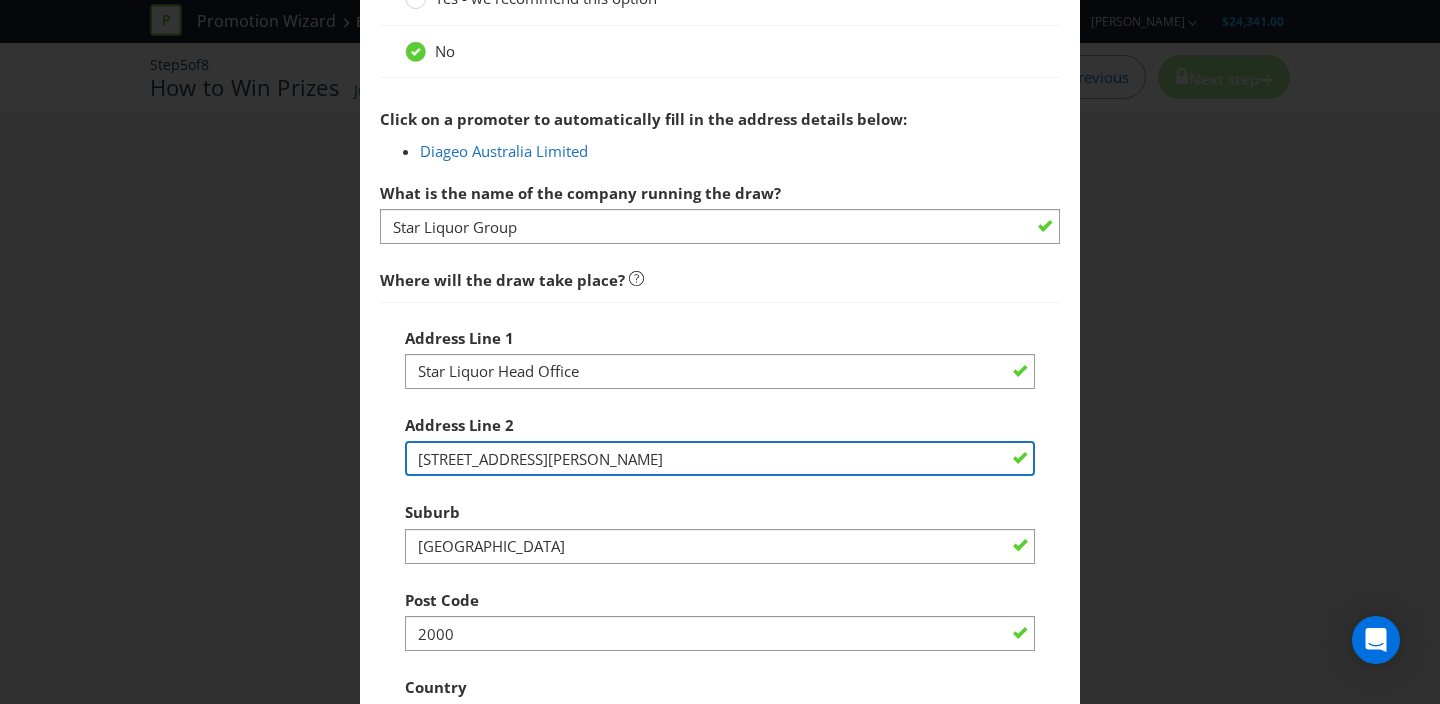 type on "[STREET_ADDRESS][PERSON_NAME]" 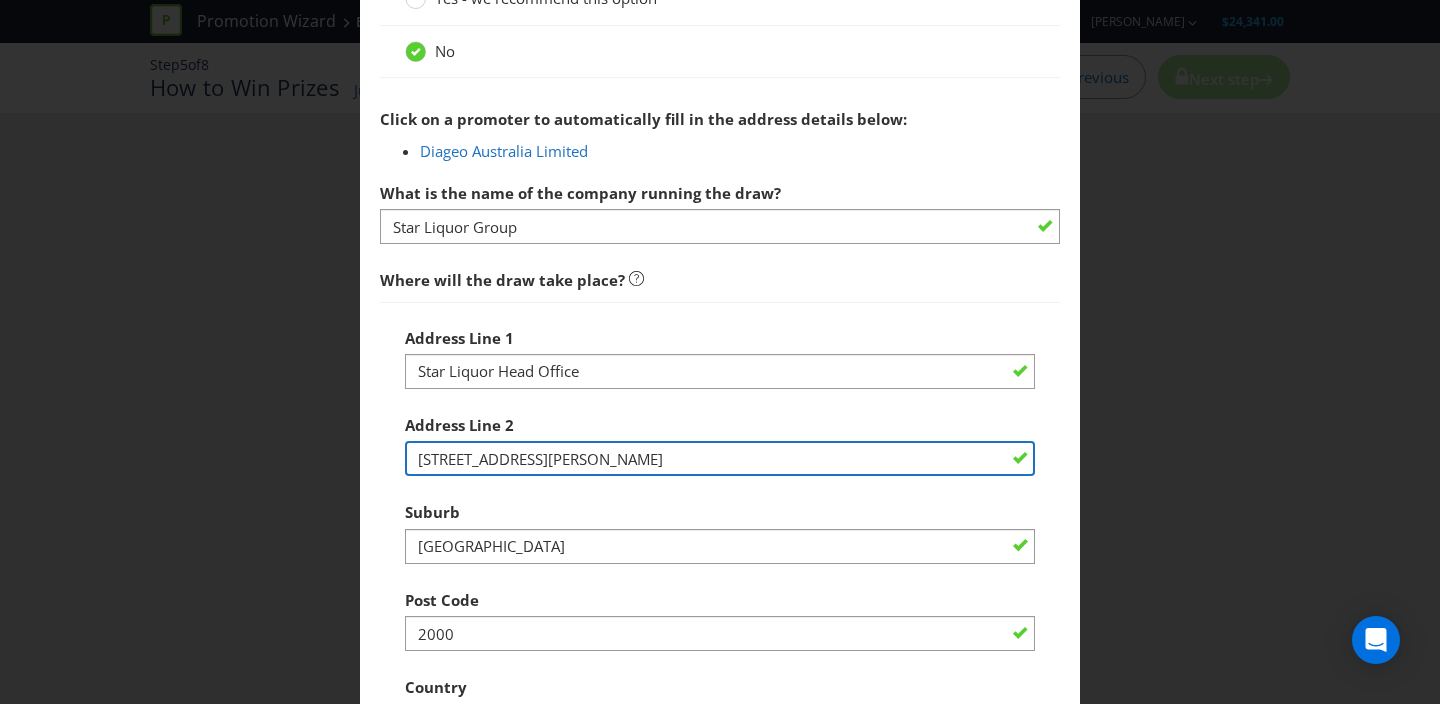 scroll, scrollTop: 1077, scrollLeft: 0, axis: vertical 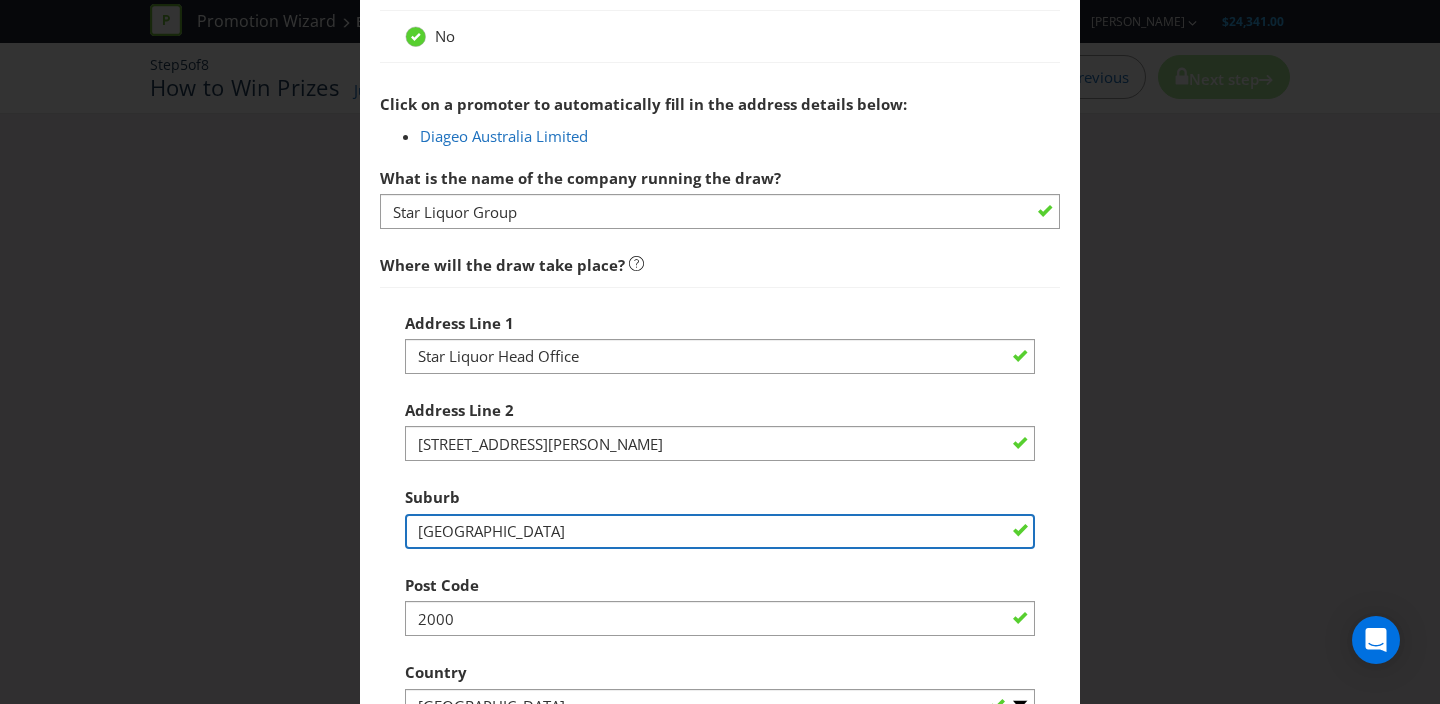drag, startPoint x: 468, startPoint y: 531, endPoint x: 318, endPoint y: 523, distance: 150.21318 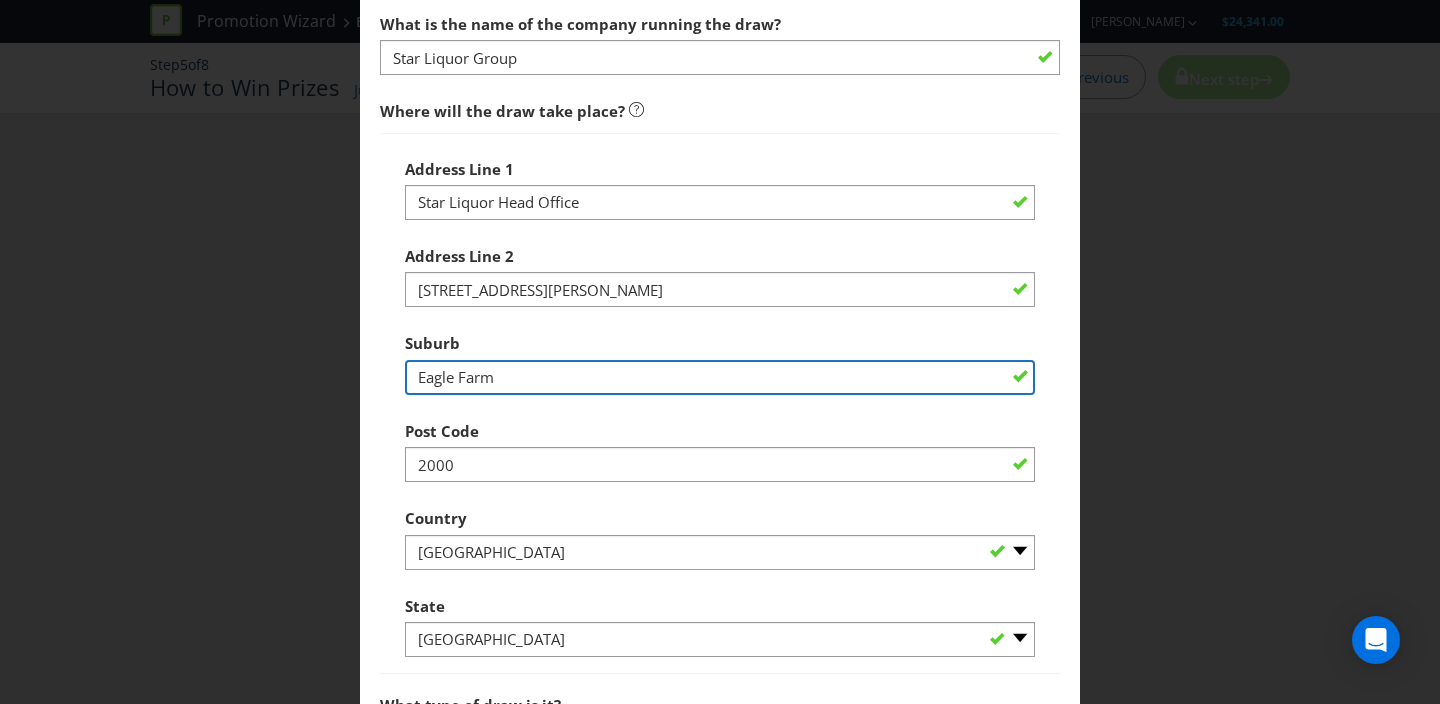 scroll, scrollTop: 1265, scrollLeft: 0, axis: vertical 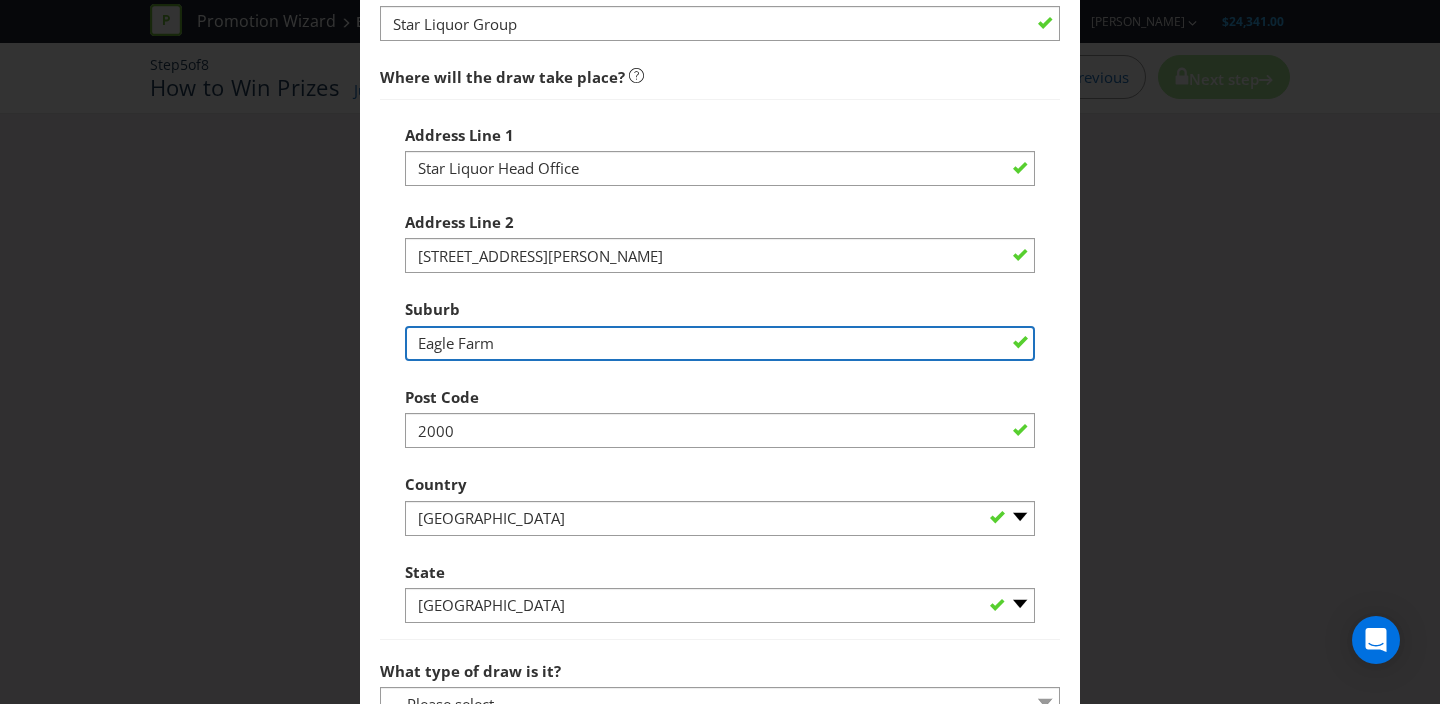 type on "Eagle Farm" 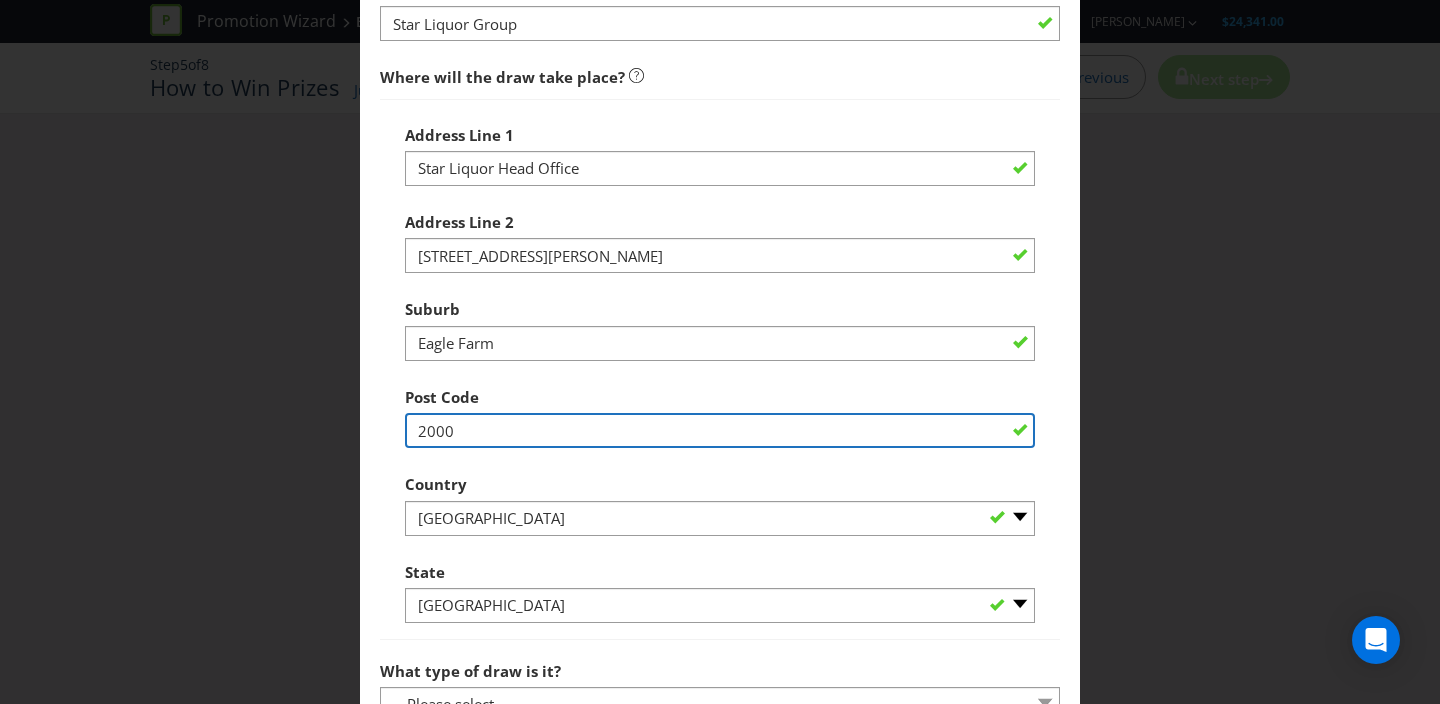 drag, startPoint x: 476, startPoint y: 428, endPoint x: 363, endPoint y: 429, distance: 113.004425 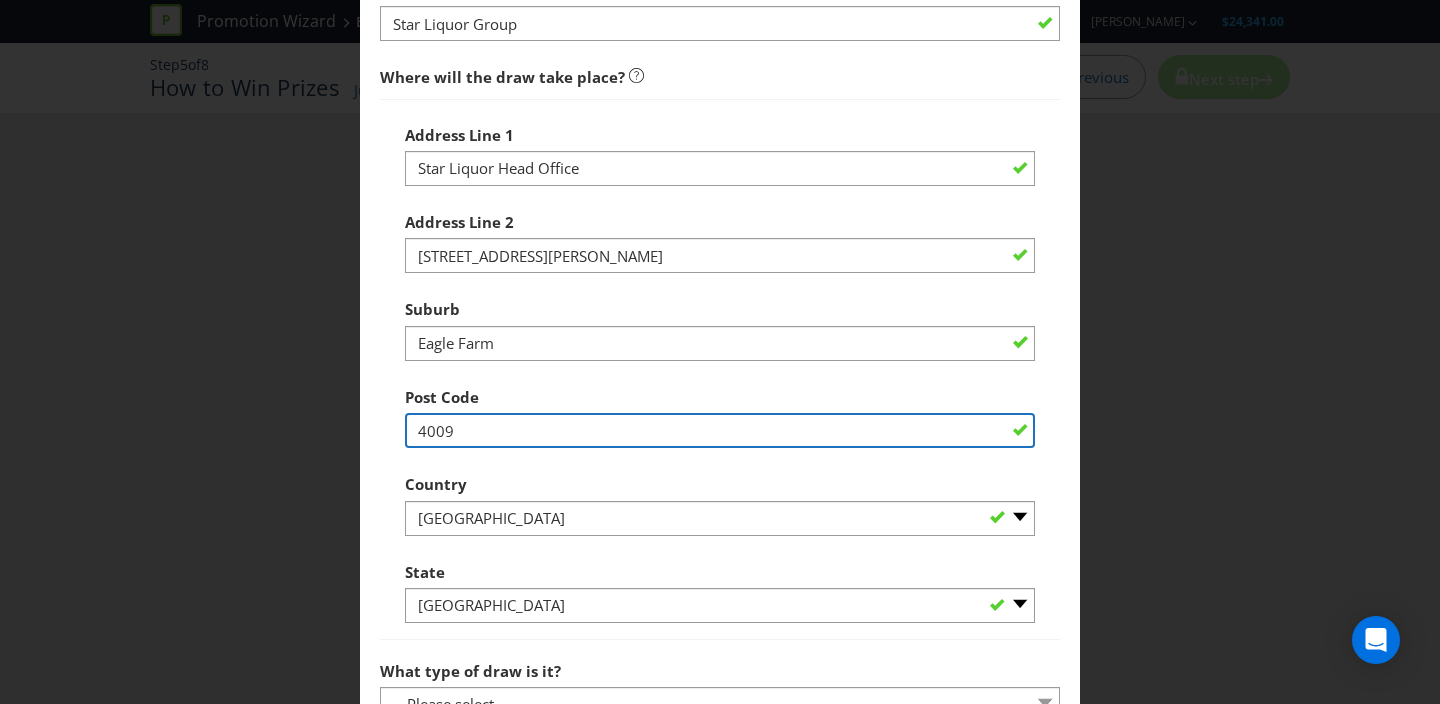 type on "4009" 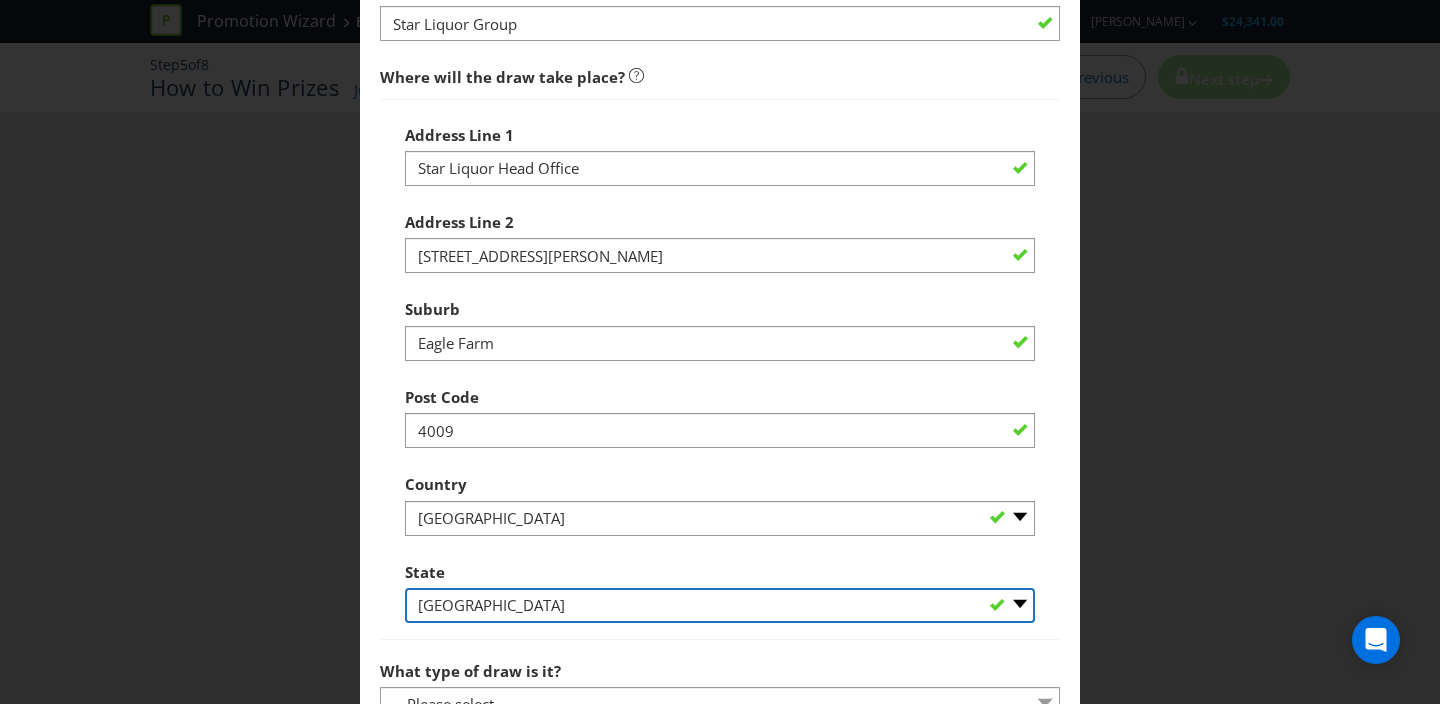 click on "-- Please Select -- [GEOGRAPHIC_DATA] [GEOGRAPHIC_DATA] [GEOGRAPHIC_DATA] [GEOGRAPHIC_DATA] [GEOGRAPHIC_DATA] [GEOGRAPHIC_DATA] [GEOGRAPHIC_DATA] [GEOGRAPHIC_DATA]" at bounding box center [720, 605] 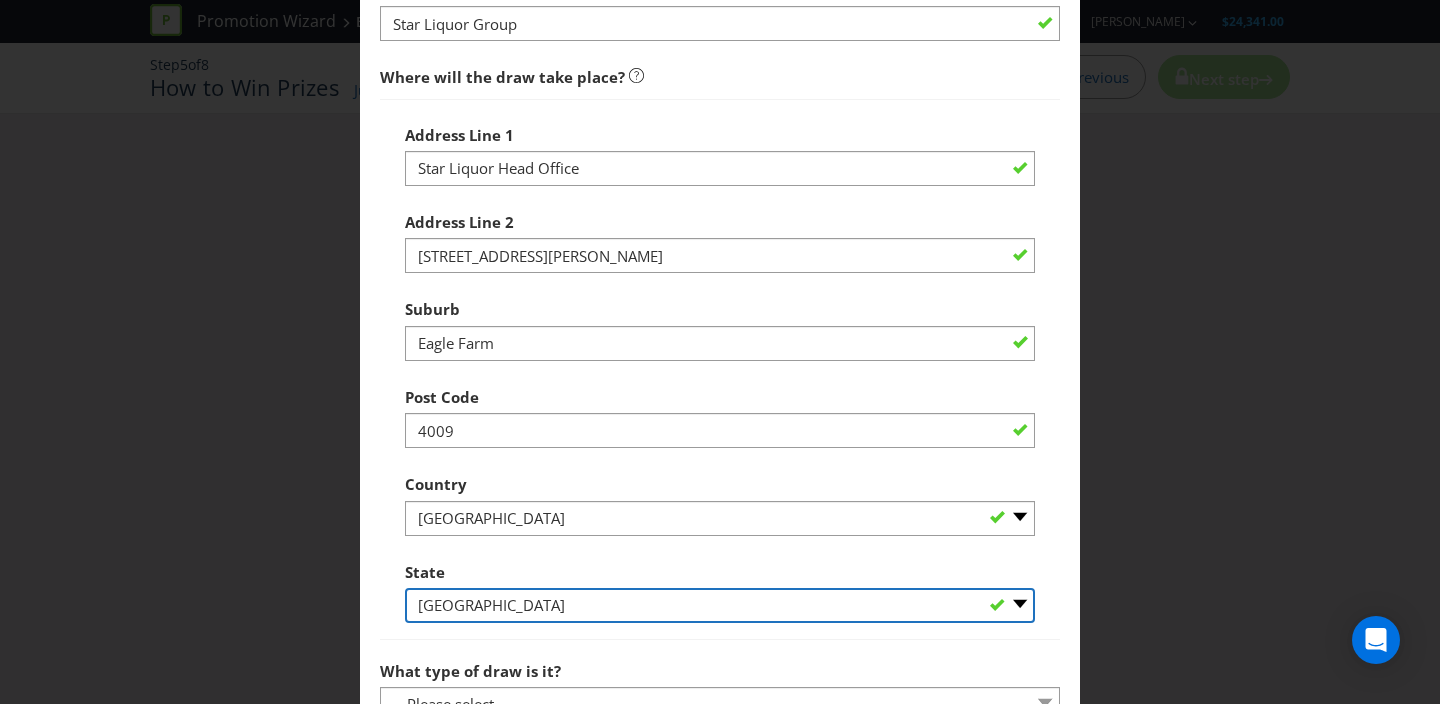 select on "QLD" 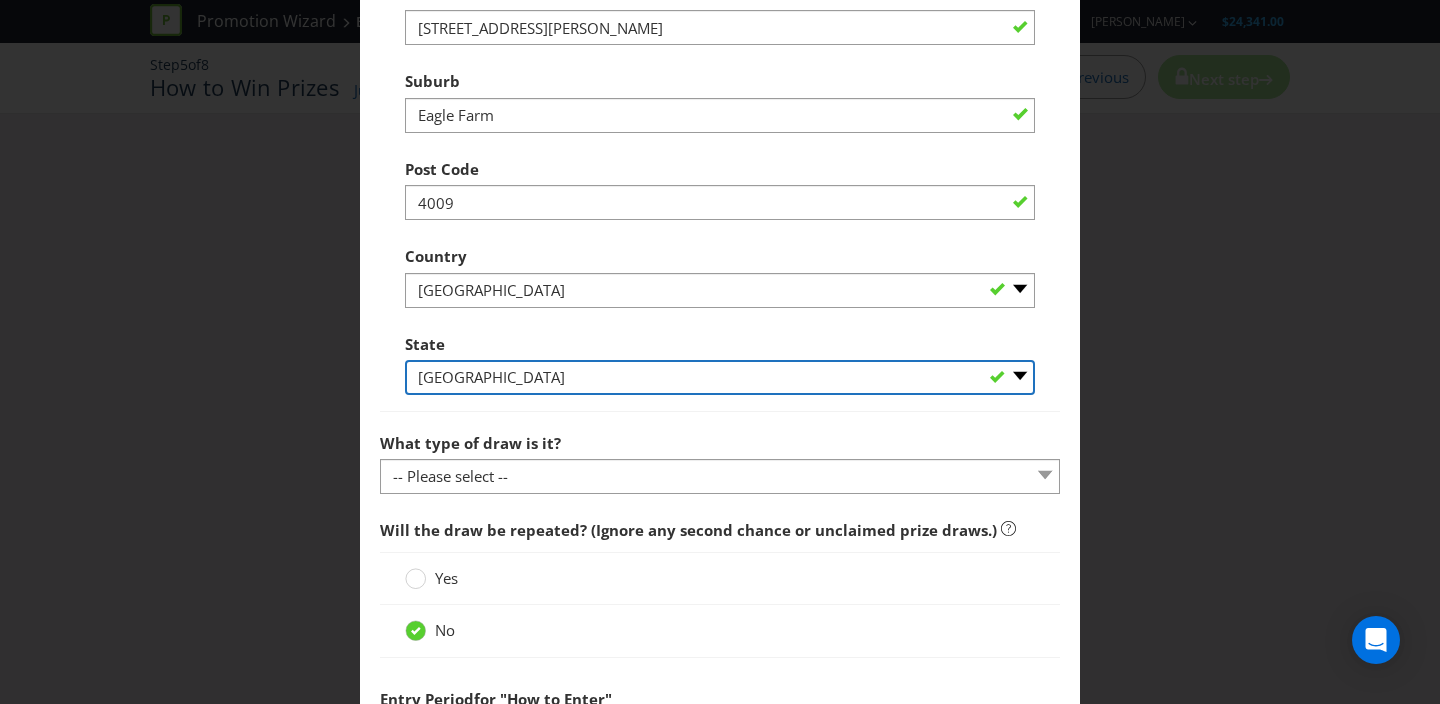 scroll, scrollTop: 1495, scrollLeft: 0, axis: vertical 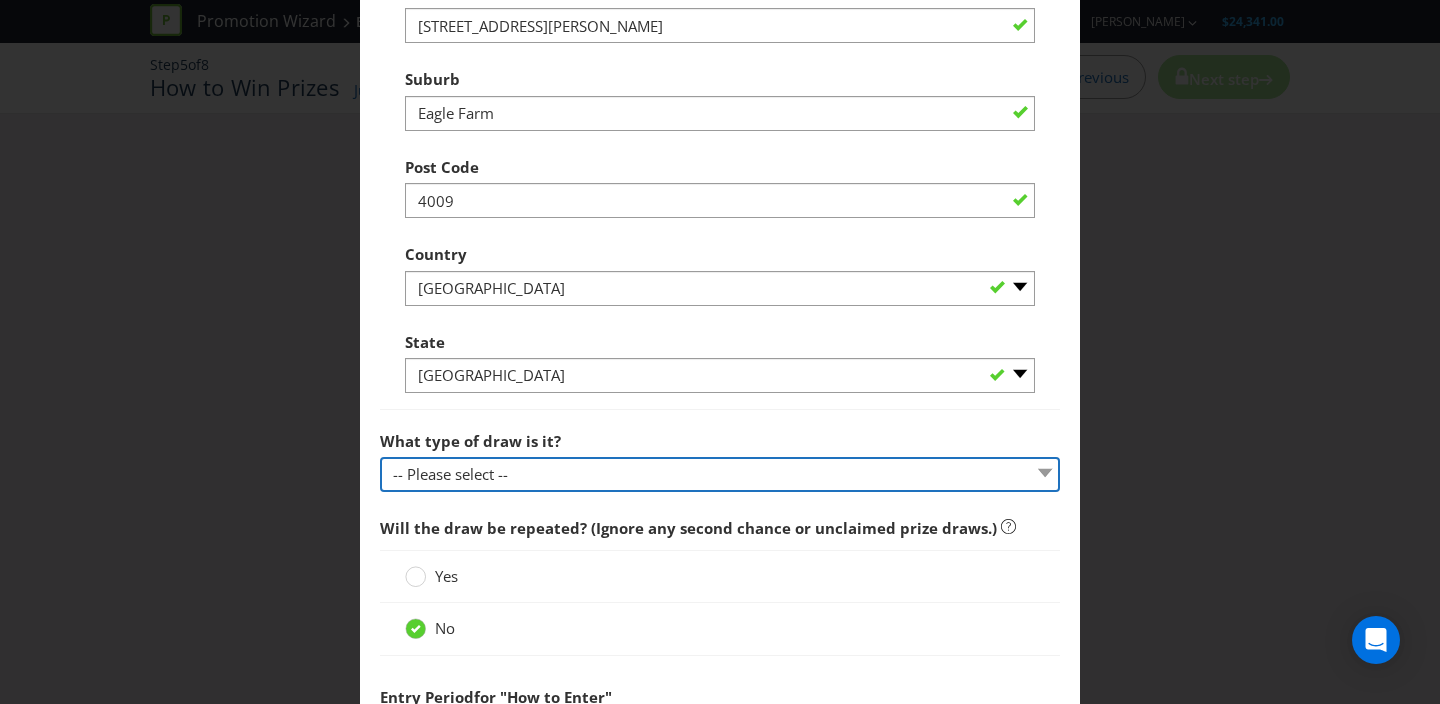click on "-- Please select -- Computerised random selection Barrel draw Don't specify Other (please specify)" at bounding box center [720, 474] 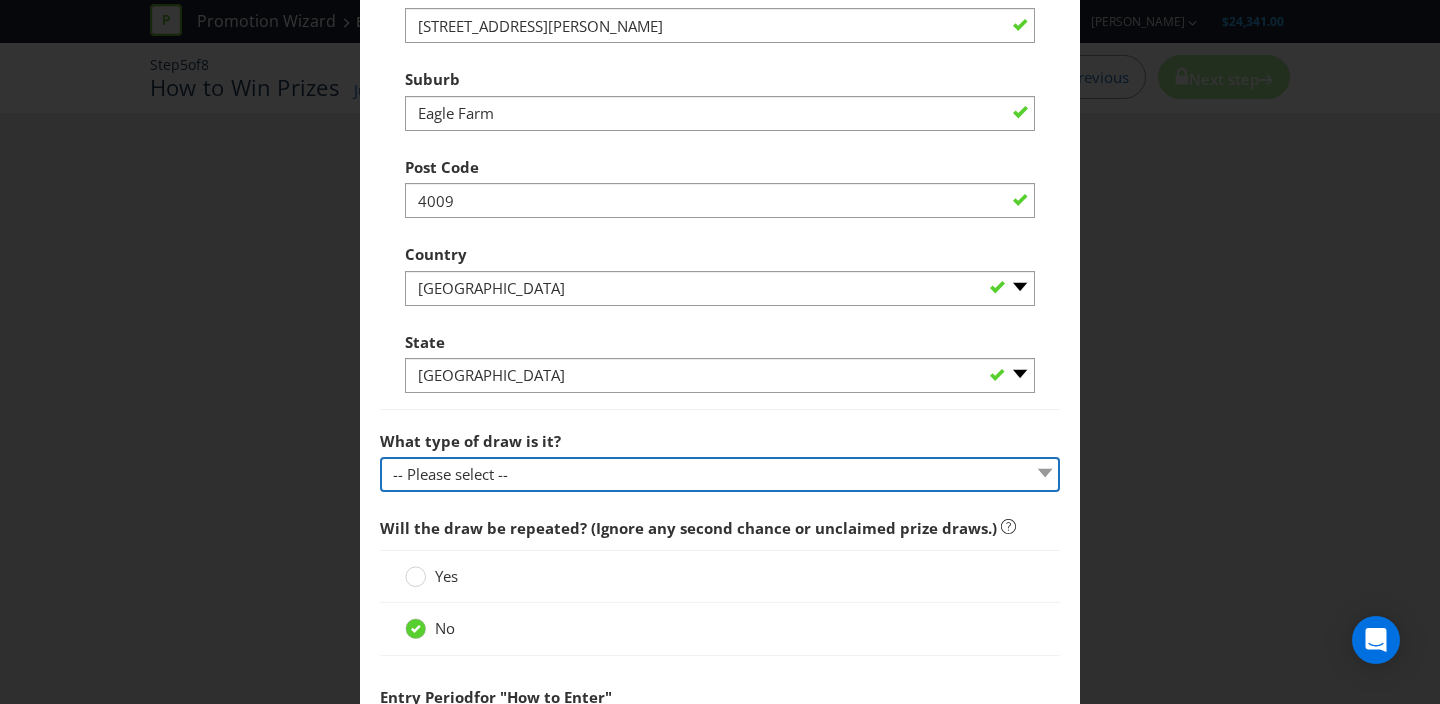 select on "COMPUTERISED" 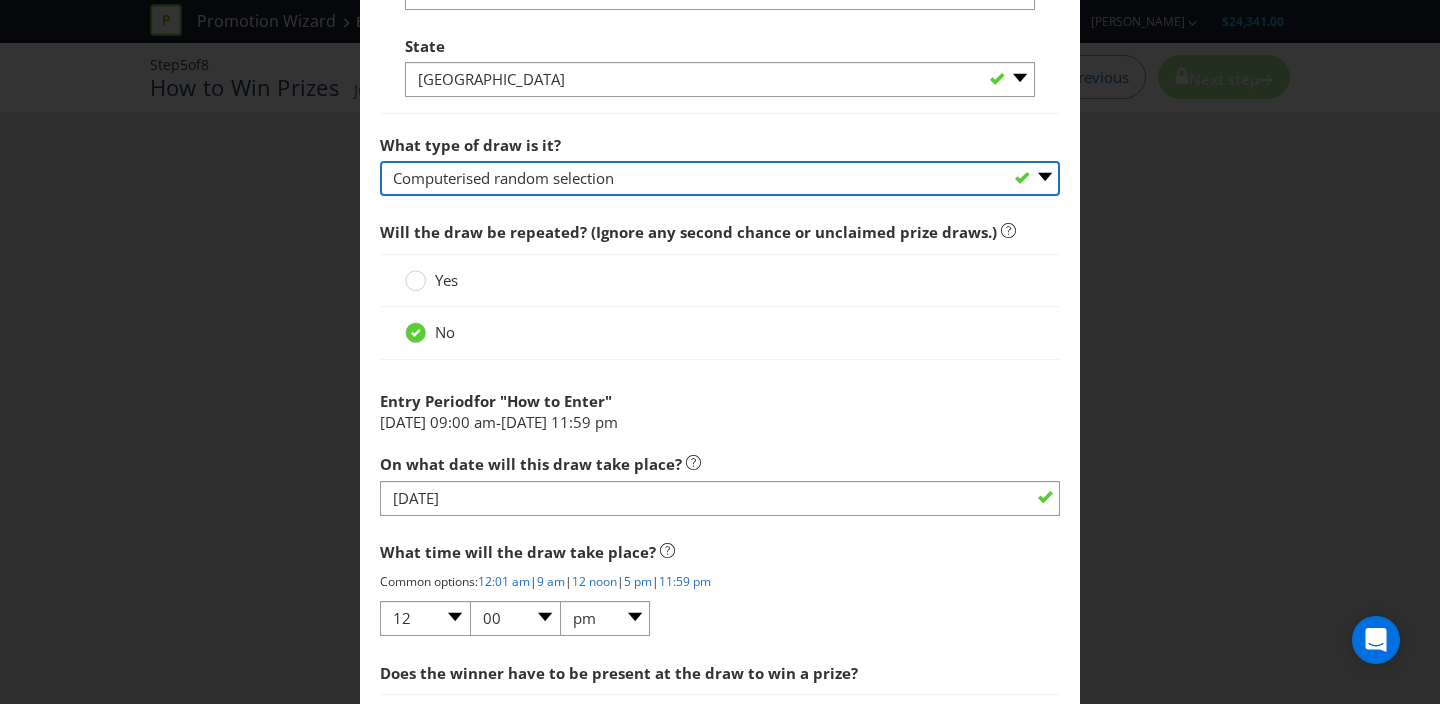 scroll, scrollTop: 1801, scrollLeft: 0, axis: vertical 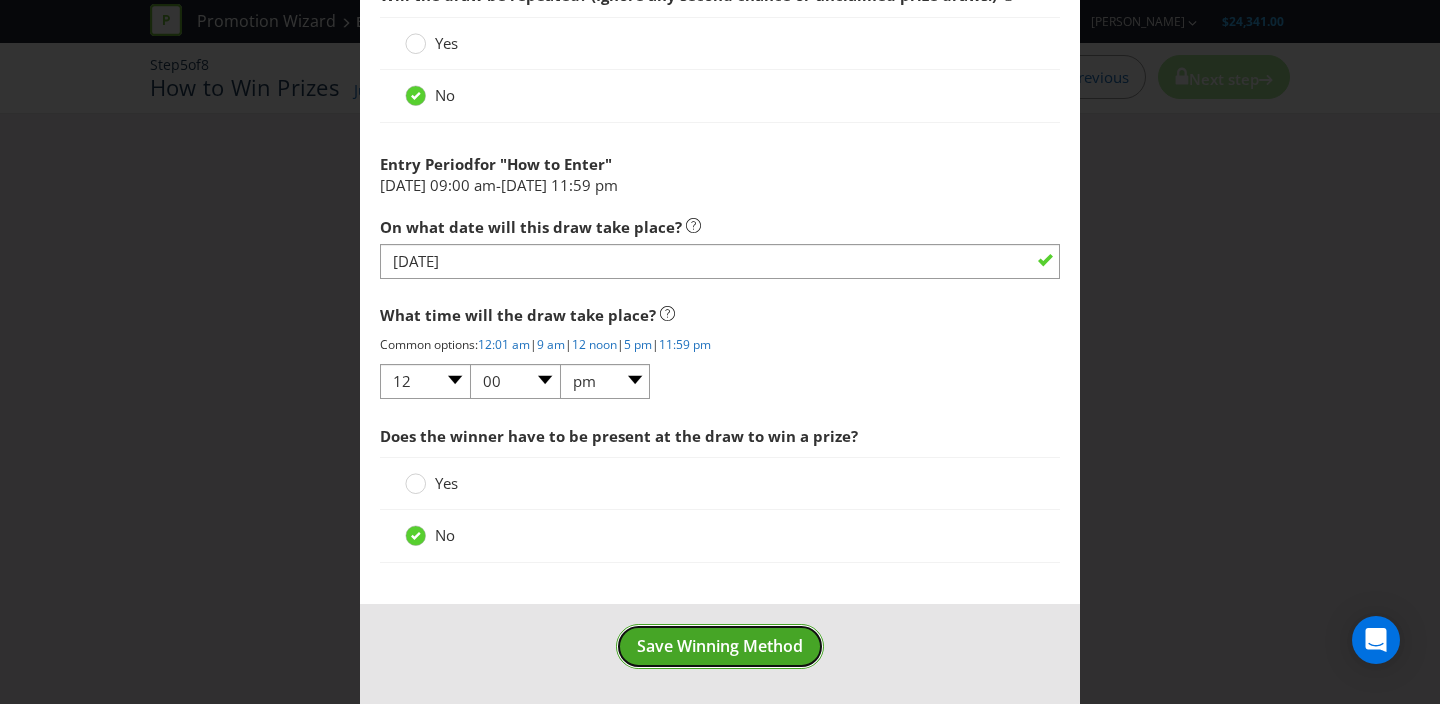click on "Save Winning Method" at bounding box center (720, 646) 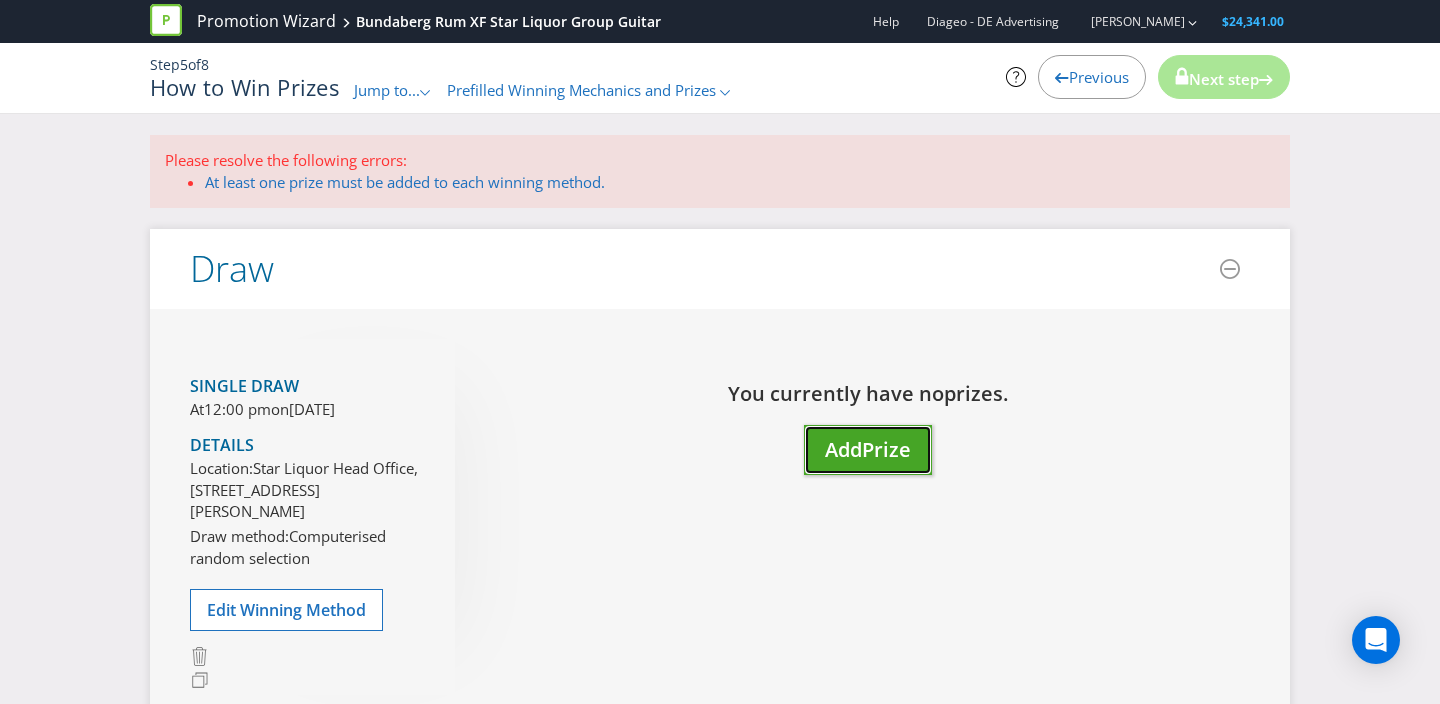 click on "Prize" at bounding box center (886, 449) 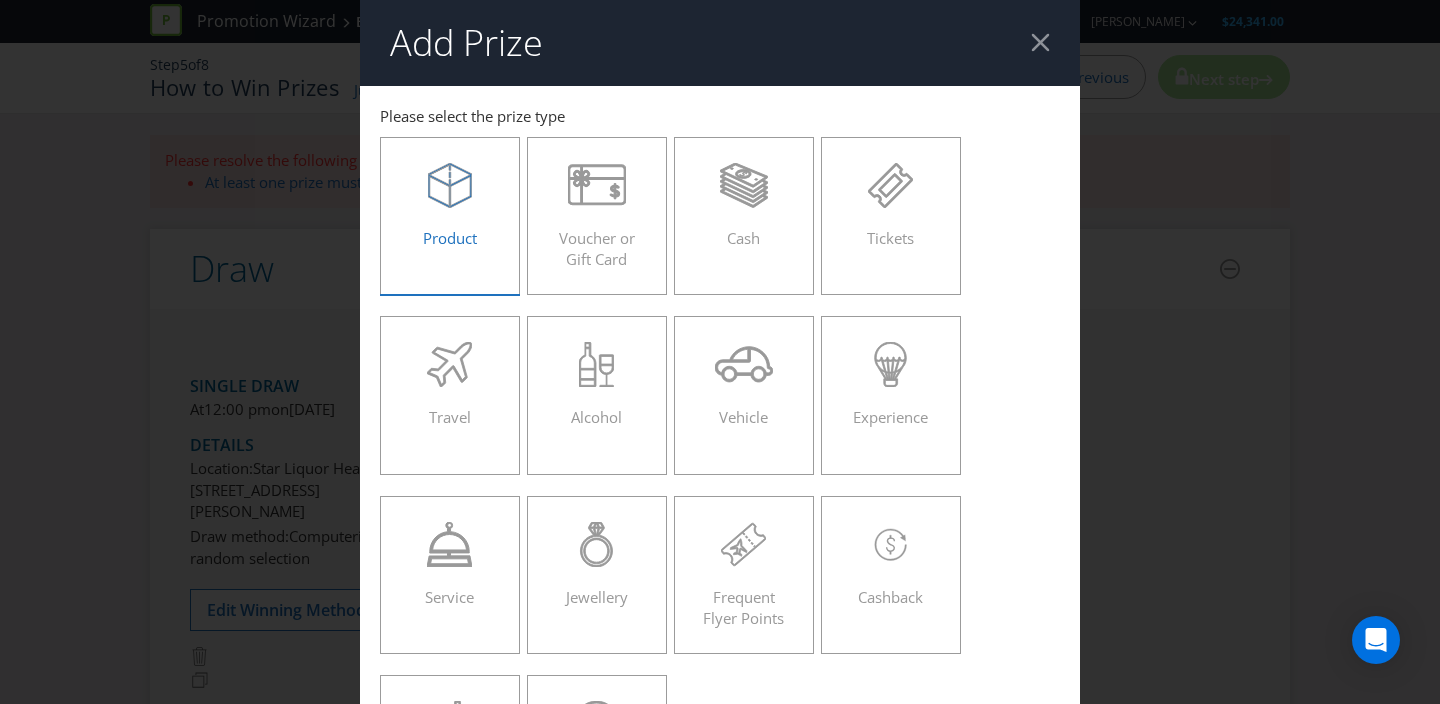 click on "Product" at bounding box center [450, 208] 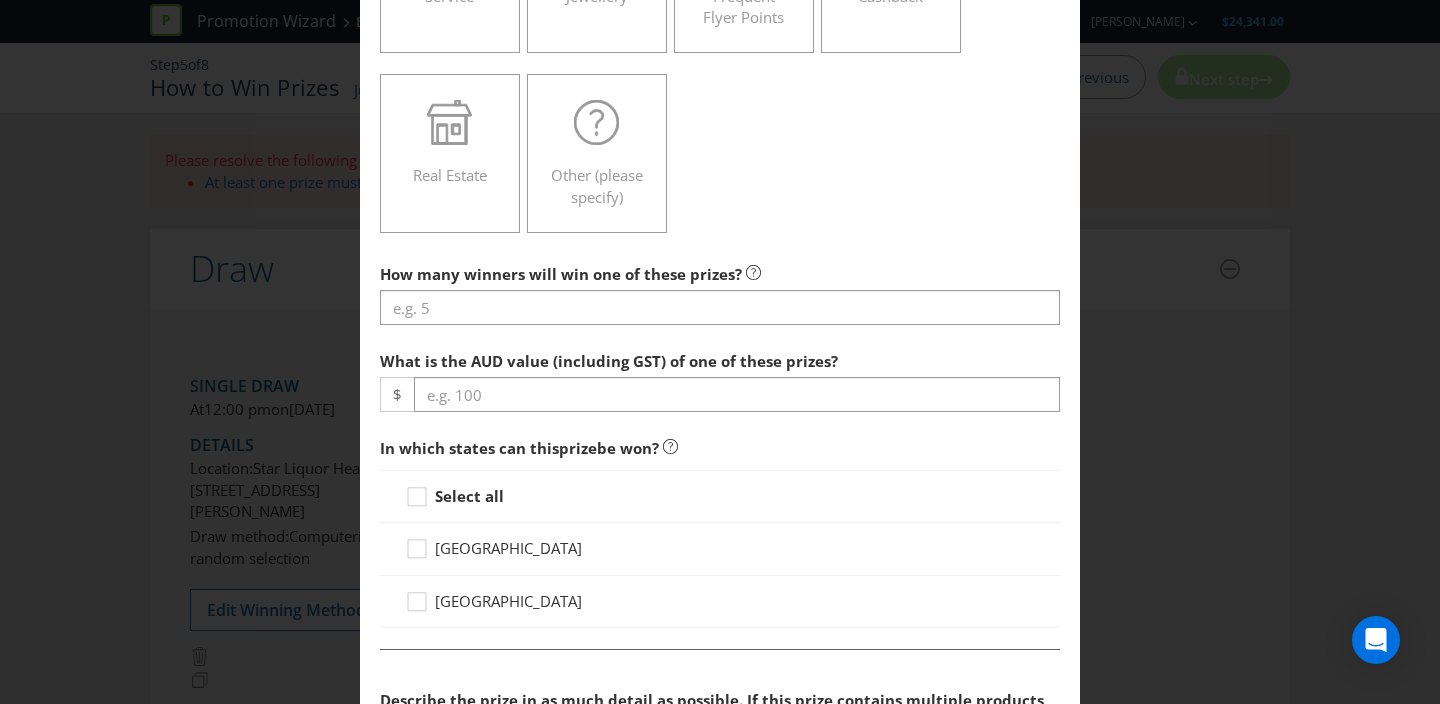 scroll, scrollTop: 603, scrollLeft: 0, axis: vertical 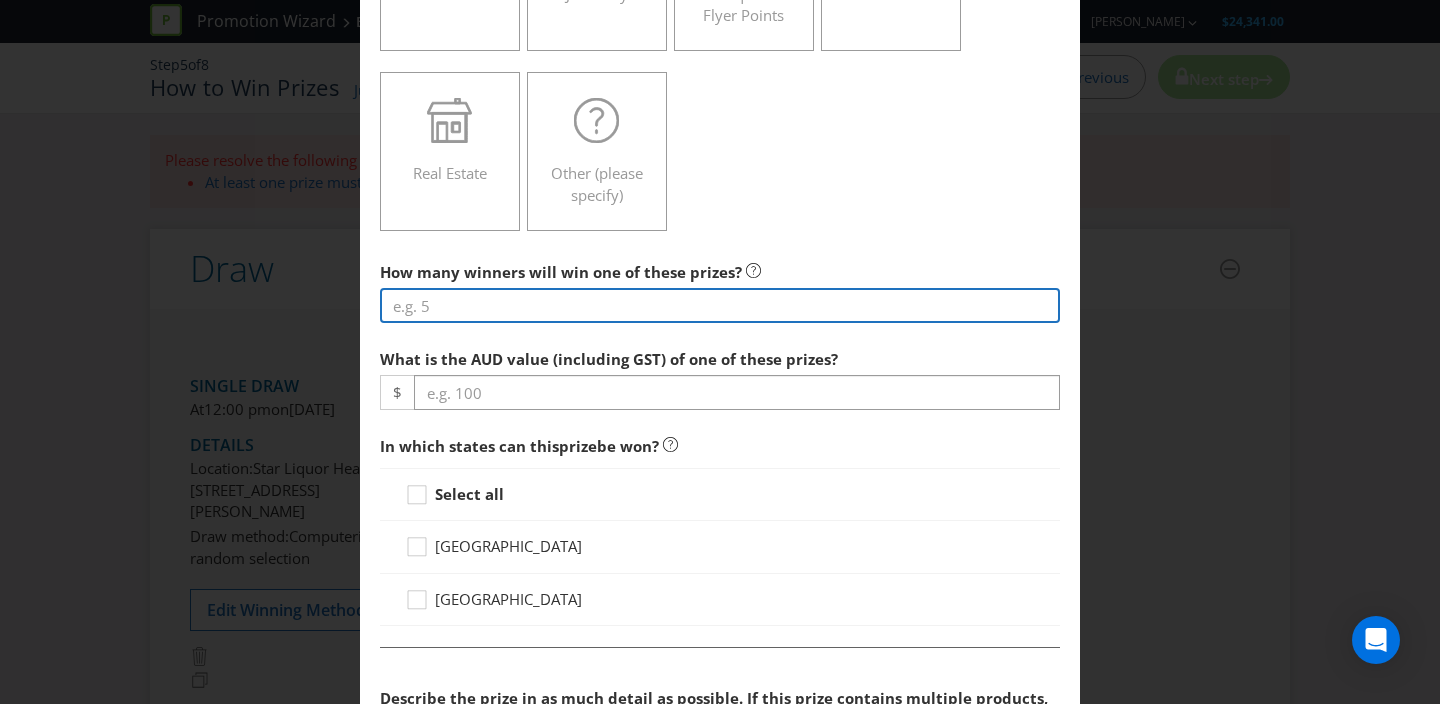 click at bounding box center [720, 305] 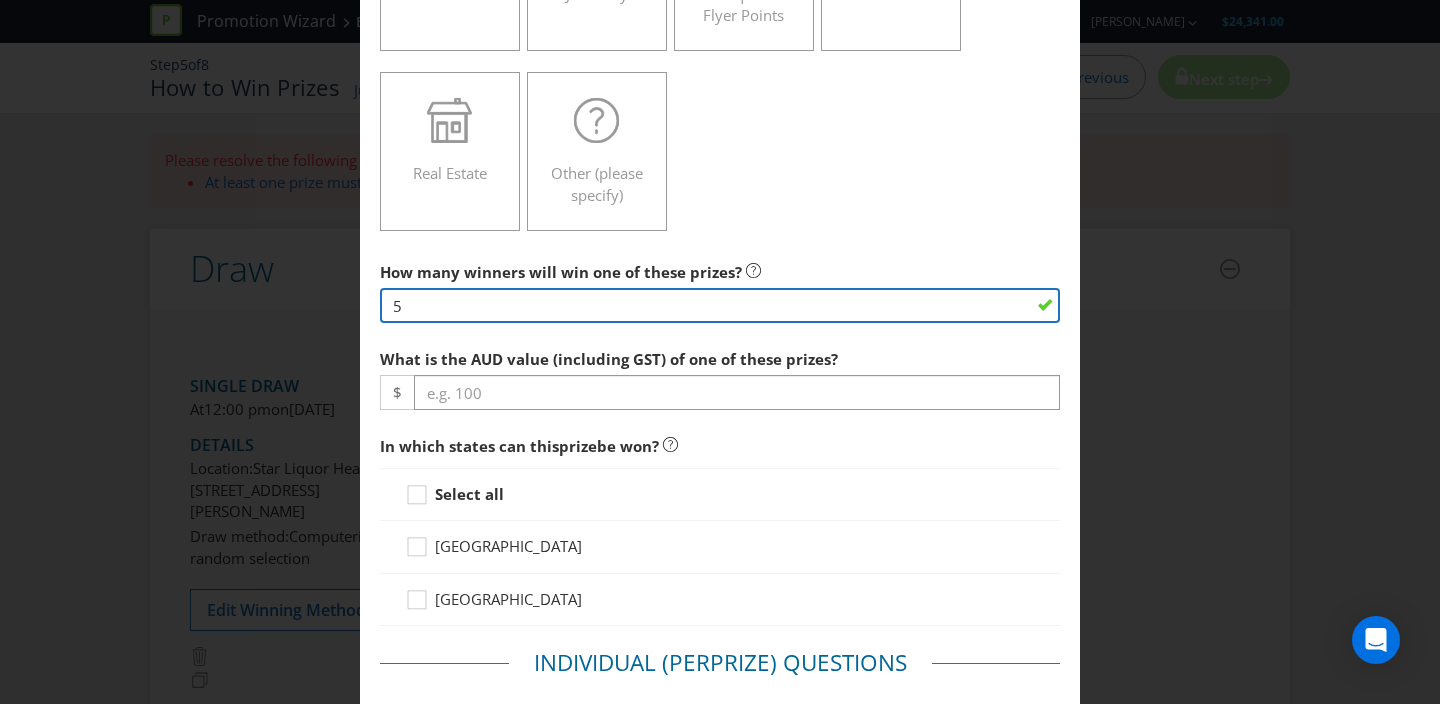 type on "5" 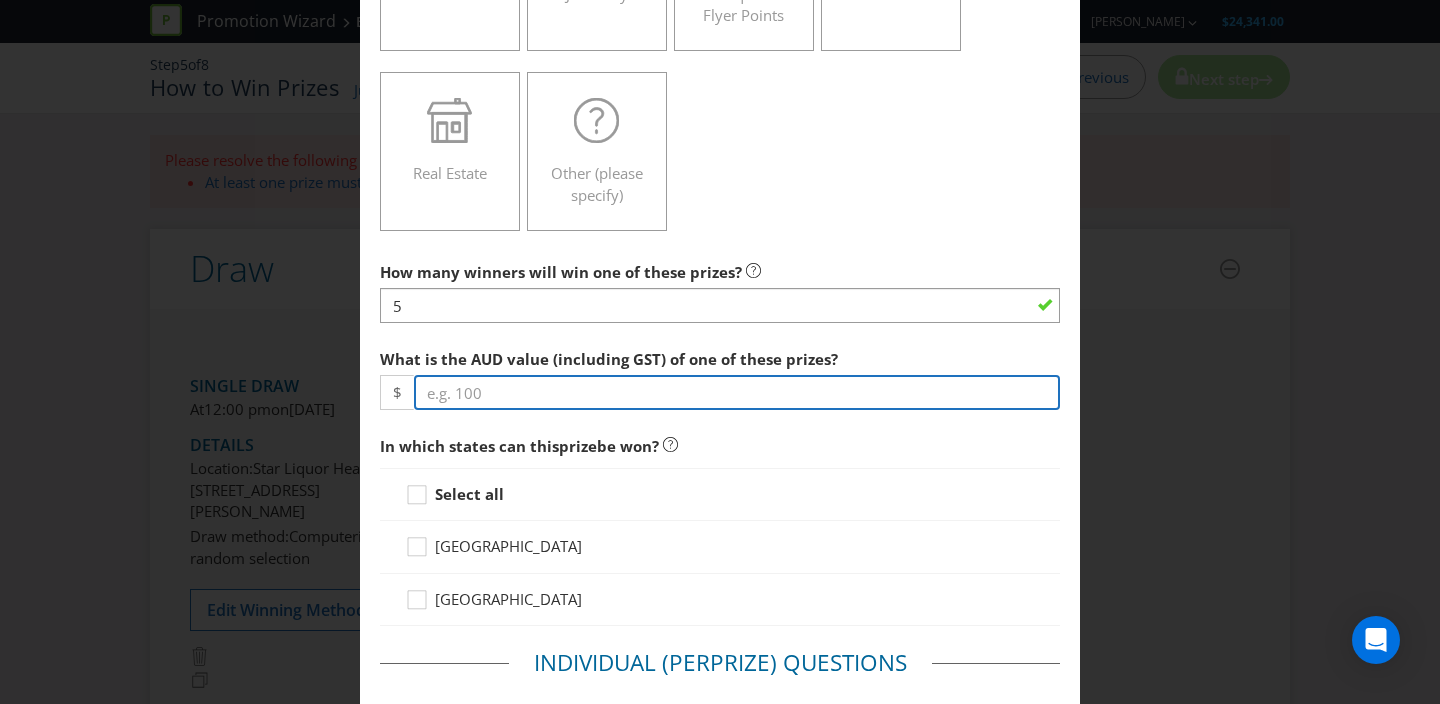click at bounding box center [737, 392] 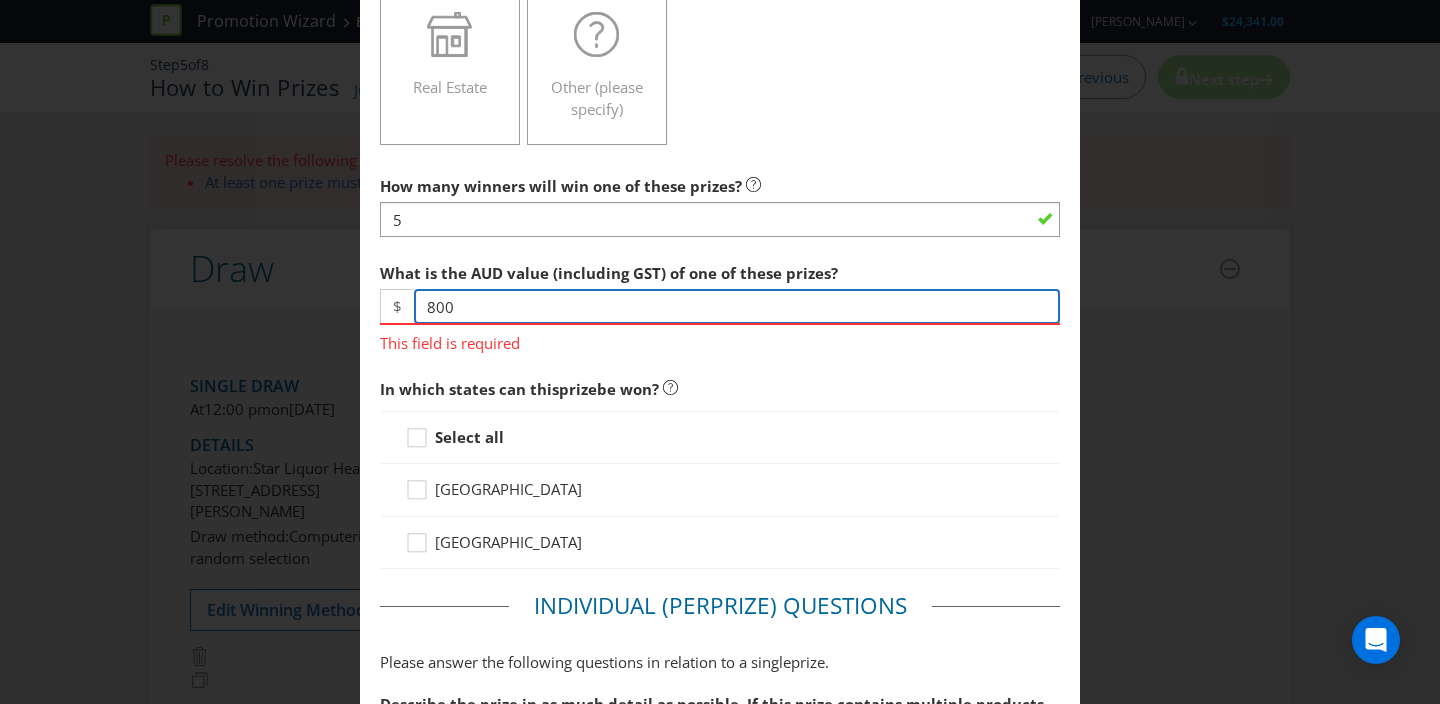 scroll, scrollTop: 691, scrollLeft: 0, axis: vertical 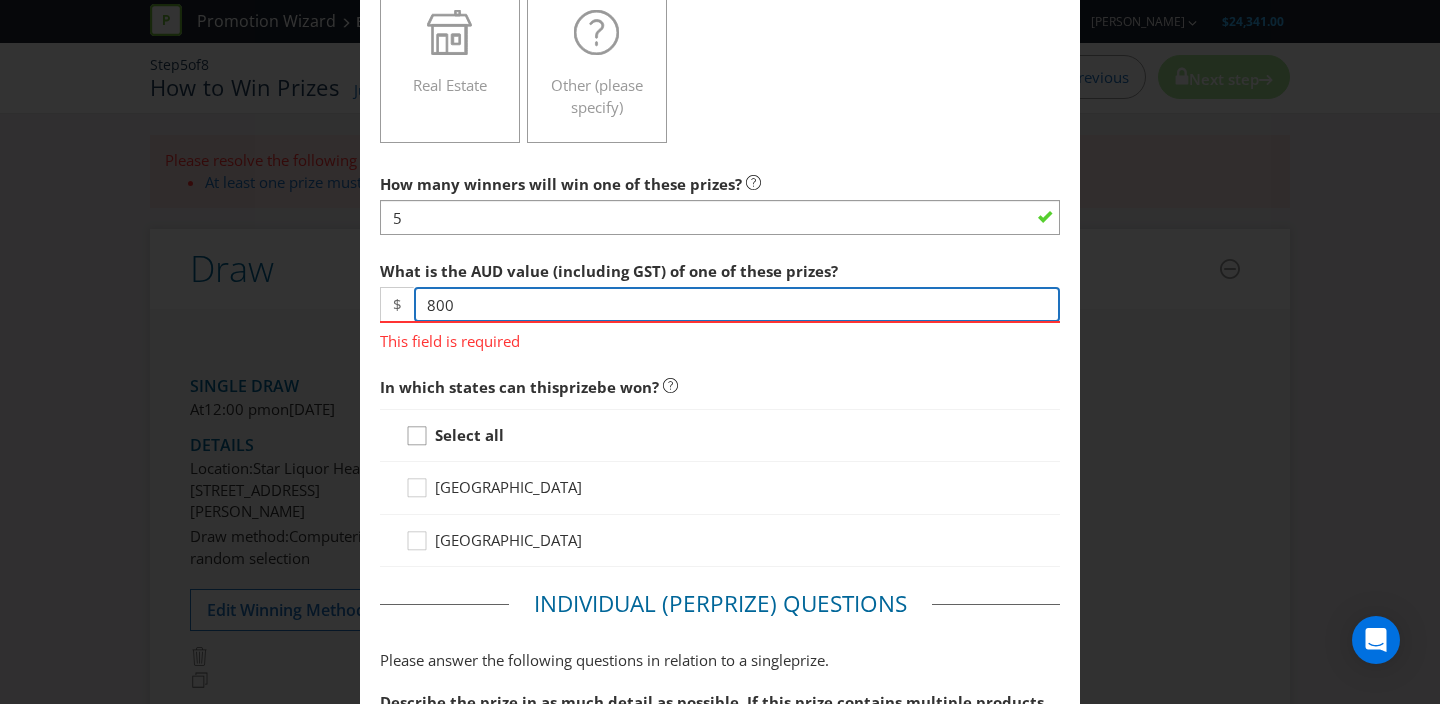 type on "800" 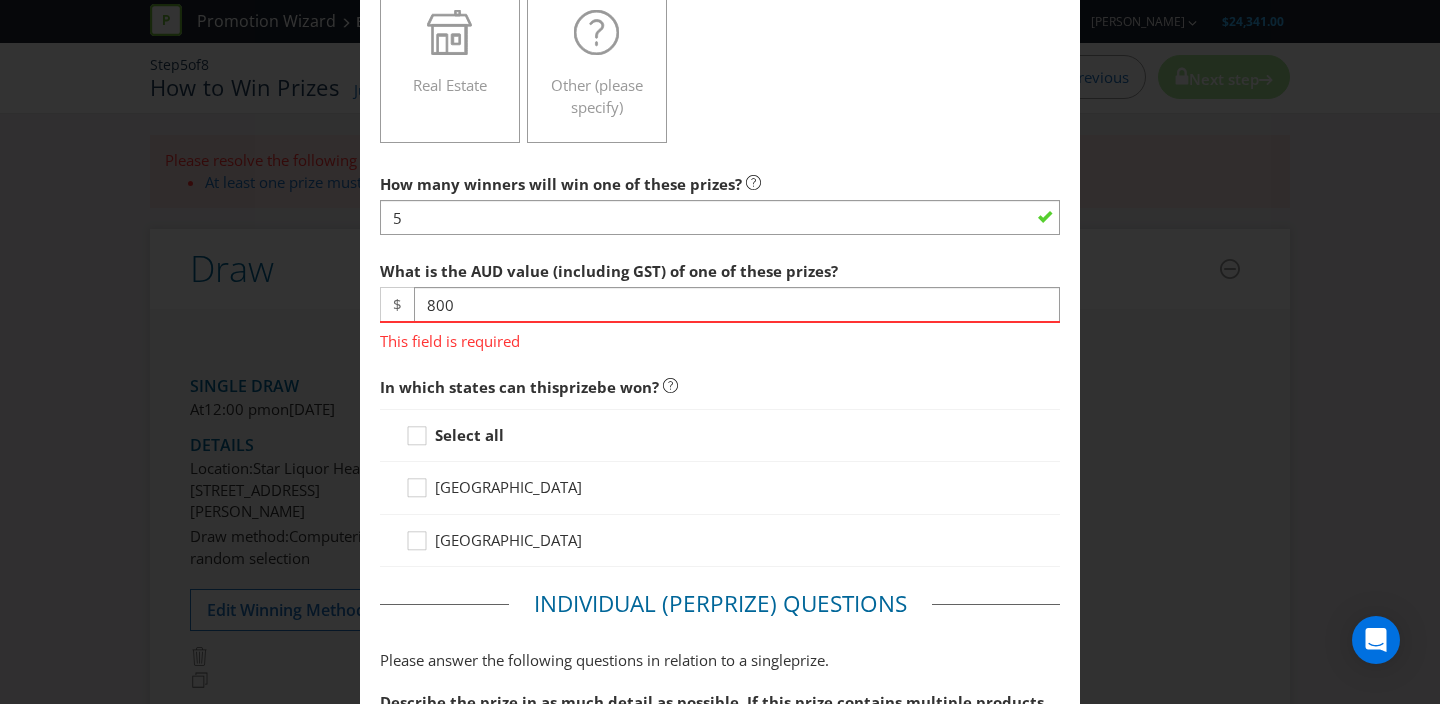 click on "Select all   [GEOGRAPHIC_DATA]   [GEOGRAPHIC_DATA]" at bounding box center [720, 488] 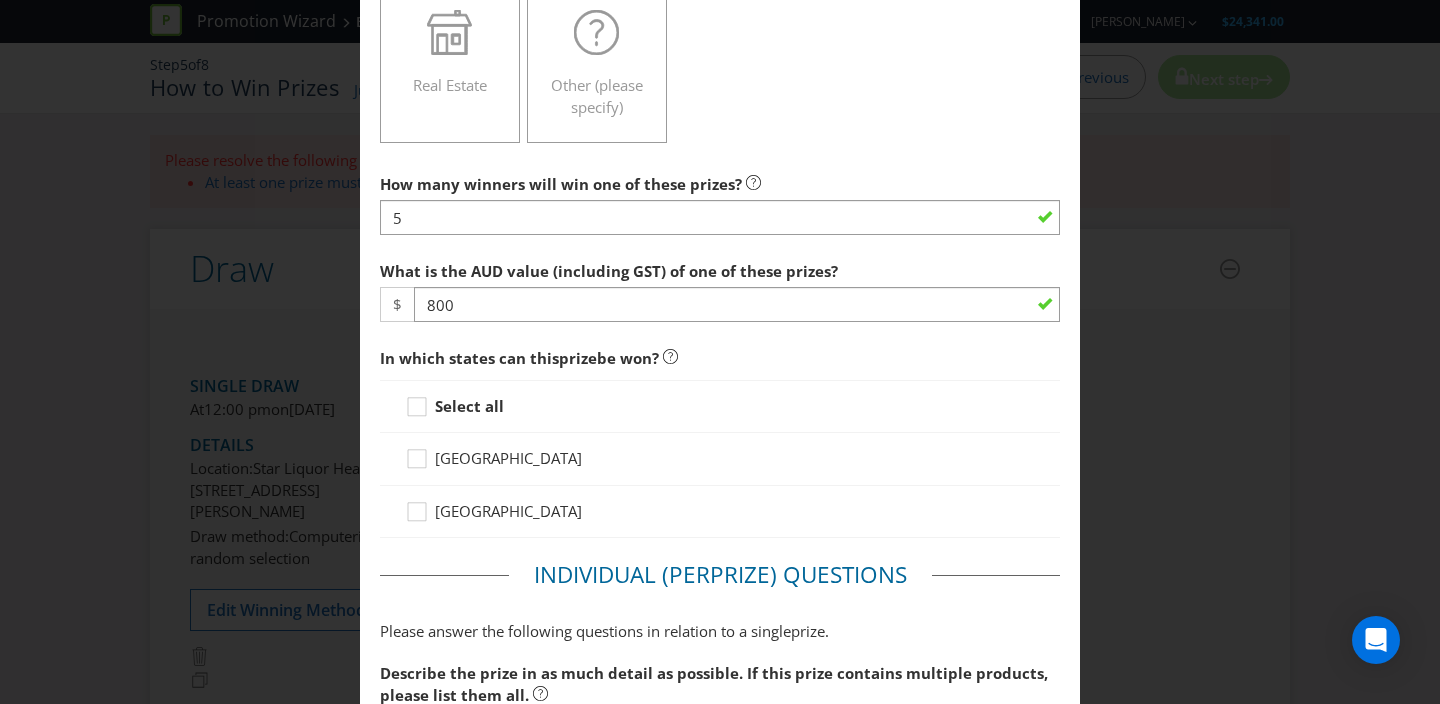drag, startPoint x: 421, startPoint y: 402, endPoint x: 448, endPoint y: 402, distance: 27 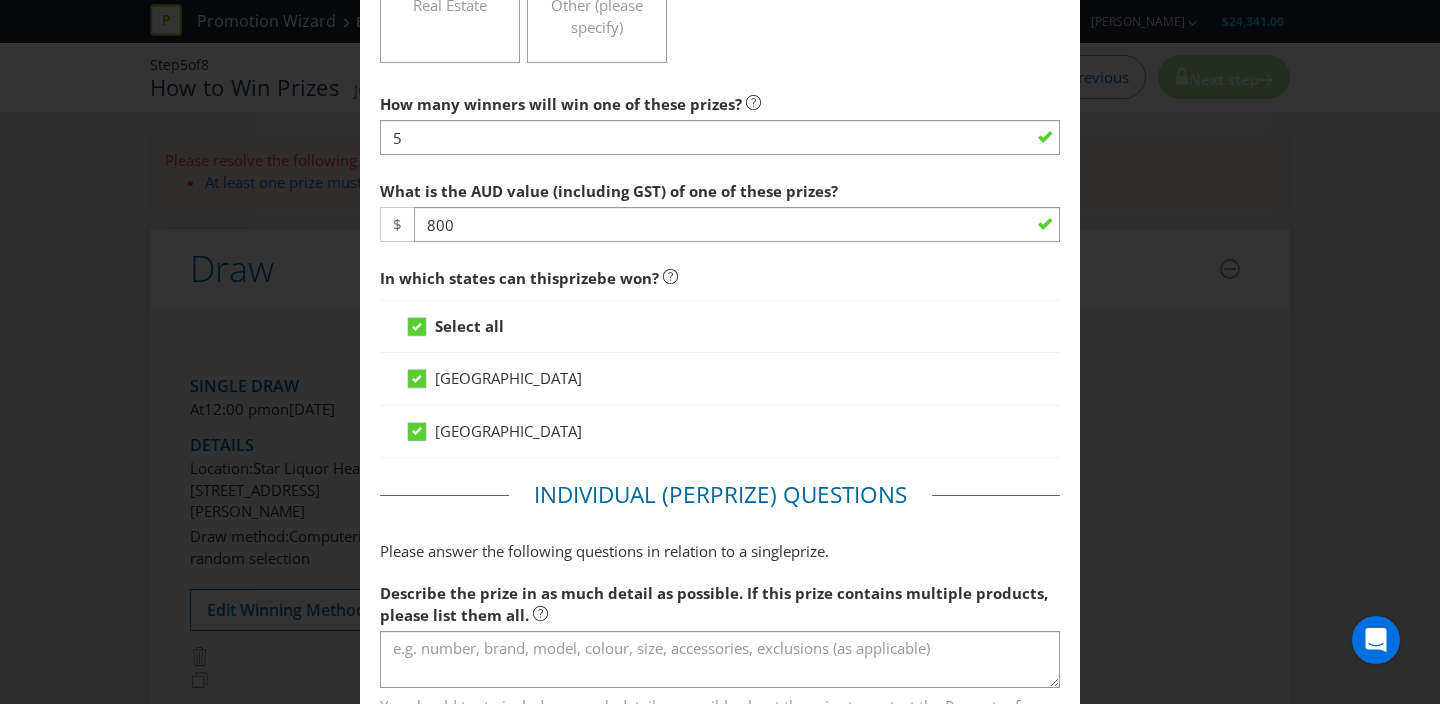 scroll, scrollTop: 955, scrollLeft: 0, axis: vertical 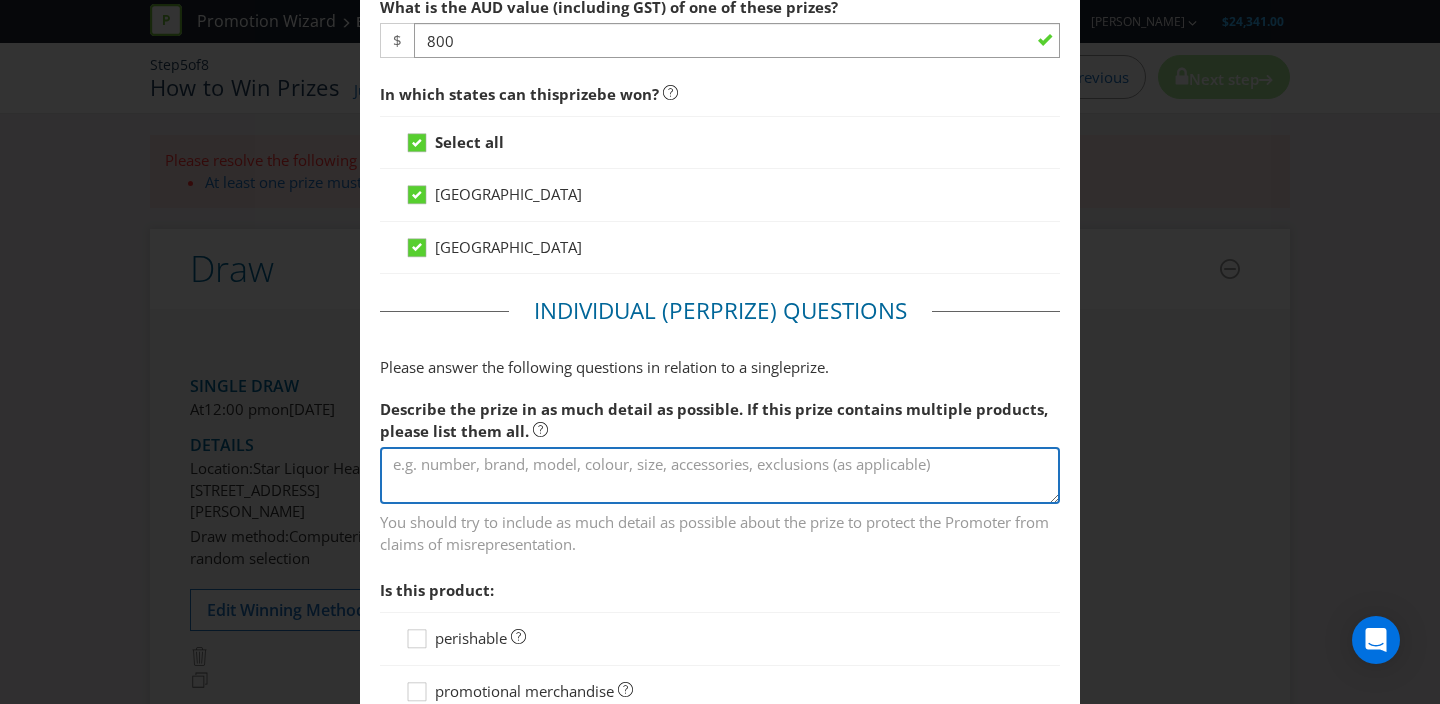 click at bounding box center [720, 475] 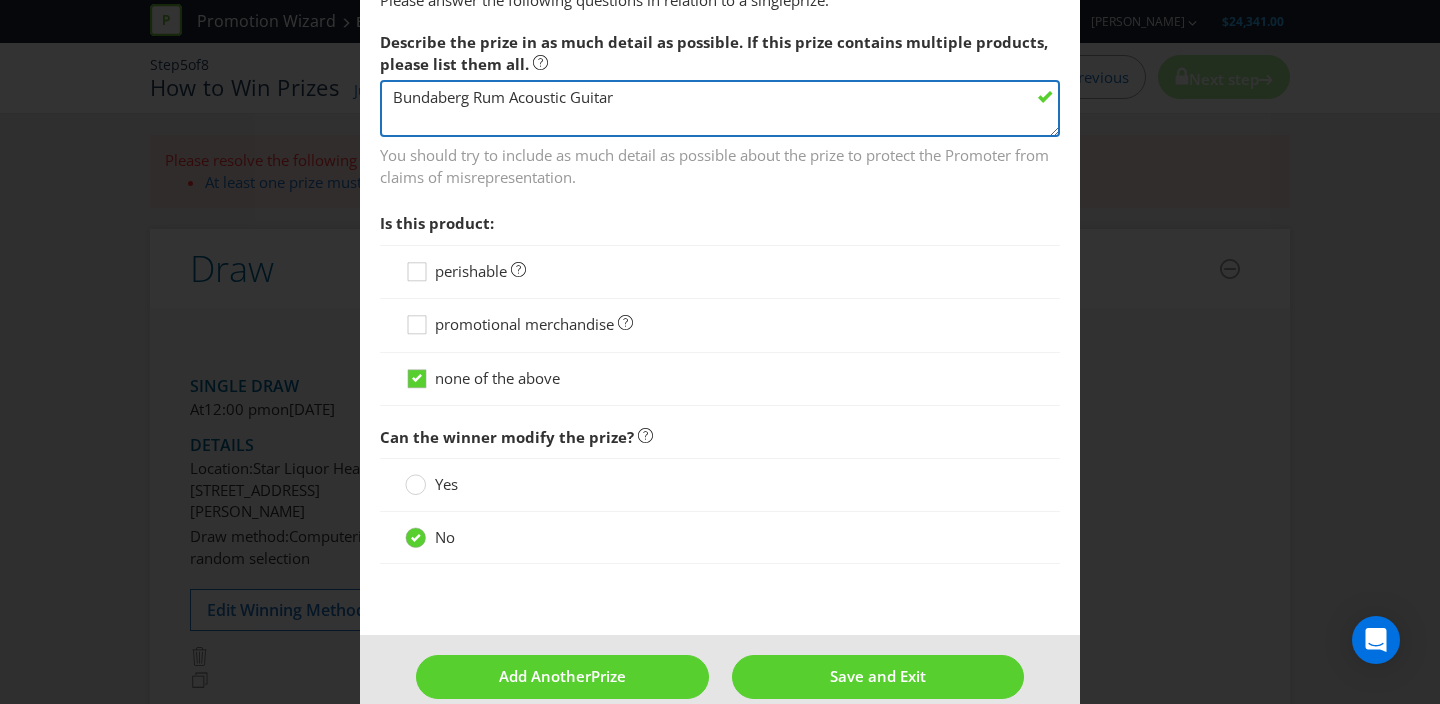 scroll, scrollTop: 1351, scrollLeft: 0, axis: vertical 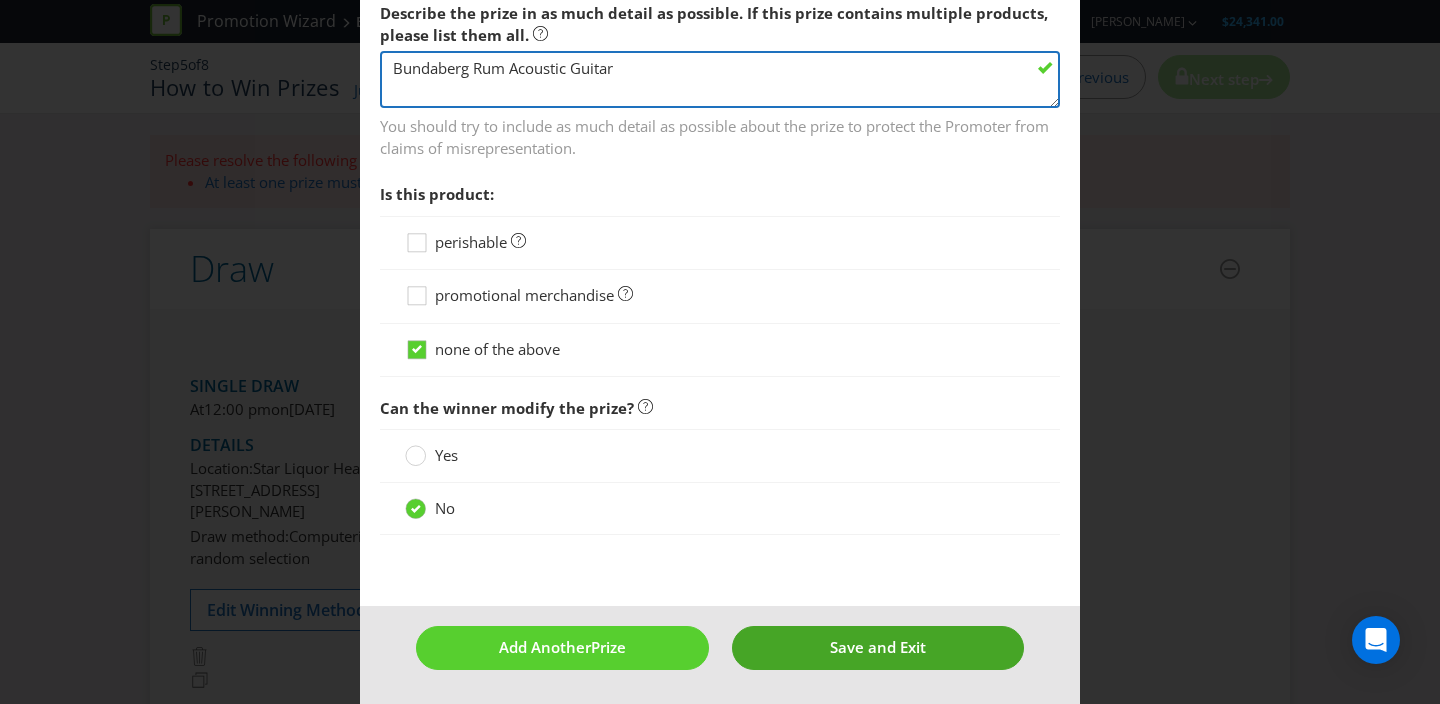 type on "Bundaberg Rum Acoustic Guitar" 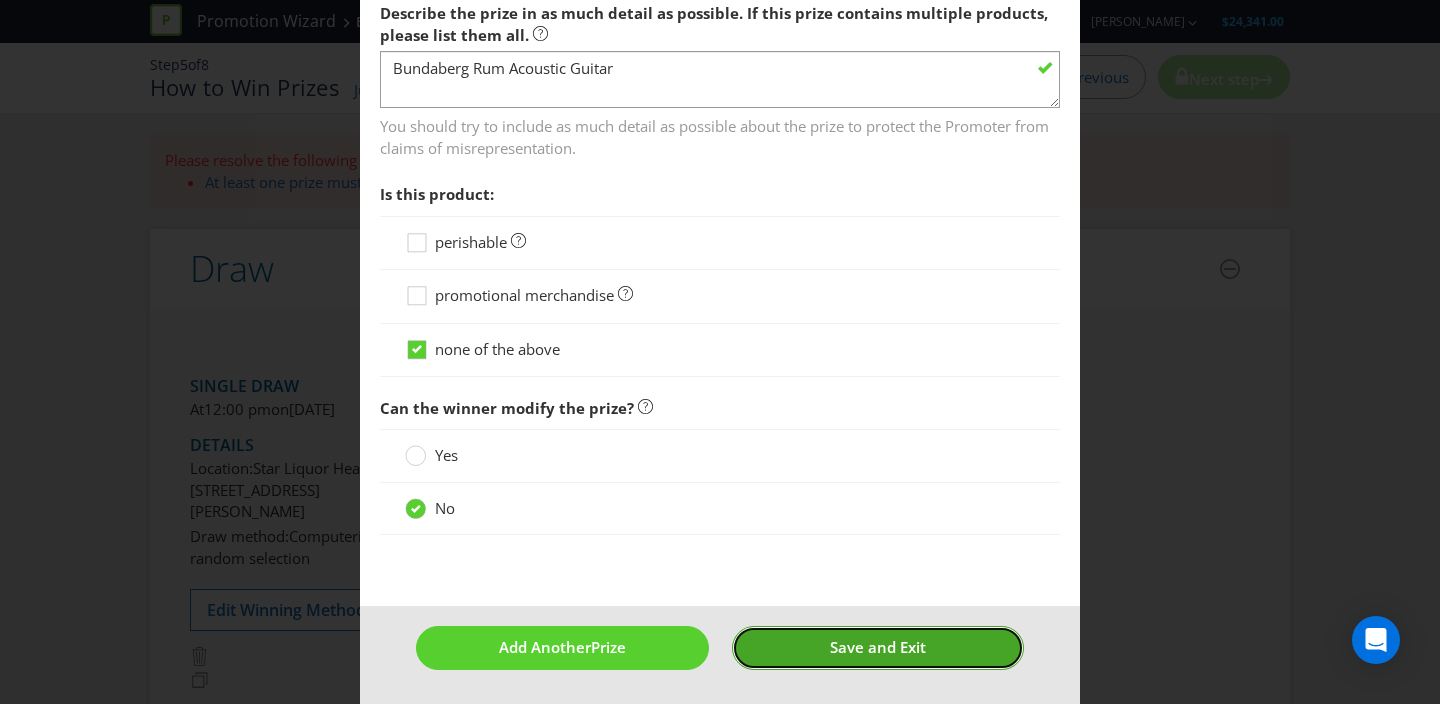 click on "Save and Exit" at bounding box center (878, 647) 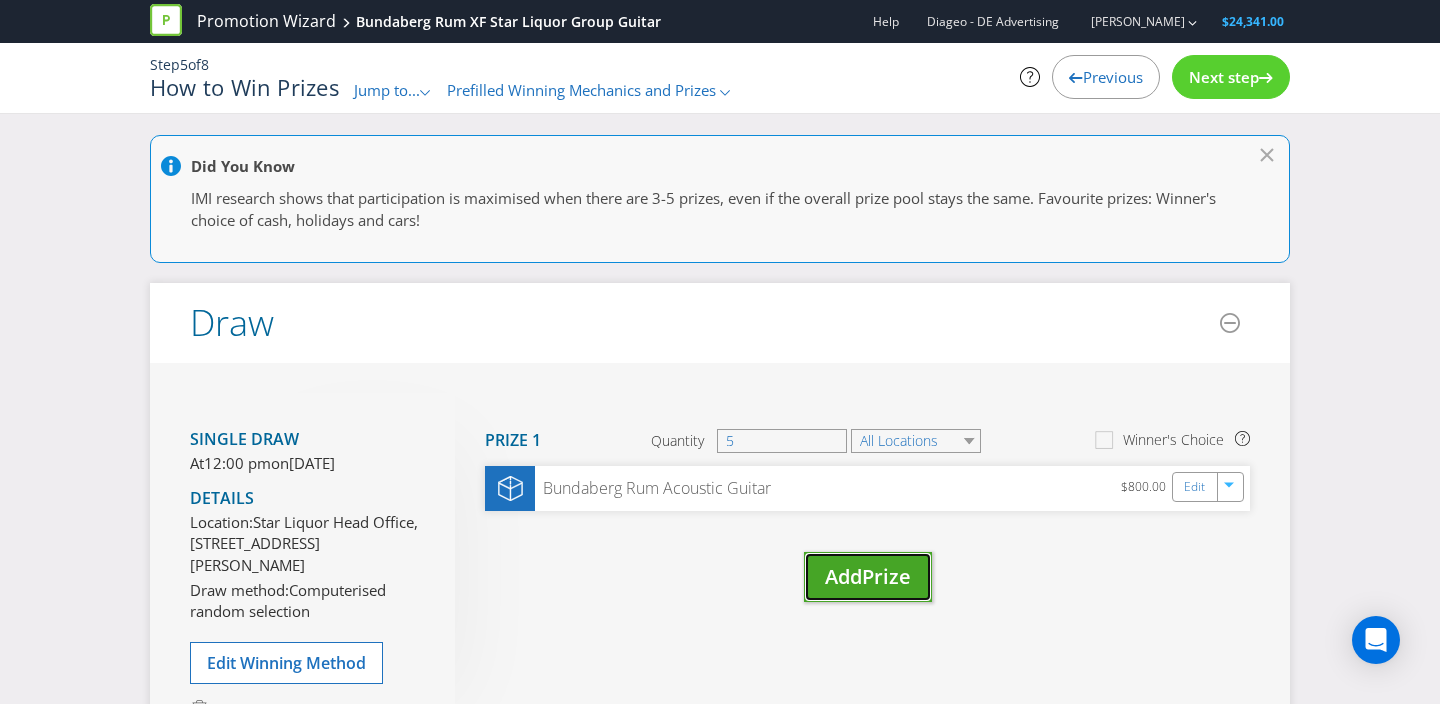 click on "Add" at bounding box center [843, 576] 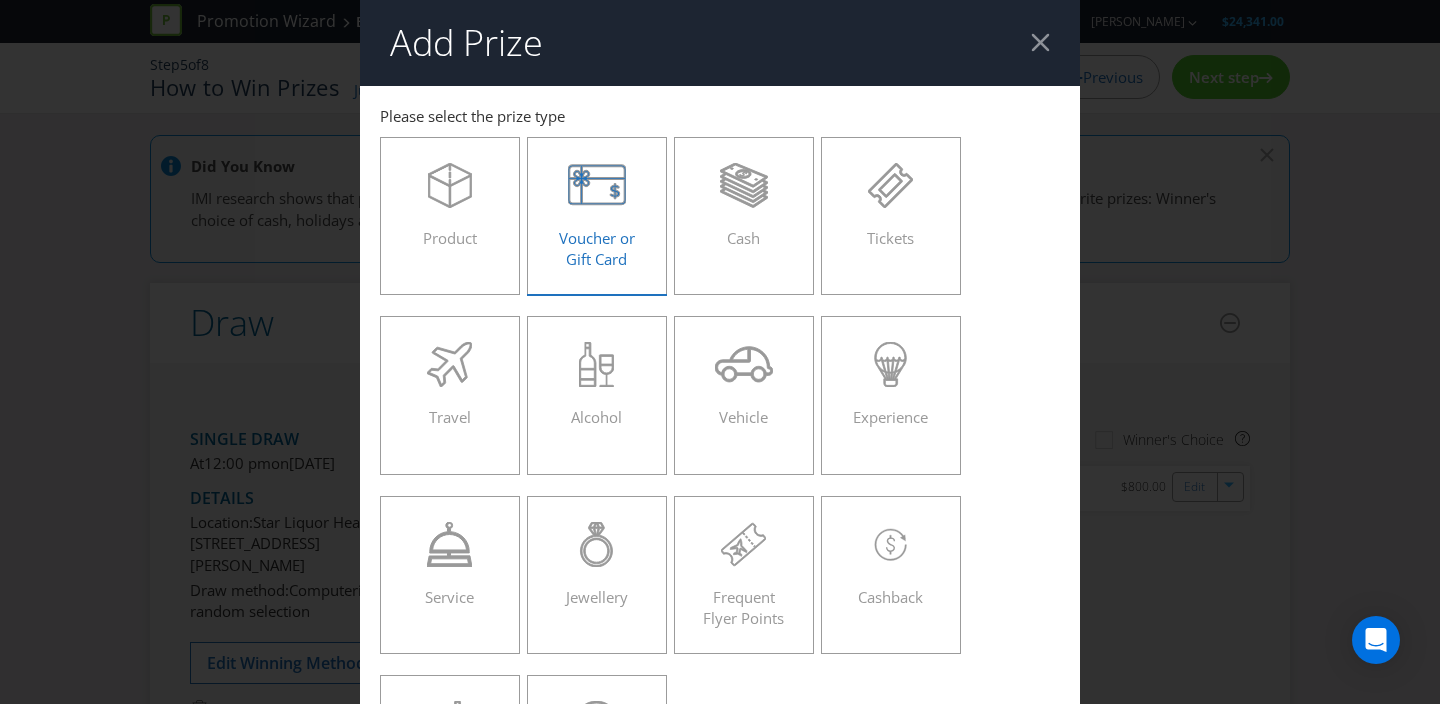 click on "Voucher or Gift Card" at bounding box center (597, 248) 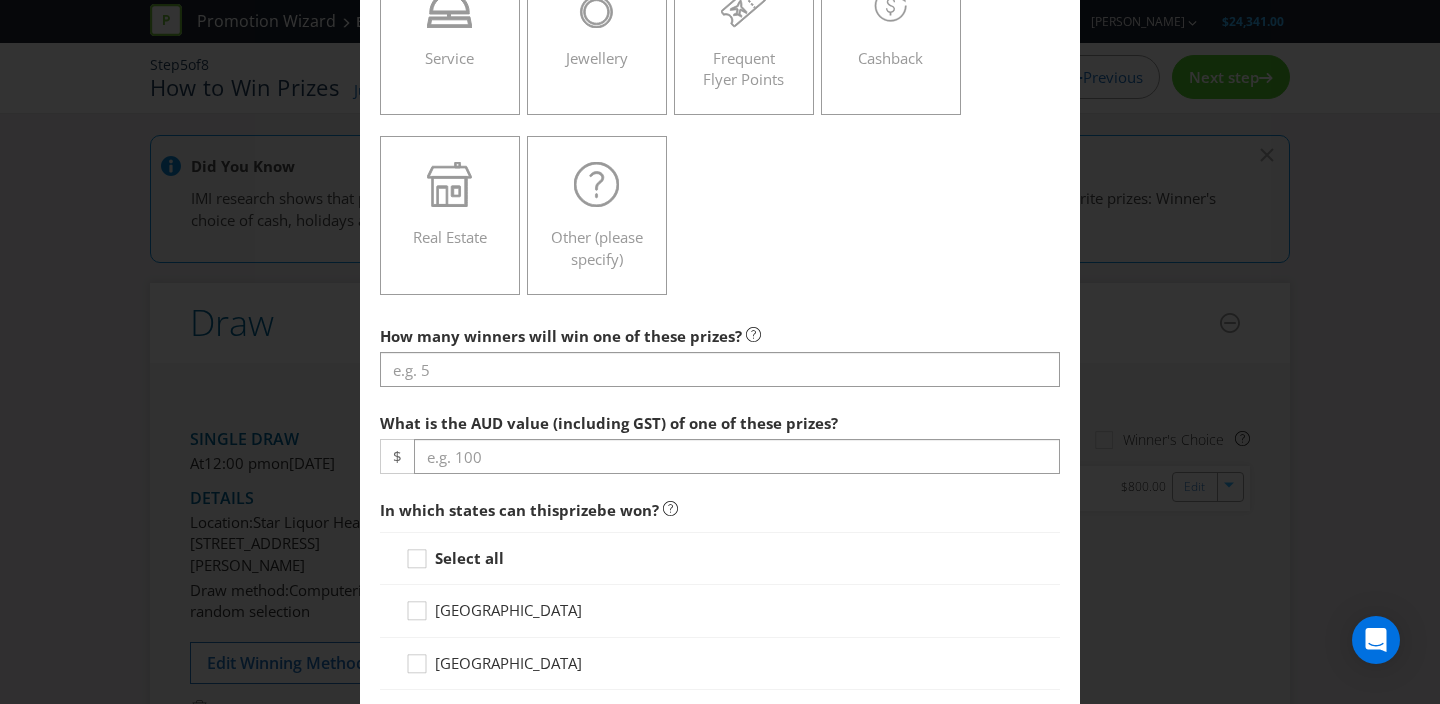scroll, scrollTop: 543, scrollLeft: 0, axis: vertical 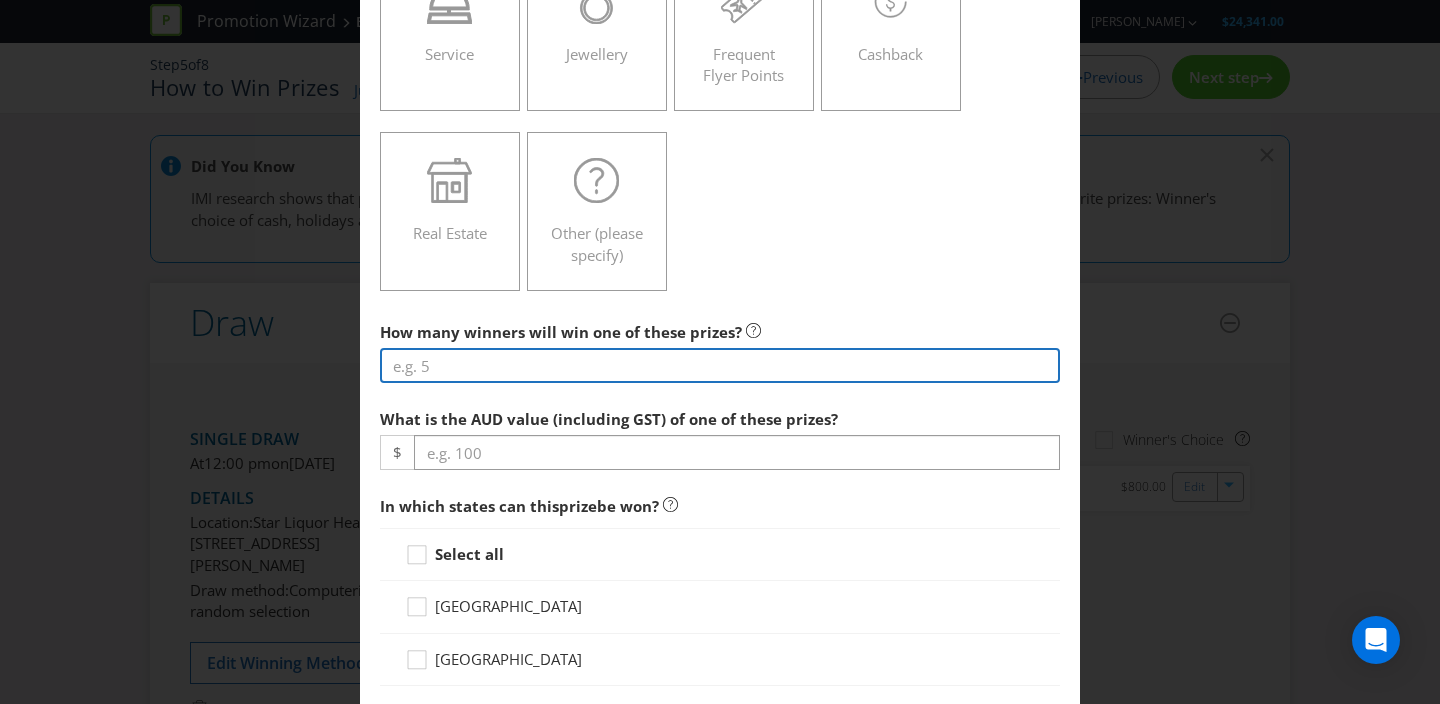 click at bounding box center [720, 365] 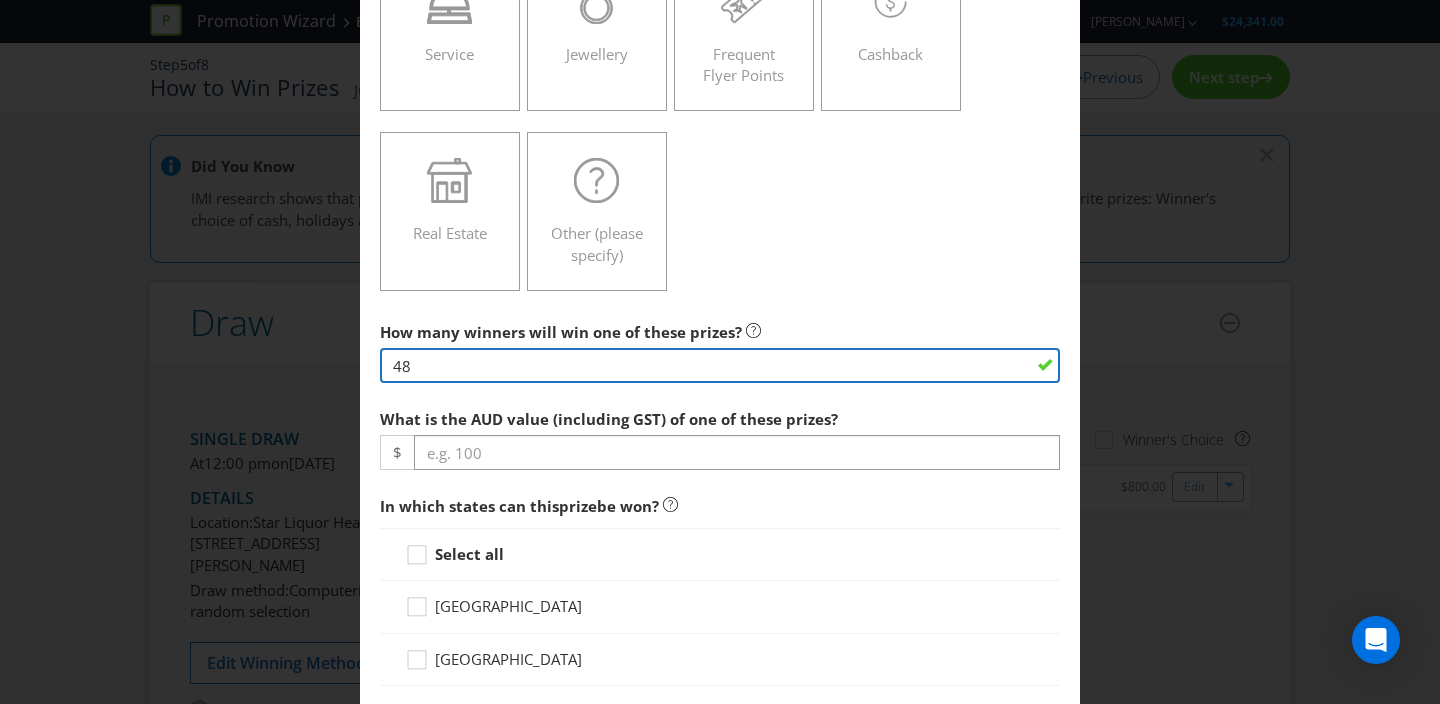 type on "48" 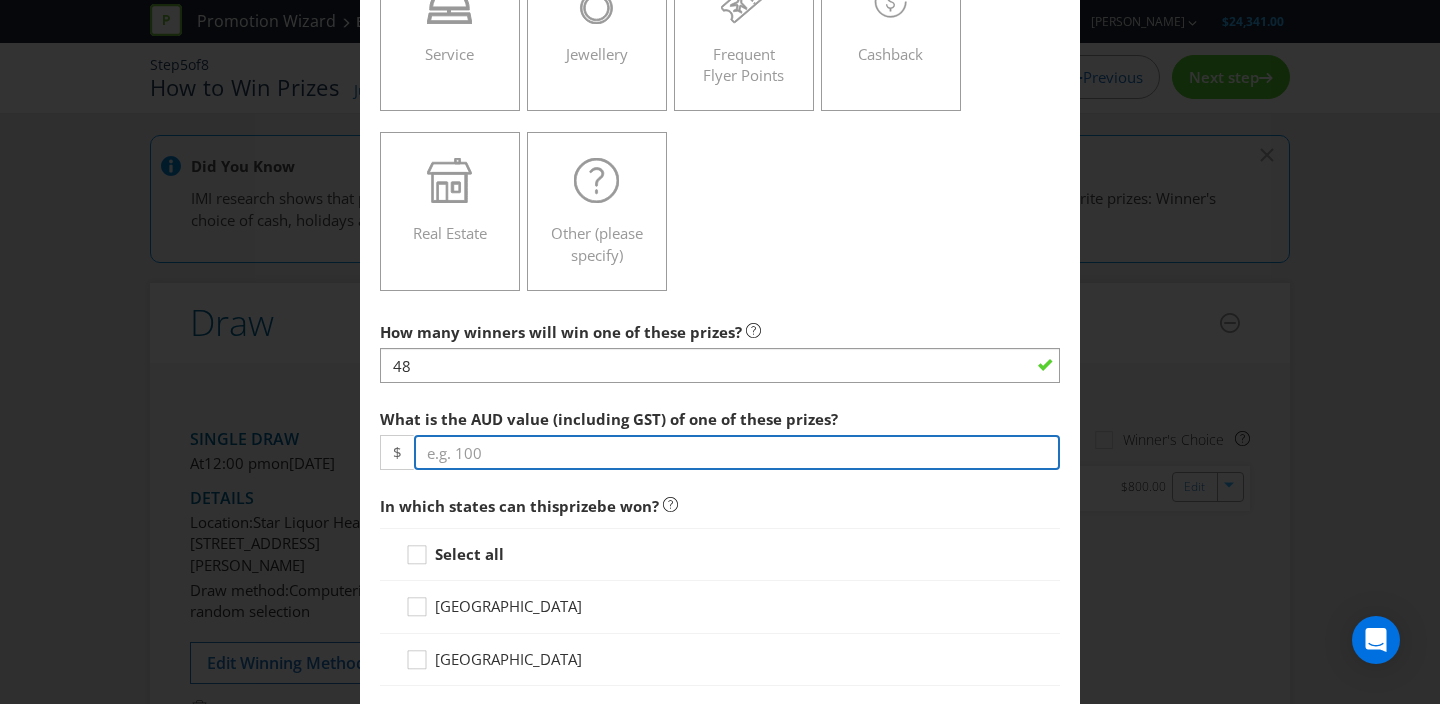 click at bounding box center [737, 452] 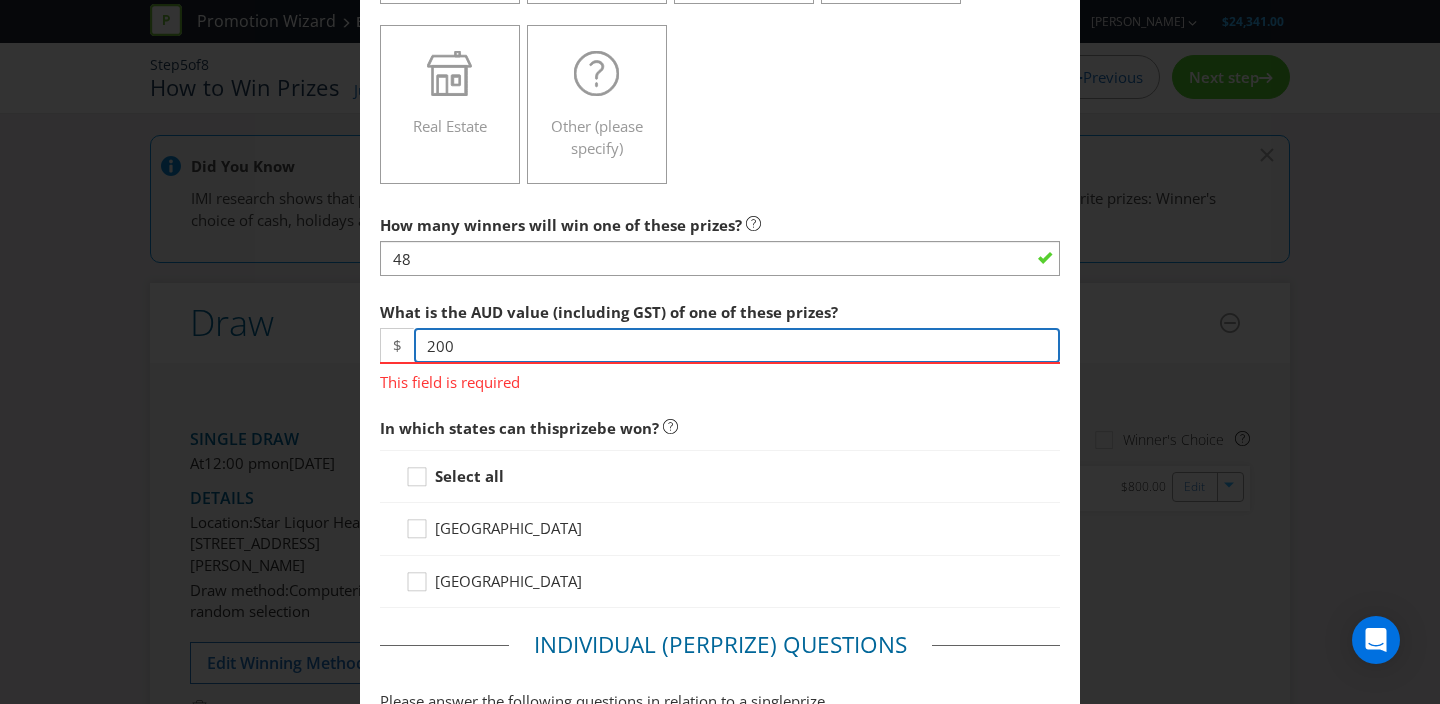 scroll, scrollTop: 656, scrollLeft: 0, axis: vertical 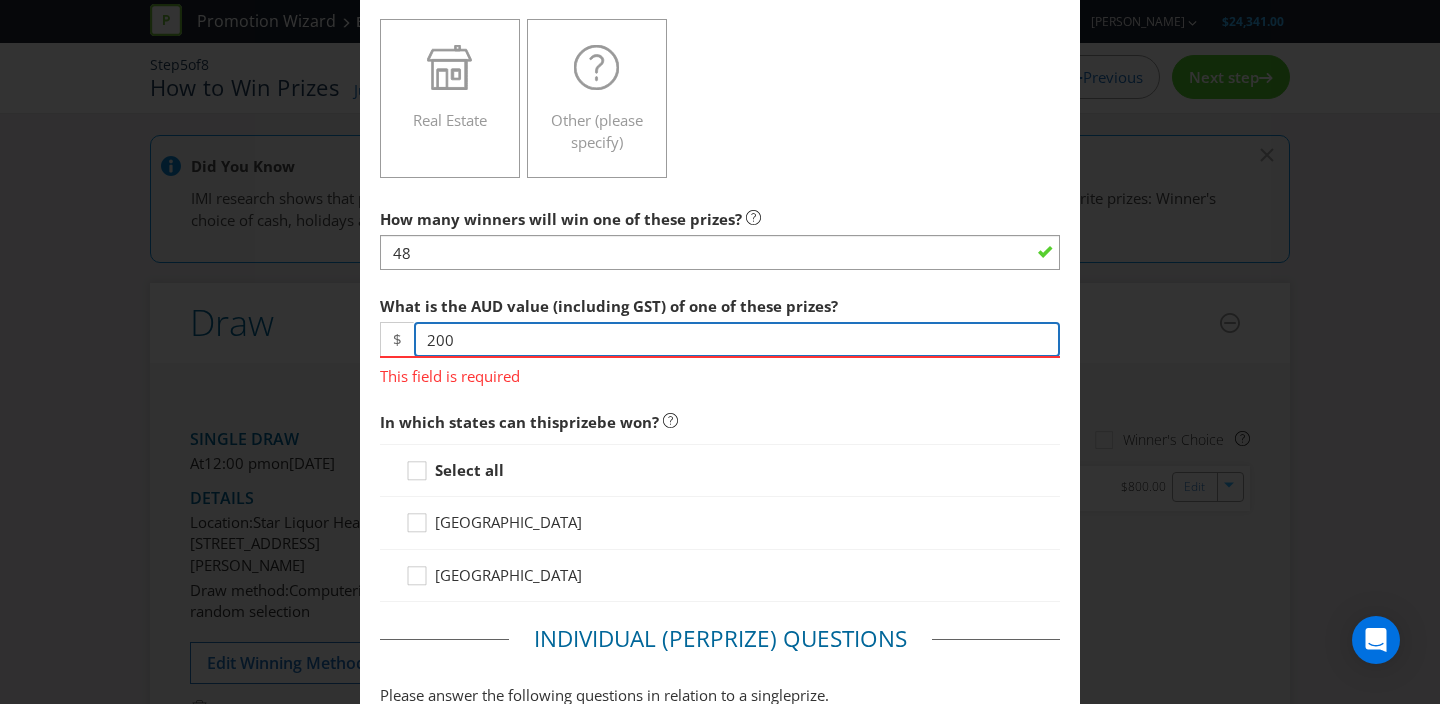 type on "200" 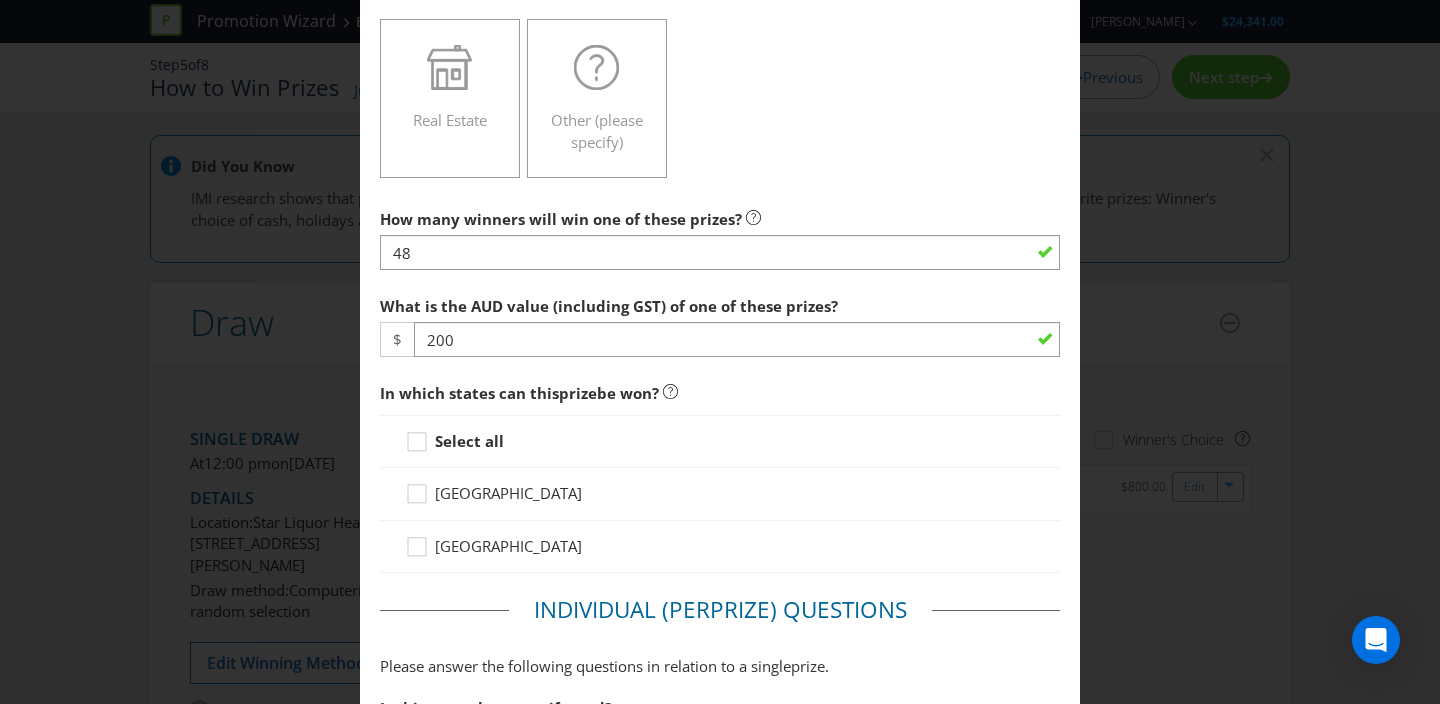 click on "Select all   [GEOGRAPHIC_DATA]   [GEOGRAPHIC_DATA]" at bounding box center (720, 494) 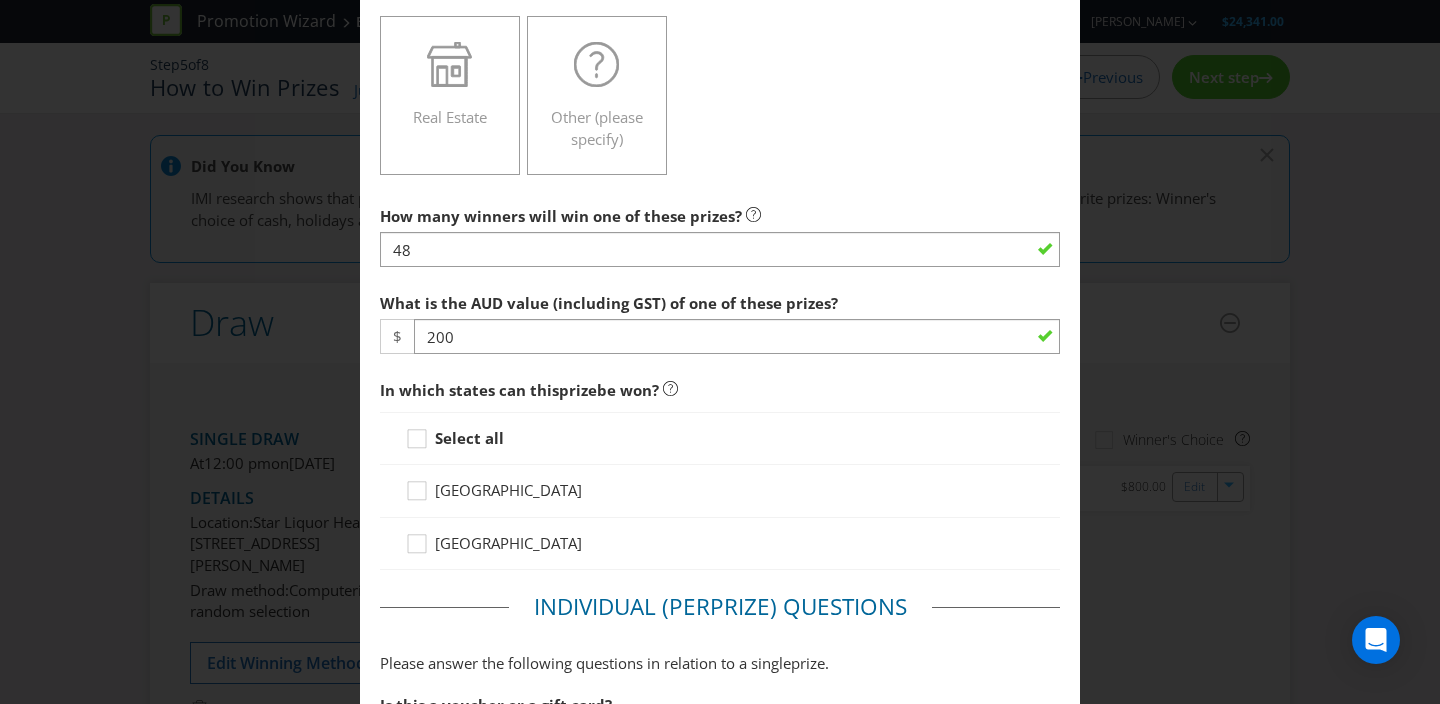 click on "Select all" at bounding box center (469, 438) 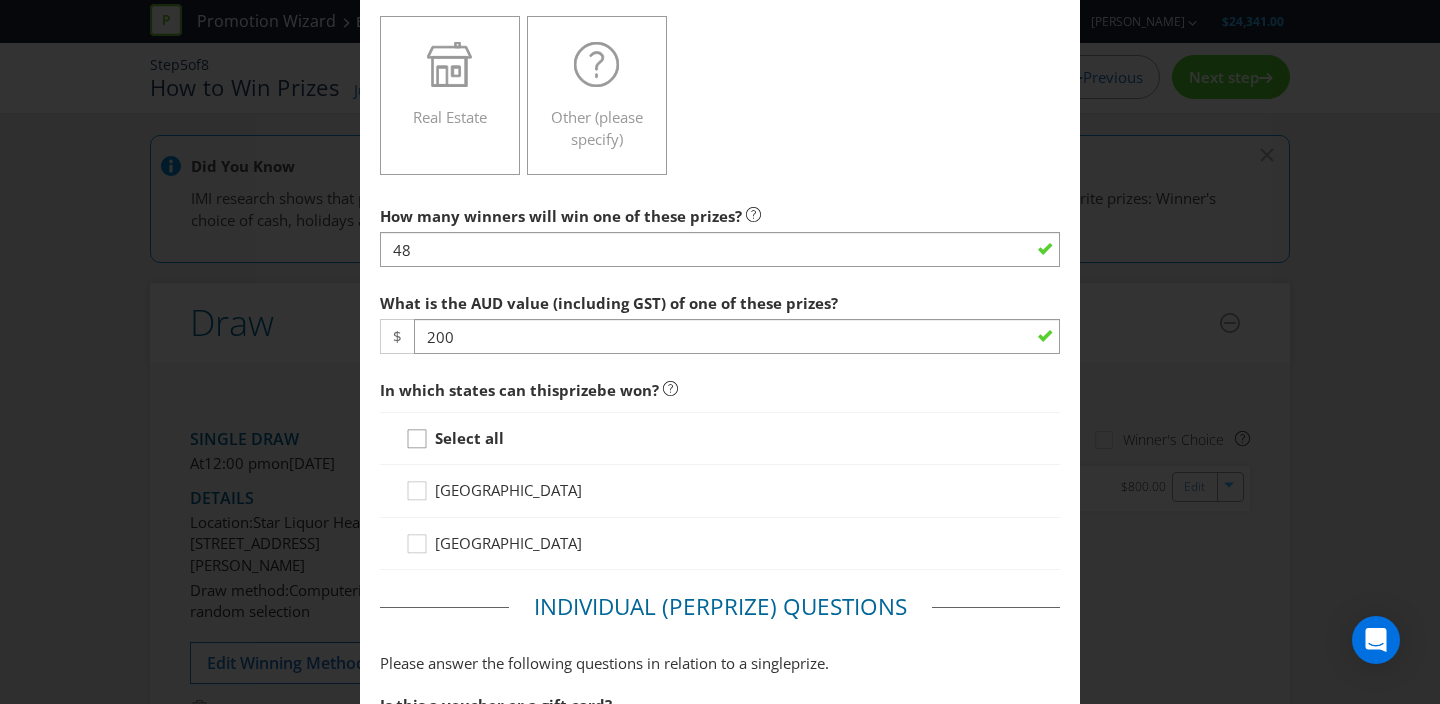 click 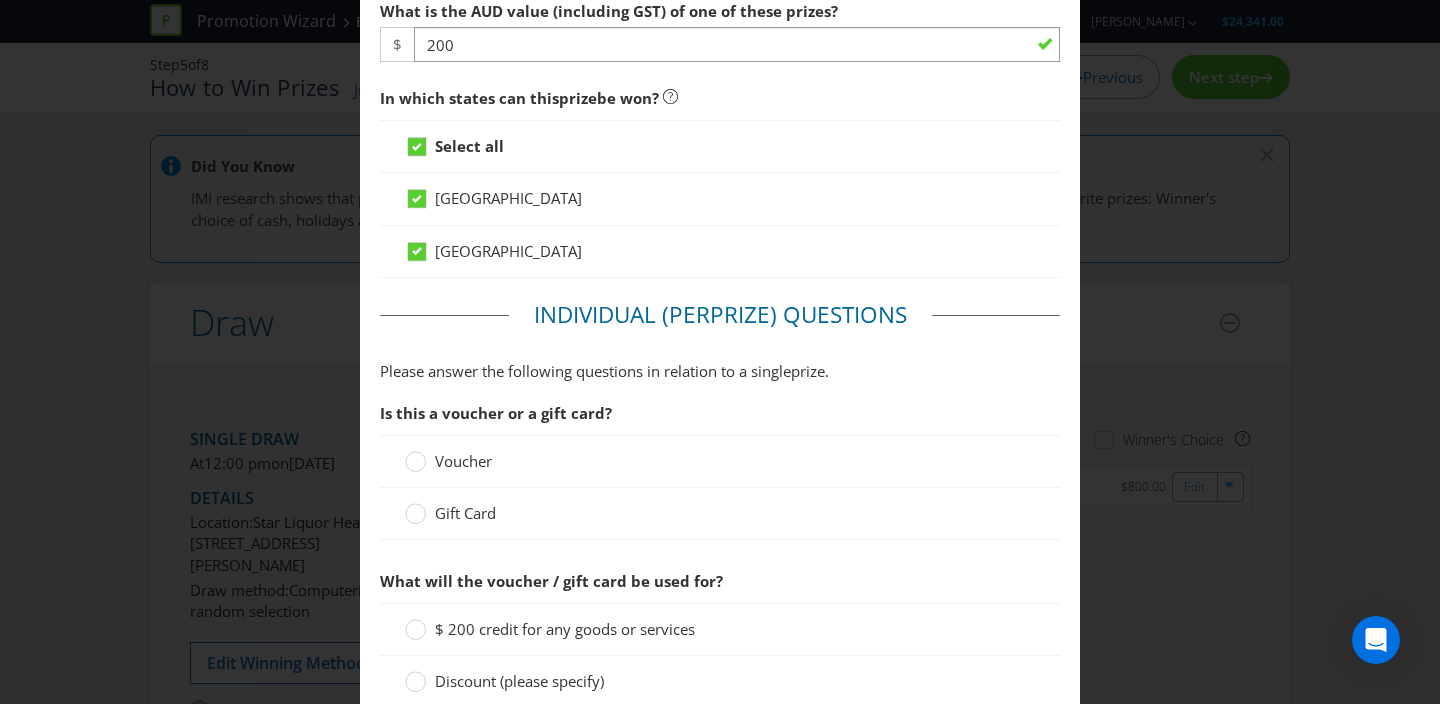 scroll, scrollTop: 955, scrollLeft: 0, axis: vertical 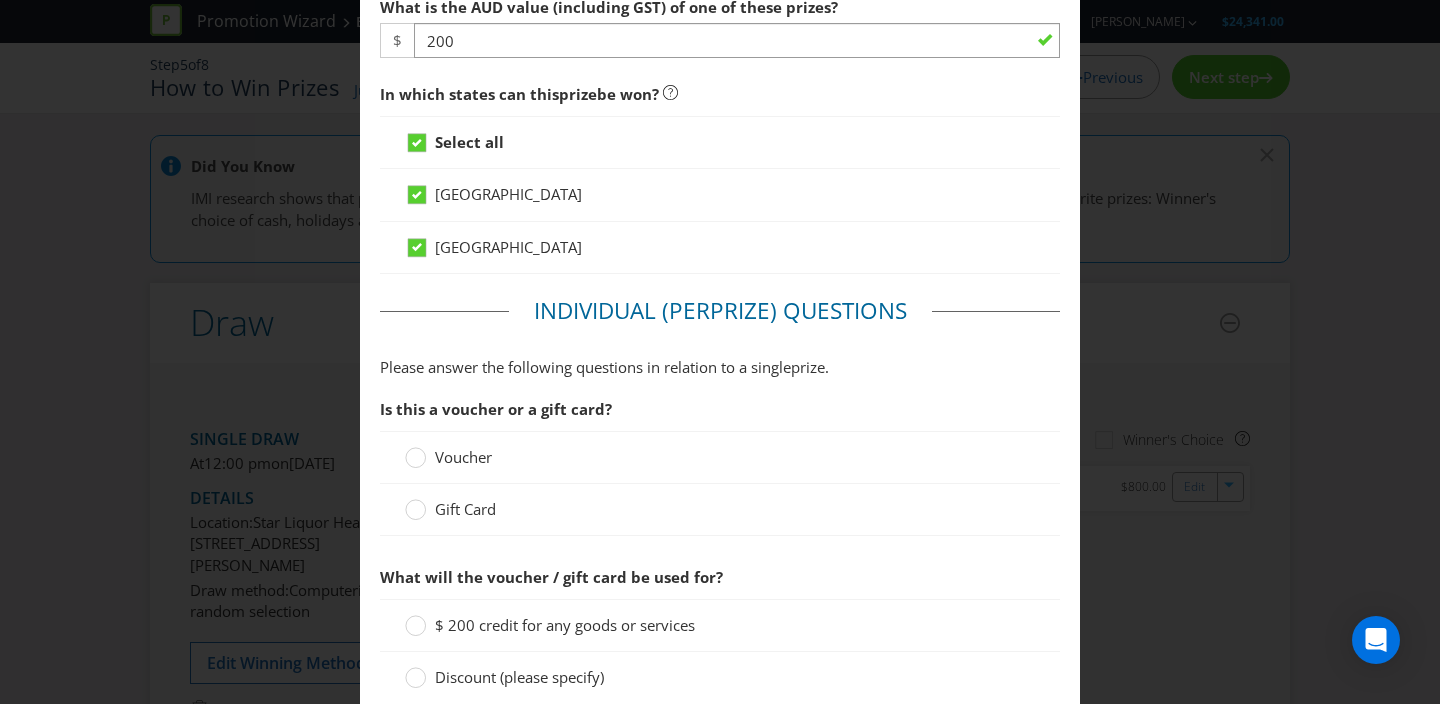 click on "Gift Card" at bounding box center [465, 509] 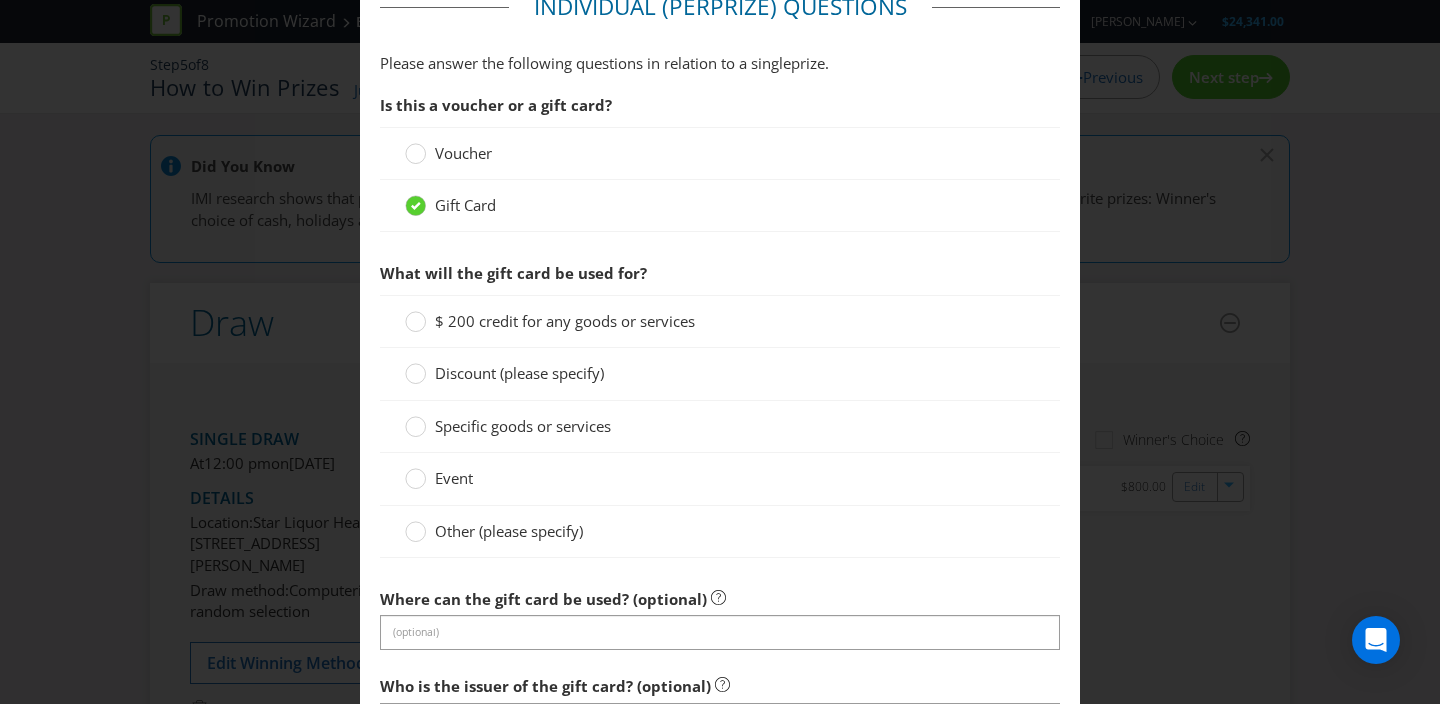 scroll, scrollTop: 1280, scrollLeft: 0, axis: vertical 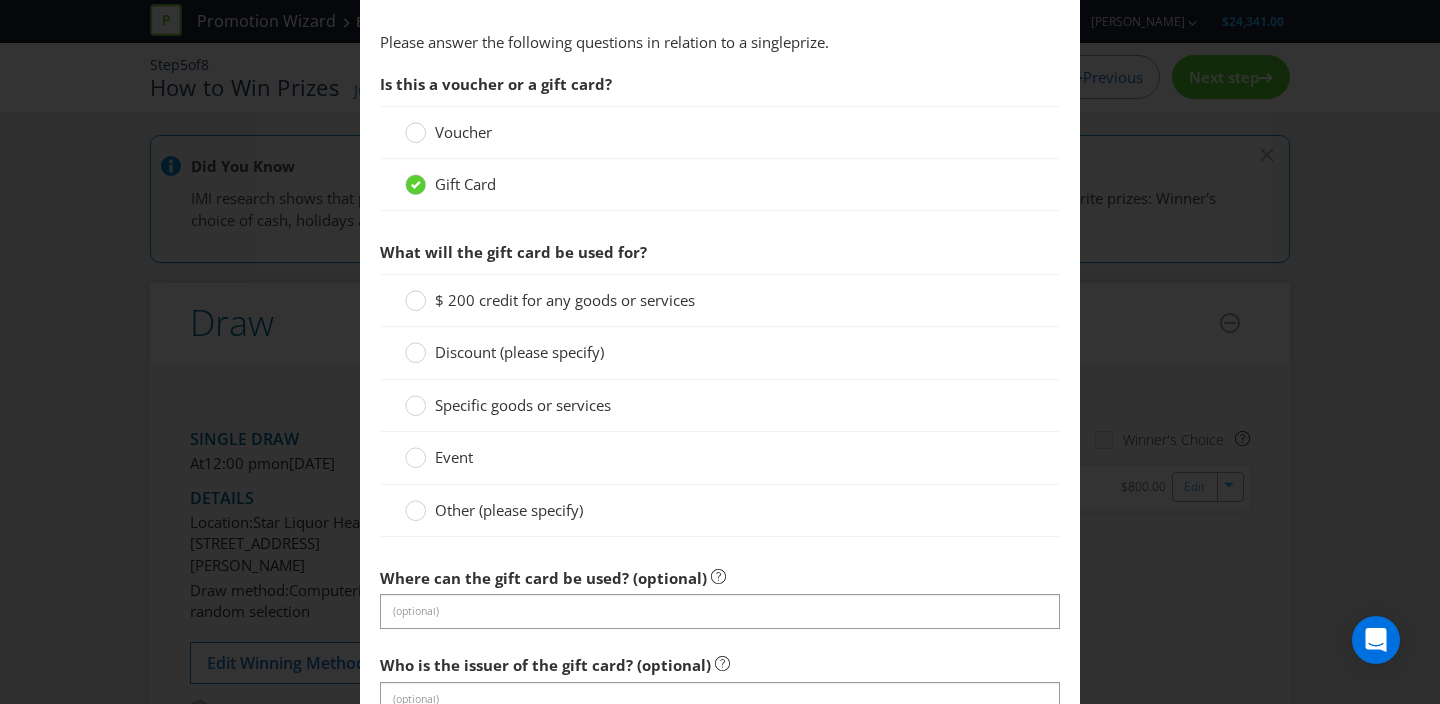 click on "Specific goods or services" at bounding box center (523, 405) 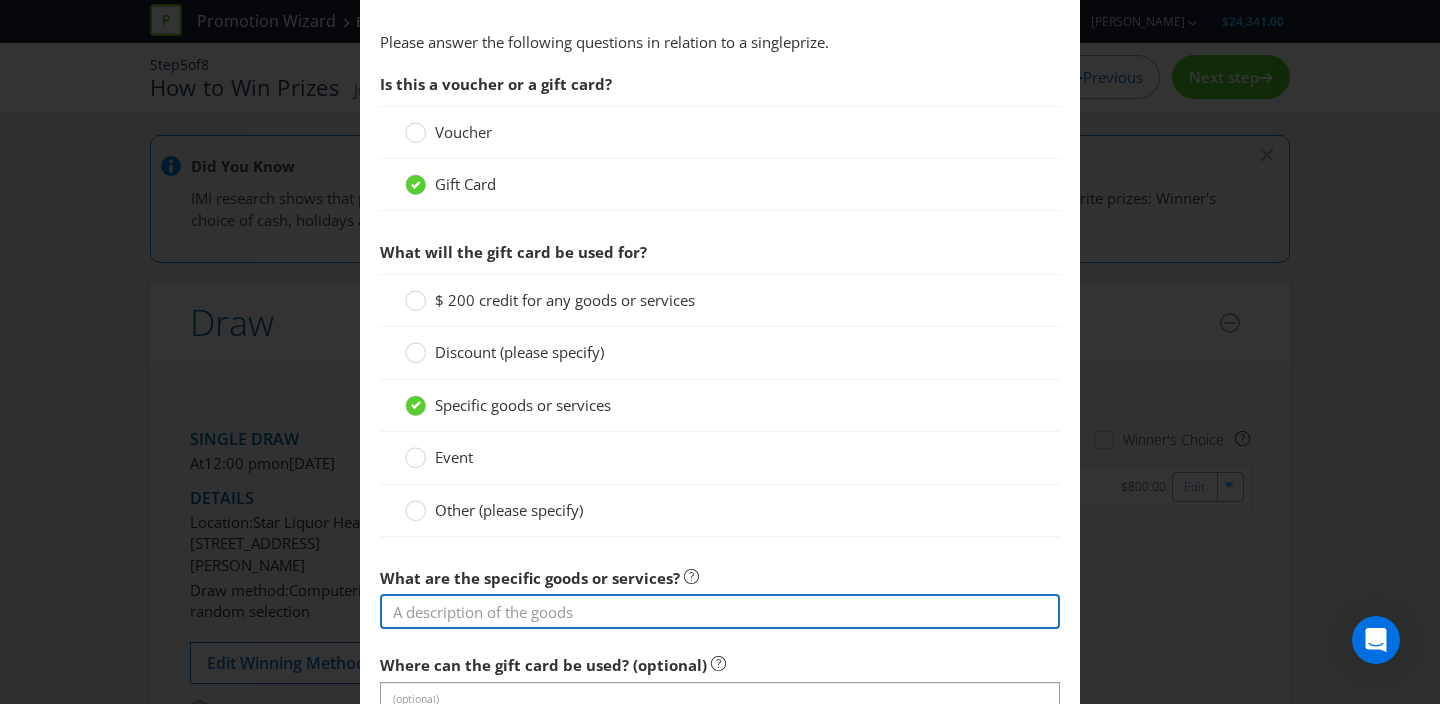 click at bounding box center (720, 611) 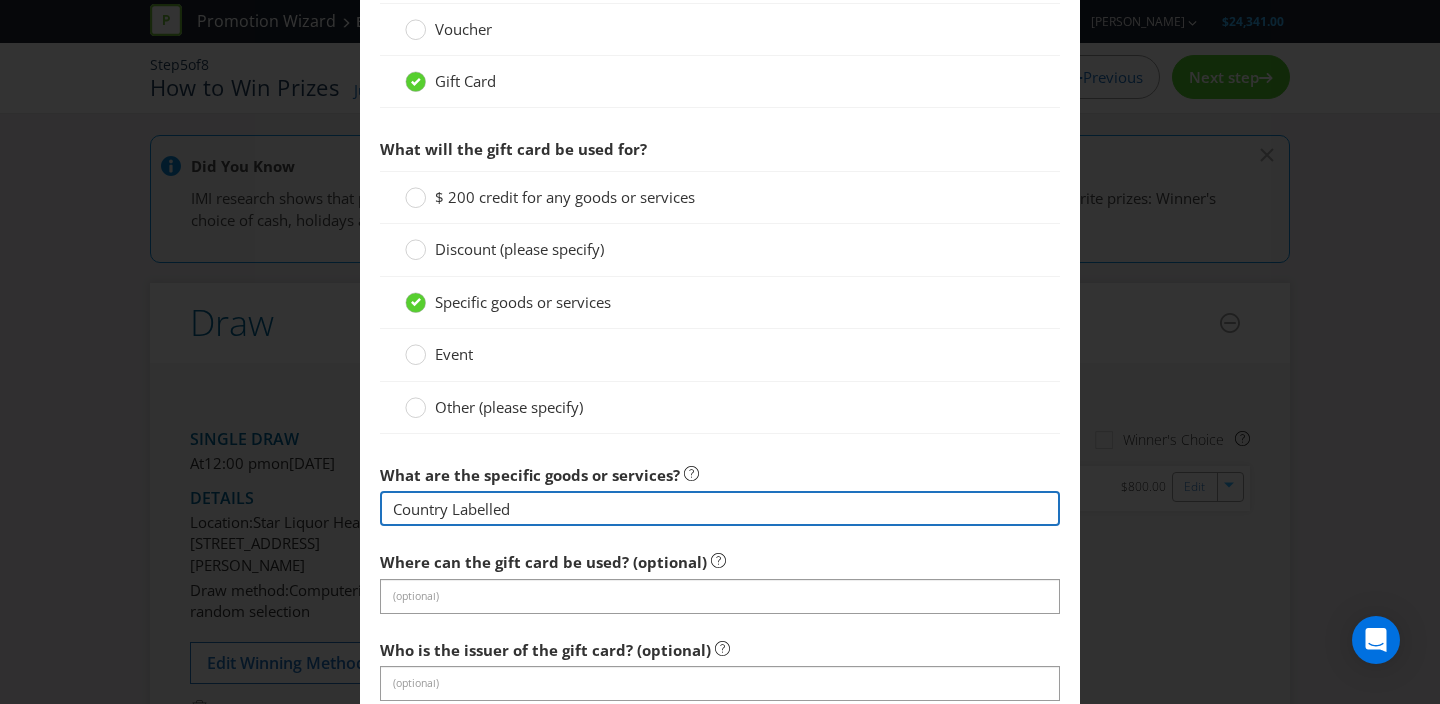 scroll, scrollTop: 1386, scrollLeft: 0, axis: vertical 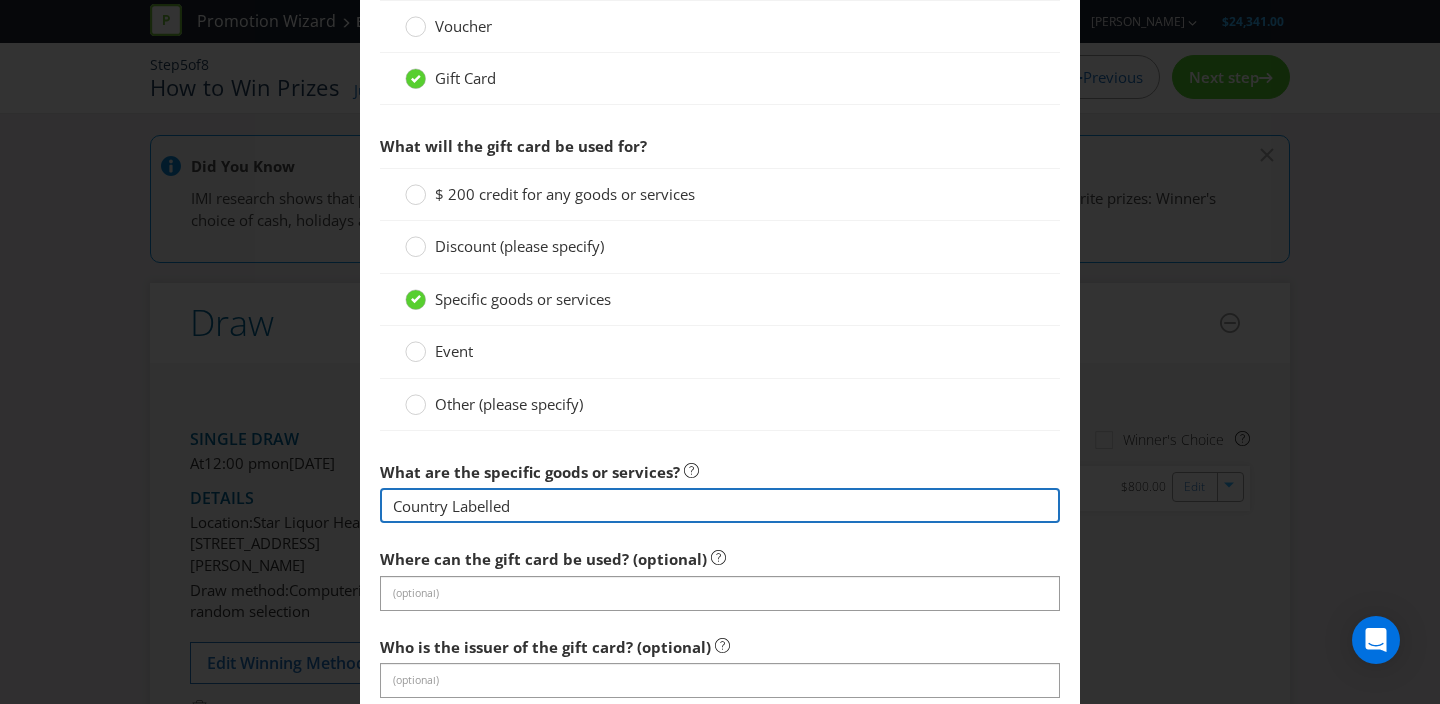type on "Country Labelled" 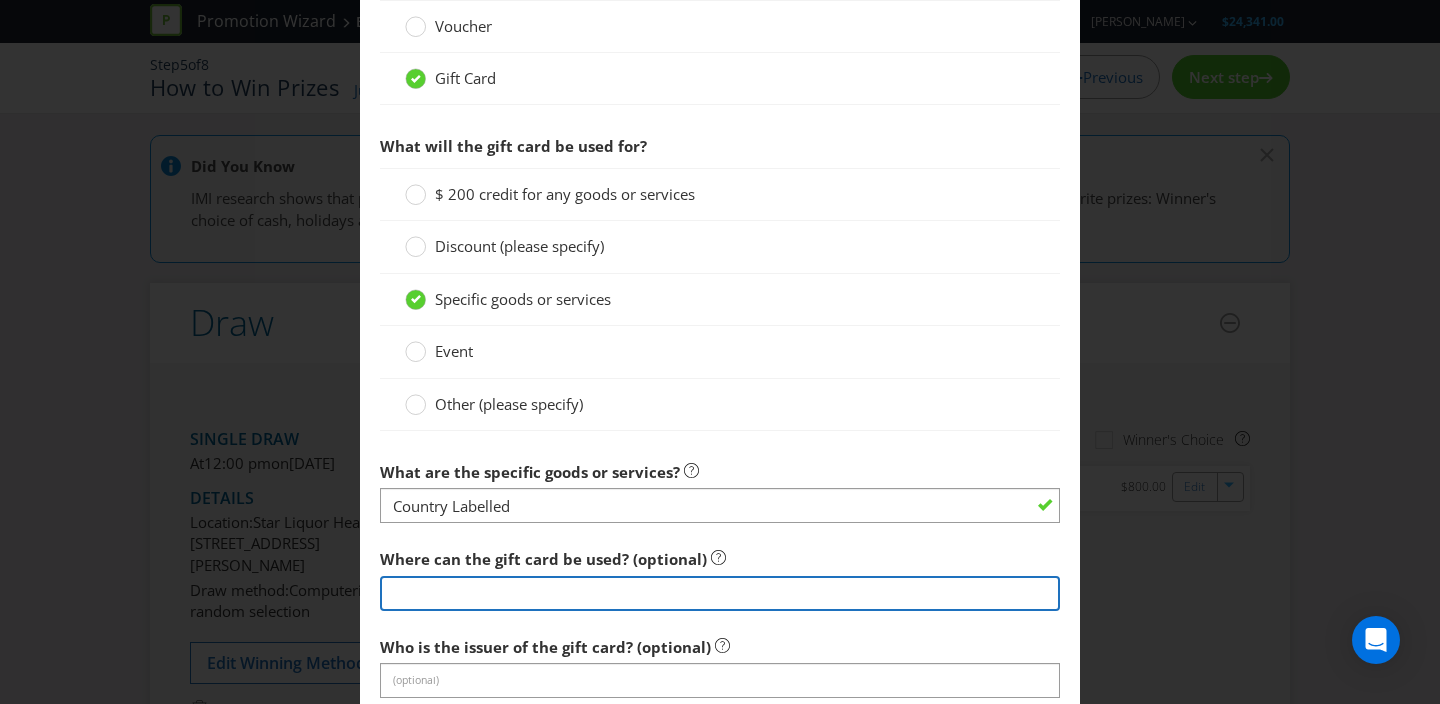 click at bounding box center (720, 593) 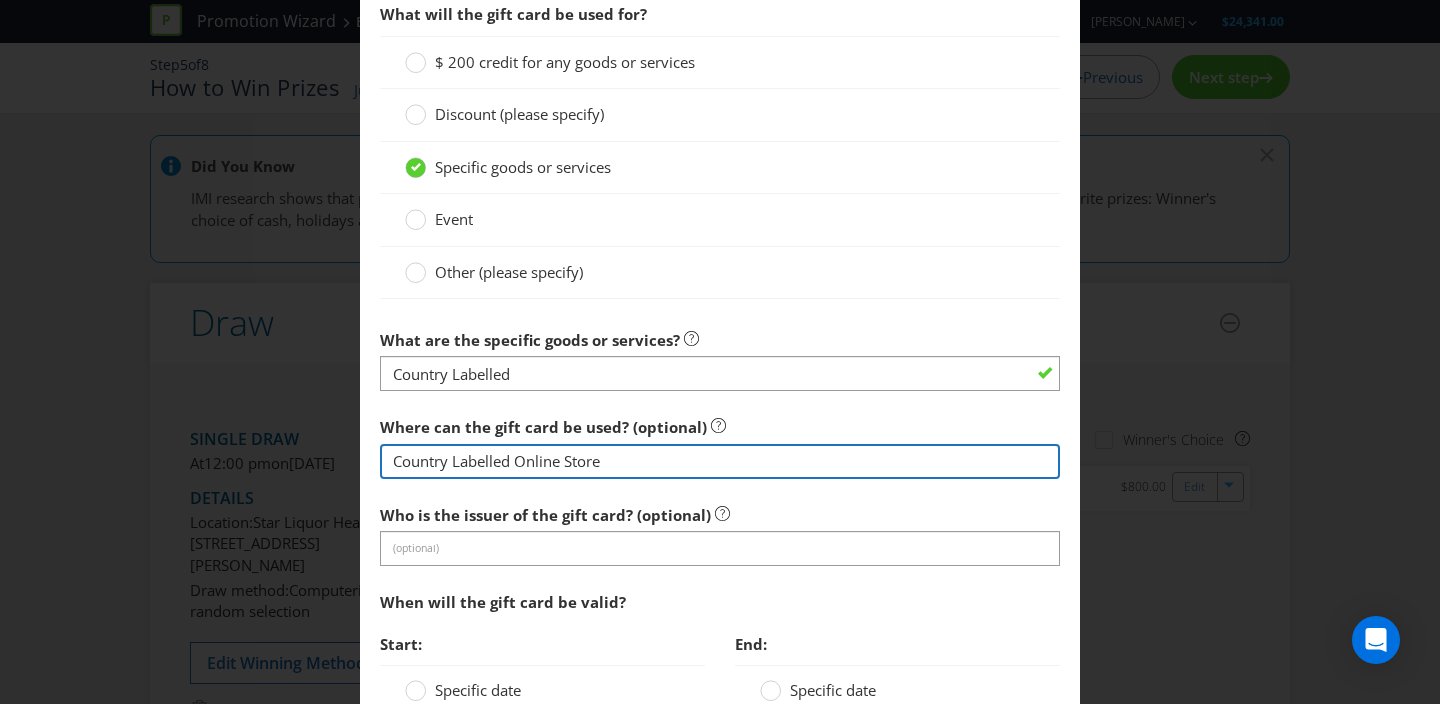 scroll, scrollTop: 1533, scrollLeft: 0, axis: vertical 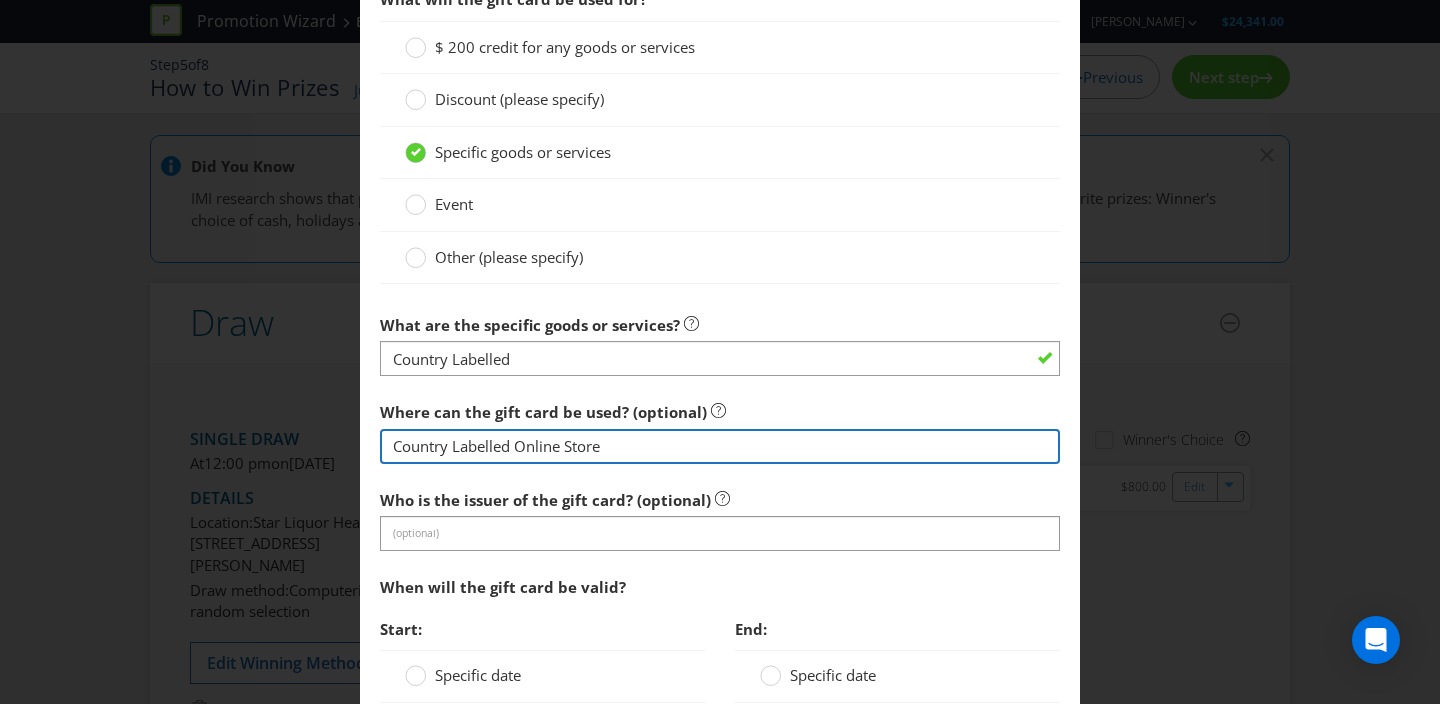 type on "Country Labelled Online Store" 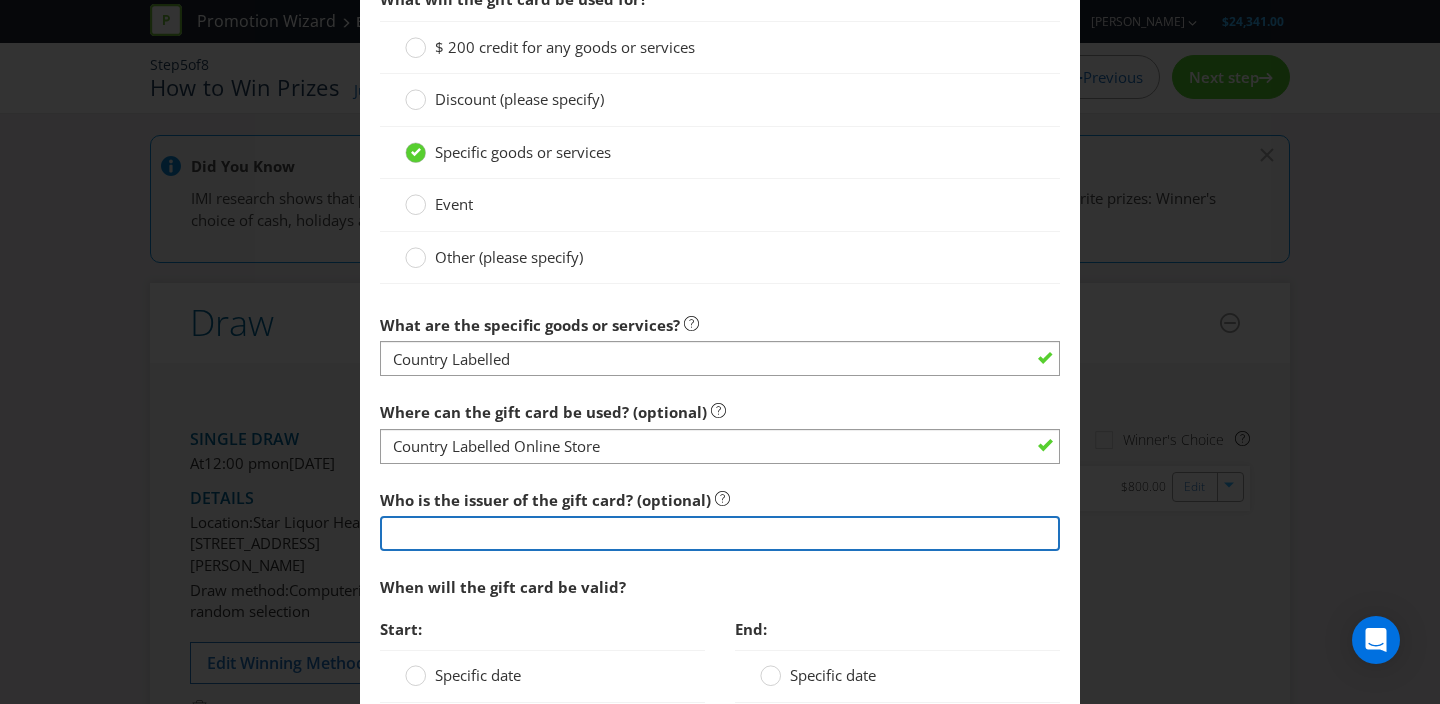 click at bounding box center [720, 533] 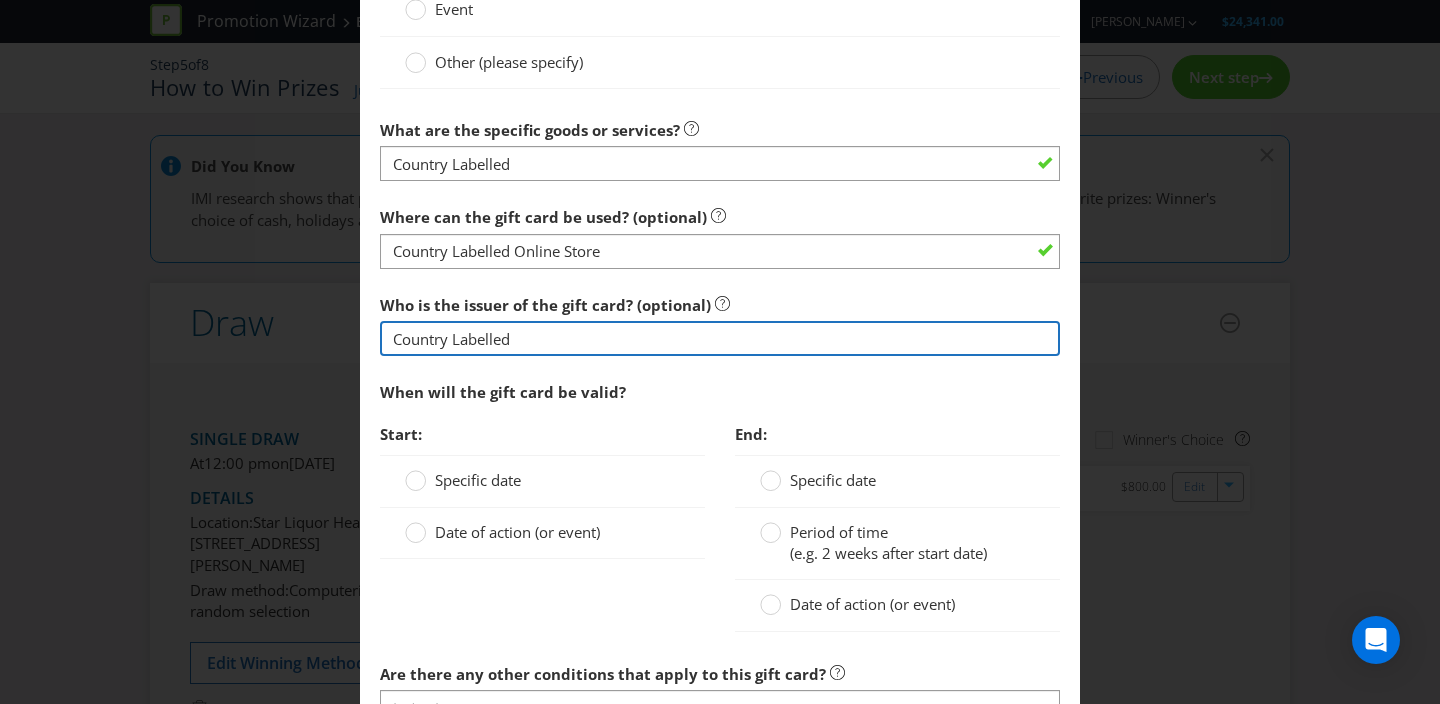 scroll, scrollTop: 1729, scrollLeft: 0, axis: vertical 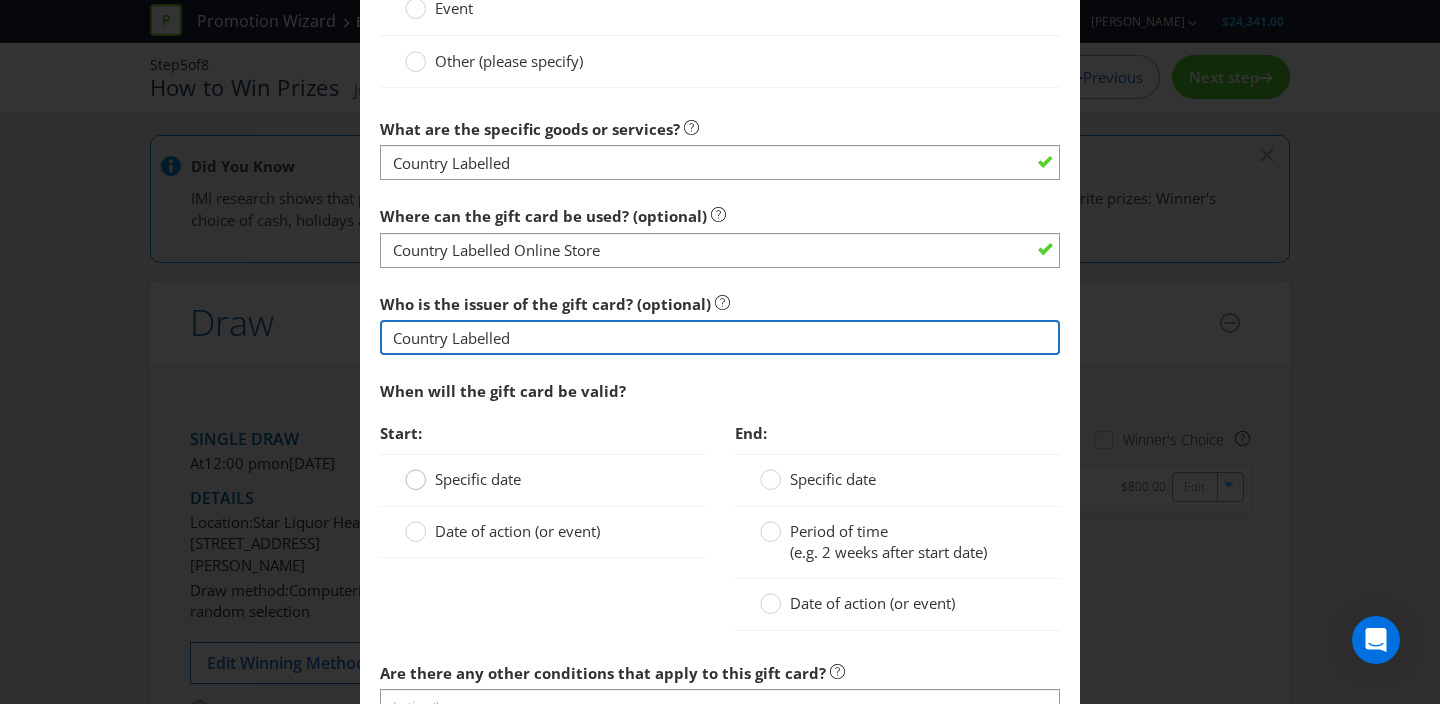 type on "Country Labelled" 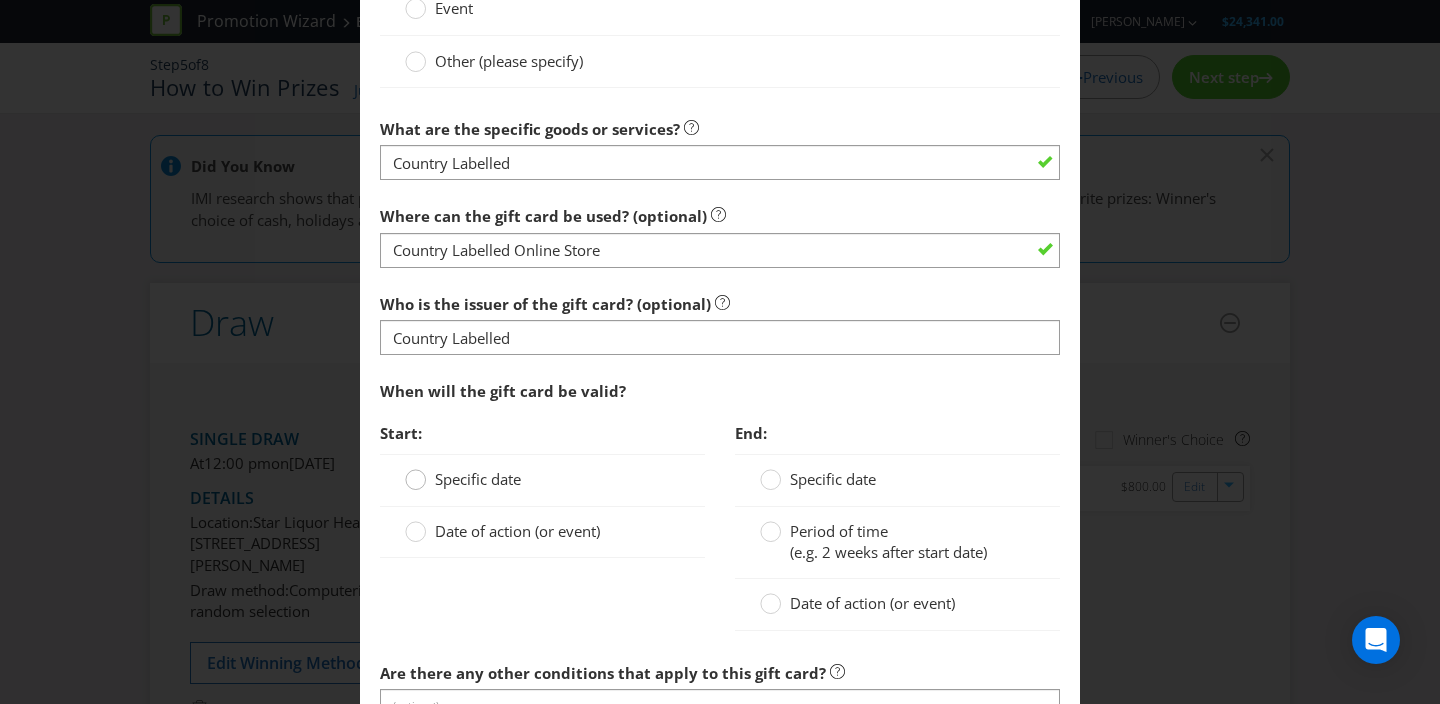 click 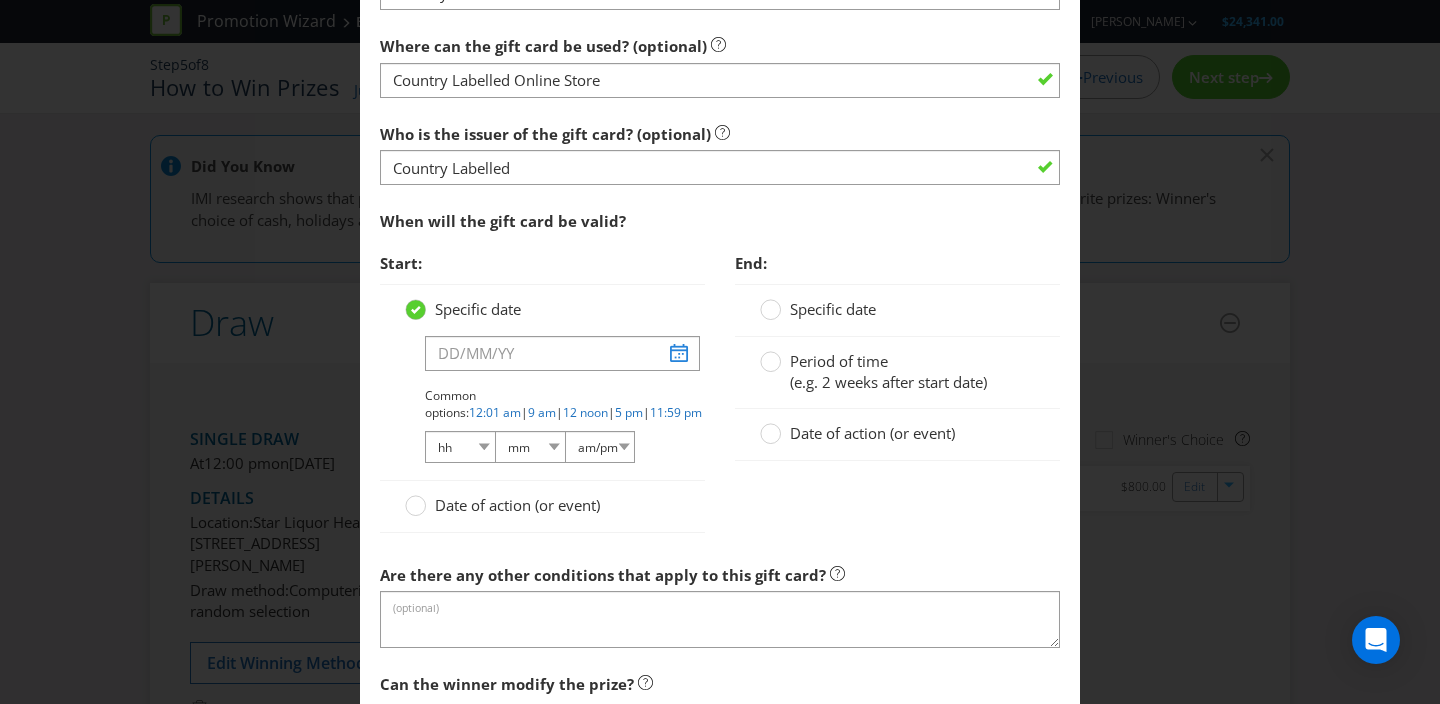 scroll, scrollTop: 1902, scrollLeft: 0, axis: vertical 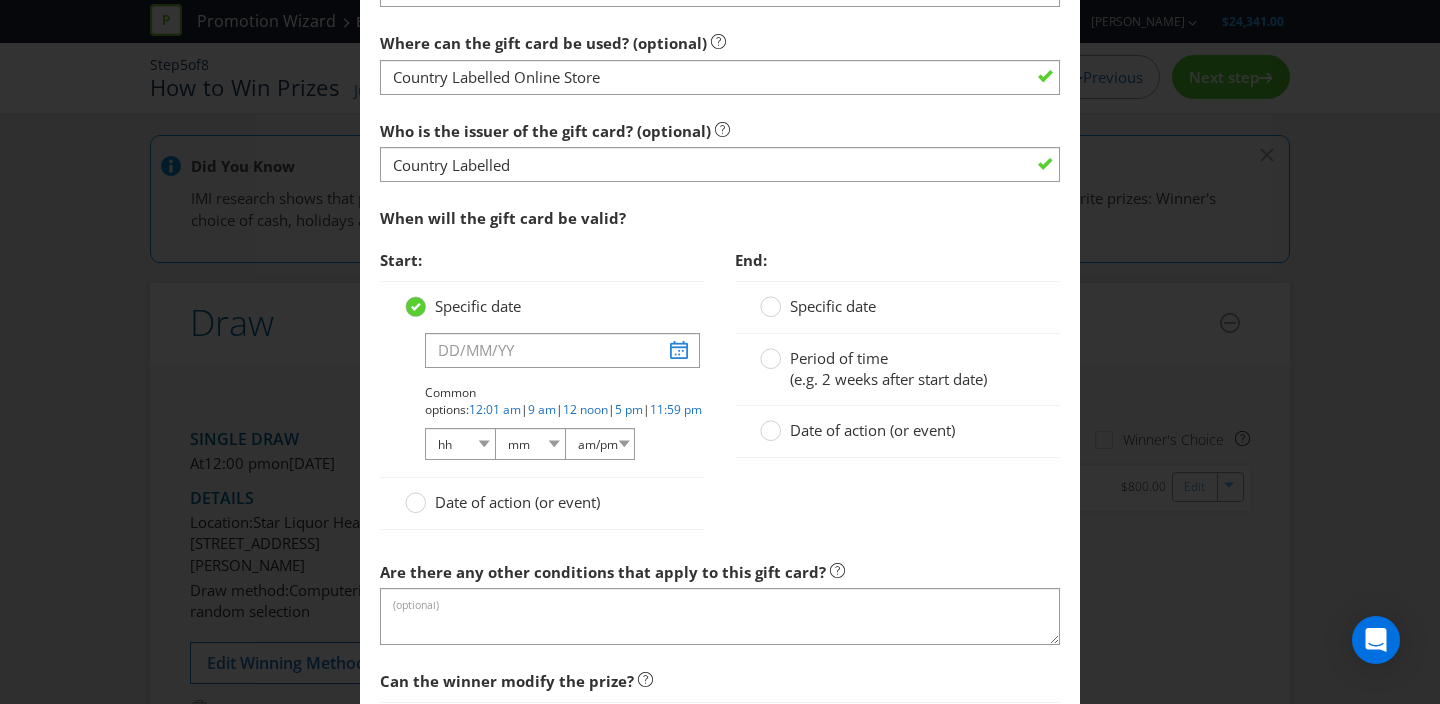 click on "Date of action (or event)" at bounding box center (517, 502) 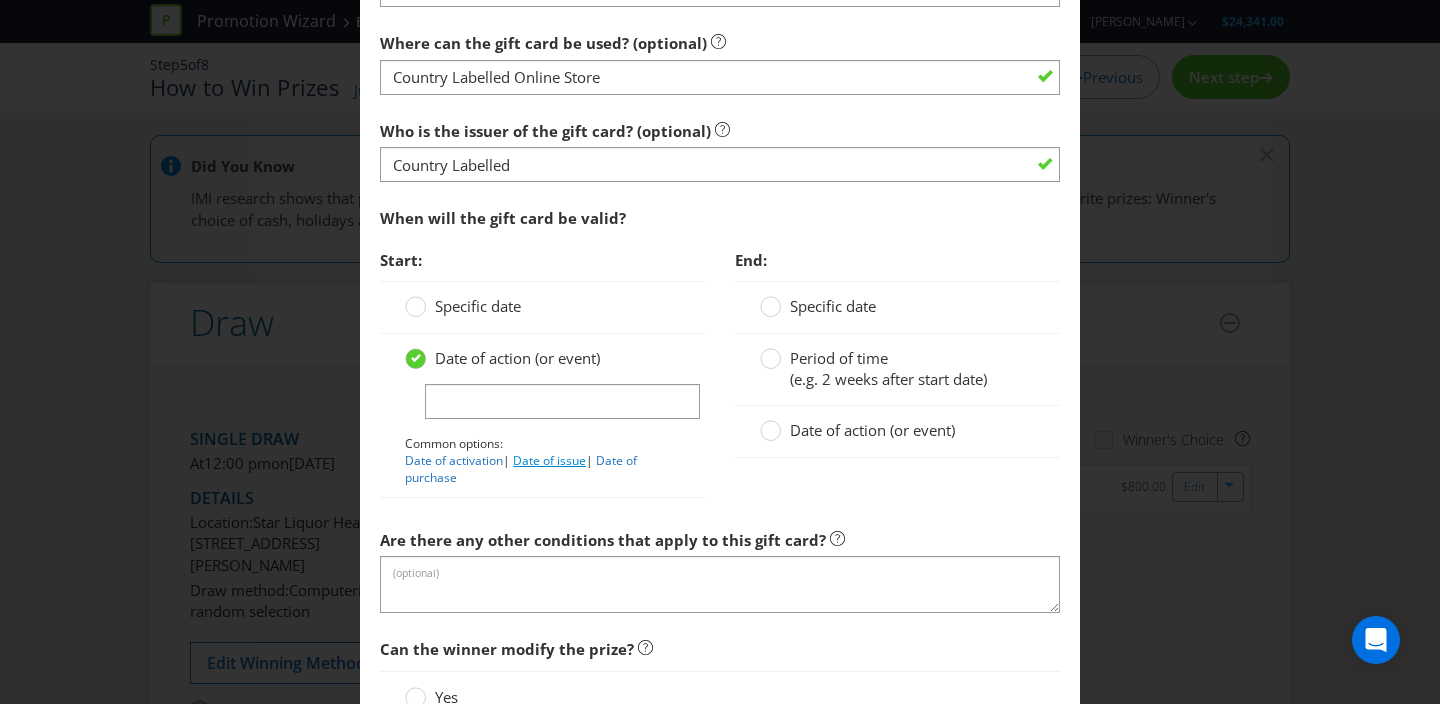 click on "Date of issue" at bounding box center (549, 460) 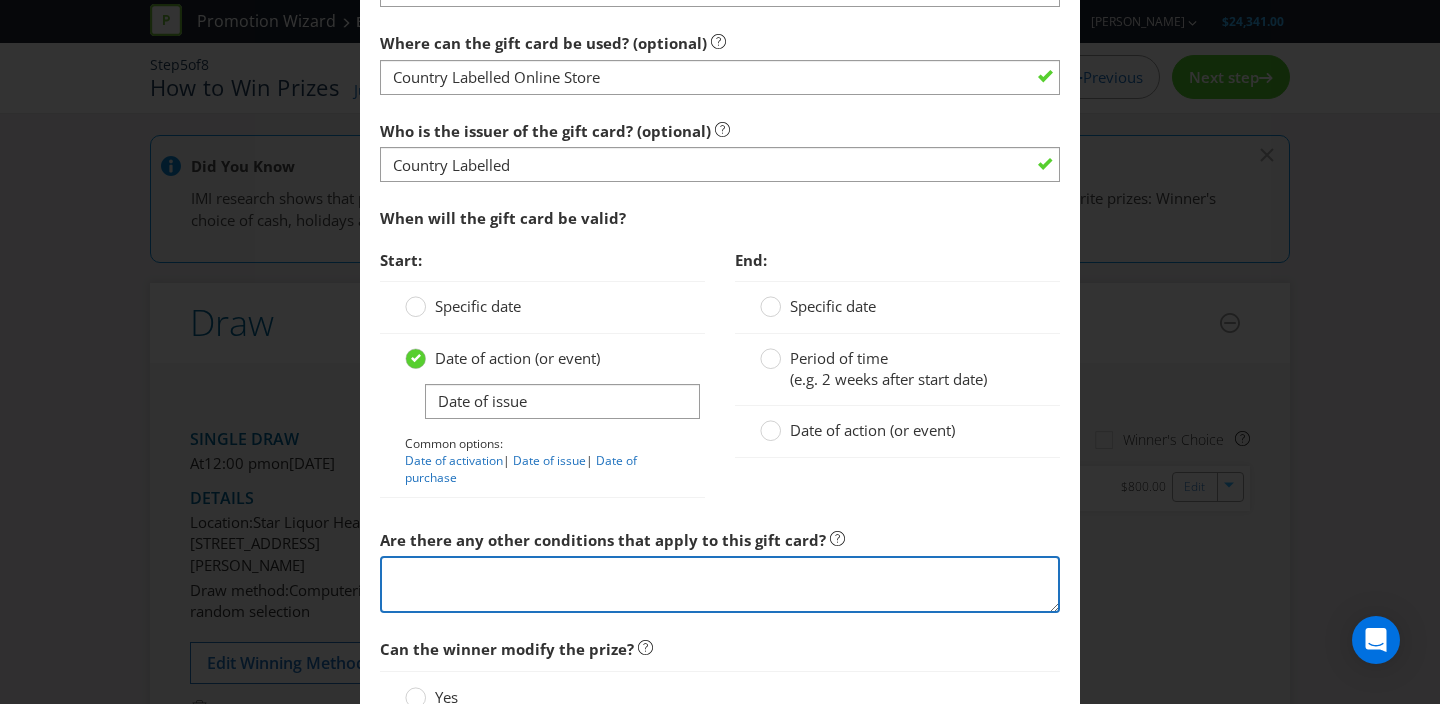 click at bounding box center (720, 584) 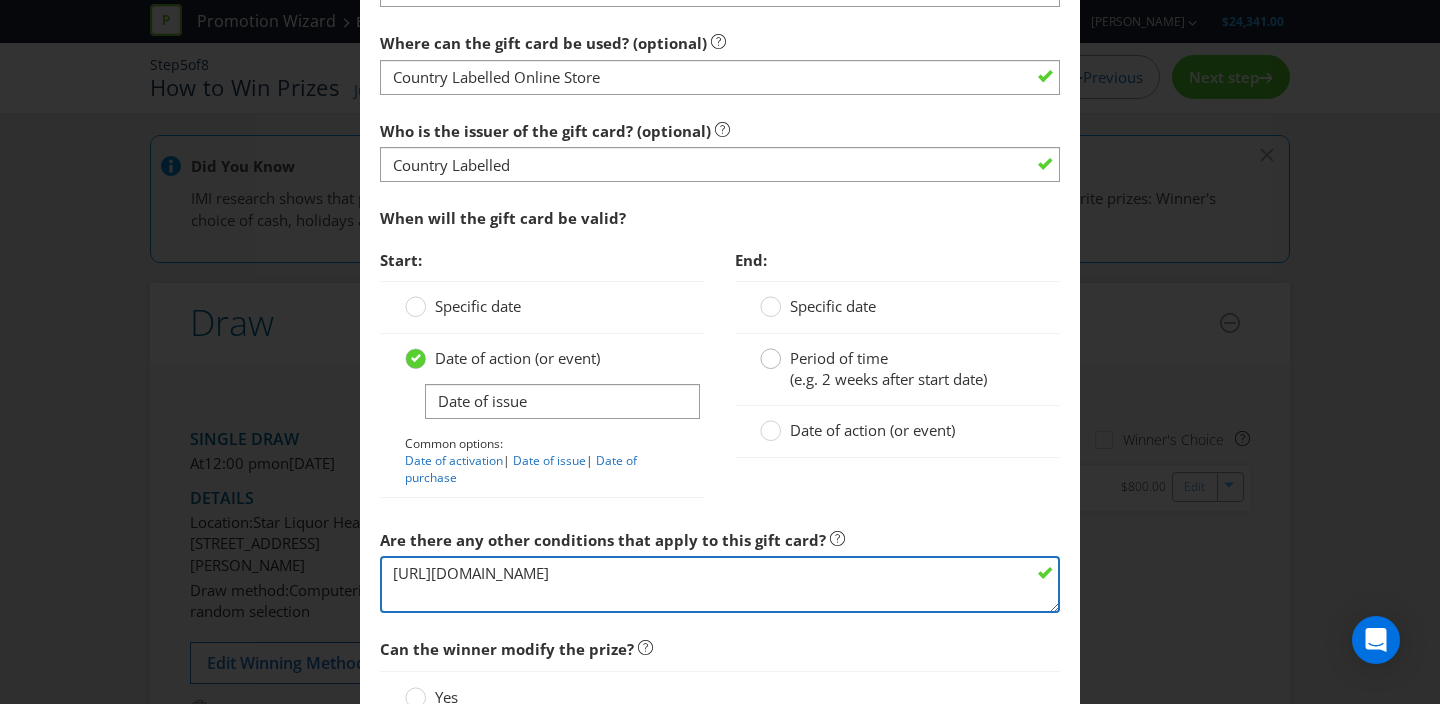 type on "[URL][DOMAIN_NAME]" 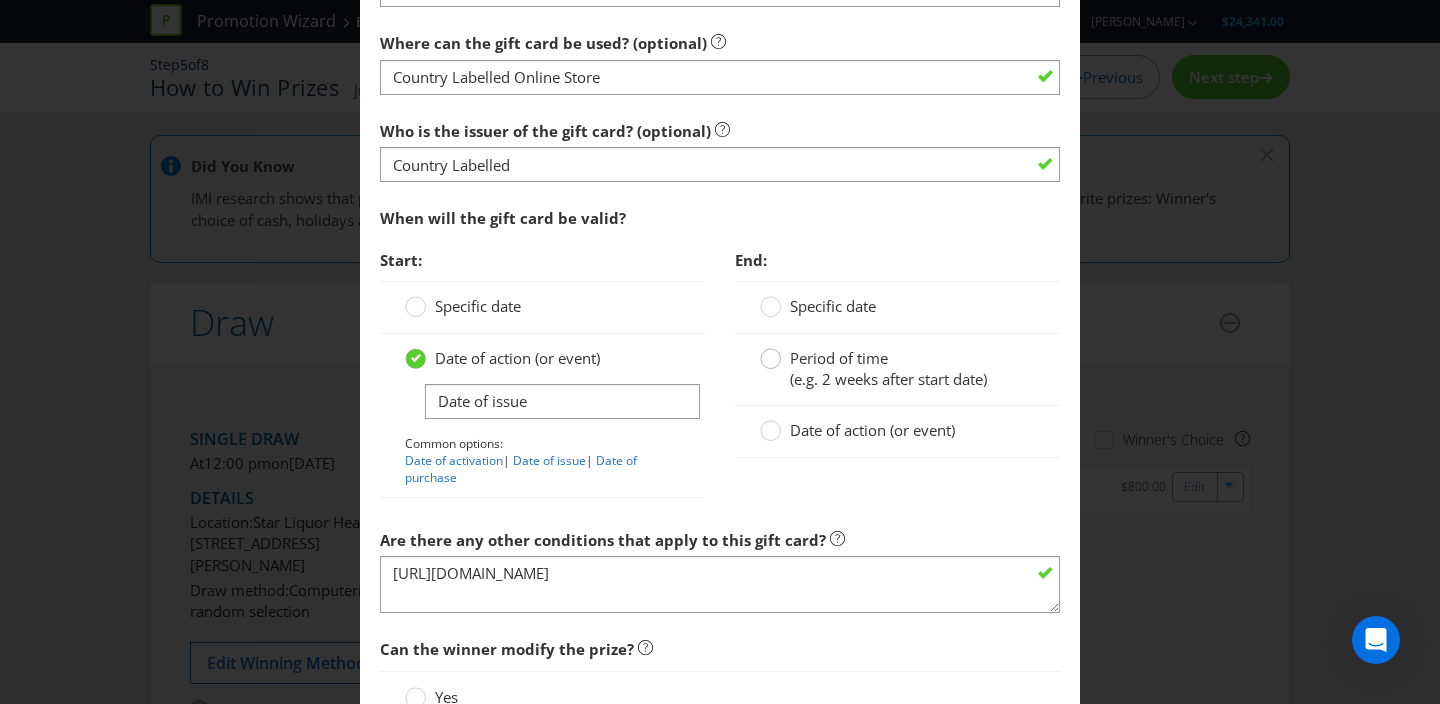 click 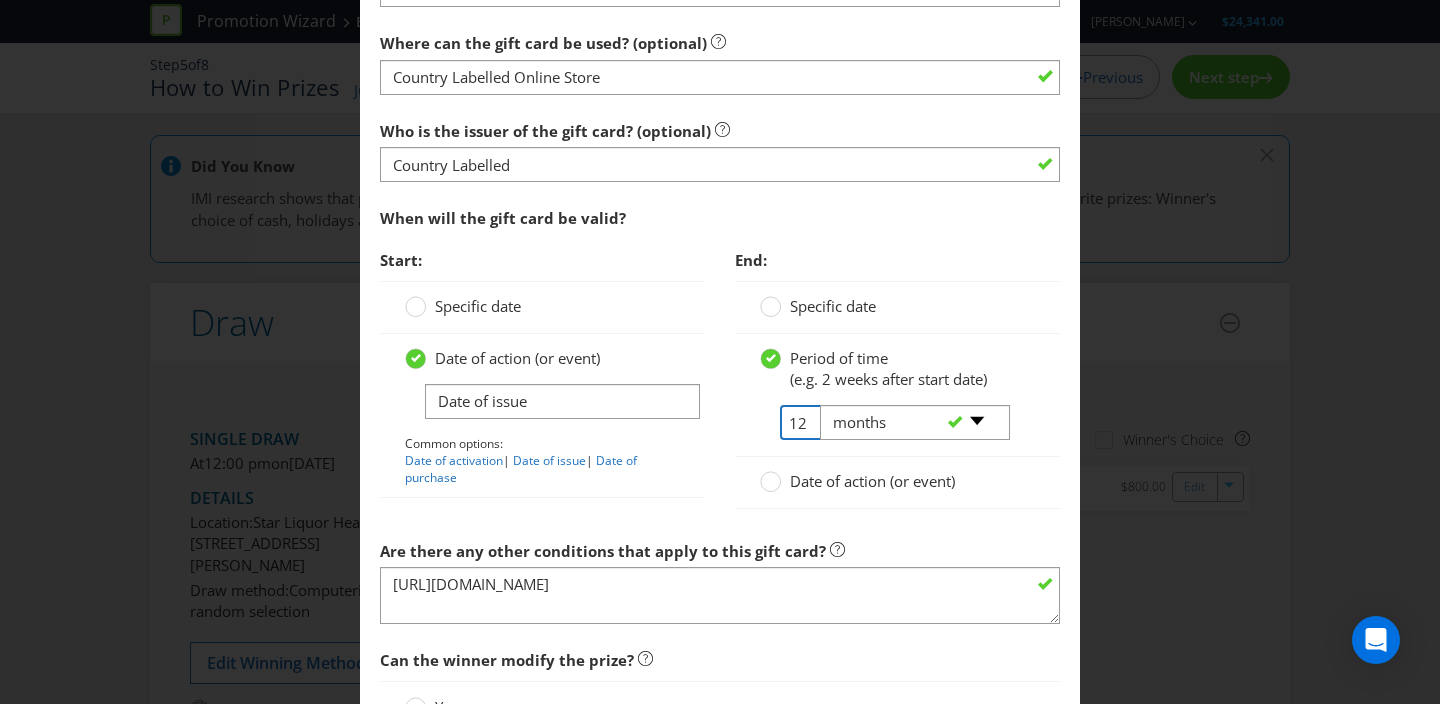 click on "12" at bounding box center (802, 422) 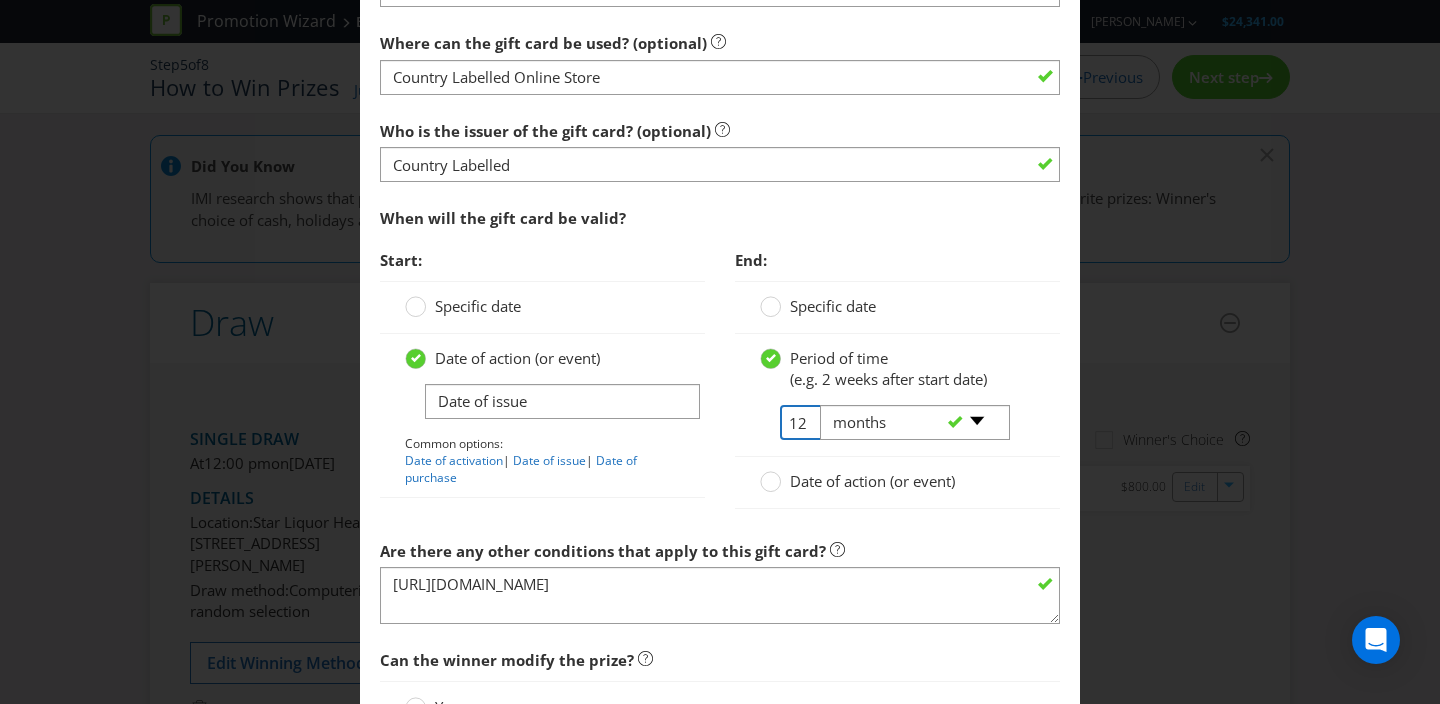 type on "1" 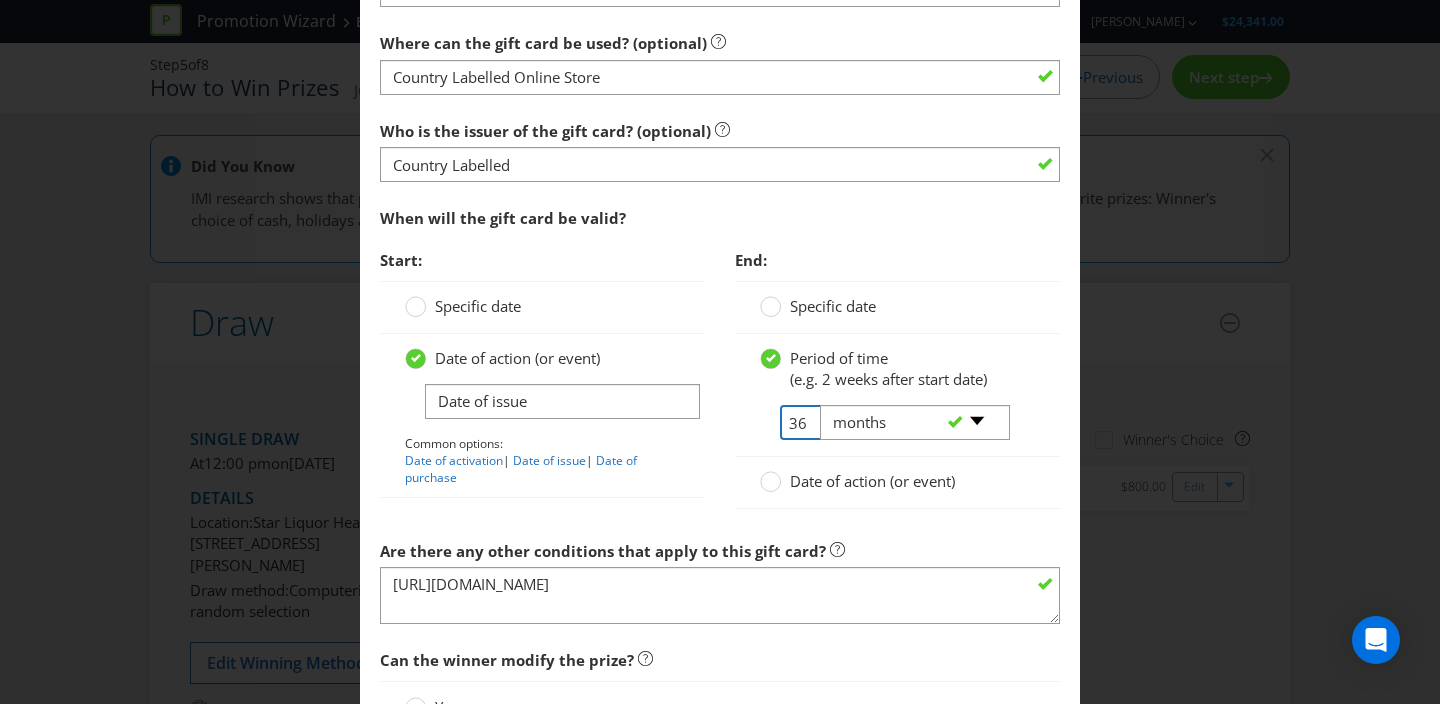 type on "36" 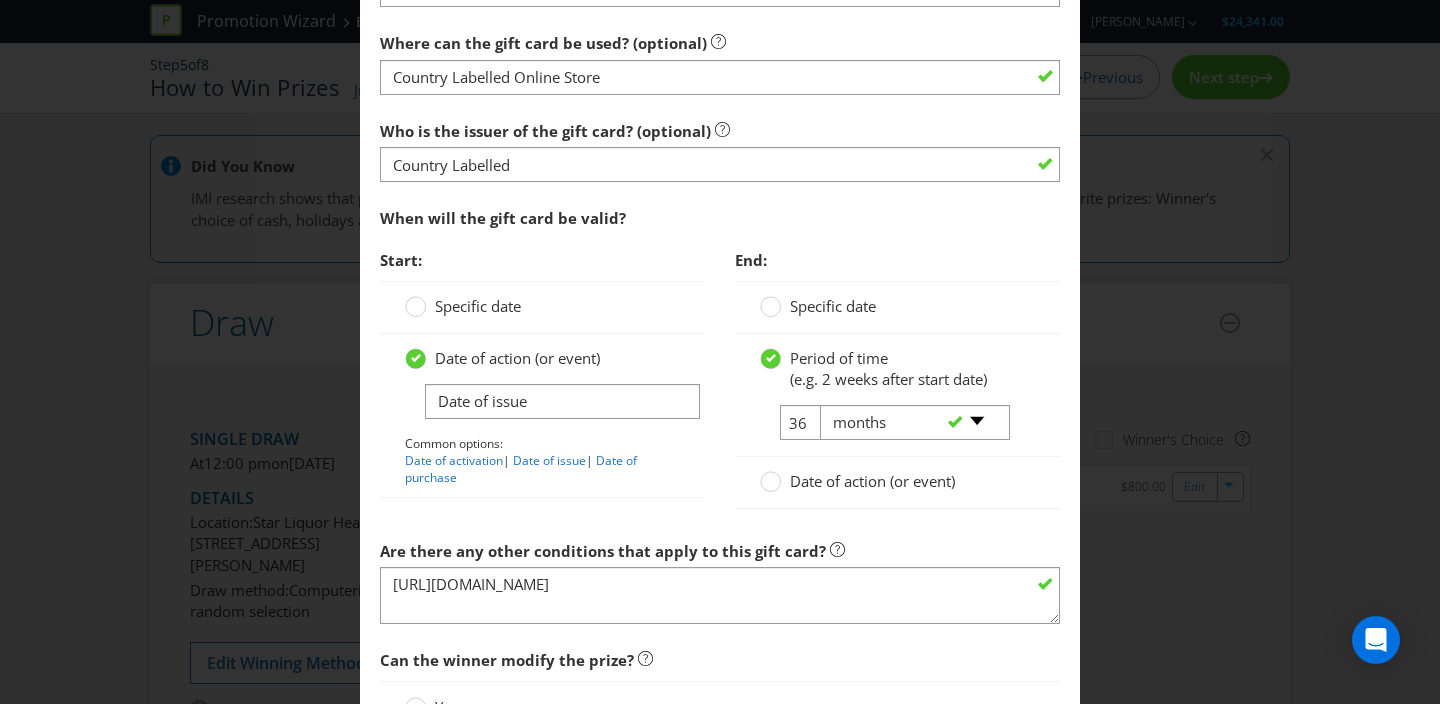 click on "Date of action (or event)" at bounding box center (897, 482) 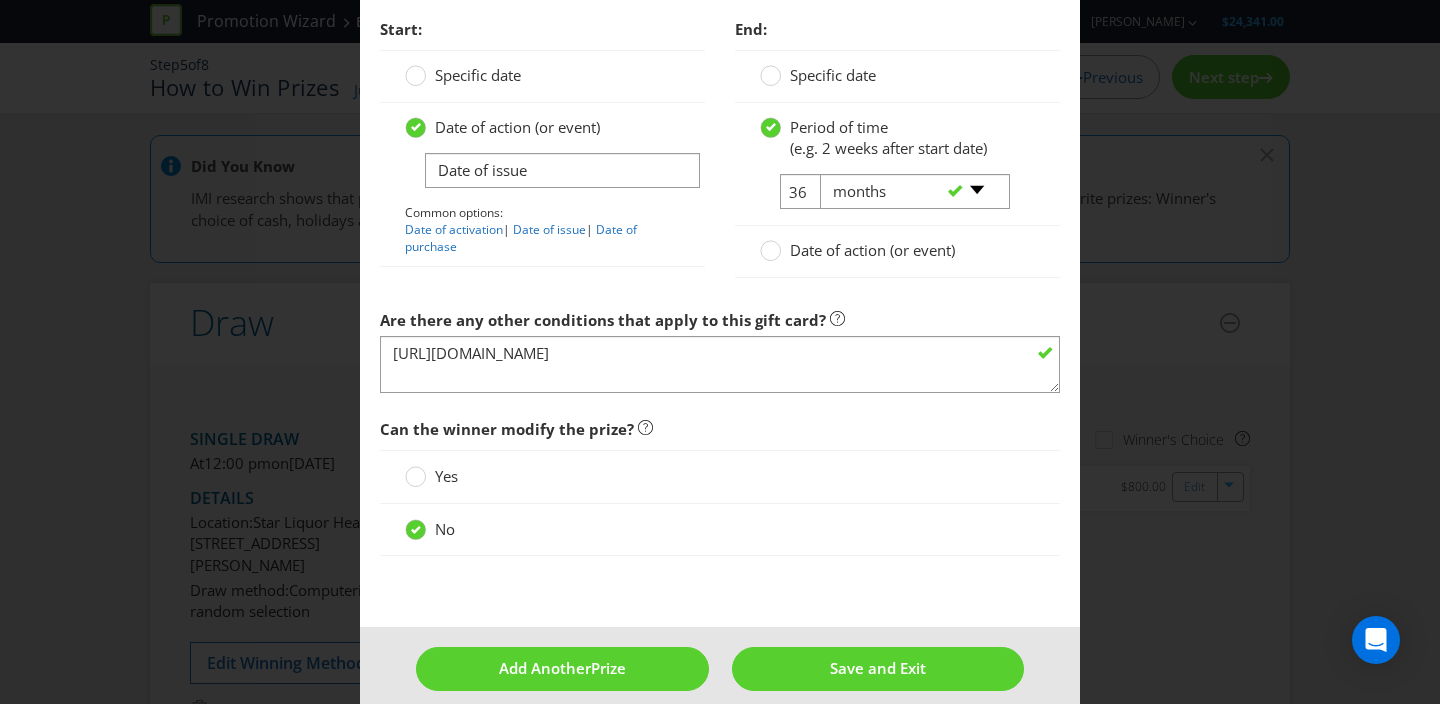 scroll, scrollTop: 2134, scrollLeft: 0, axis: vertical 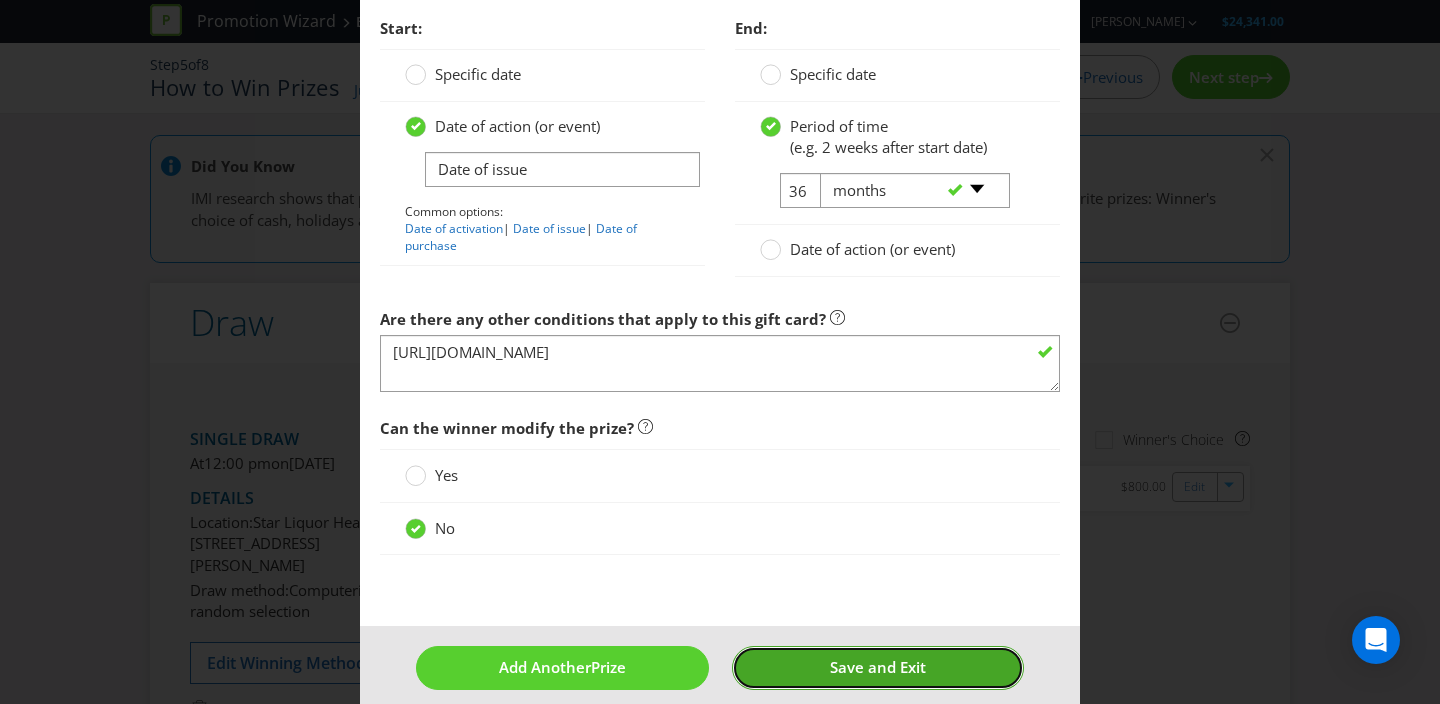 click on "Save and Exit" at bounding box center (878, 667) 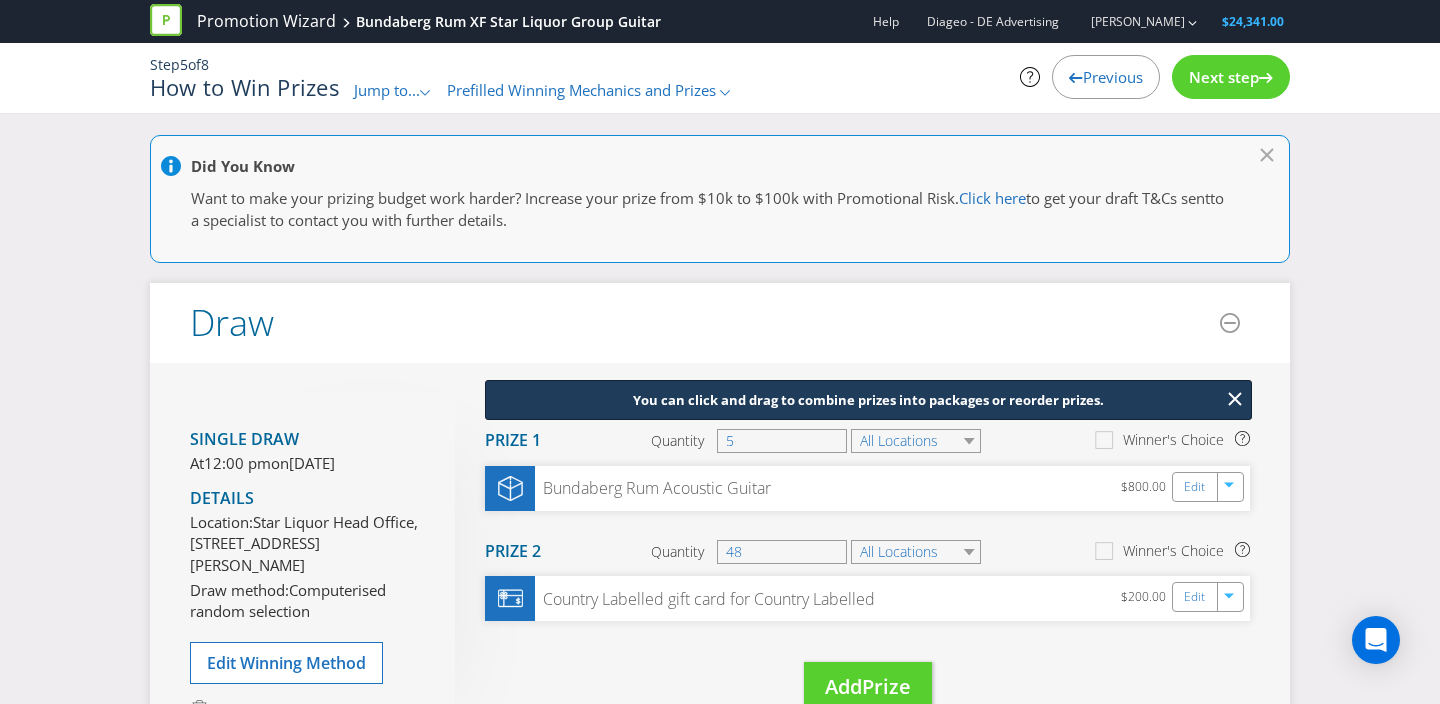 click on "Next step" at bounding box center (1224, 77) 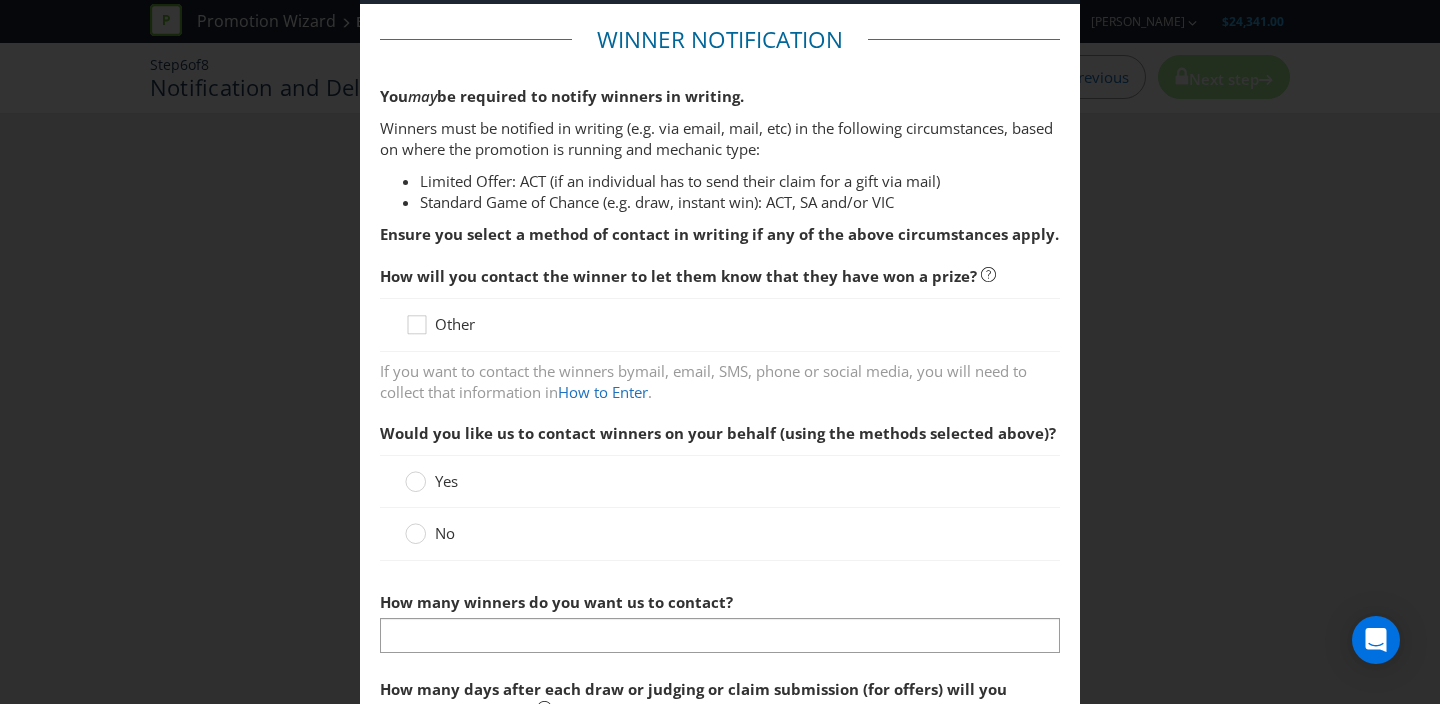 scroll, scrollTop: 84, scrollLeft: 0, axis: vertical 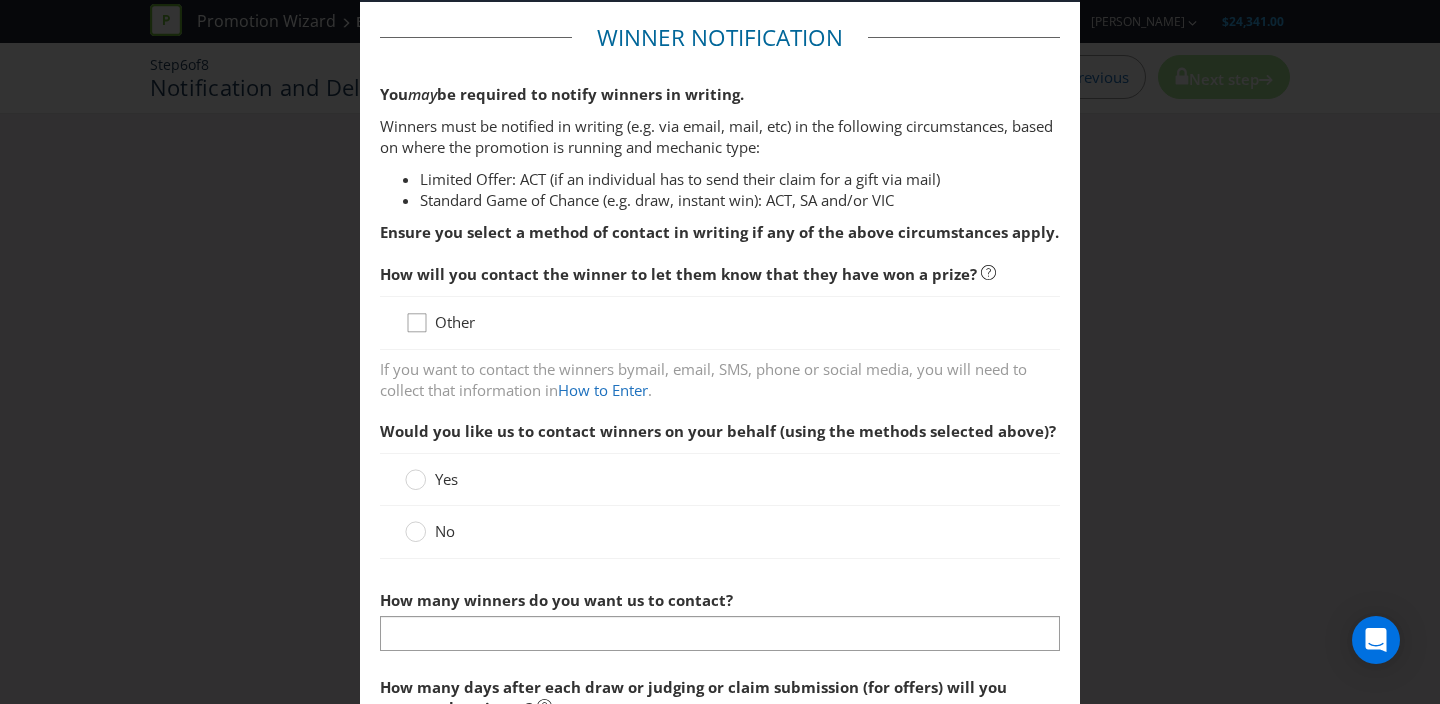 click 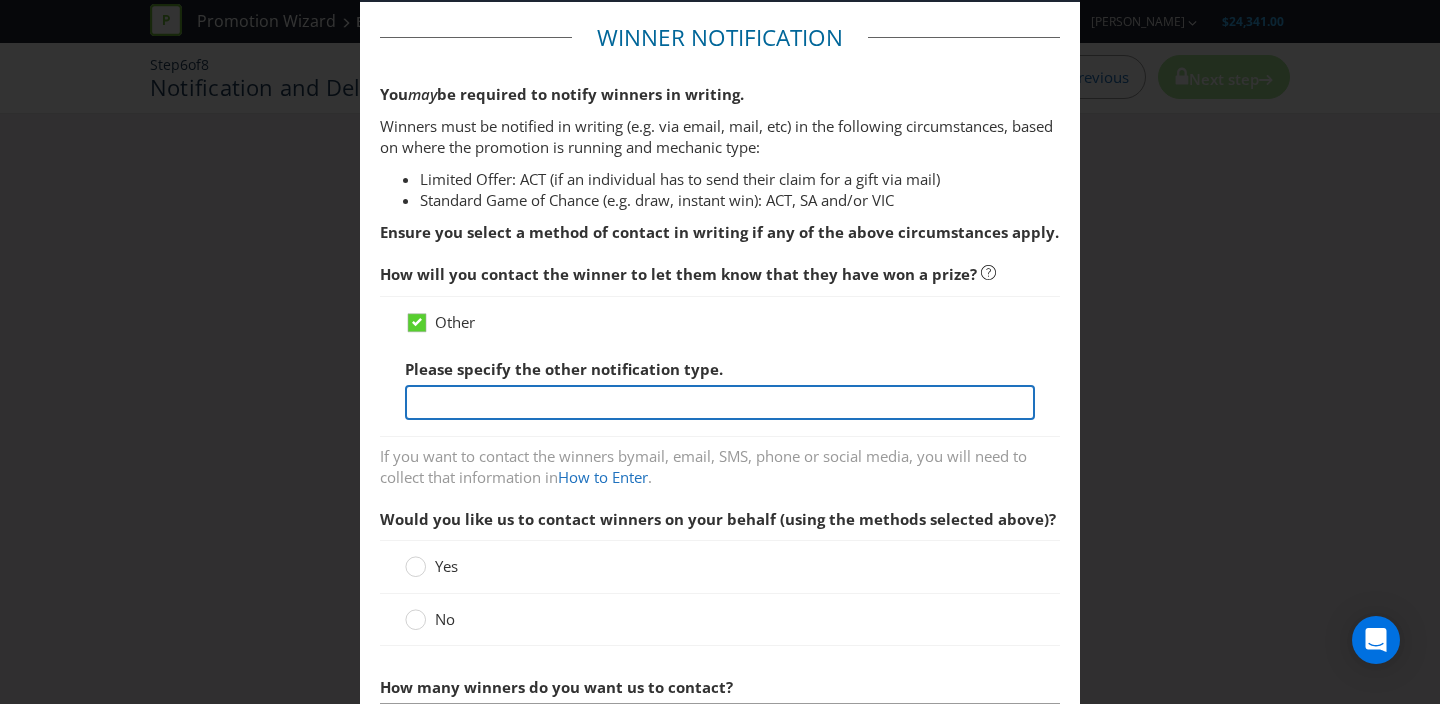 click at bounding box center [720, 402] 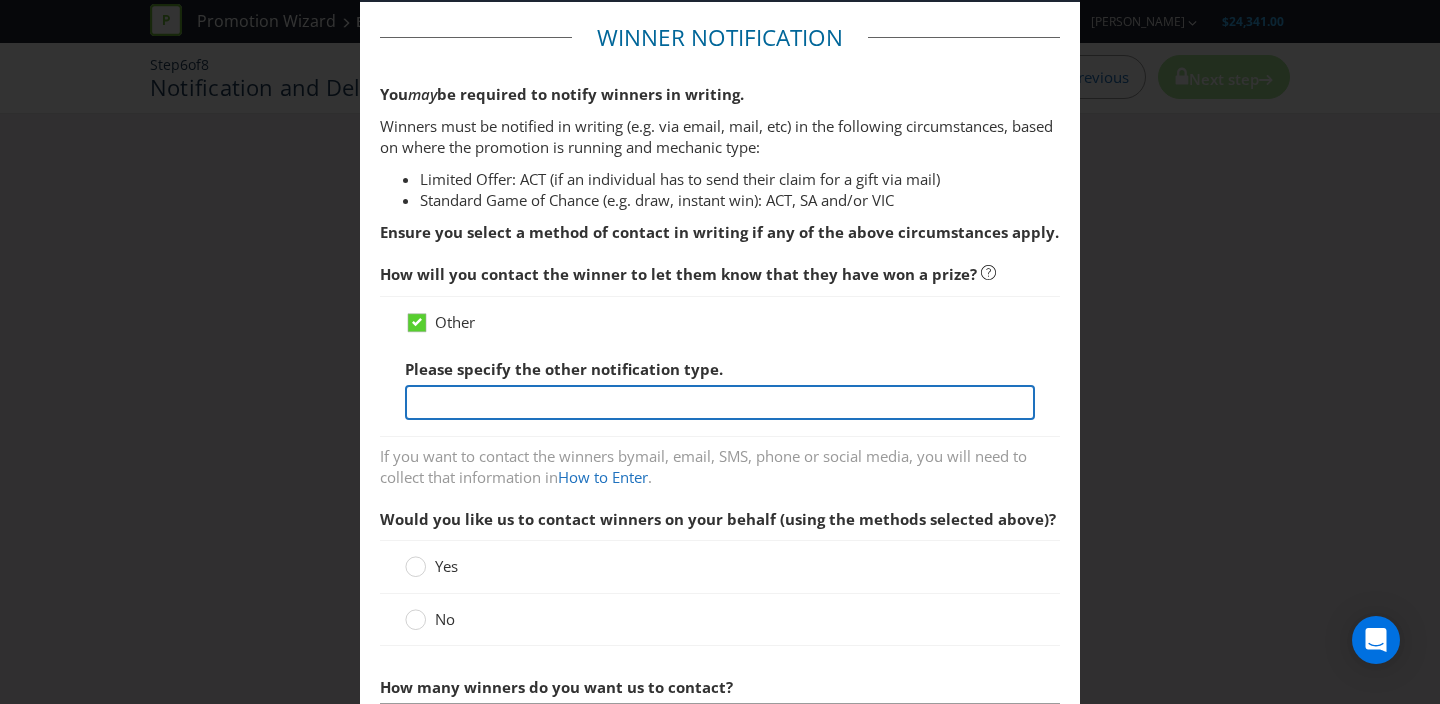 type on "Venue manager to contact winner via email or phone" 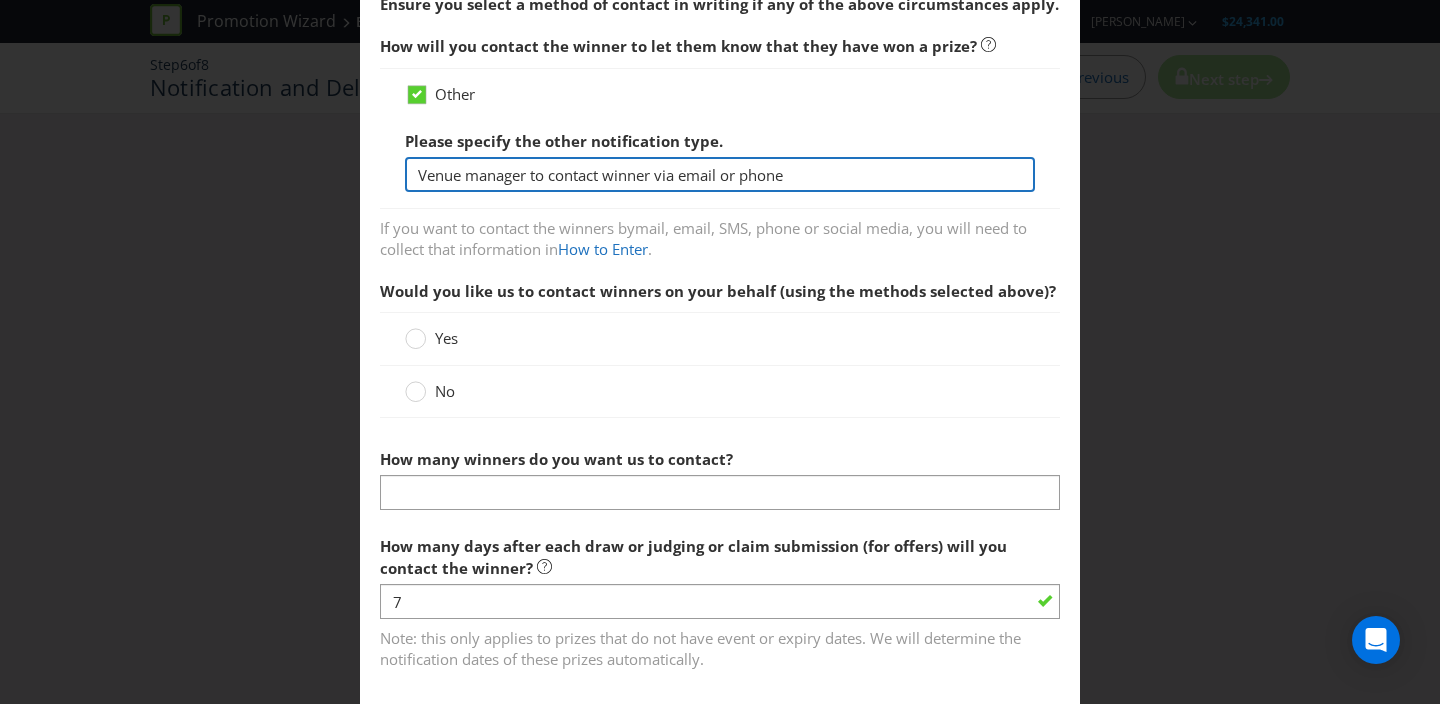 scroll, scrollTop: 313, scrollLeft: 0, axis: vertical 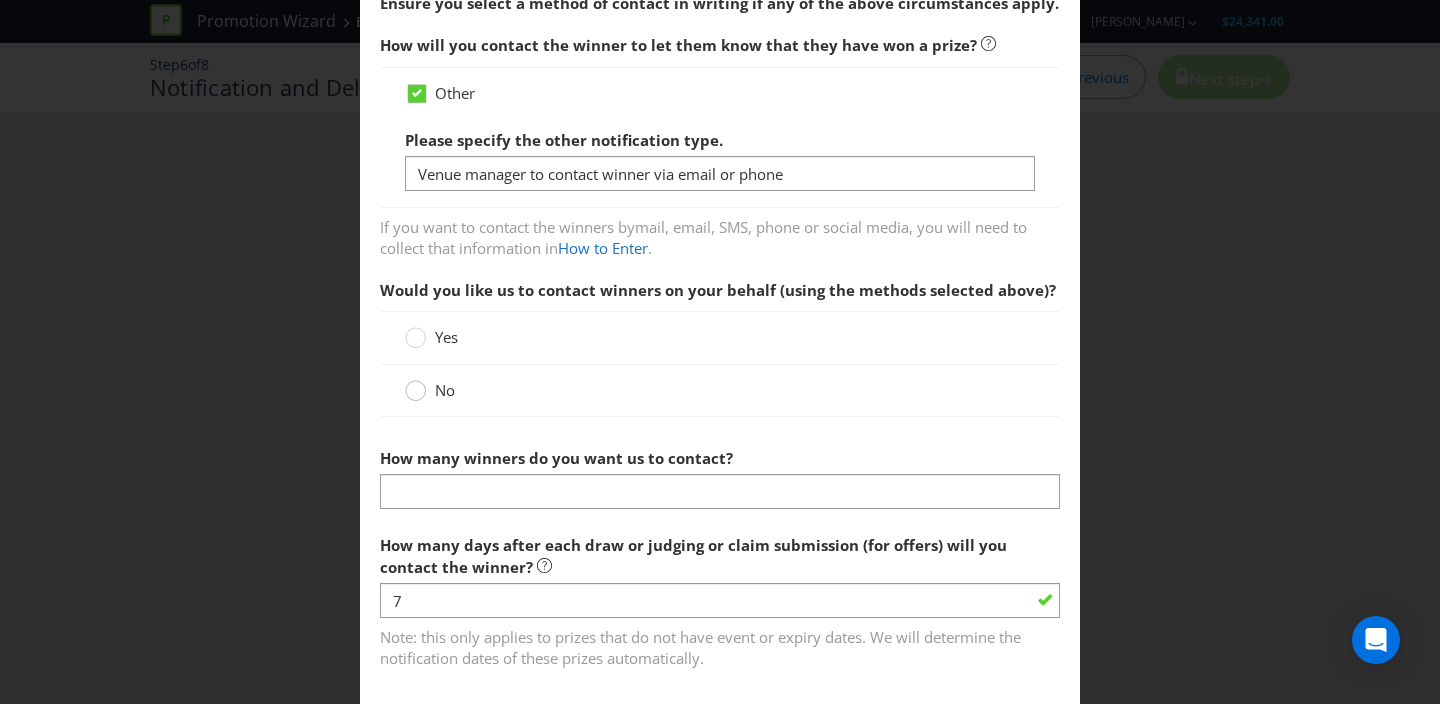 click 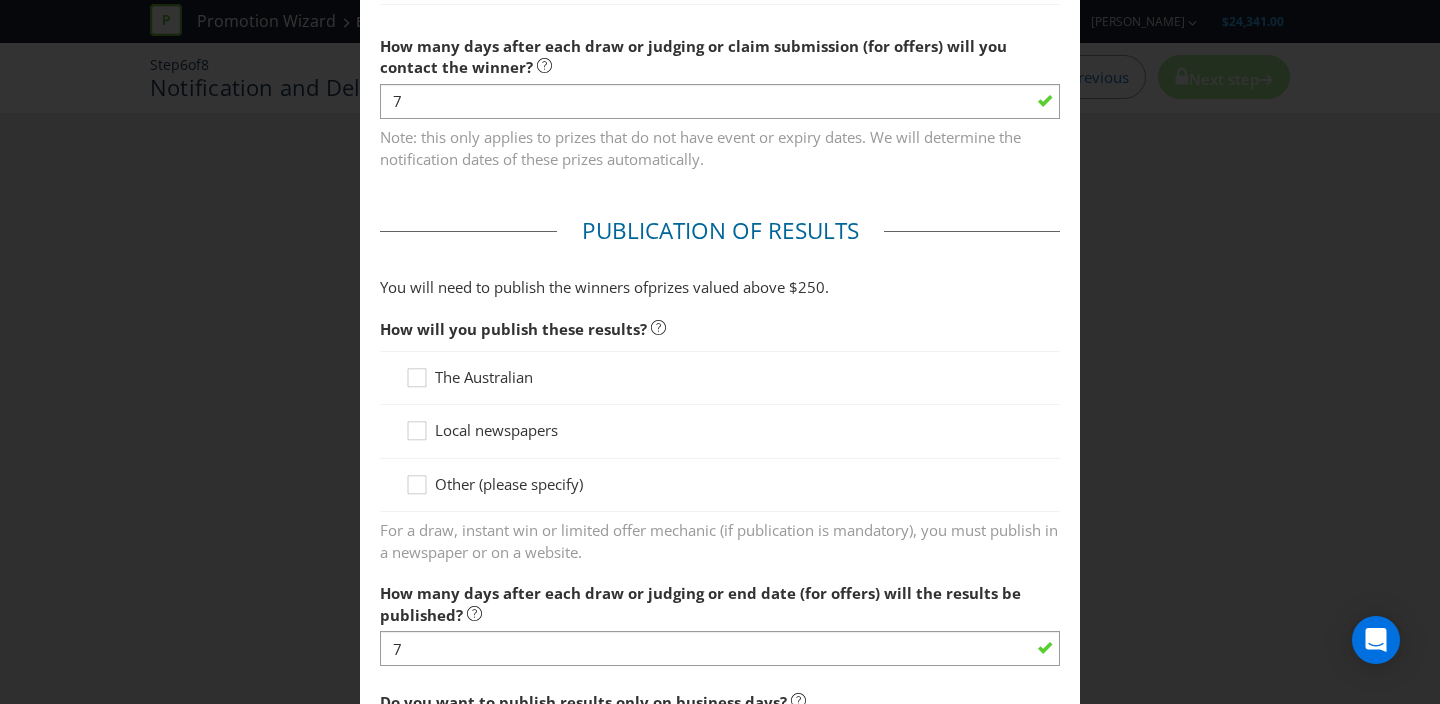 scroll, scrollTop: 727, scrollLeft: 0, axis: vertical 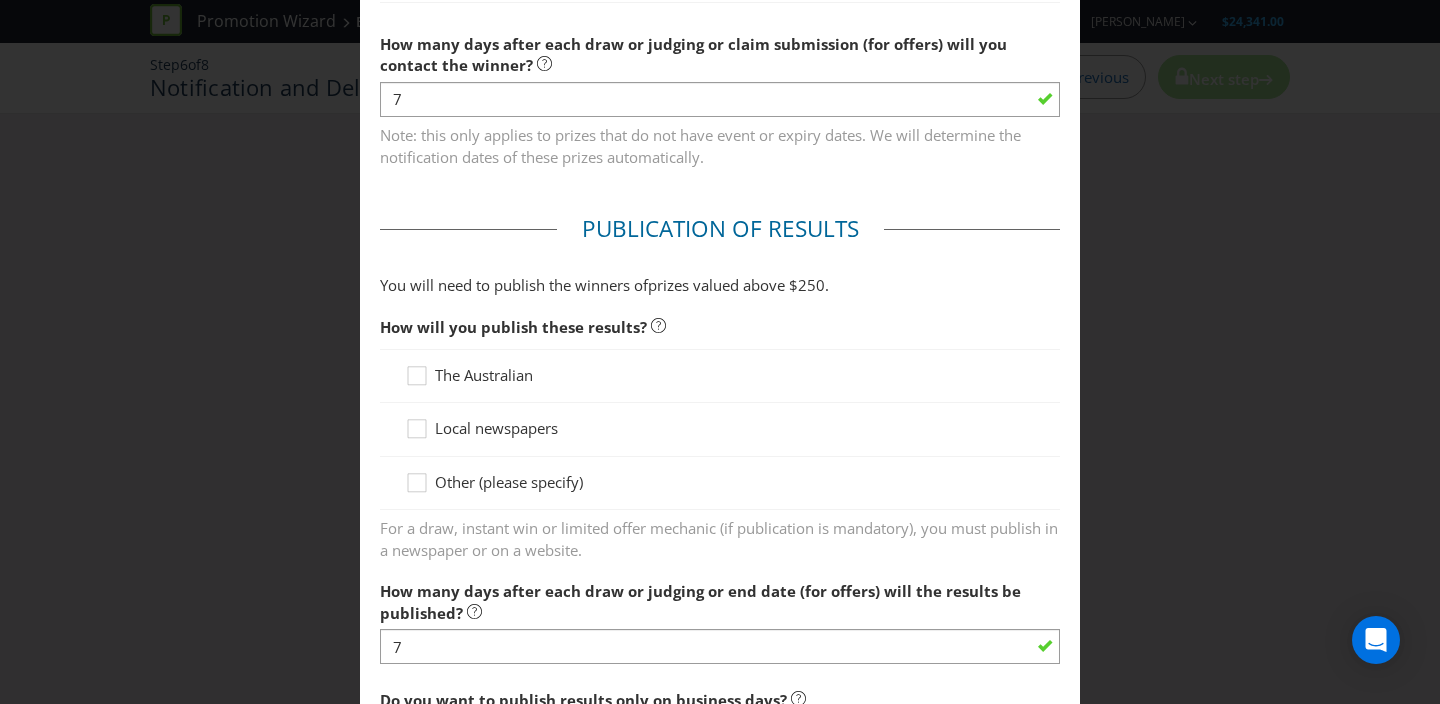 click on "Other (please specify)" at bounding box center [509, 482] 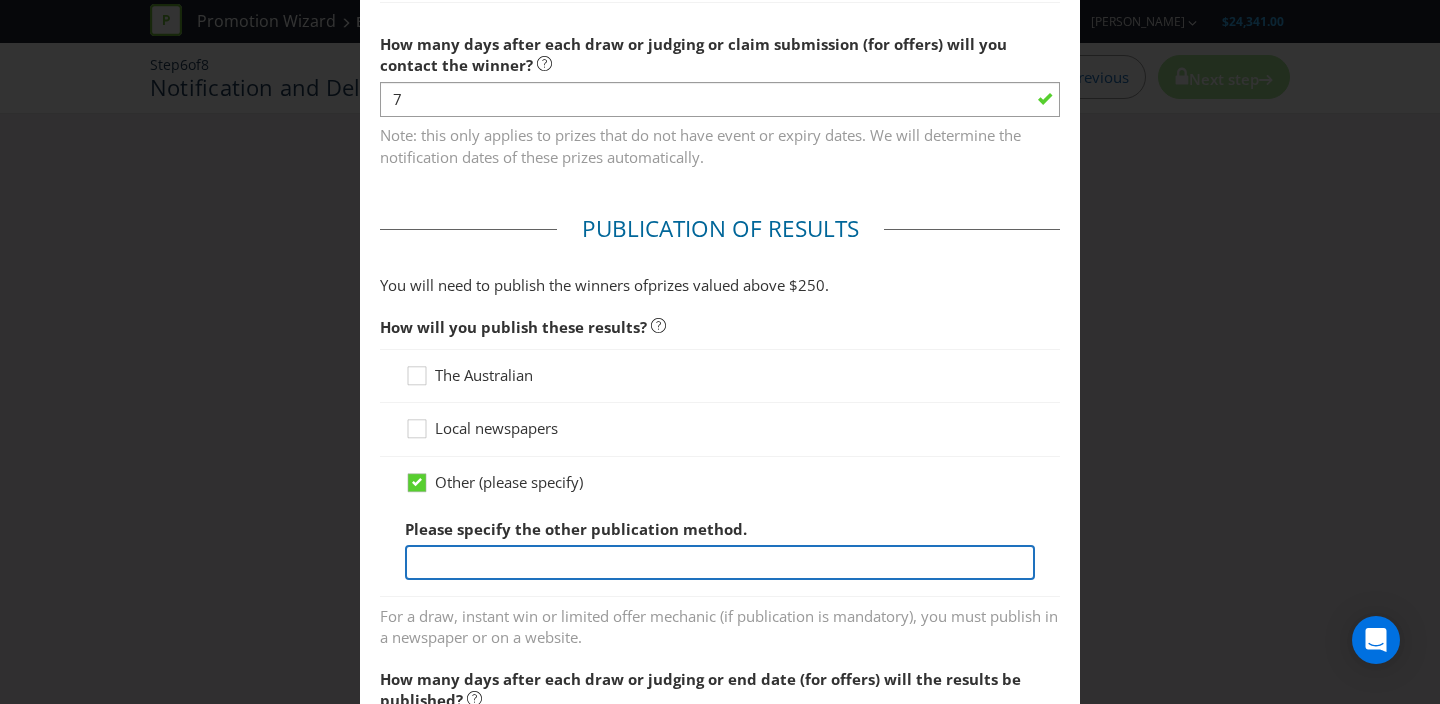 click at bounding box center [720, 562] 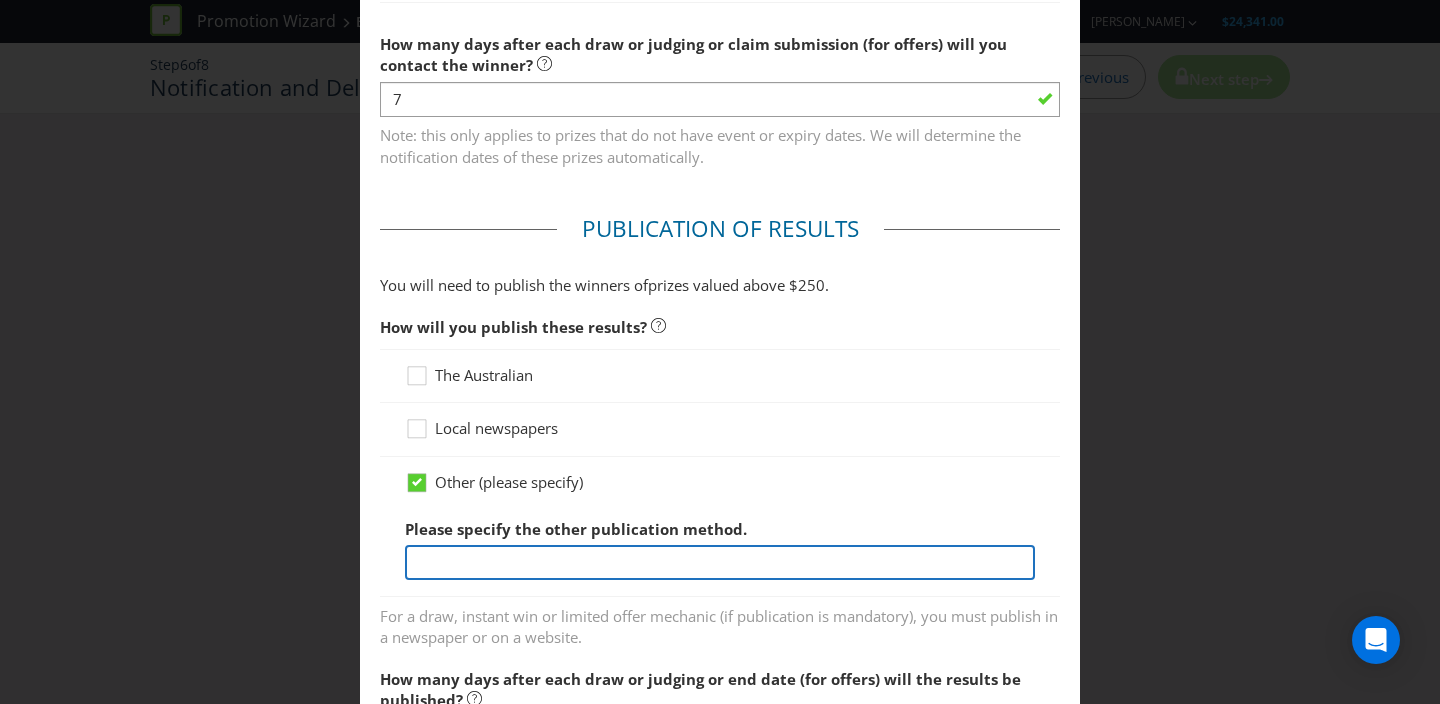 type on "Website - TBC" 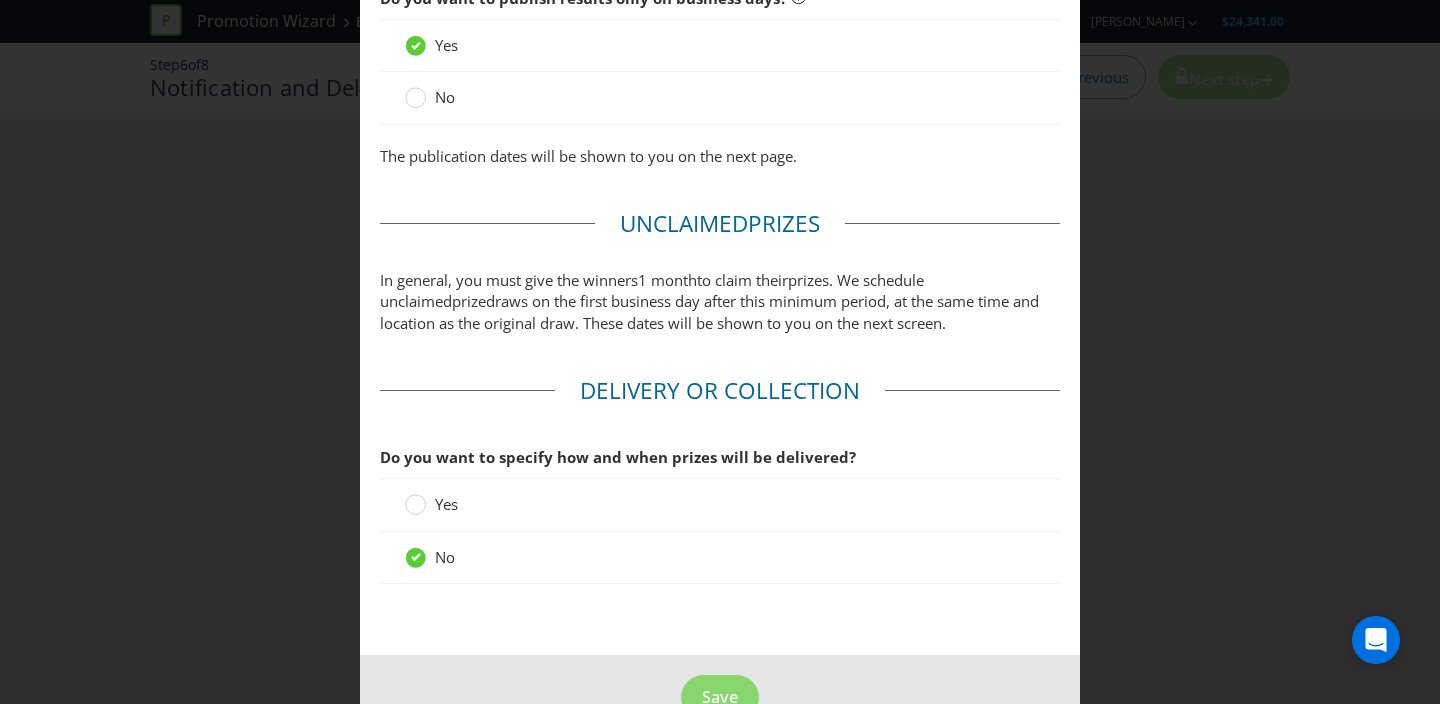 scroll, scrollTop: 1569, scrollLeft: 0, axis: vertical 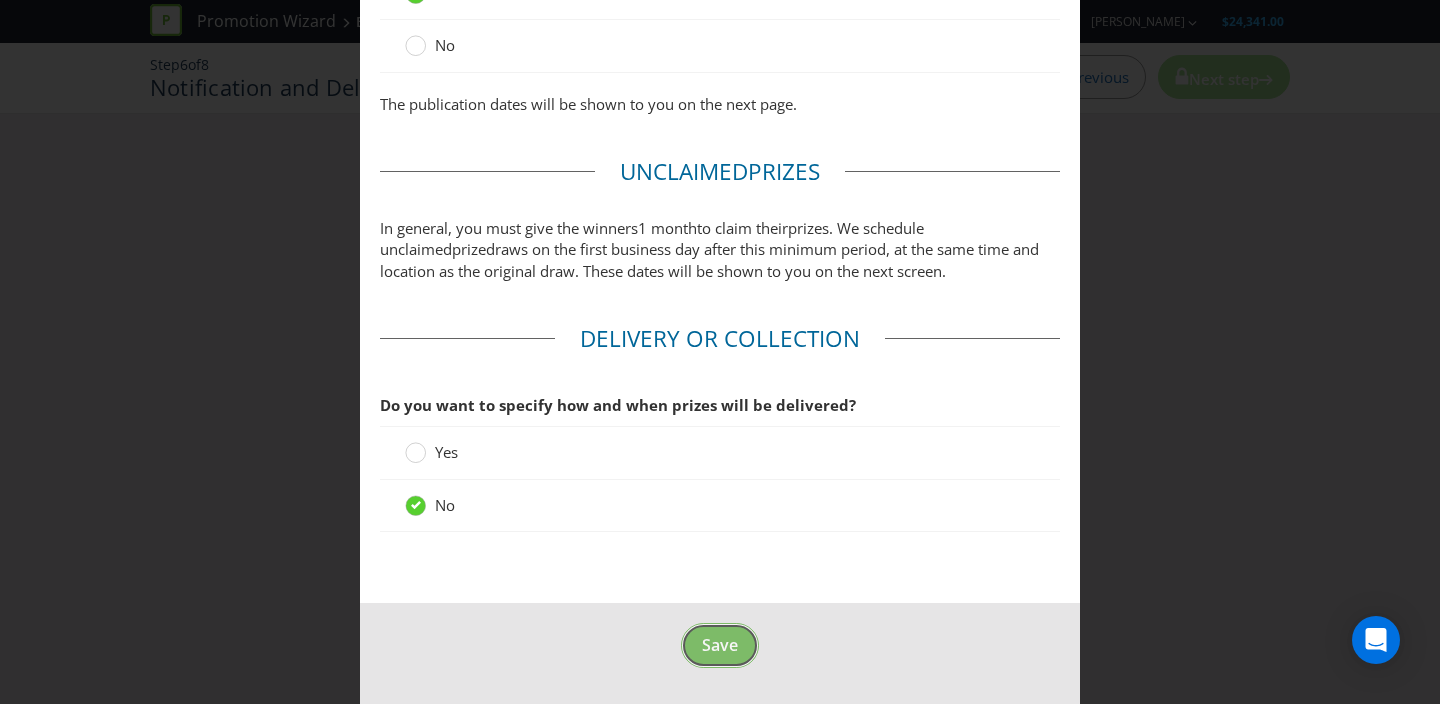 click on "Save" at bounding box center [720, 645] 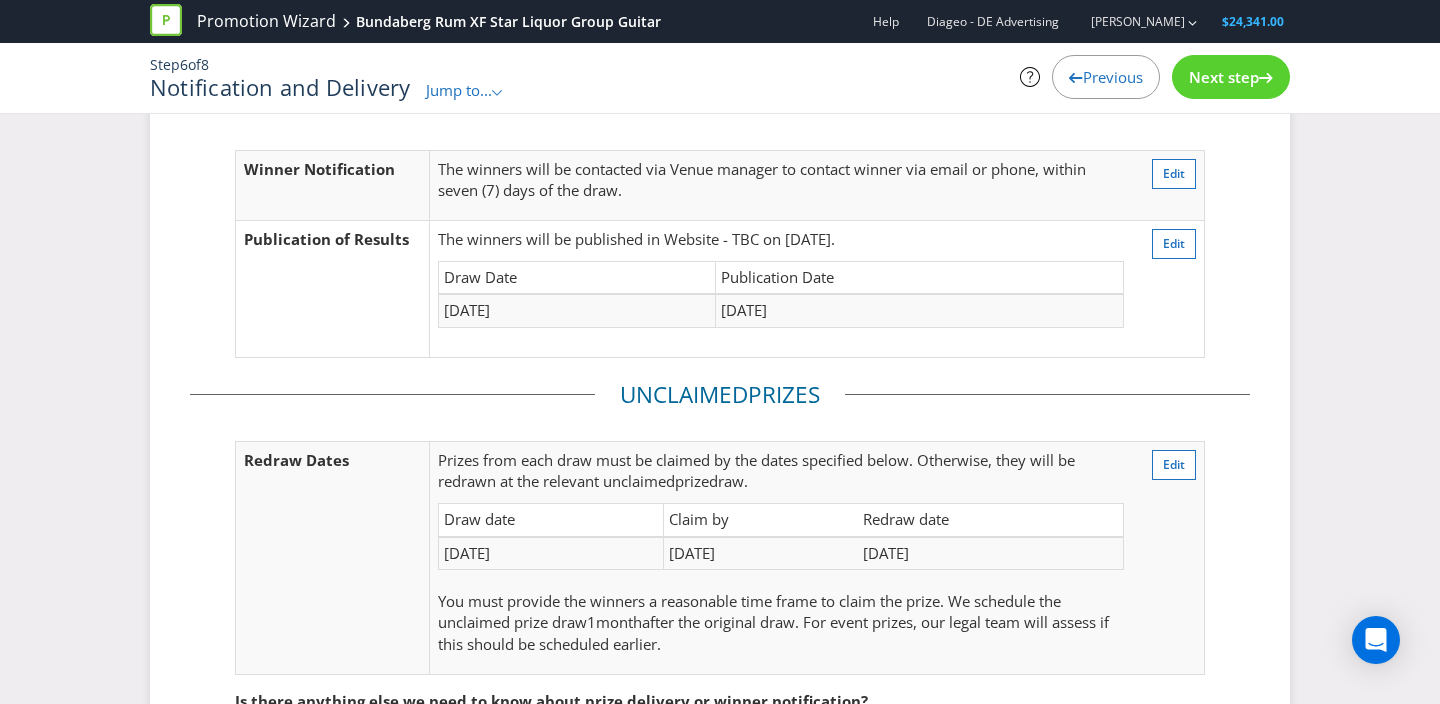 scroll, scrollTop: 320, scrollLeft: 0, axis: vertical 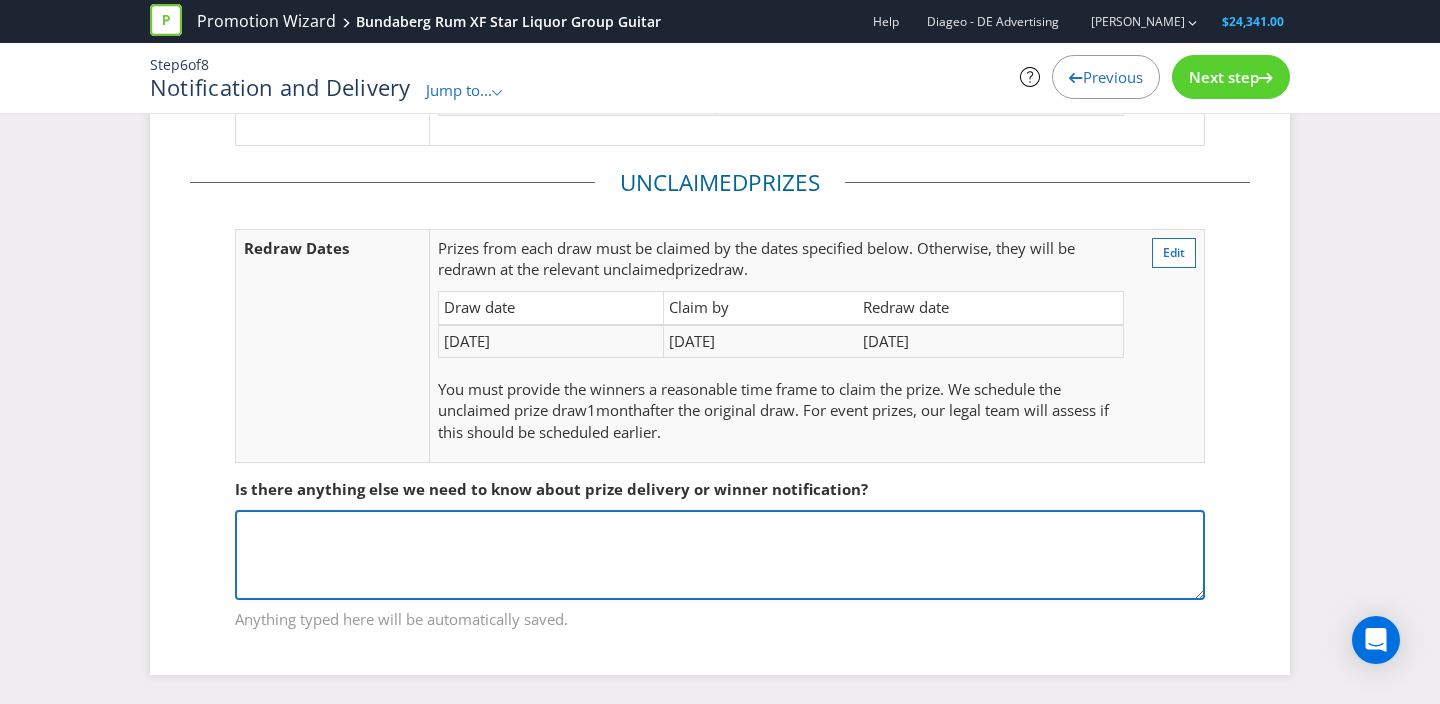 click at bounding box center (720, 555) 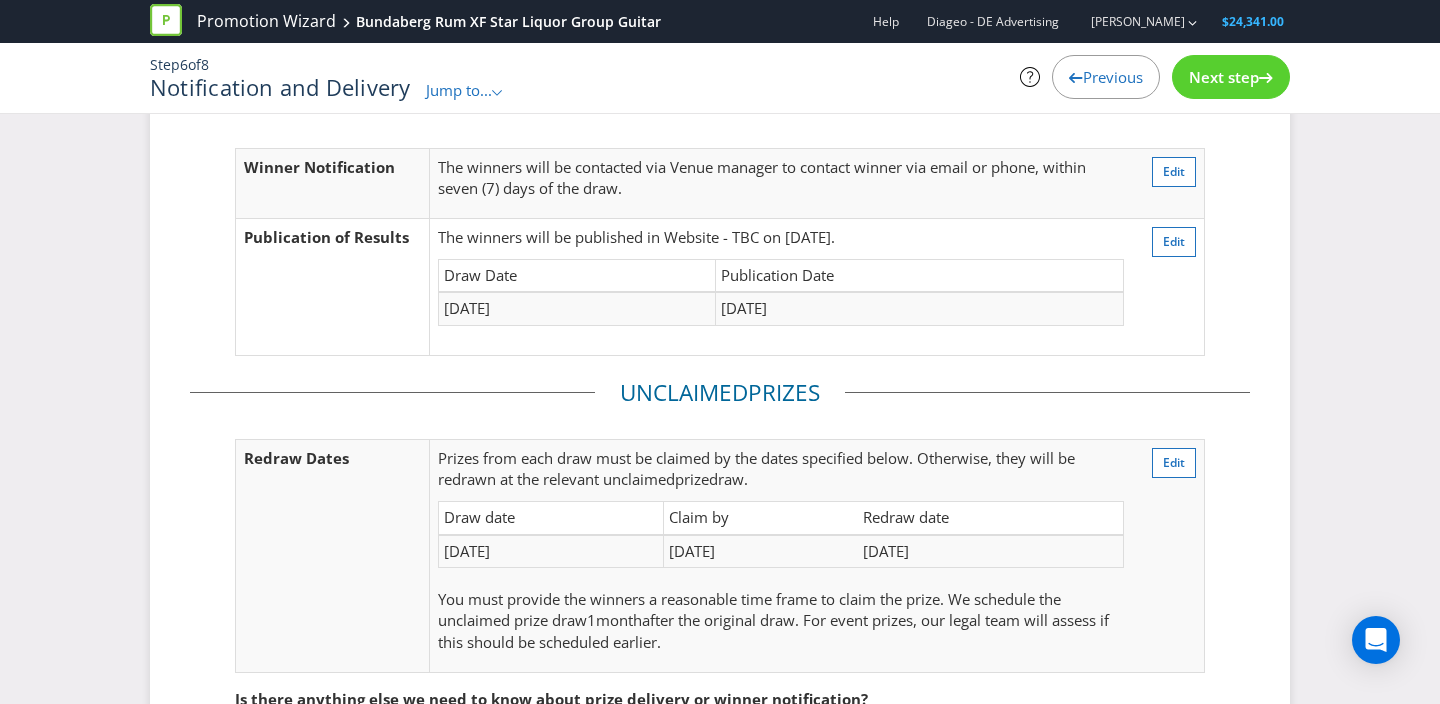 scroll, scrollTop: 0, scrollLeft: 0, axis: both 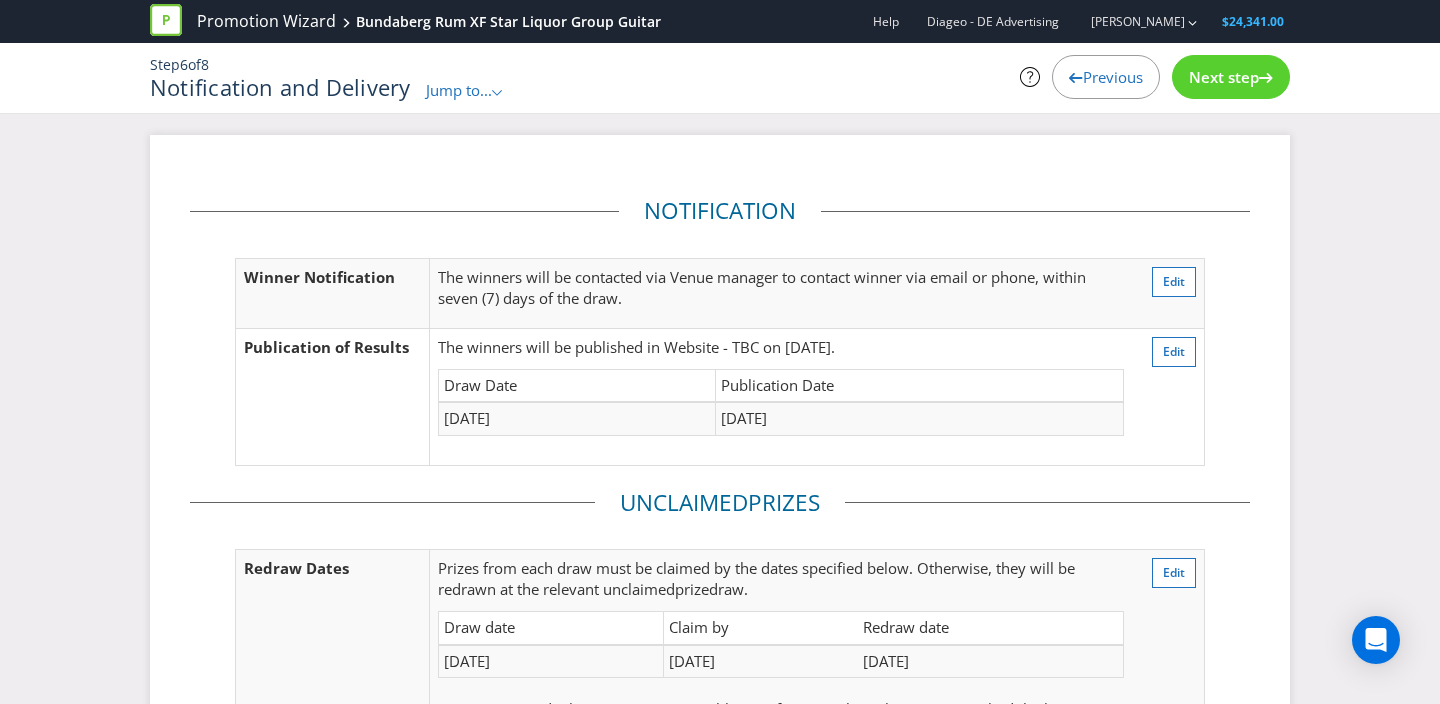 click on "Next step" at bounding box center [1231, 77] 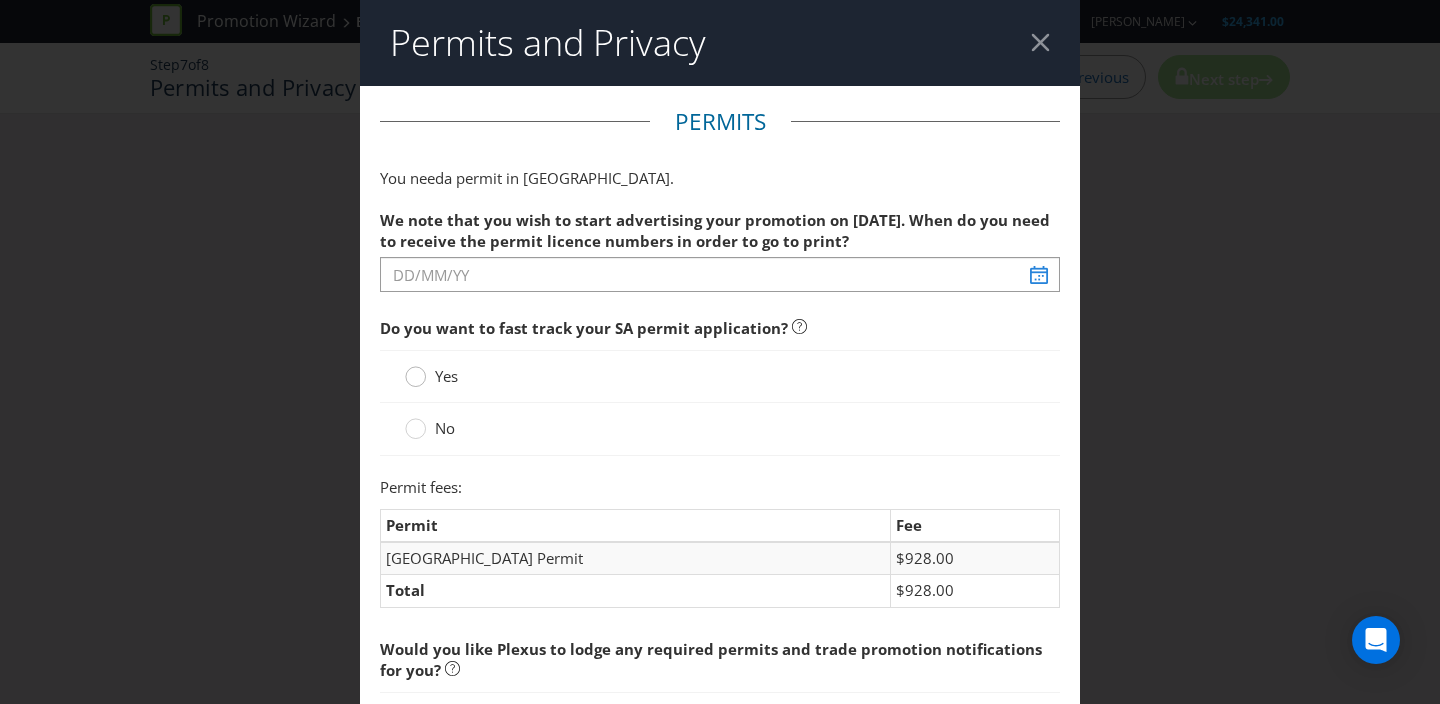 click 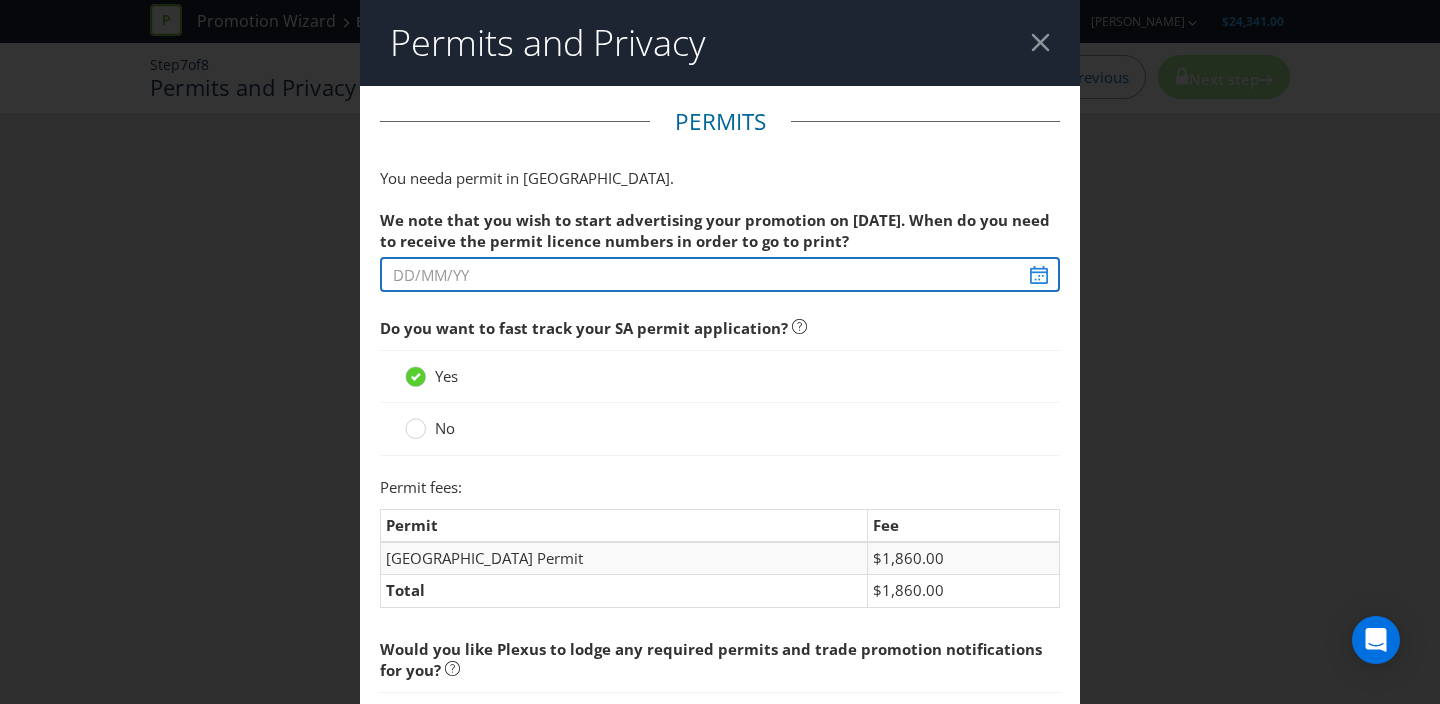 click at bounding box center (720, 274) 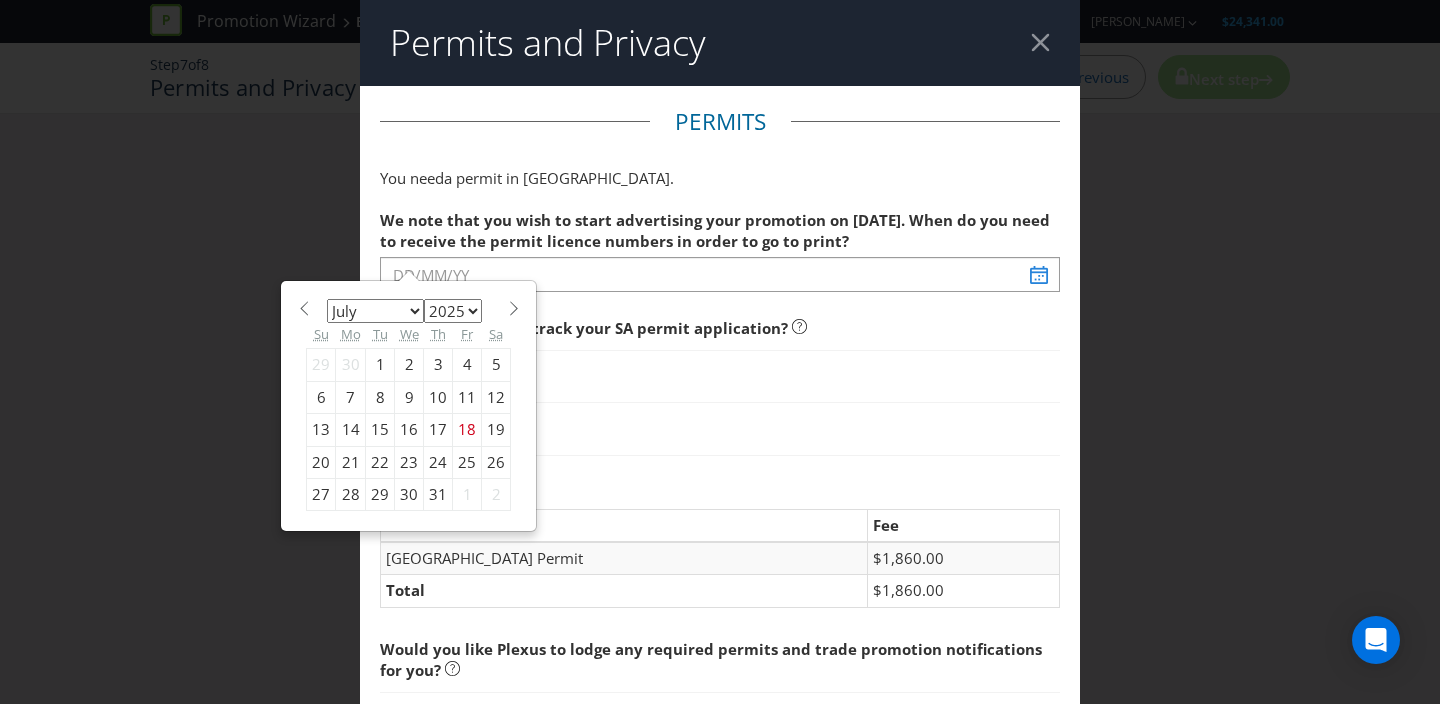 click on "January February March April May June July August September October November December" at bounding box center [375, 311] 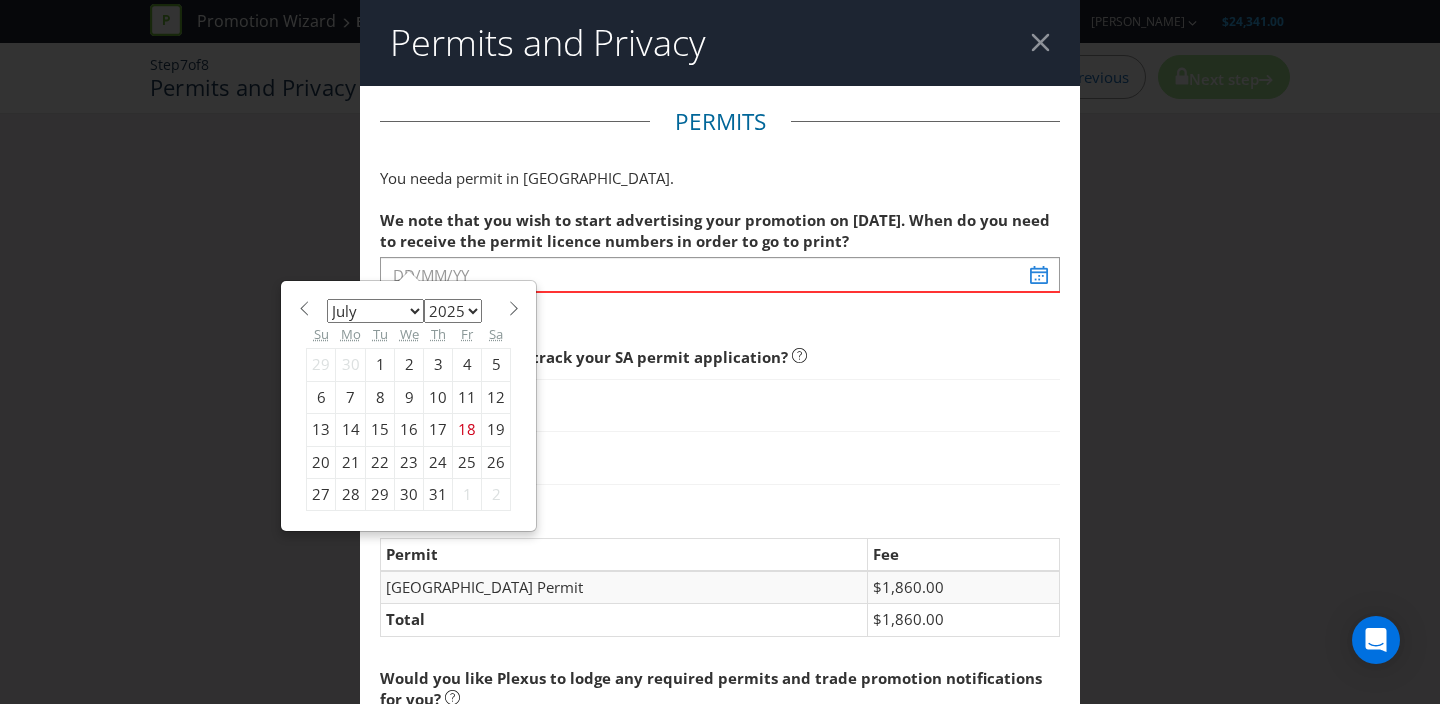 select on "7" 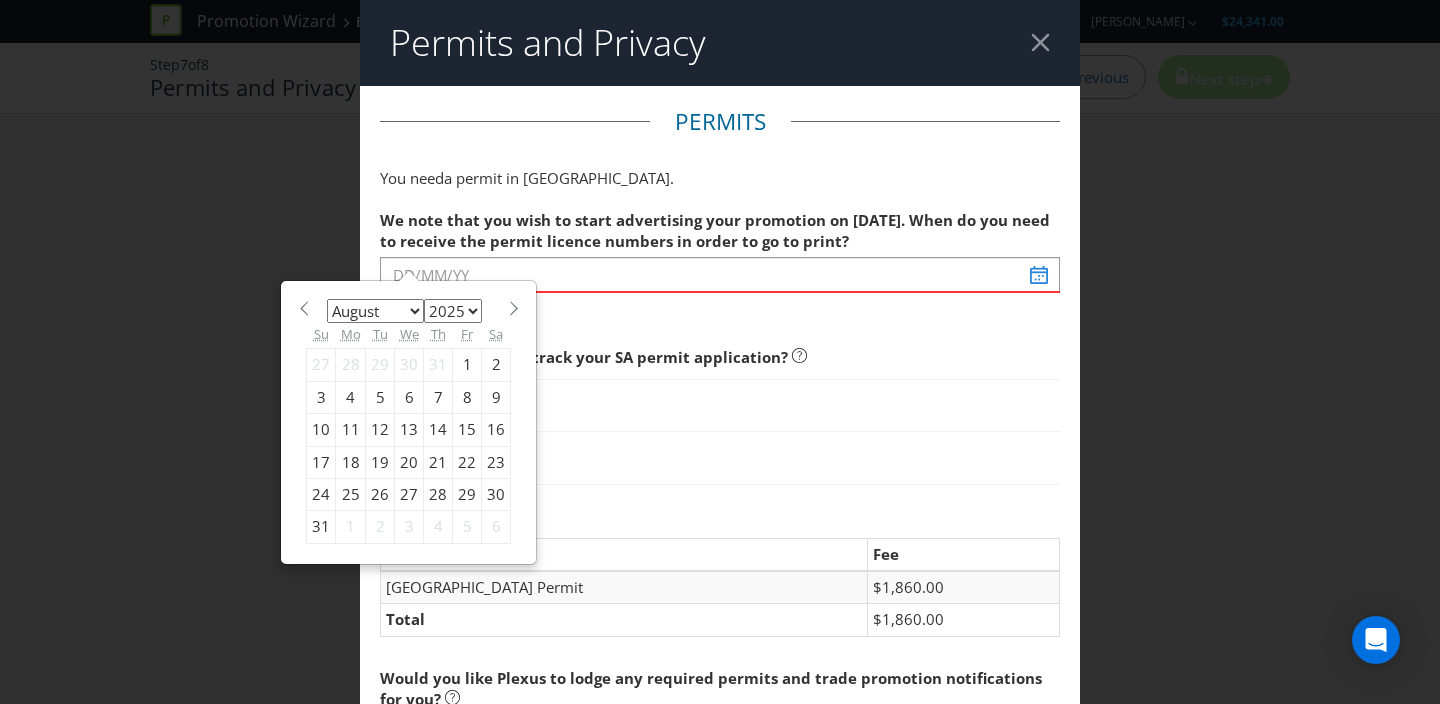 click on "3" at bounding box center (321, 397) 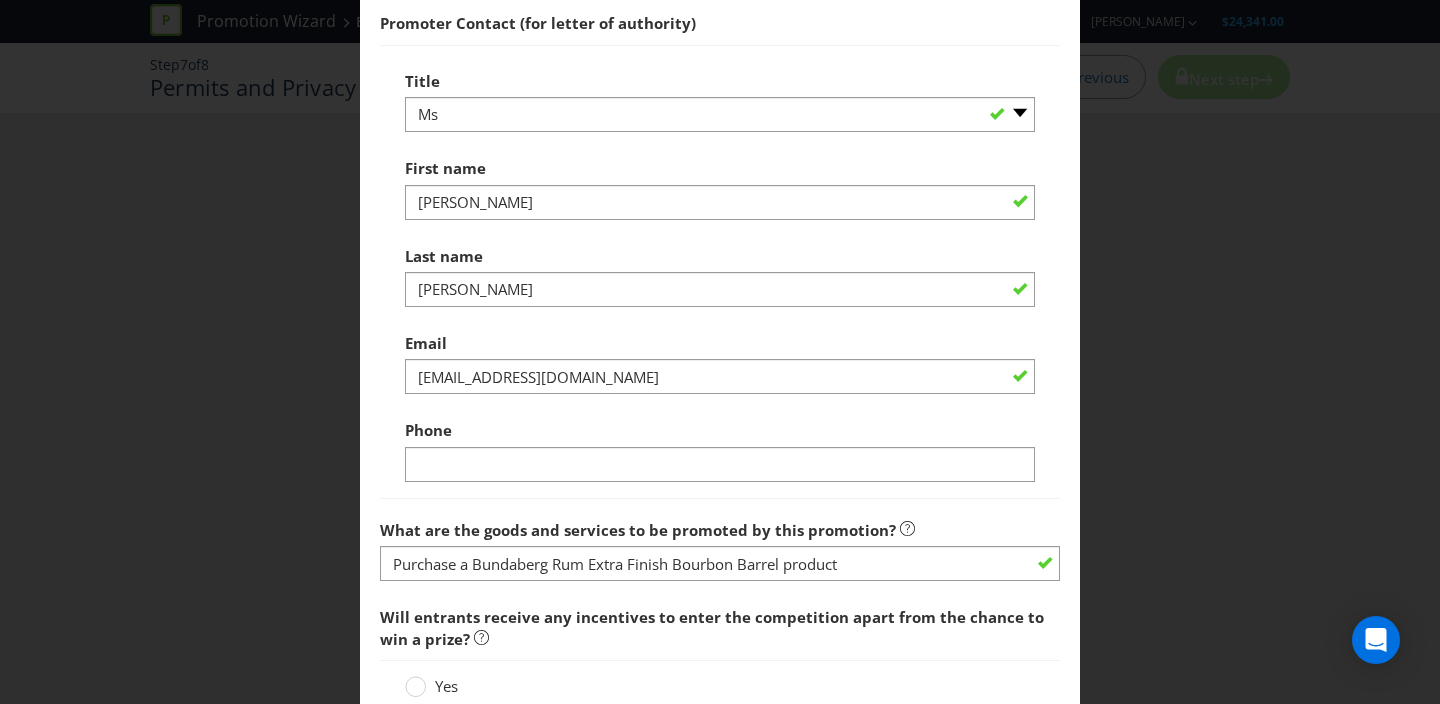 scroll, scrollTop: 791, scrollLeft: 0, axis: vertical 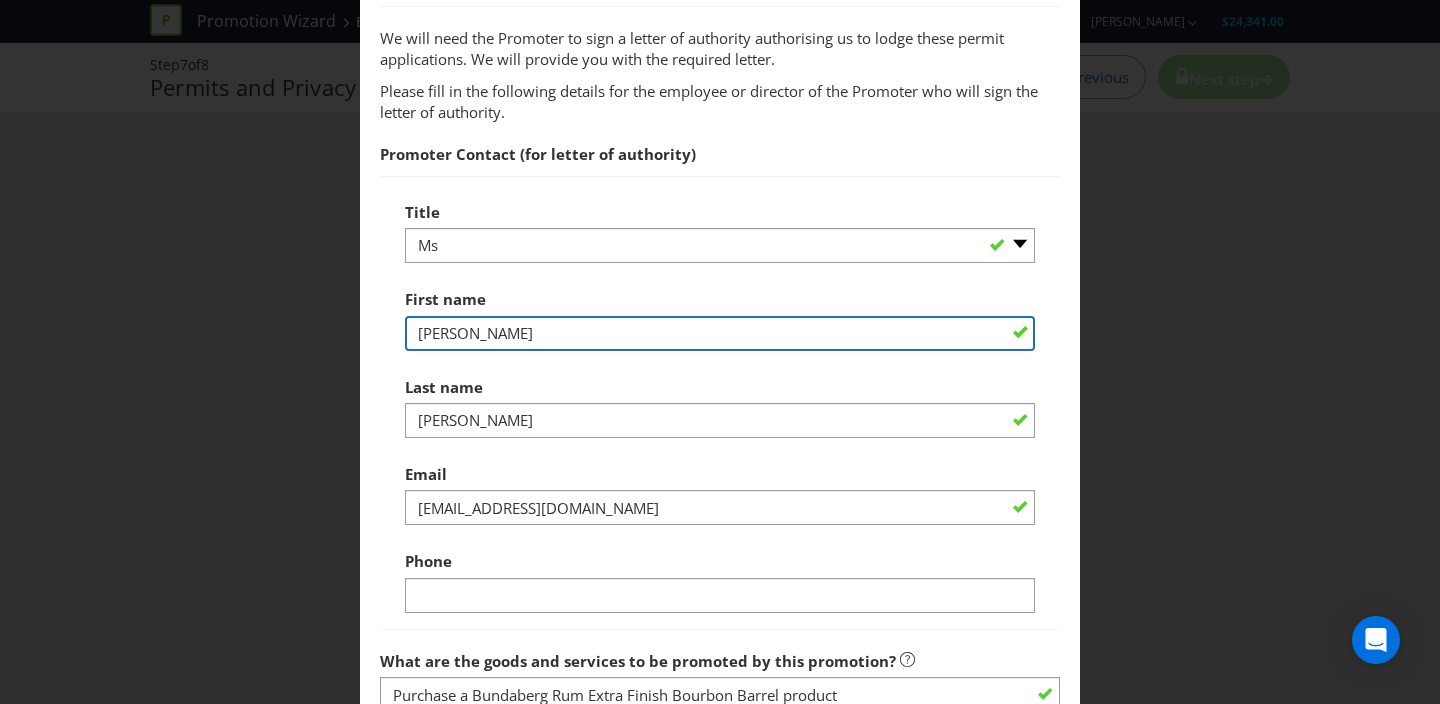 drag, startPoint x: 474, startPoint y: 335, endPoint x: 340, endPoint y: 324, distance: 134.45073 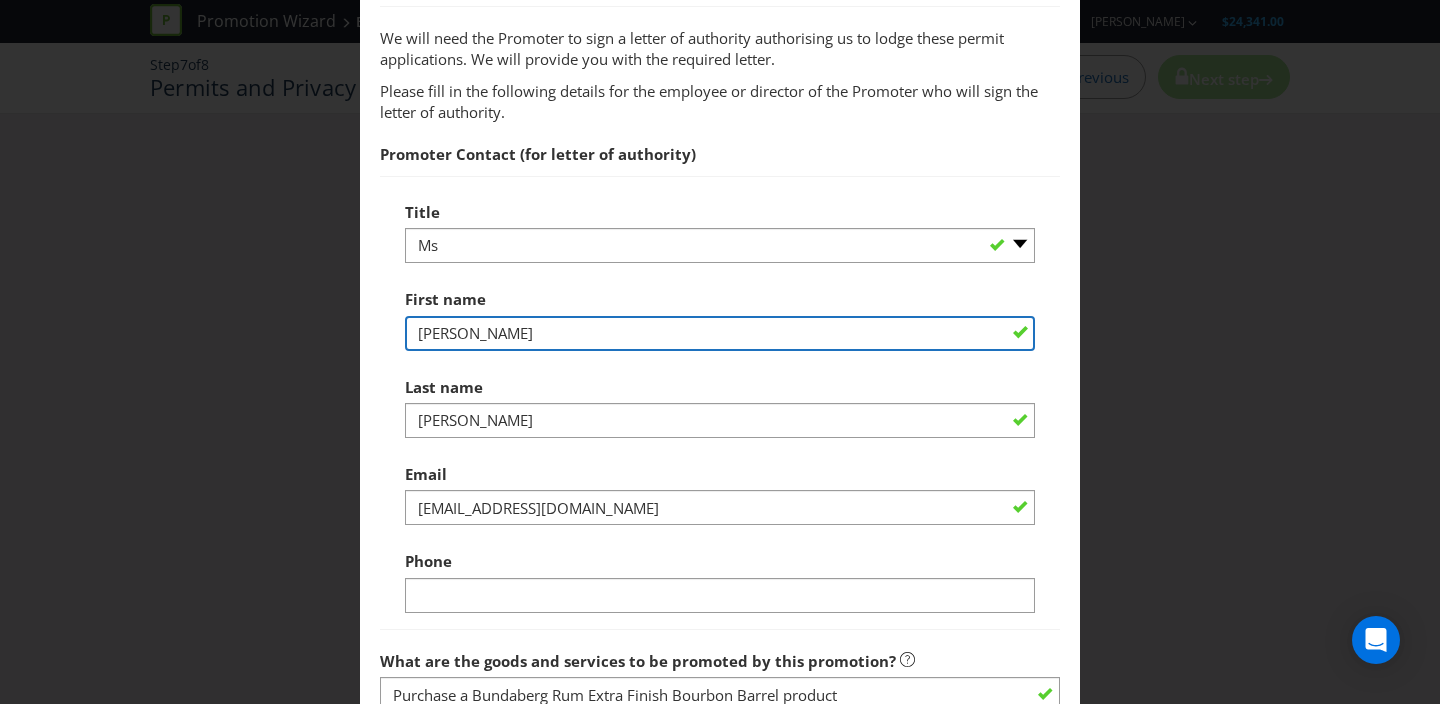 type on "[PERSON_NAME]" 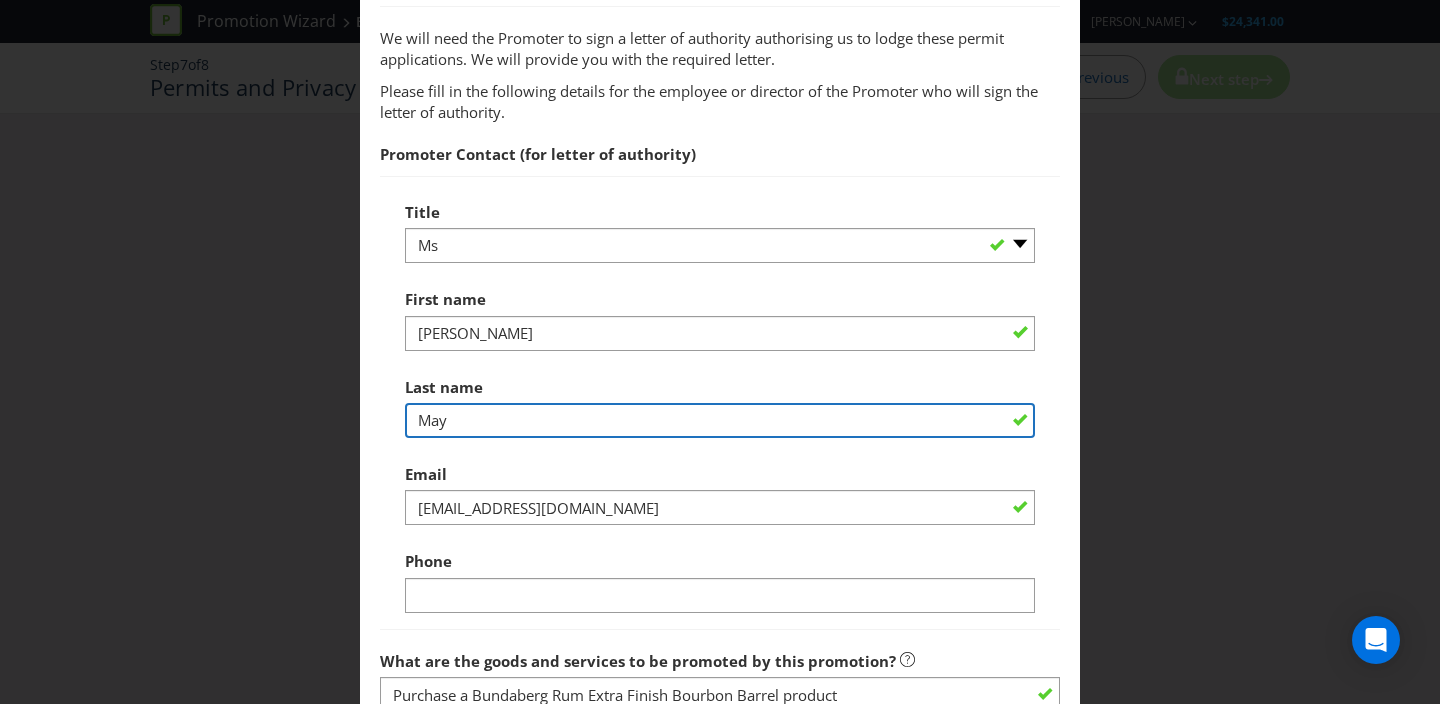 type on "[PERSON_NAME]" 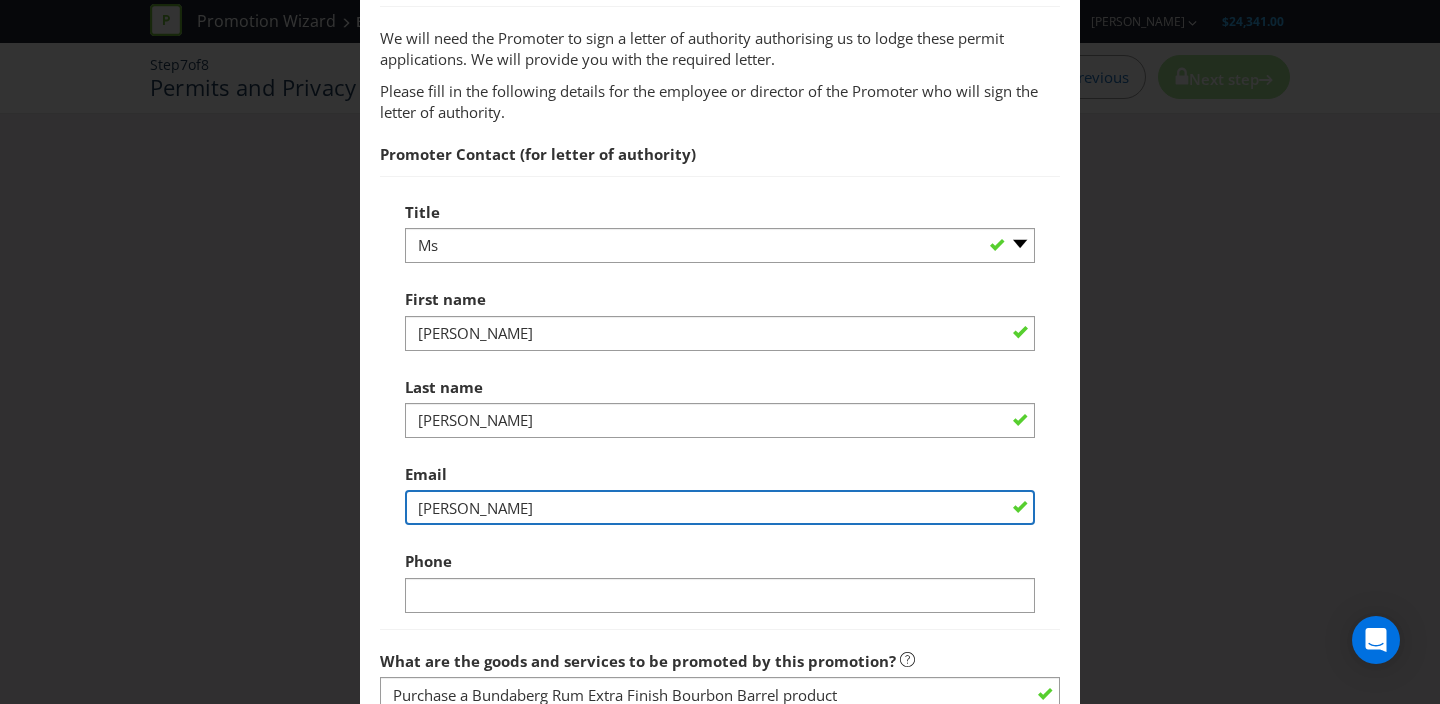 type on "[PERSON_NAME][EMAIL_ADDRESS][PERSON_NAME][DOMAIN_NAME]" 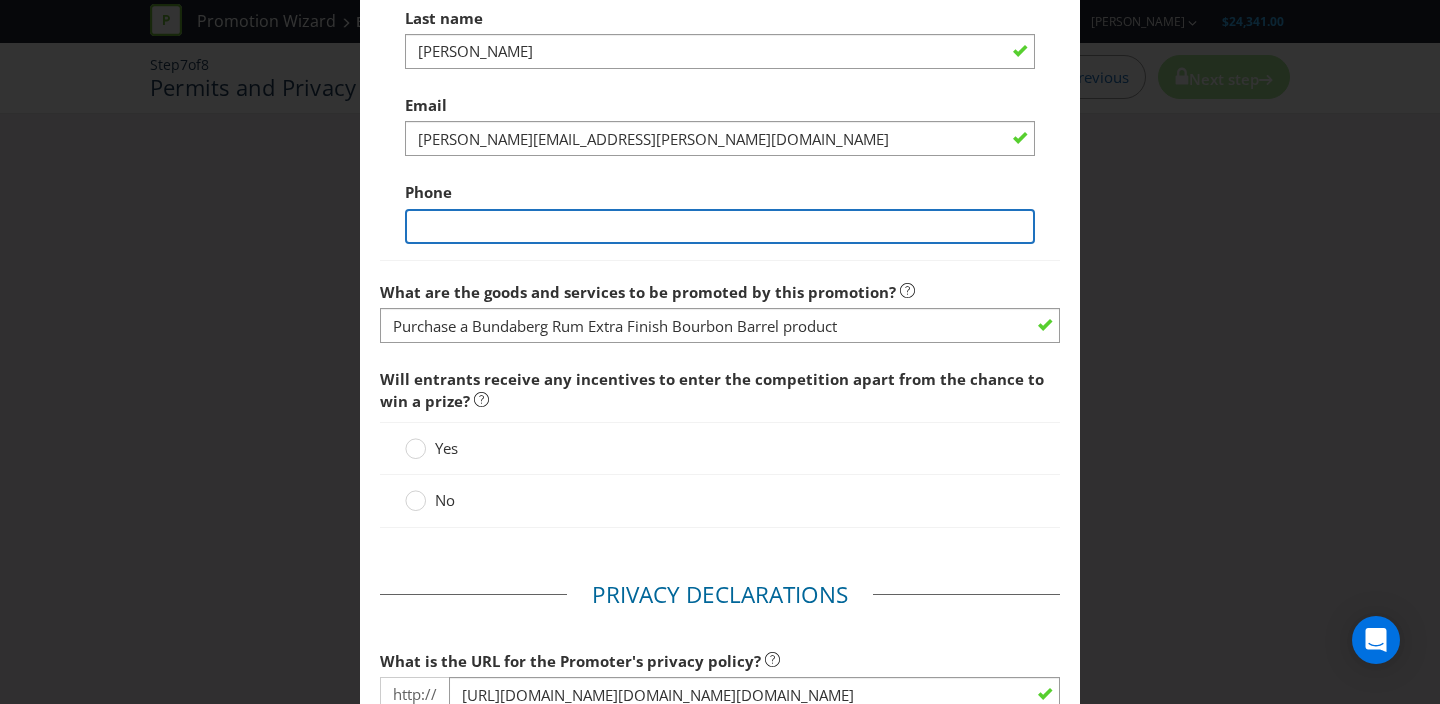 scroll, scrollTop: 1162, scrollLeft: 0, axis: vertical 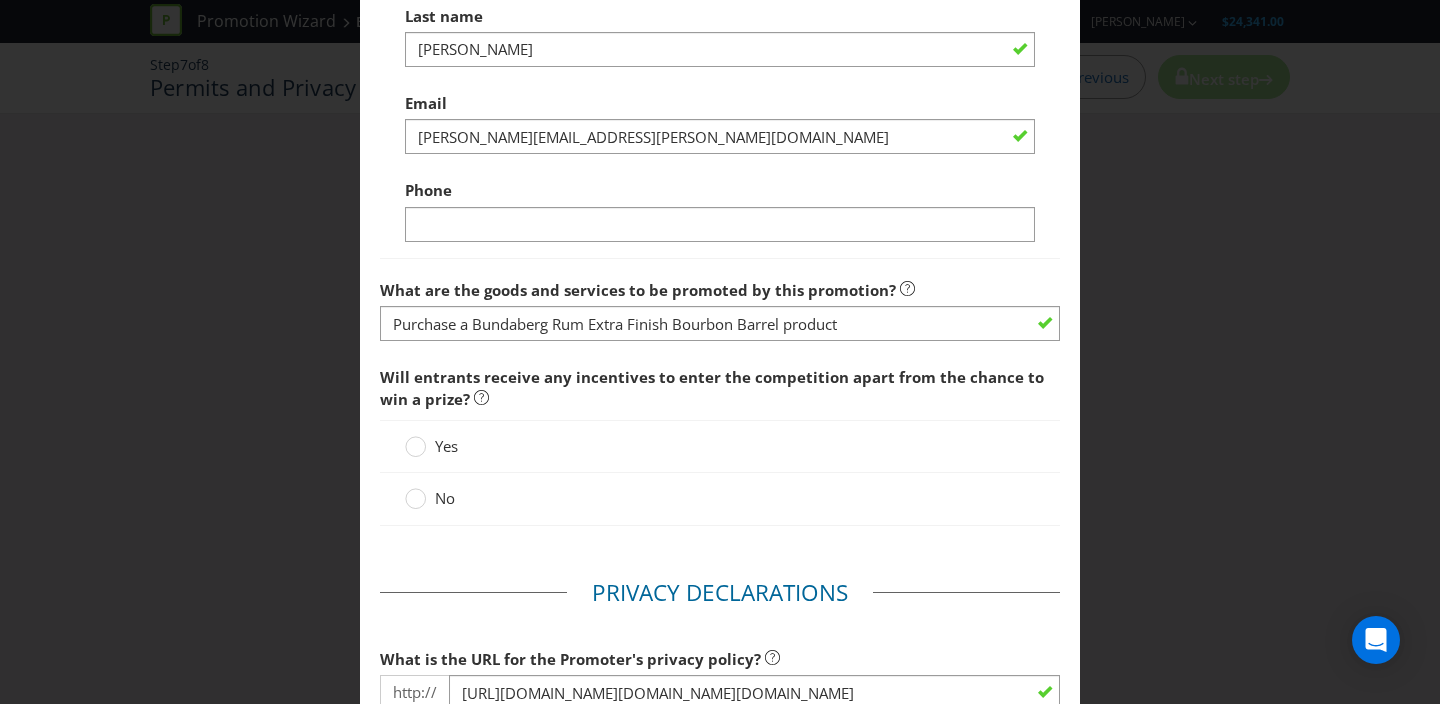 drag, startPoint x: 425, startPoint y: 507, endPoint x: 439, endPoint y: 506, distance: 14.035668 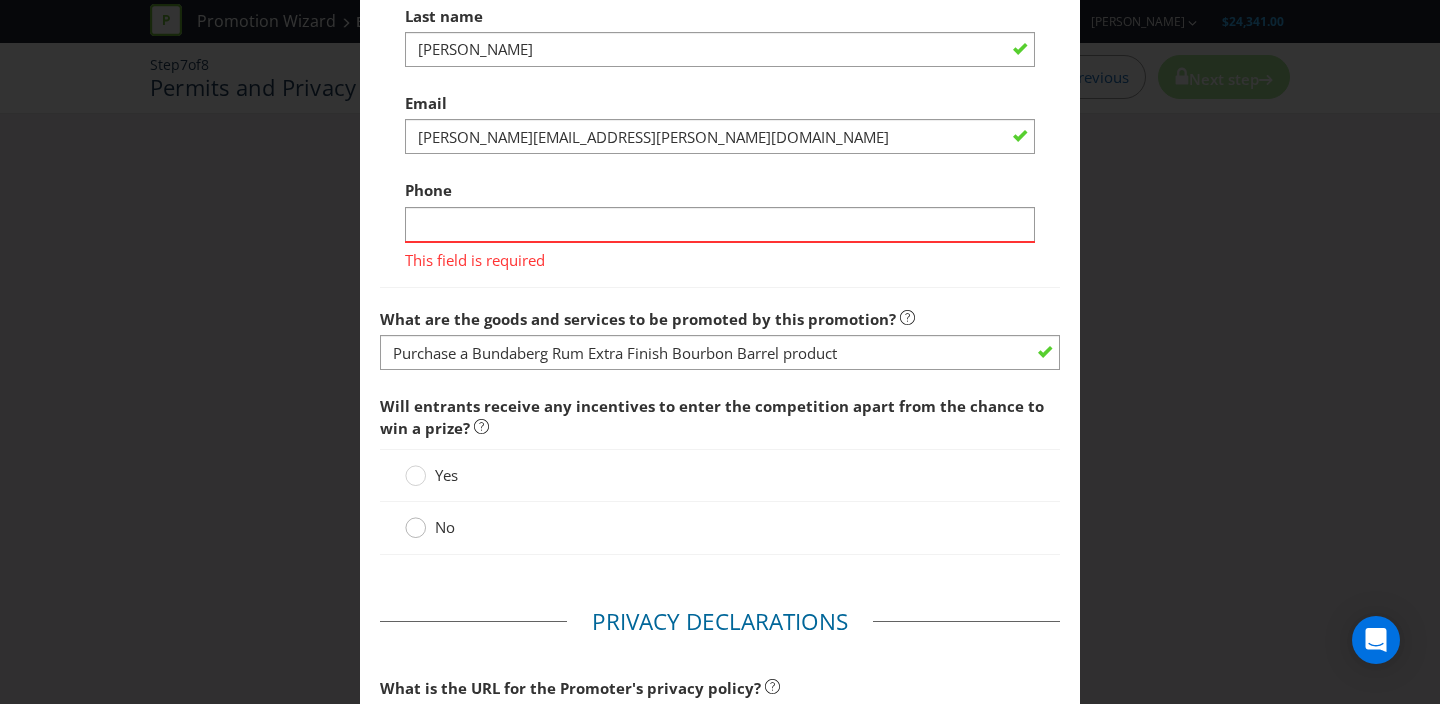click 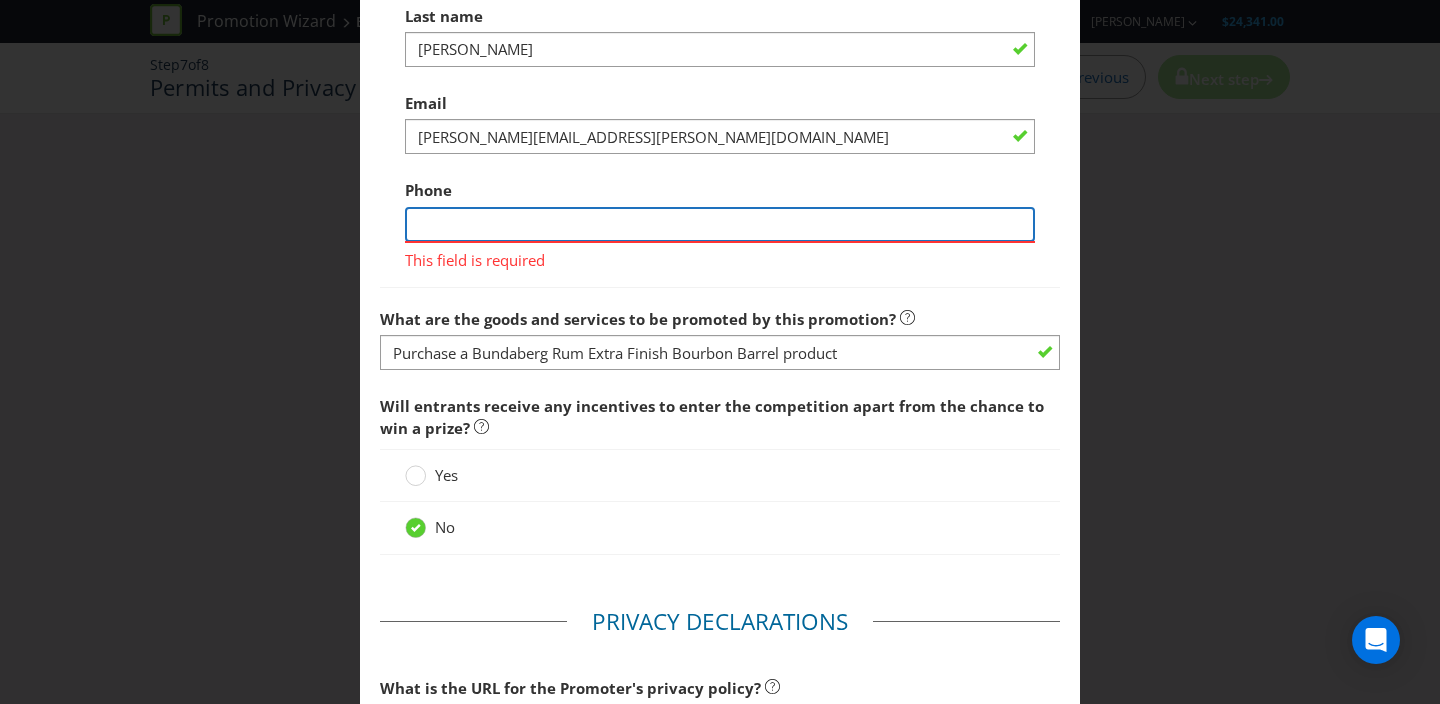 click at bounding box center (720, 224) 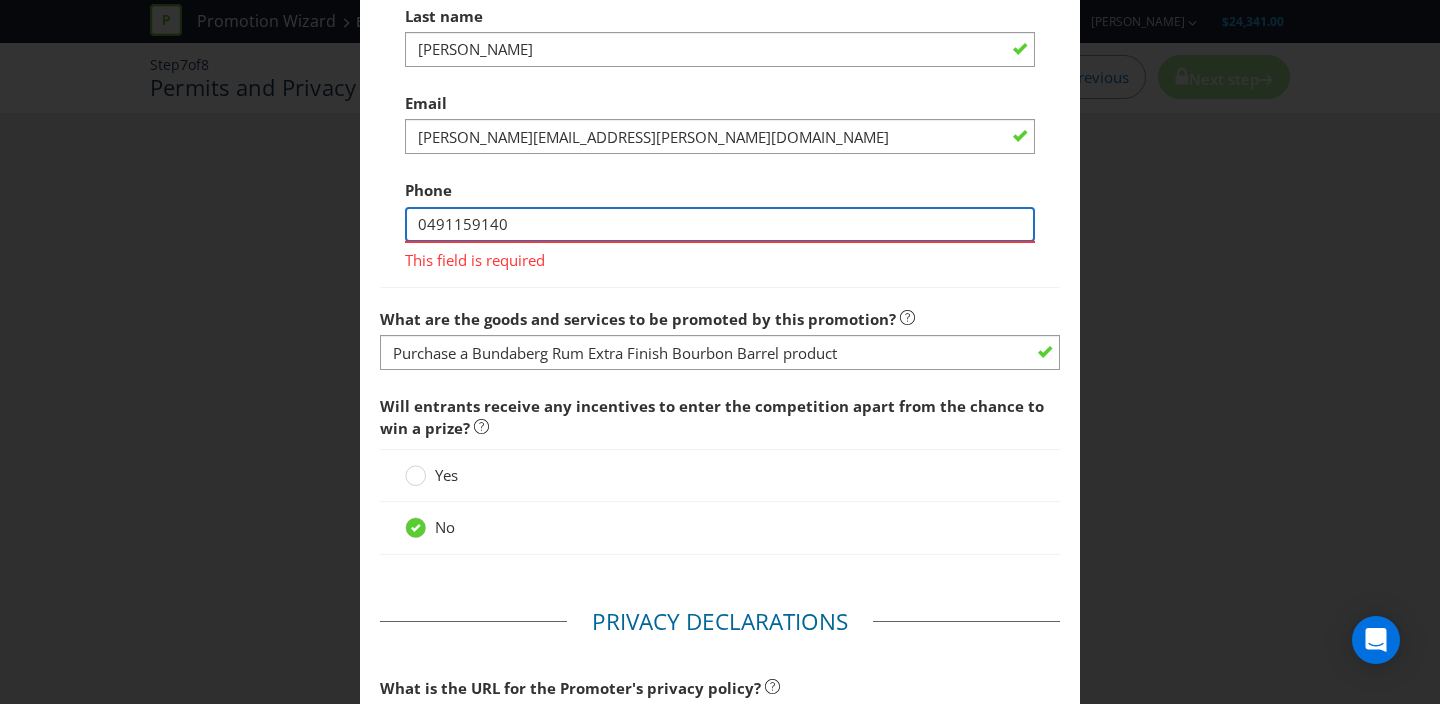 type on "0491159140" 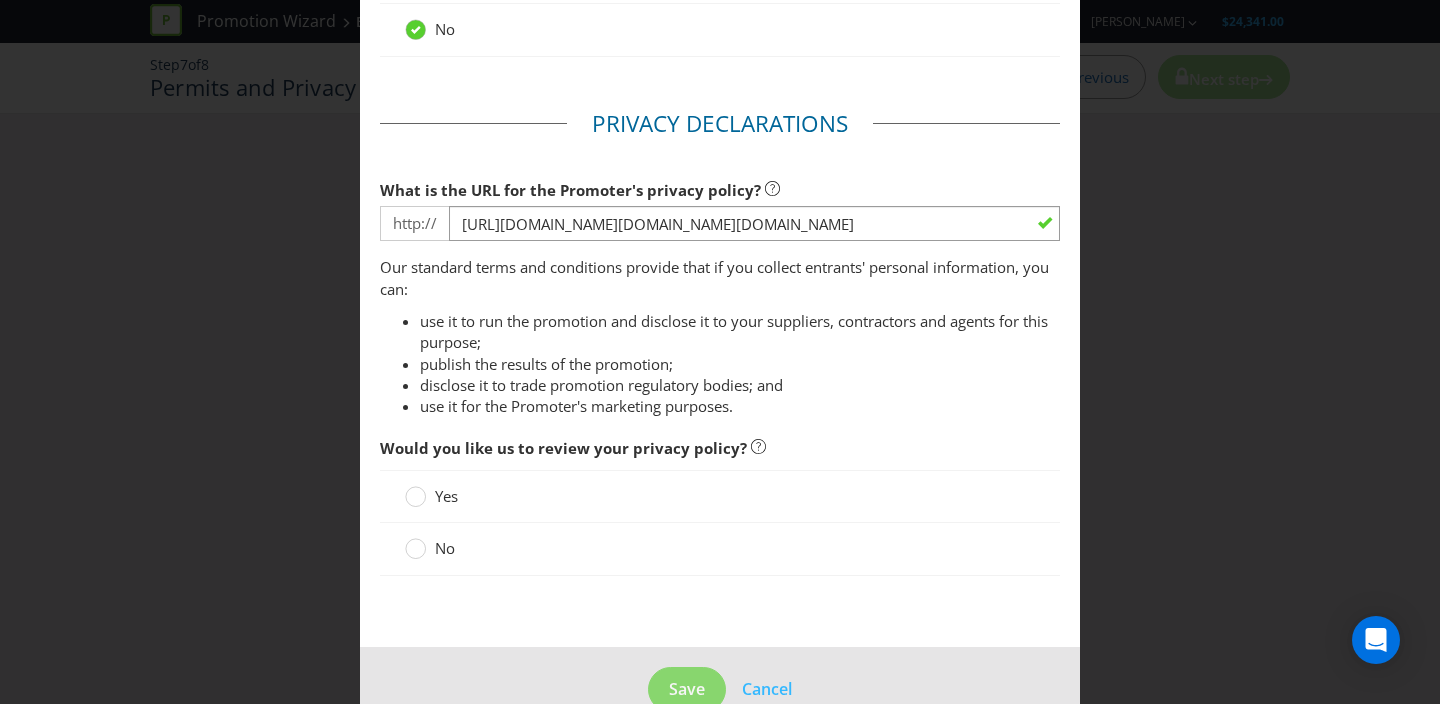 scroll, scrollTop: 1642, scrollLeft: 0, axis: vertical 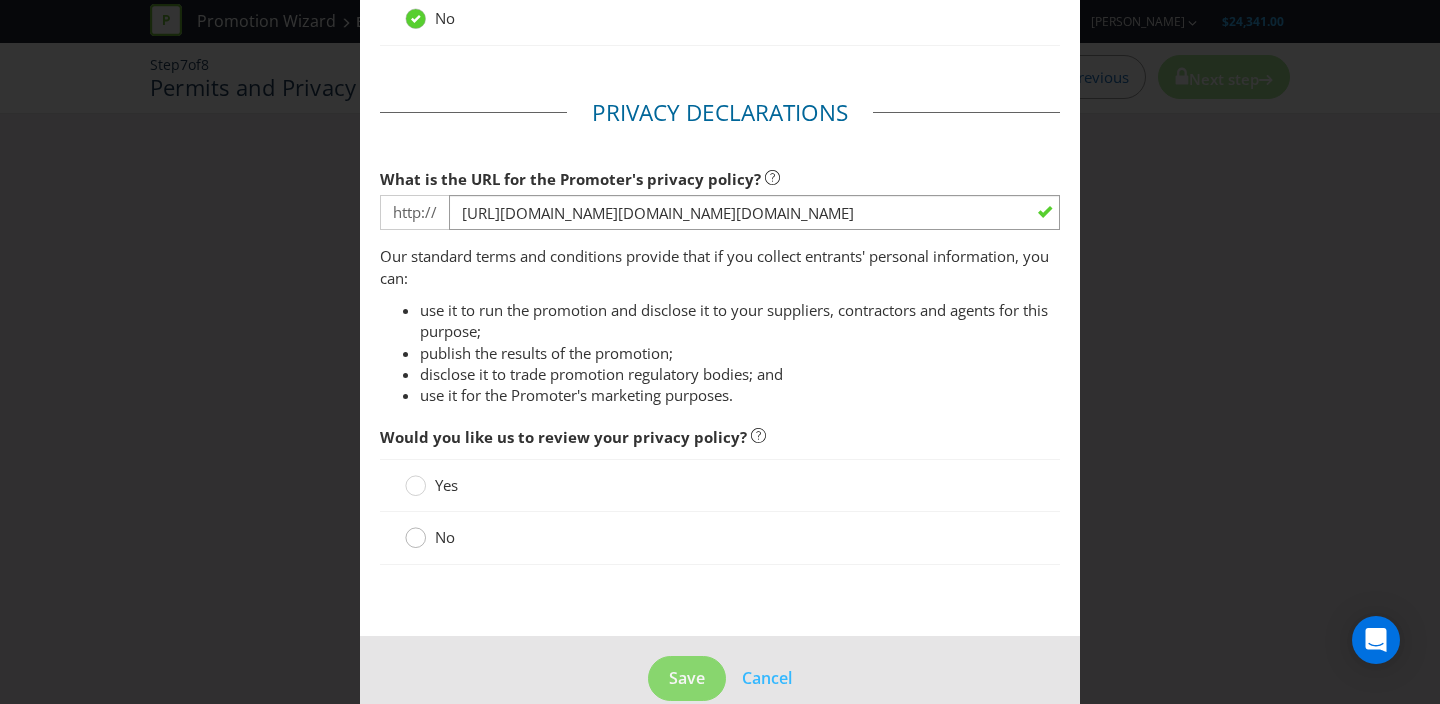 click at bounding box center [415, 540] 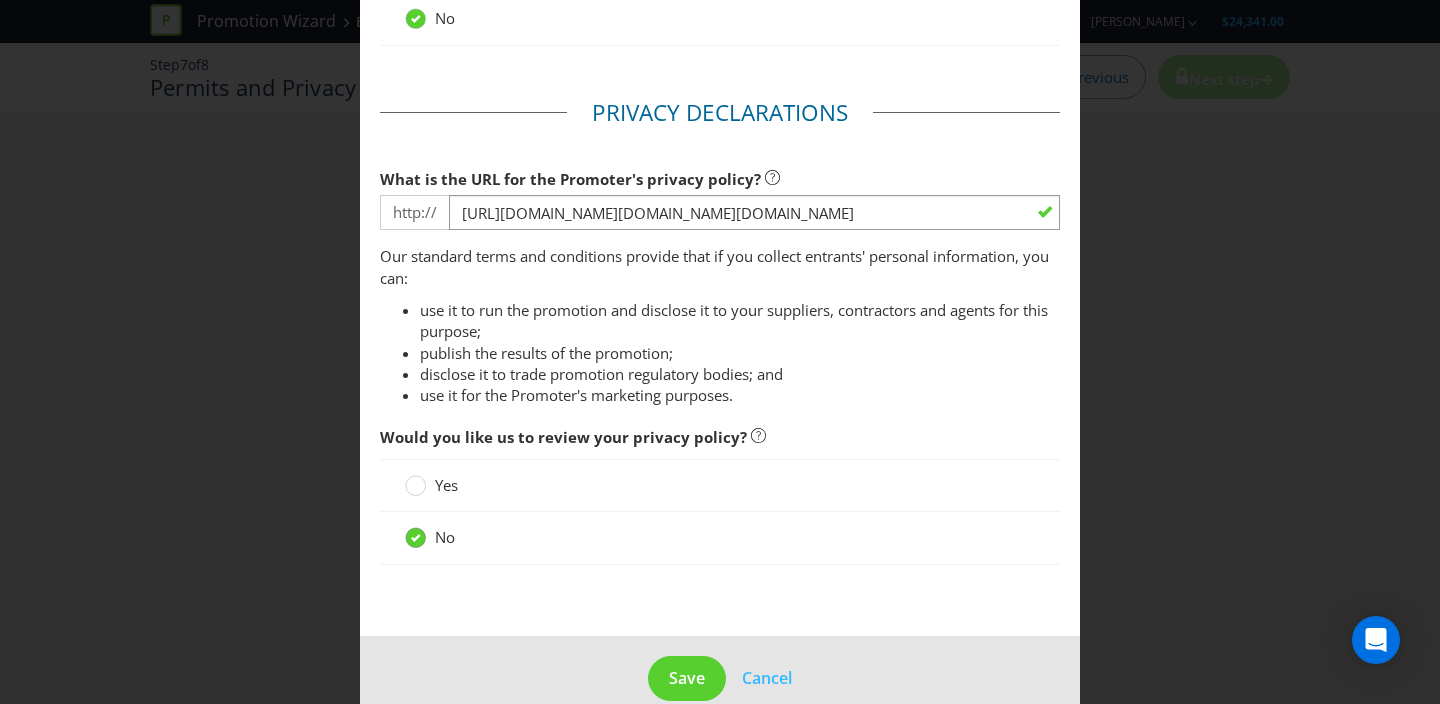 click 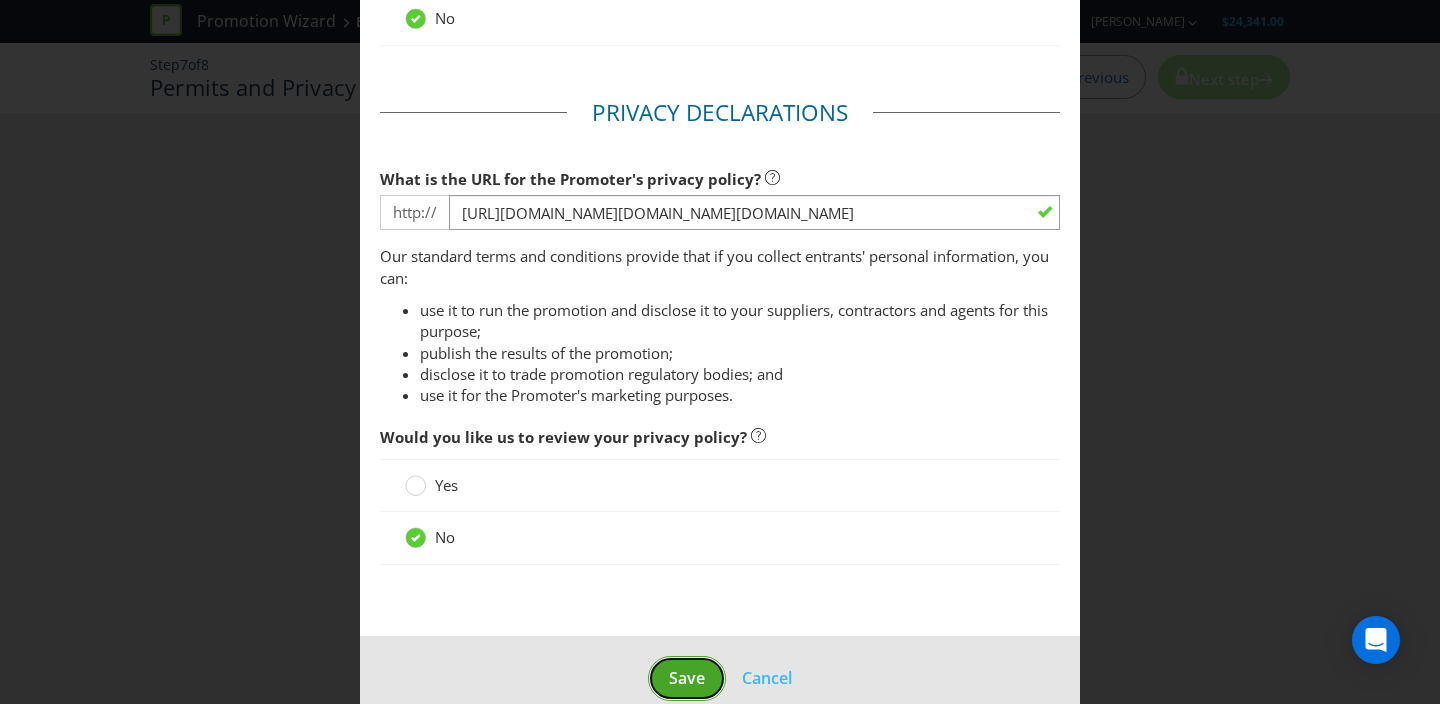 click on "Save" at bounding box center [687, 678] 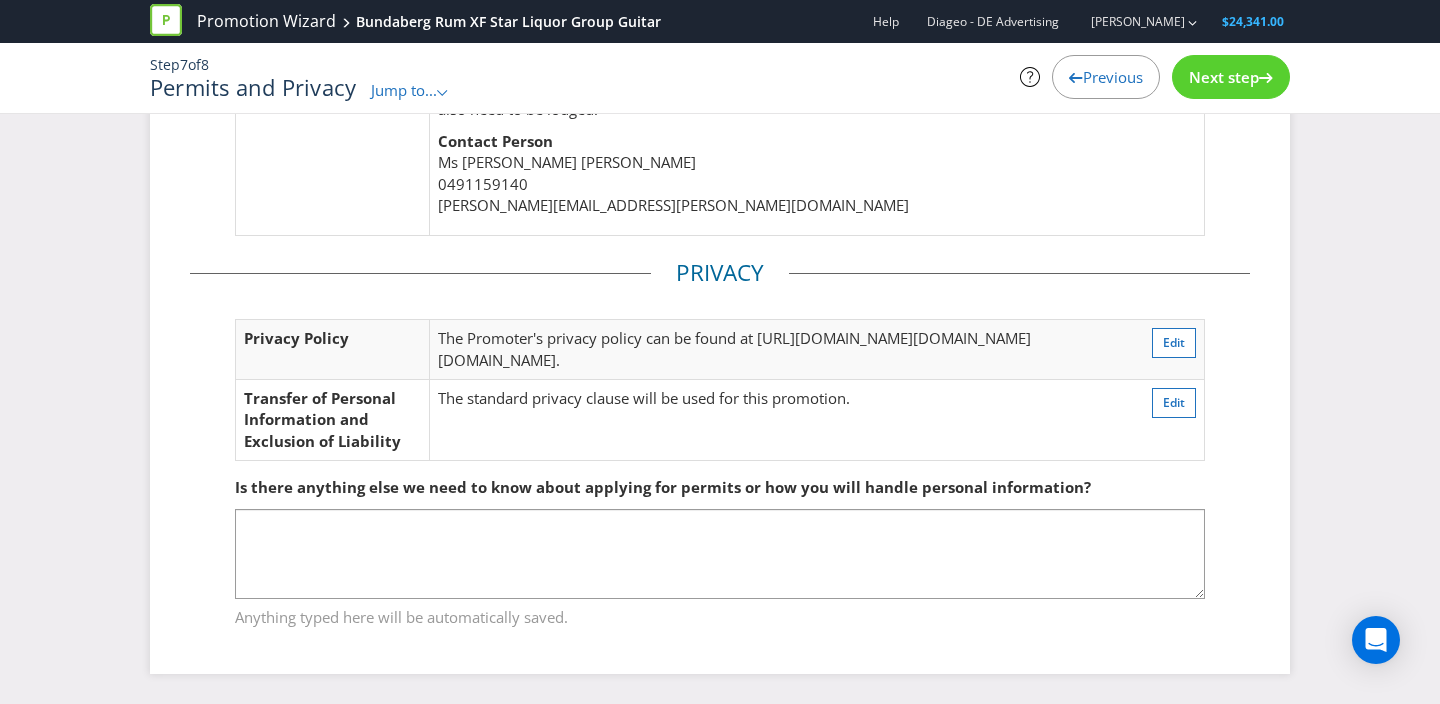 scroll, scrollTop: 519, scrollLeft: 0, axis: vertical 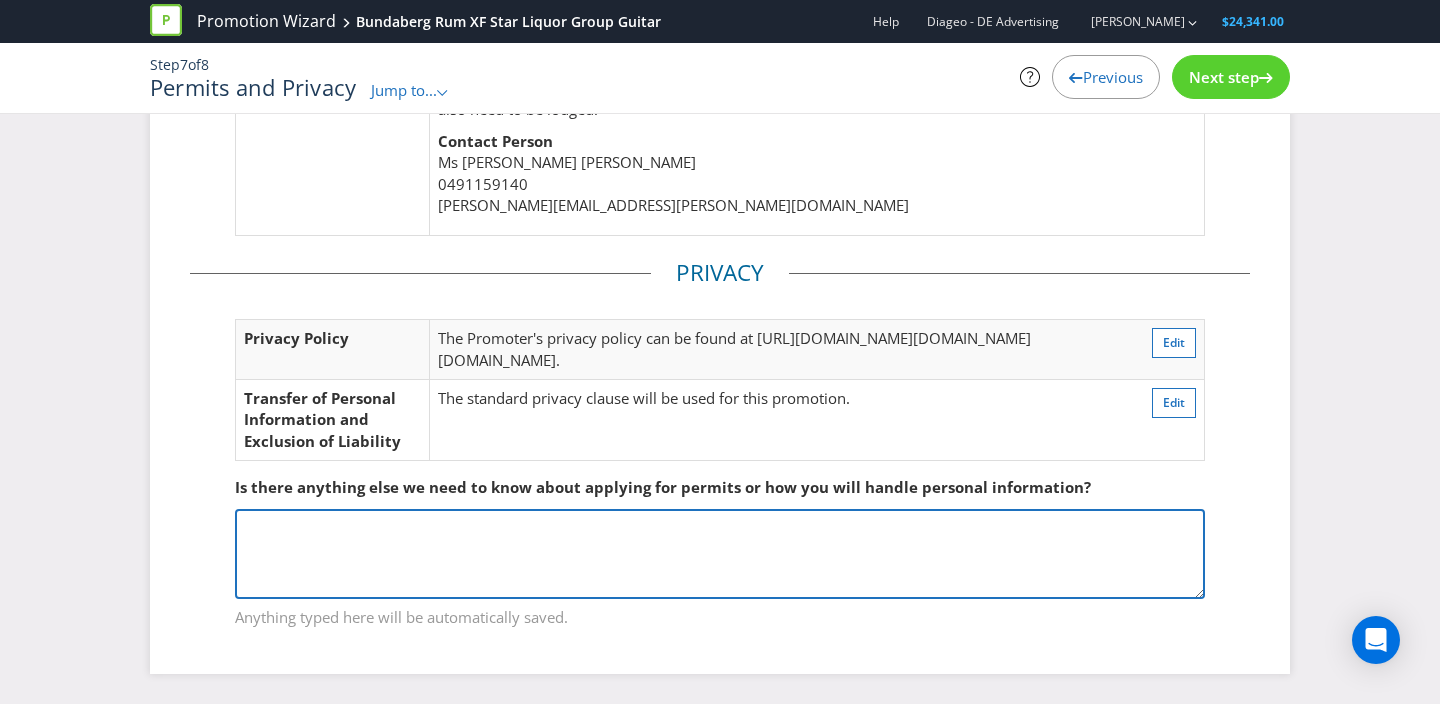 click at bounding box center [720, 554] 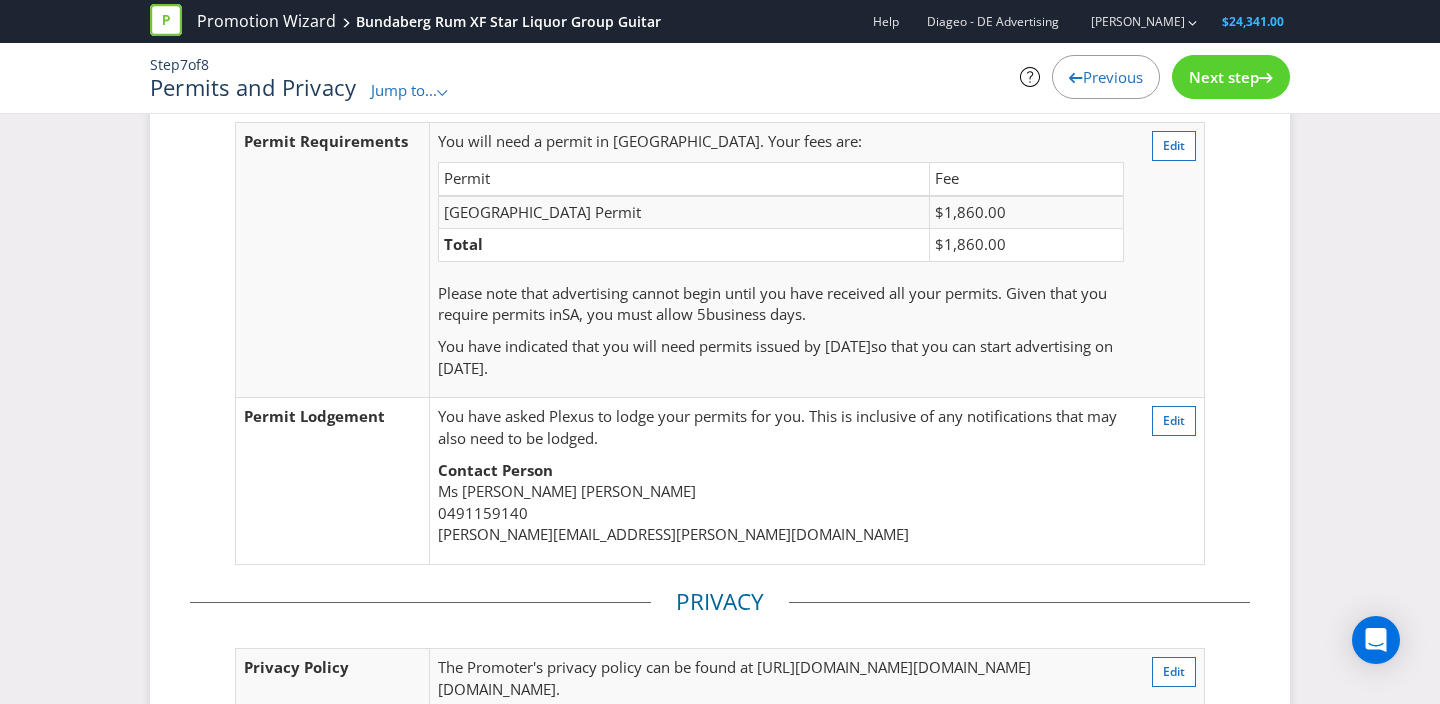 scroll, scrollTop: 0, scrollLeft: 0, axis: both 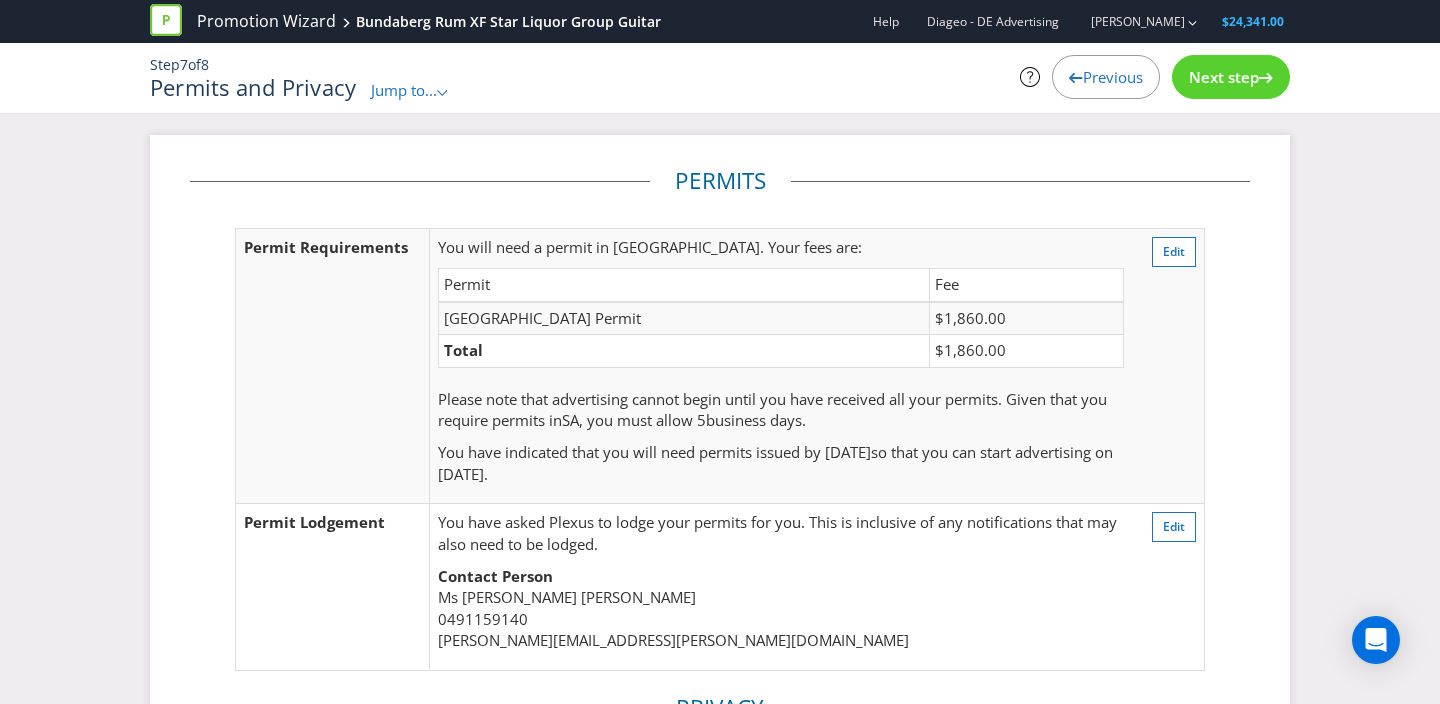 type on "Please don't apply for permit until this is approved by Diageo" 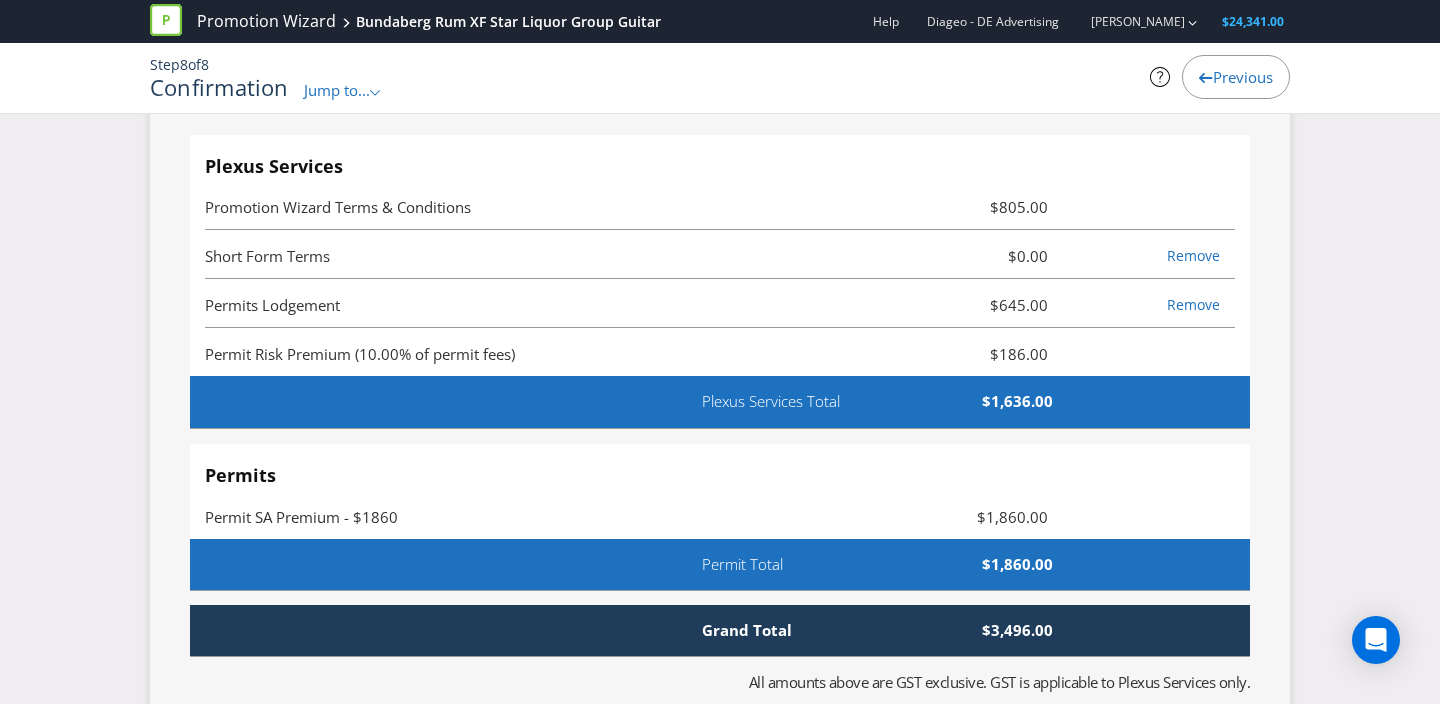 scroll, scrollTop: 4900, scrollLeft: 0, axis: vertical 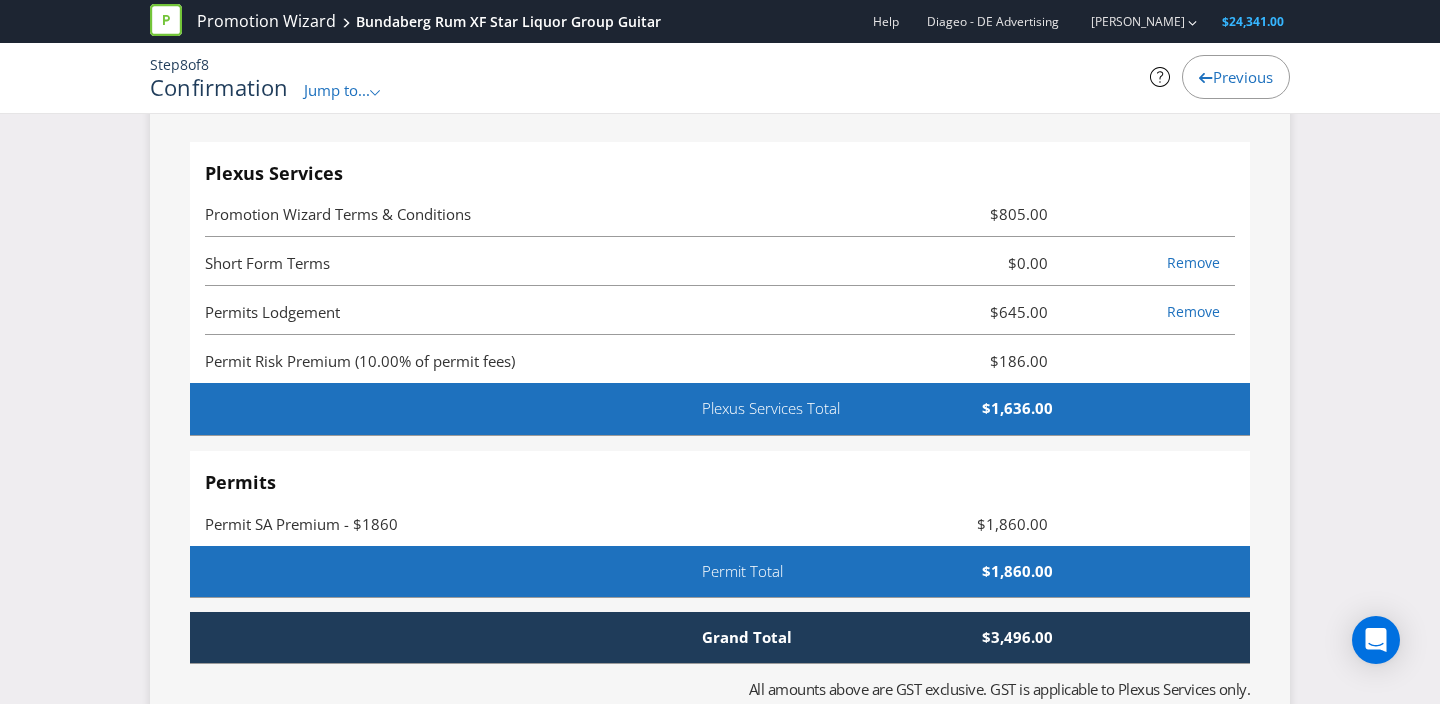 click on "Here's a summary of your promotion! Please check the details below to make sure that you're happy with everything. Promotion Details Promotion Bundaberg Rum XF Star Liquor Group Guitar Edit Promoter  Diageo Australia Limited   (ABN 33 004 167 720) [STREET_ADDRESS] 02 7227 8880 Edit Notes Please let us know if any of these details changes prior to the start of the promotion. Is there anything else we need to know about the Promoter?     Yes Advertising Dates and Channels Your promotion will be advertised from  [DATE]  to  [DATE]  via the following channels: Social Media  - Instagram, Facebook In-store or event Edit Short Form Terms and Conditions You've asked us to prepare short form terms and conditions for inclusion in your advertising materials, based on the advertising channels that you've chosen. Edit Advertising Artwork We will  not  be reviewing your advertising artwork for compliance with consumer protection and intellectual property laws.  Edit :" at bounding box center (720, -1097) 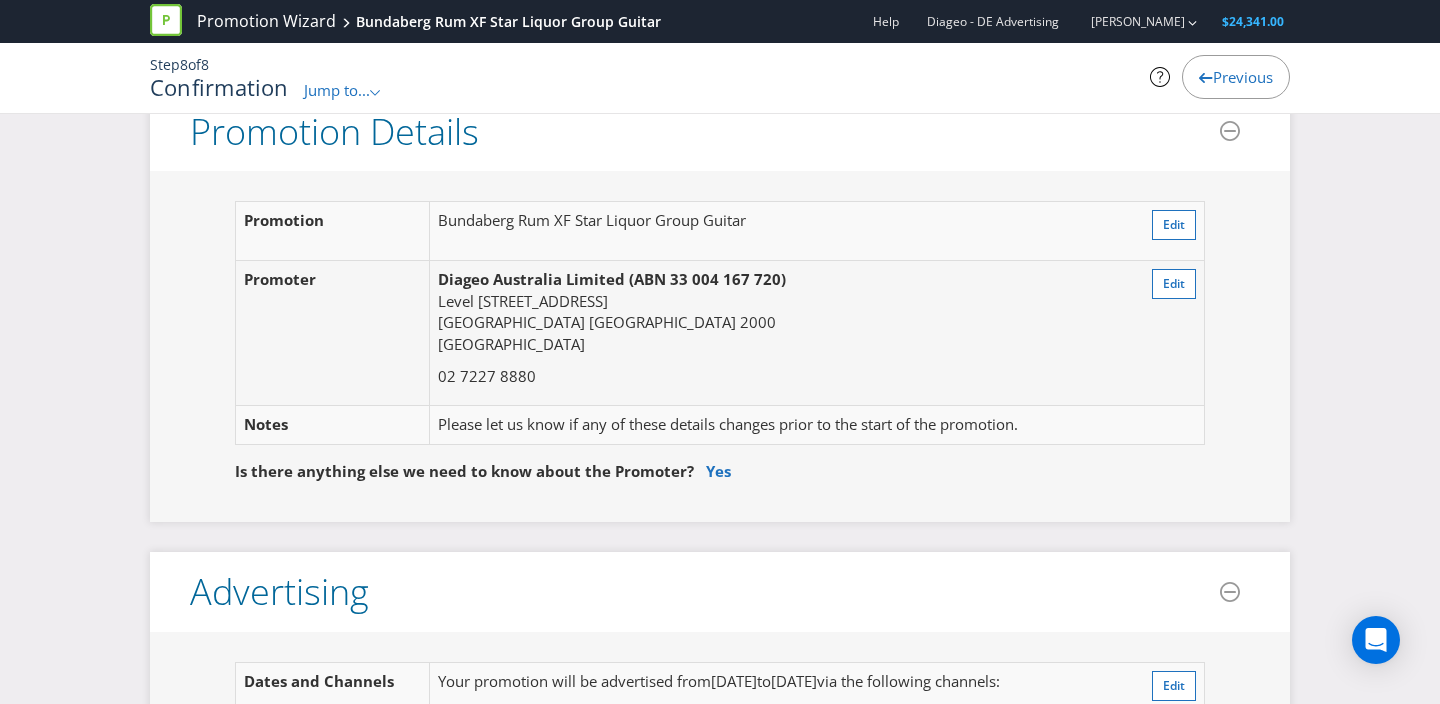 scroll, scrollTop: 0, scrollLeft: 0, axis: both 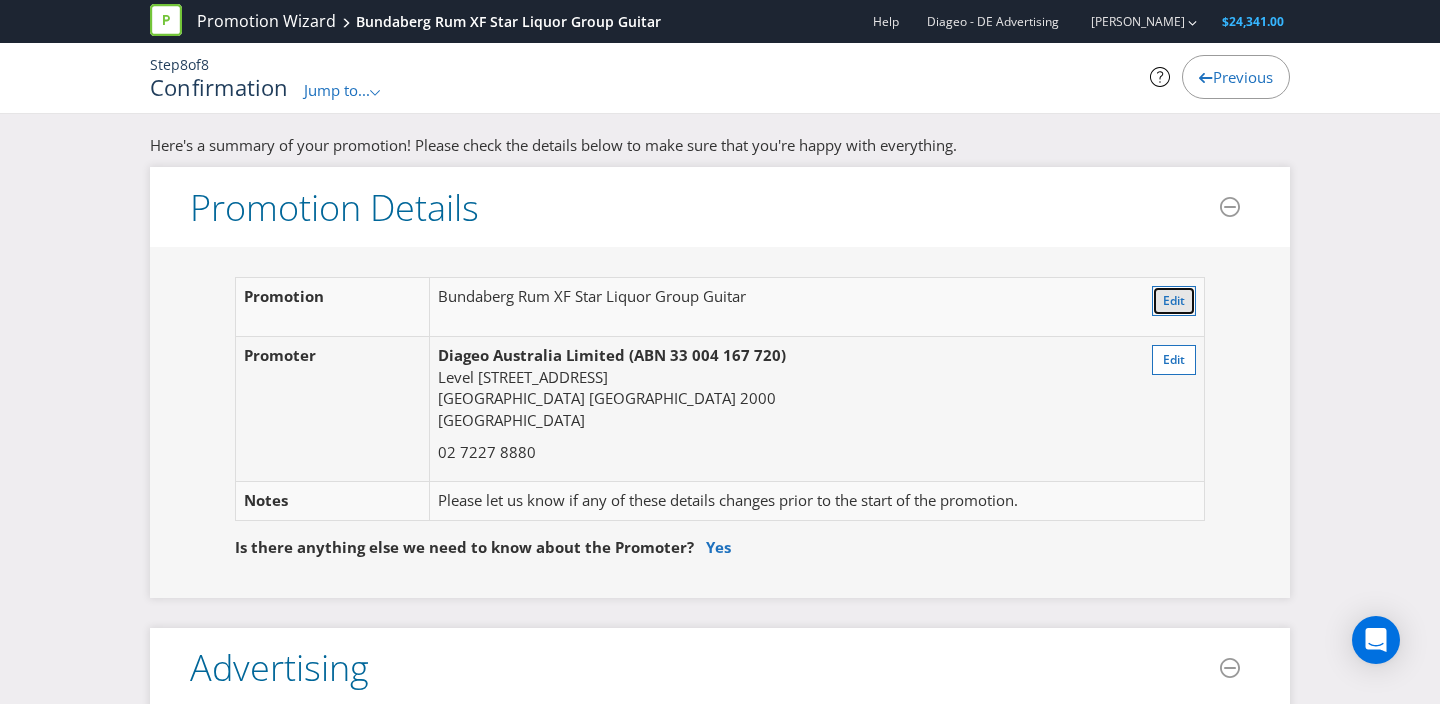 click on "Edit" at bounding box center [1174, 301] 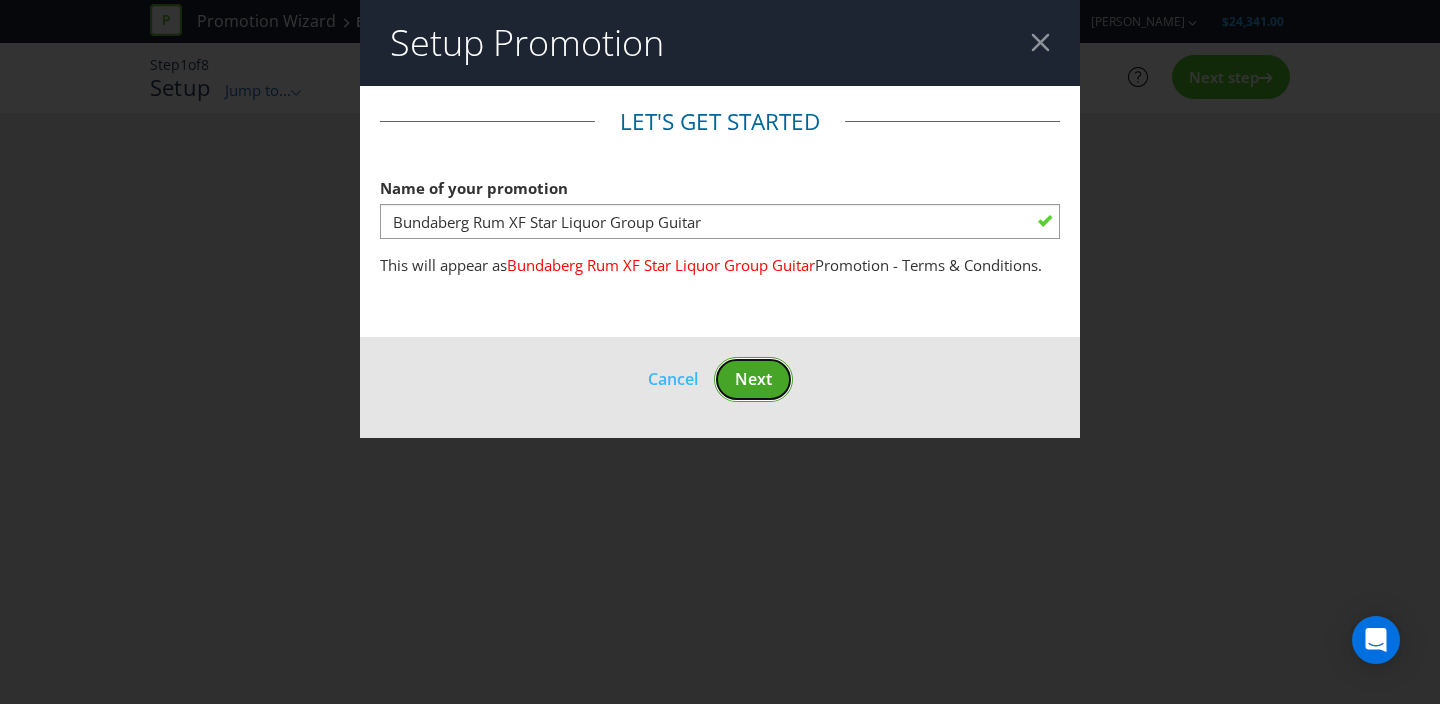 click on "Next" at bounding box center [753, 379] 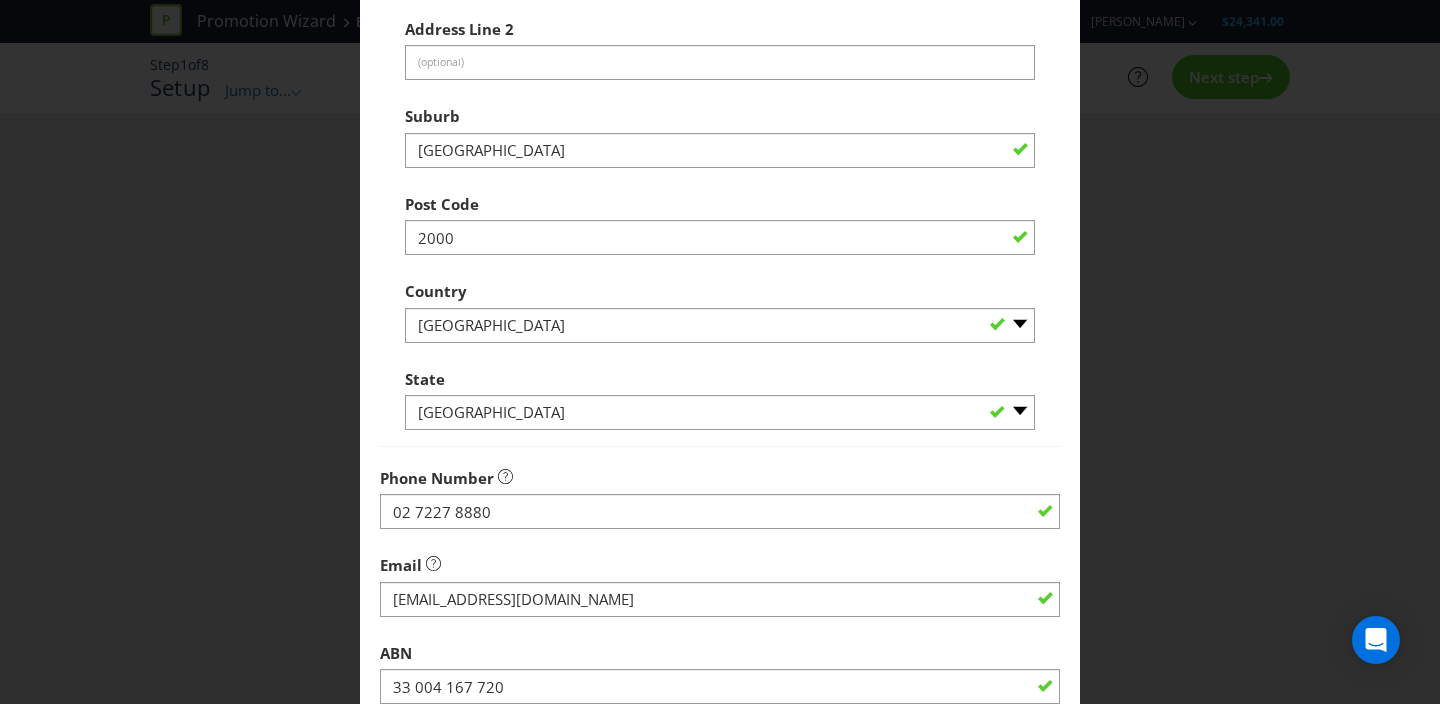 scroll, scrollTop: 601, scrollLeft: 0, axis: vertical 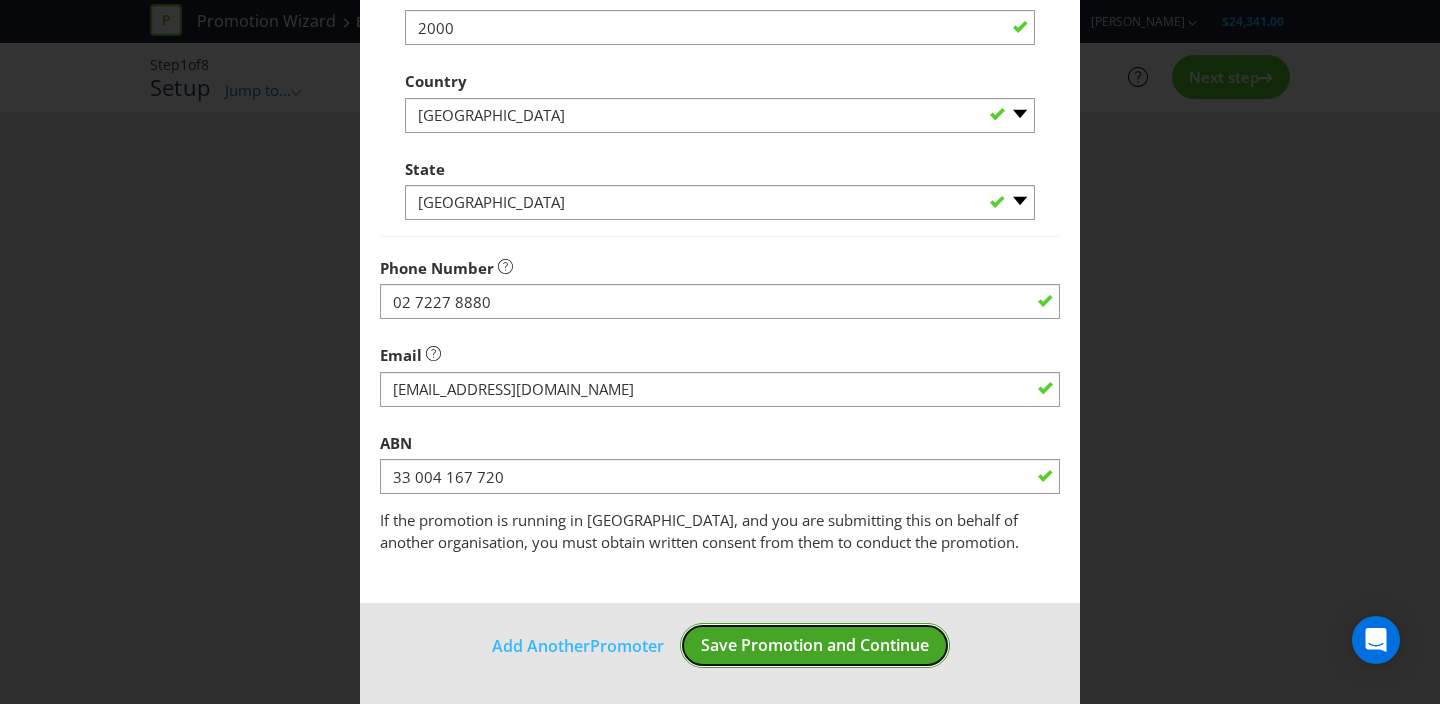 click on "Save Promotion and Continue" at bounding box center (815, 645) 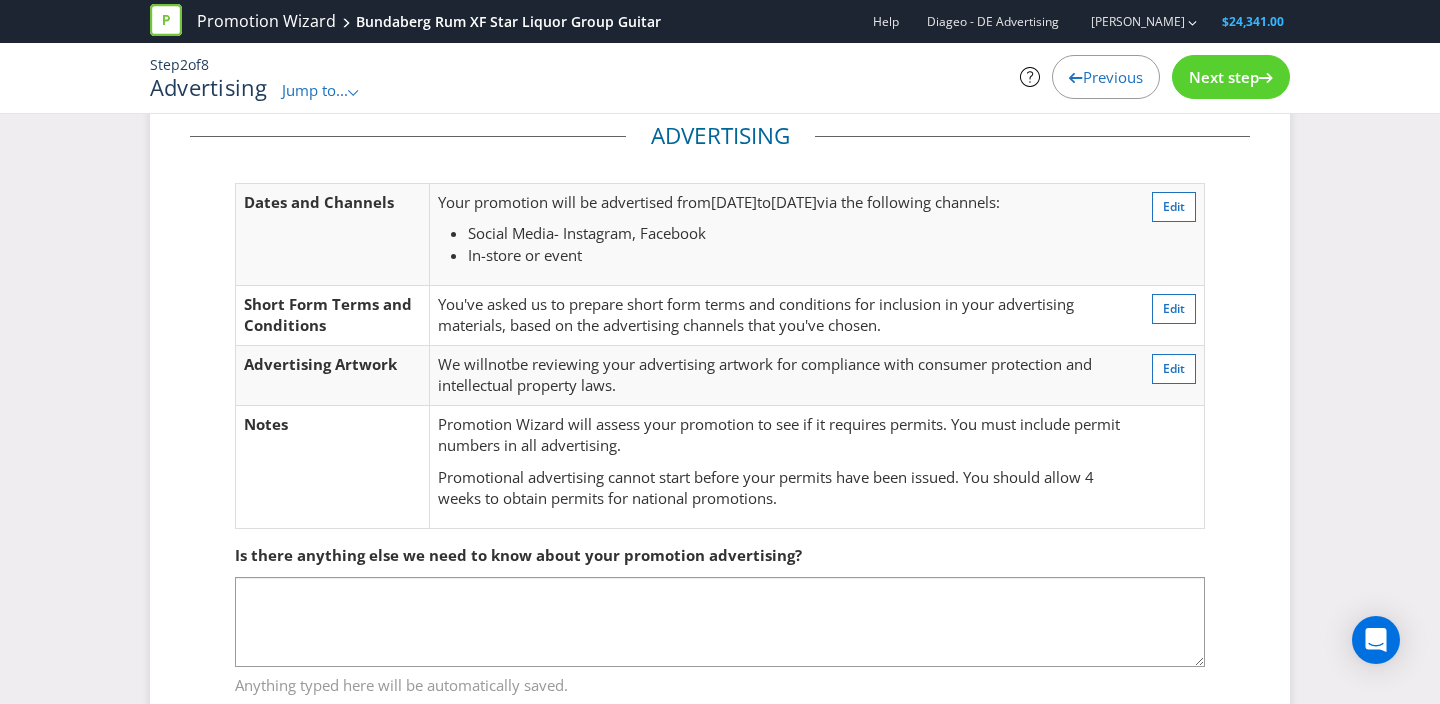 scroll, scrollTop: 105, scrollLeft: 0, axis: vertical 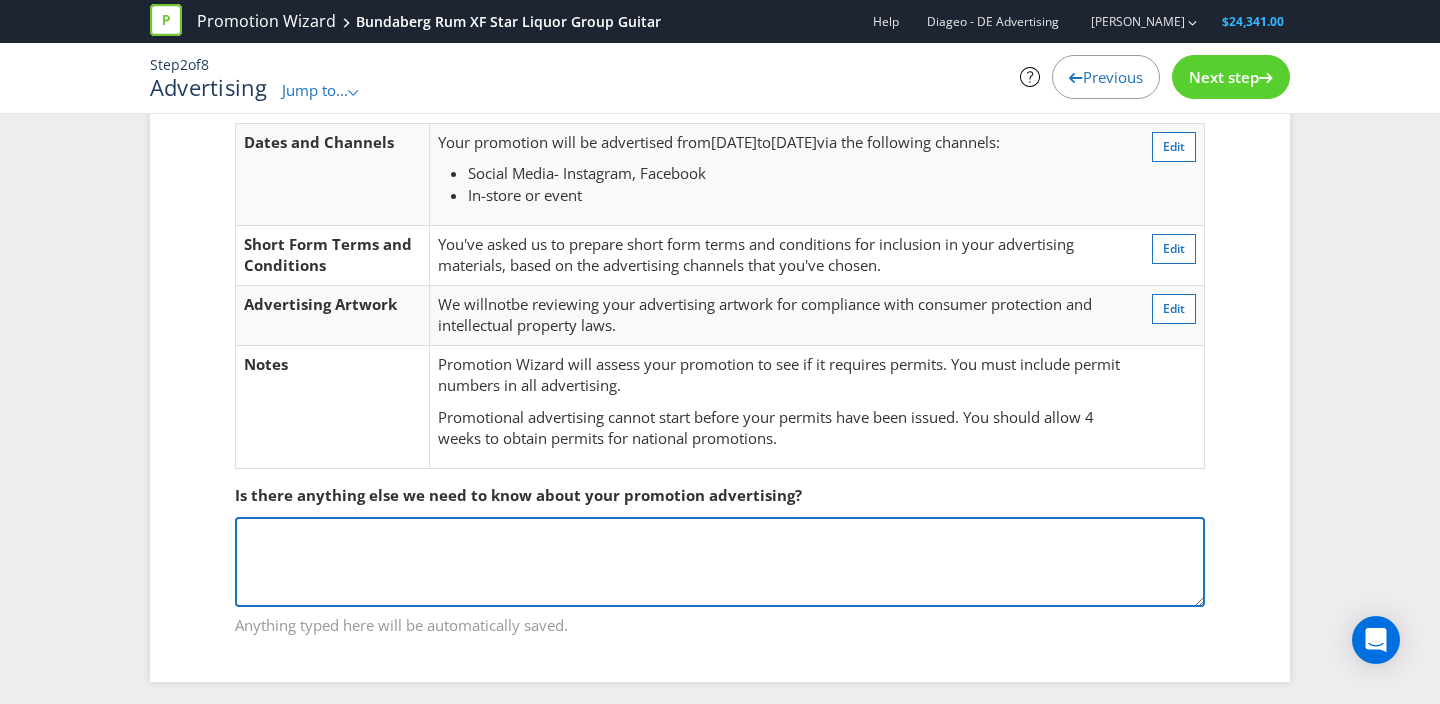 click at bounding box center [720, 562] 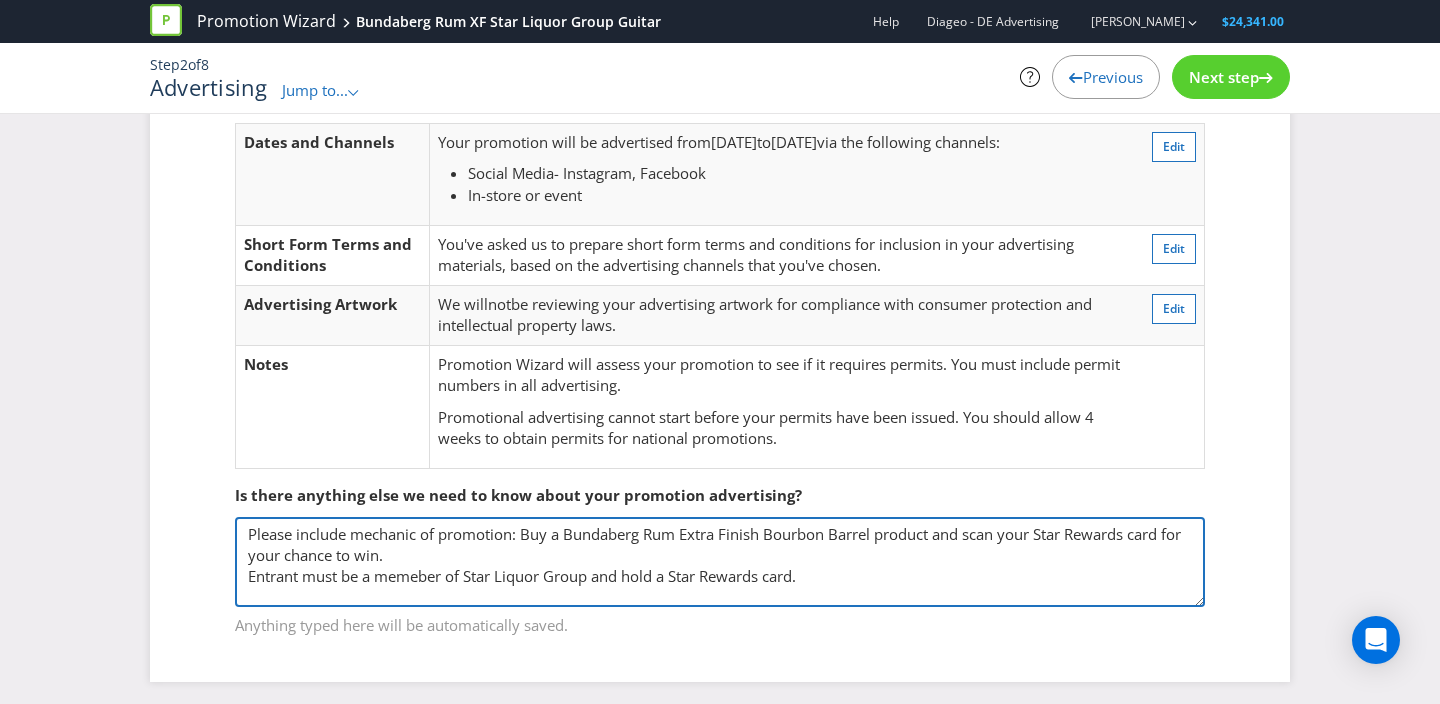 click on "Please include mechanic of promotion: Buy a Bundaberg Rum Extra Finish Bourbon Barrel product and scan your Star Rewards card for your chance to win.
Entrant must be a memeber of Star Liquor Group and hold a Star Rewards card." at bounding box center (720, 562) 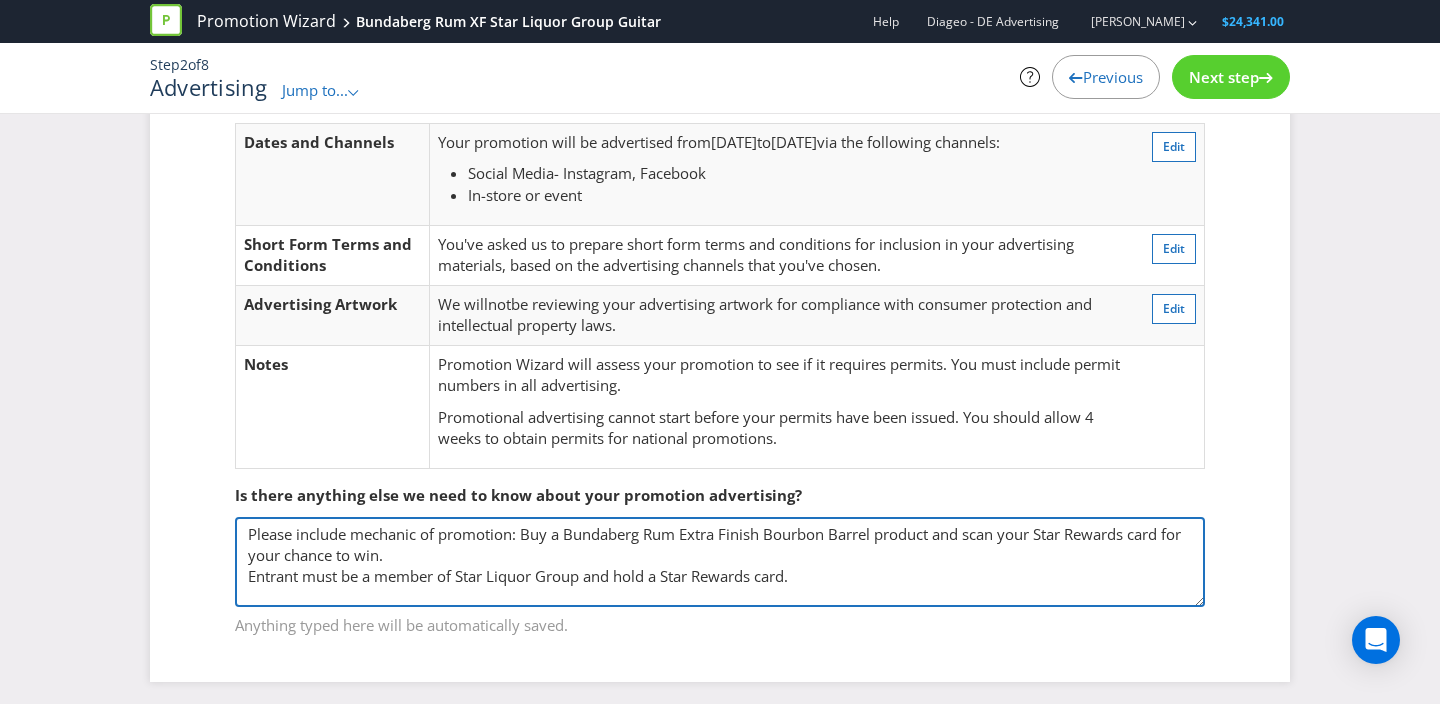 click on "Please include mechanic of promotion: Buy a Bundaberg Rum Extra Finish Bourbon Barrel product and scan your Star Rewards card for your chance to win.
Entrant must be a member of Star Liquor Group and hold a Star Rewards card." at bounding box center (720, 562) 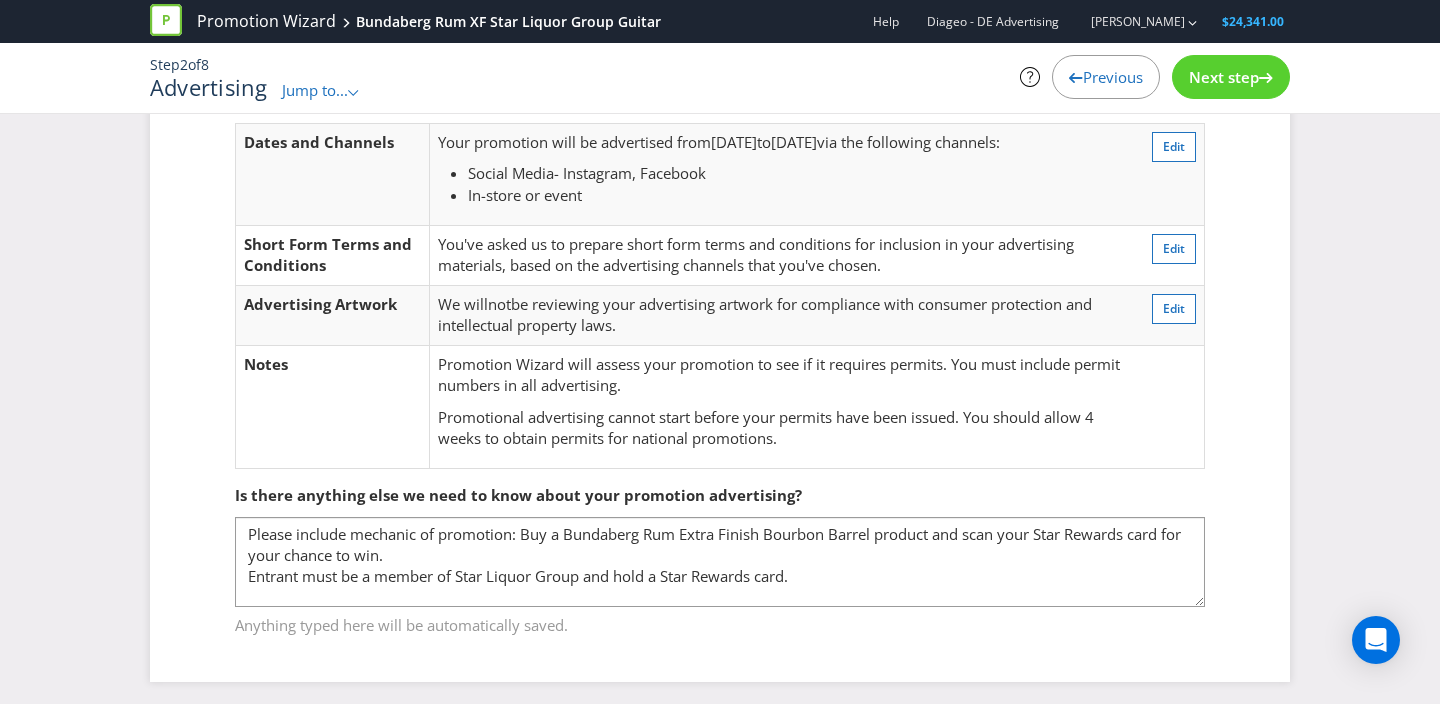 click on "Next step" at bounding box center (1224, 77) 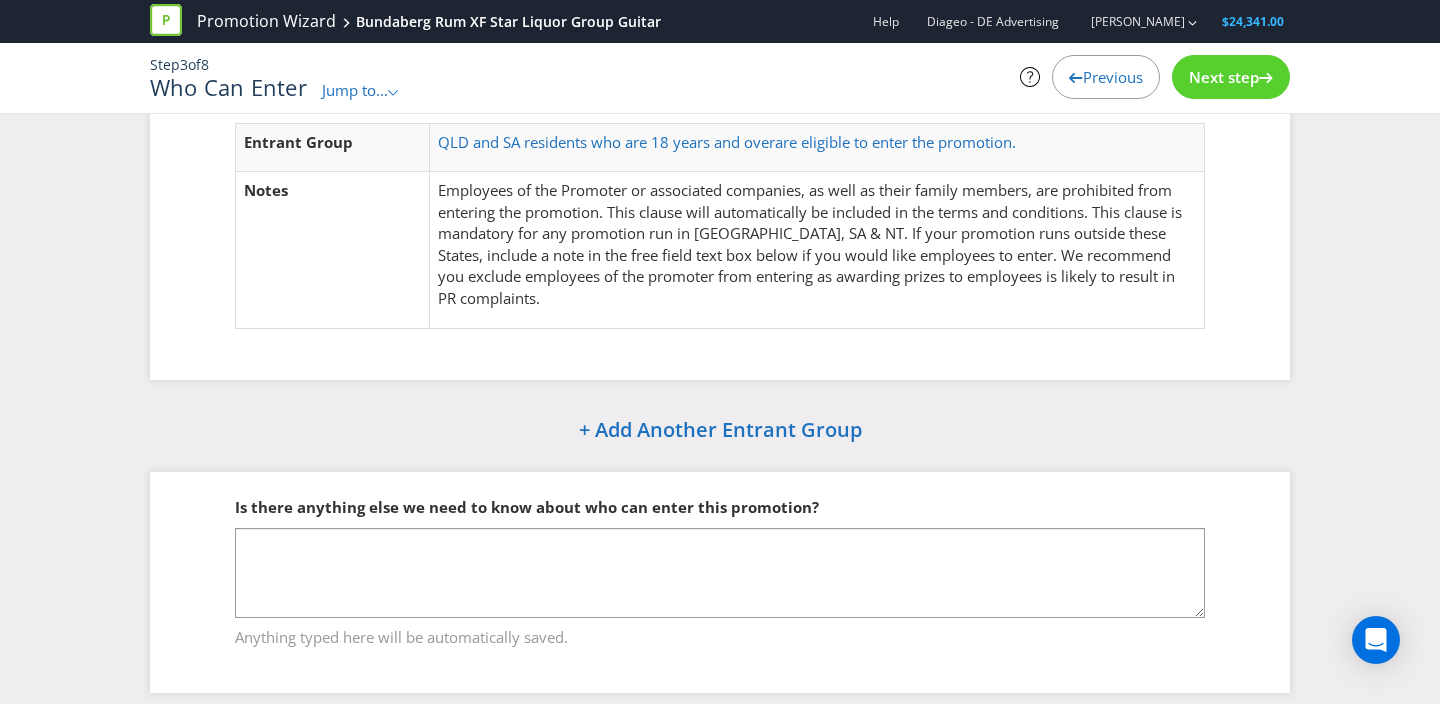 click on "Next step" at bounding box center [1224, 77] 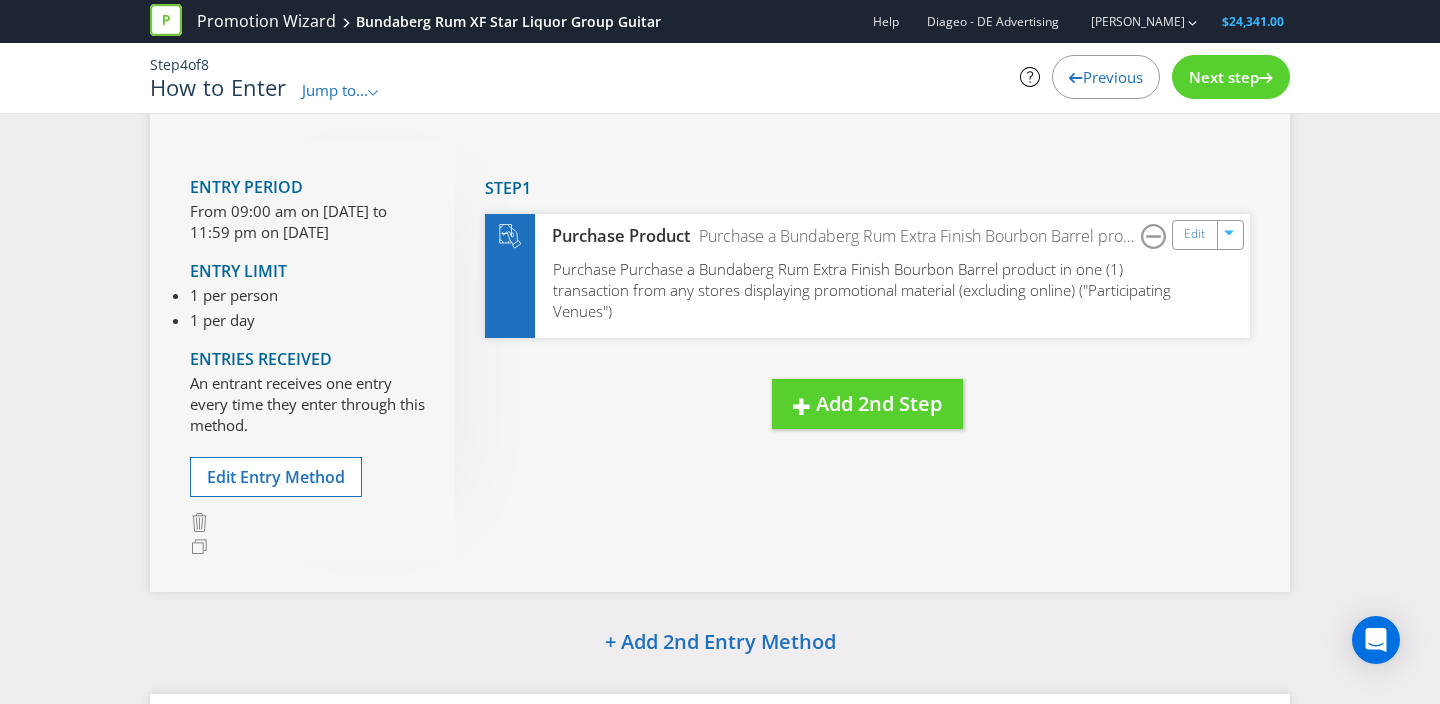 click on "Next step" at bounding box center [1224, 77] 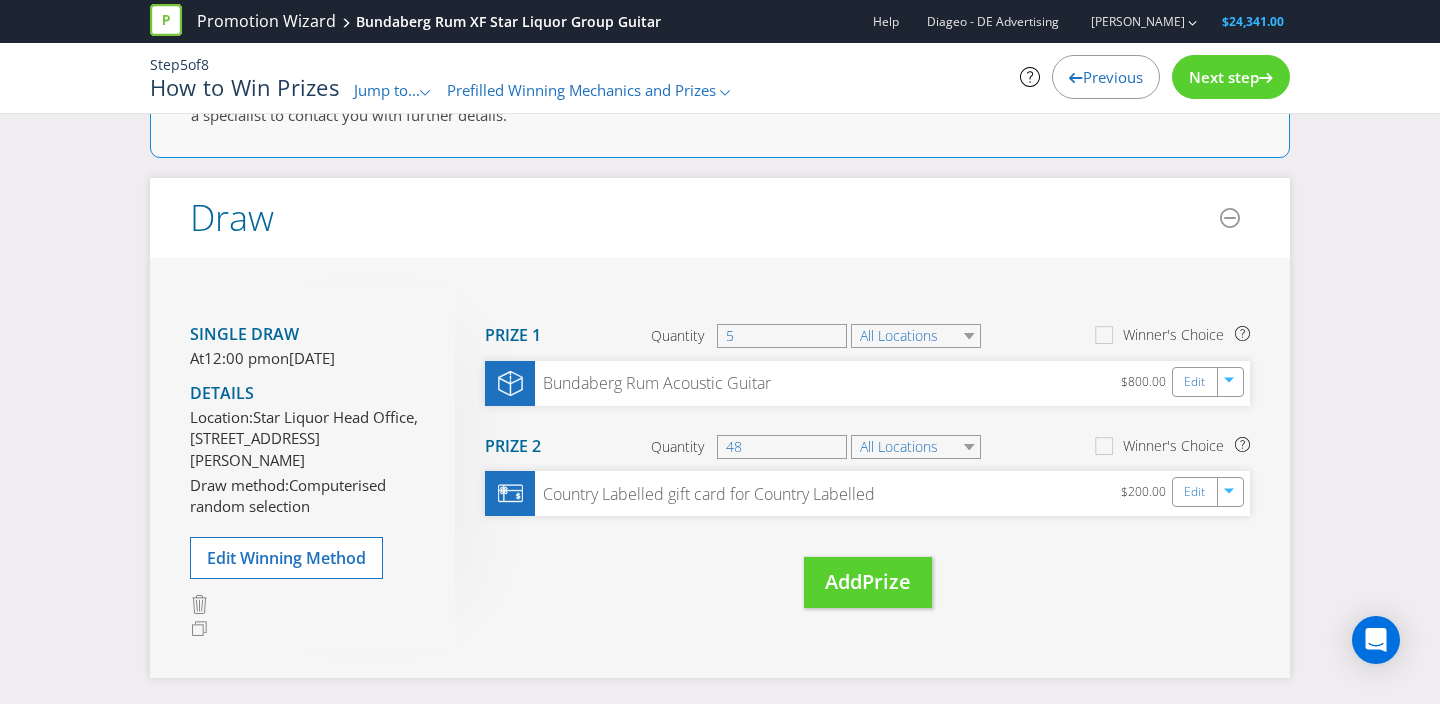click on "Next step" at bounding box center (1224, 77) 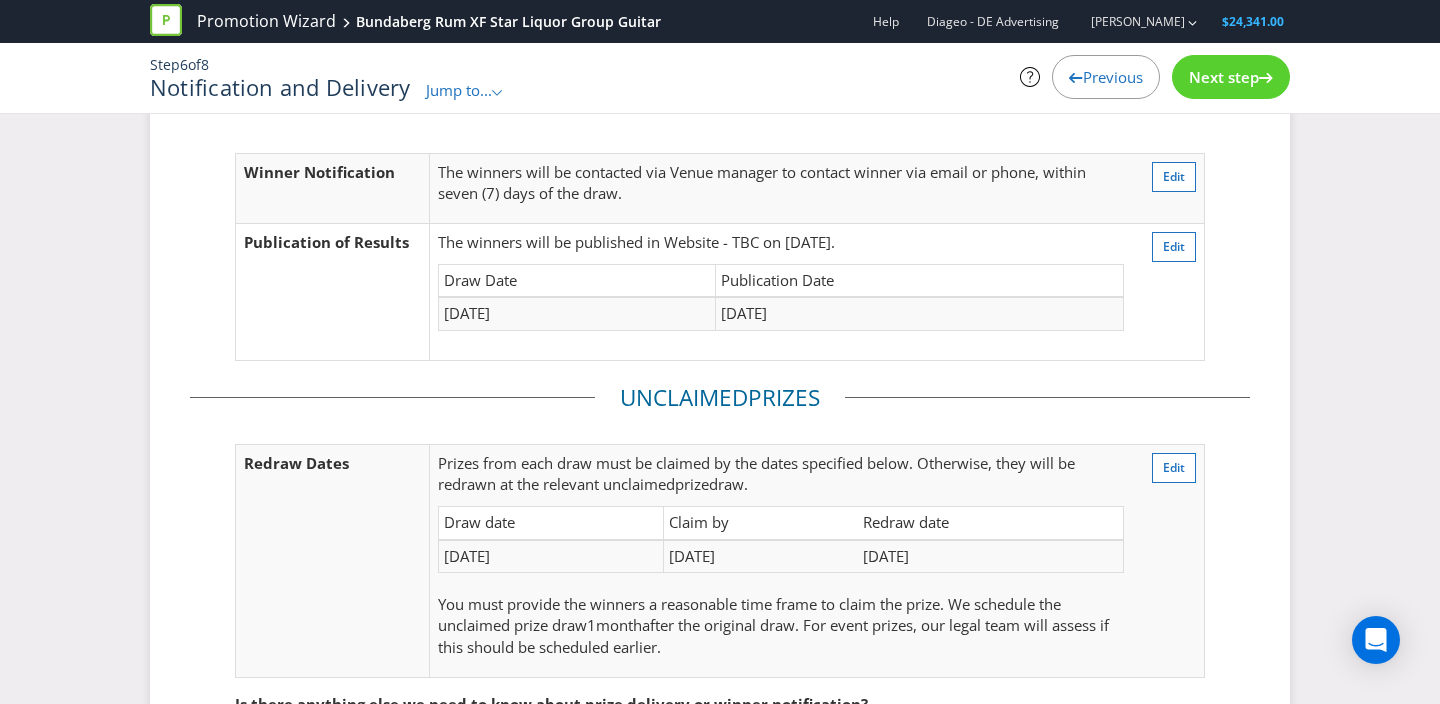 click on "Next step" at bounding box center (1224, 77) 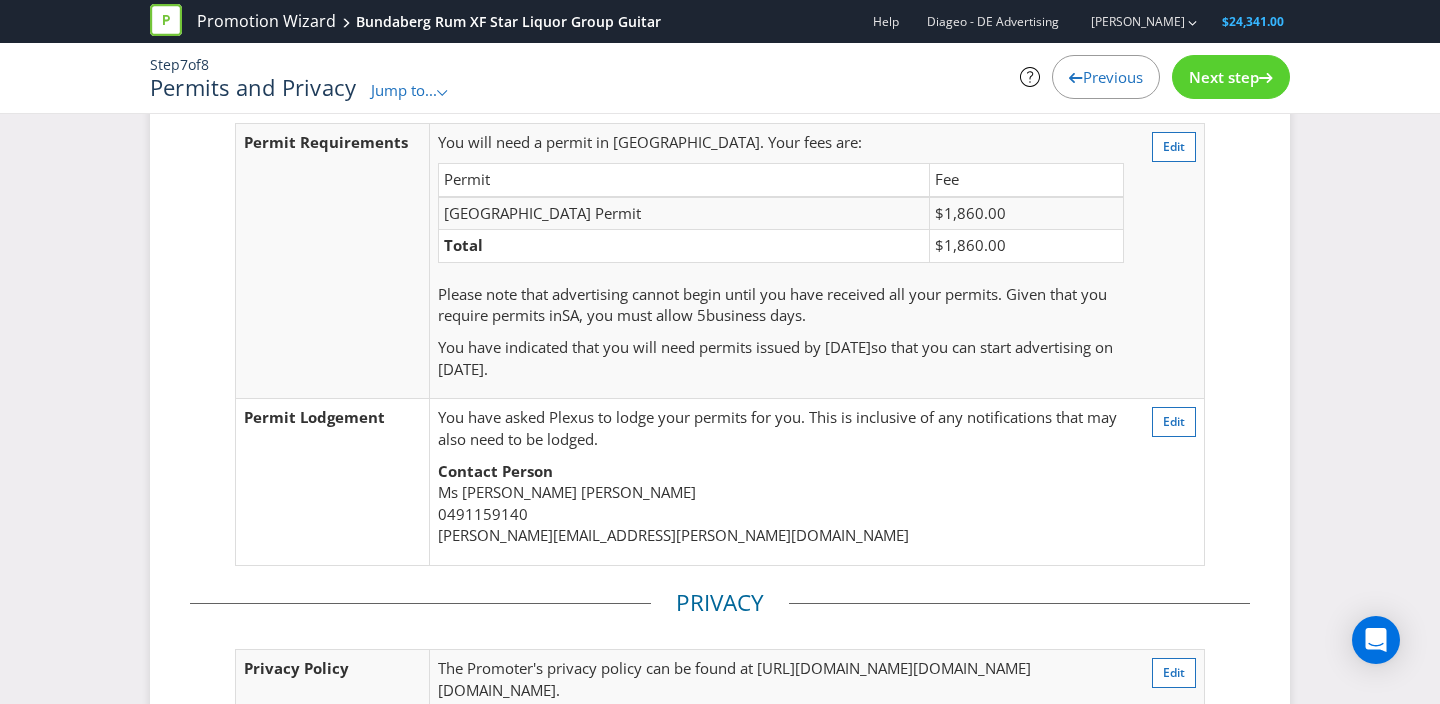 click on "Next step" at bounding box center [1224, 77] 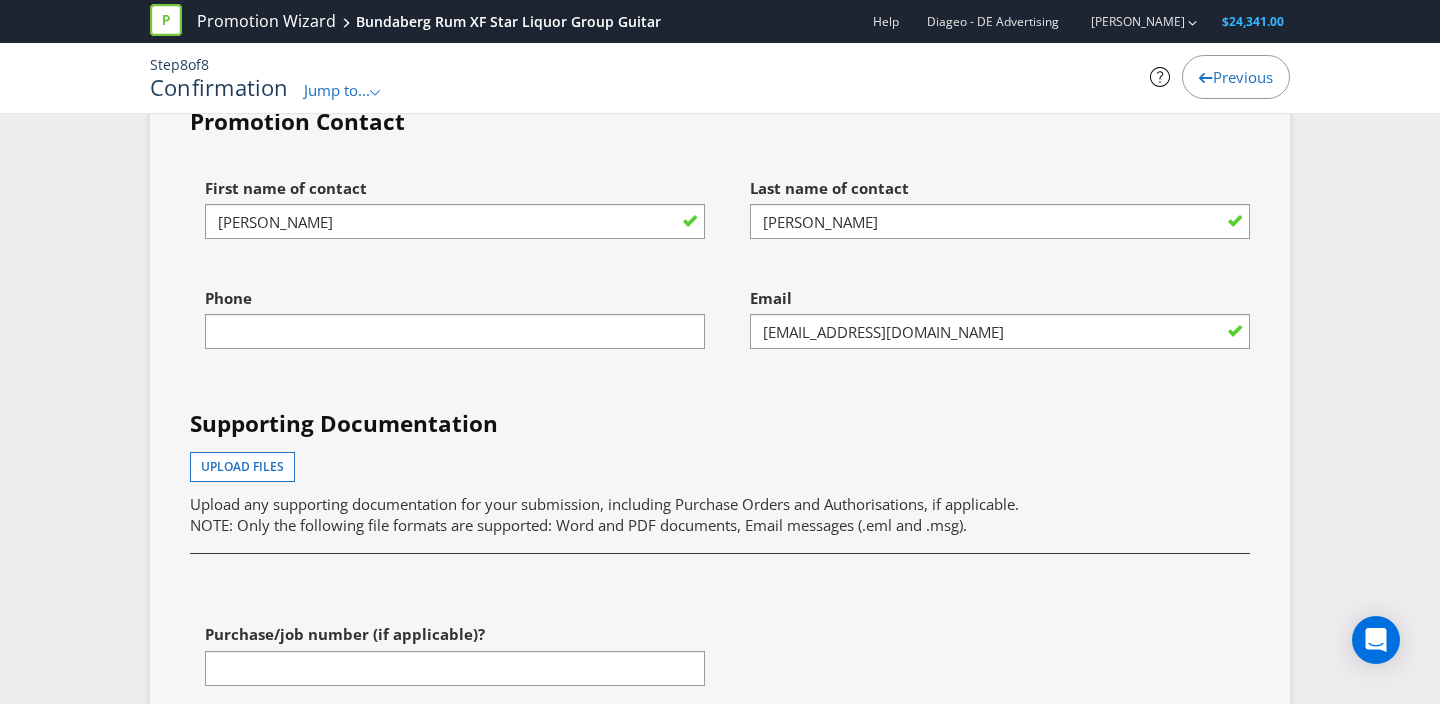 scroll, scrollTop: 6154, scrollLeft: 0, axis: vertical 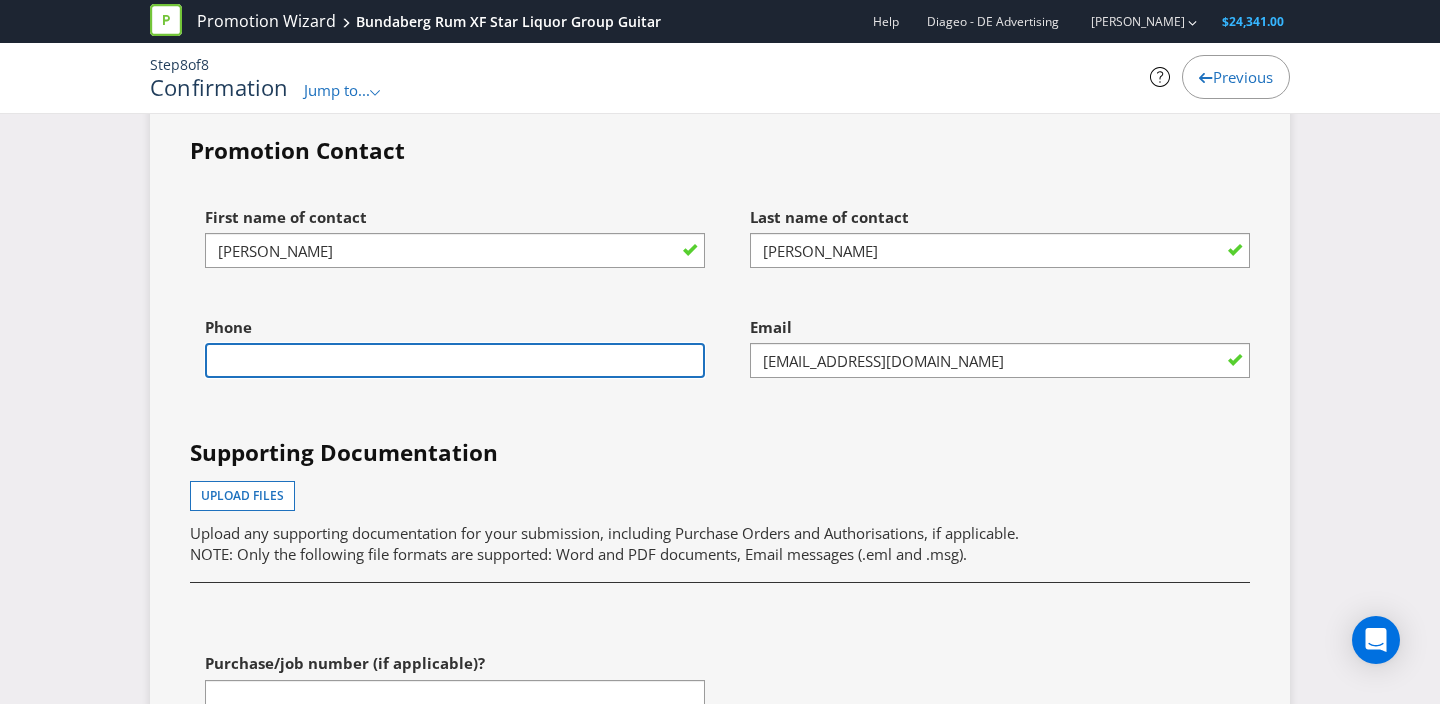 click at bounding box center [455, 360] 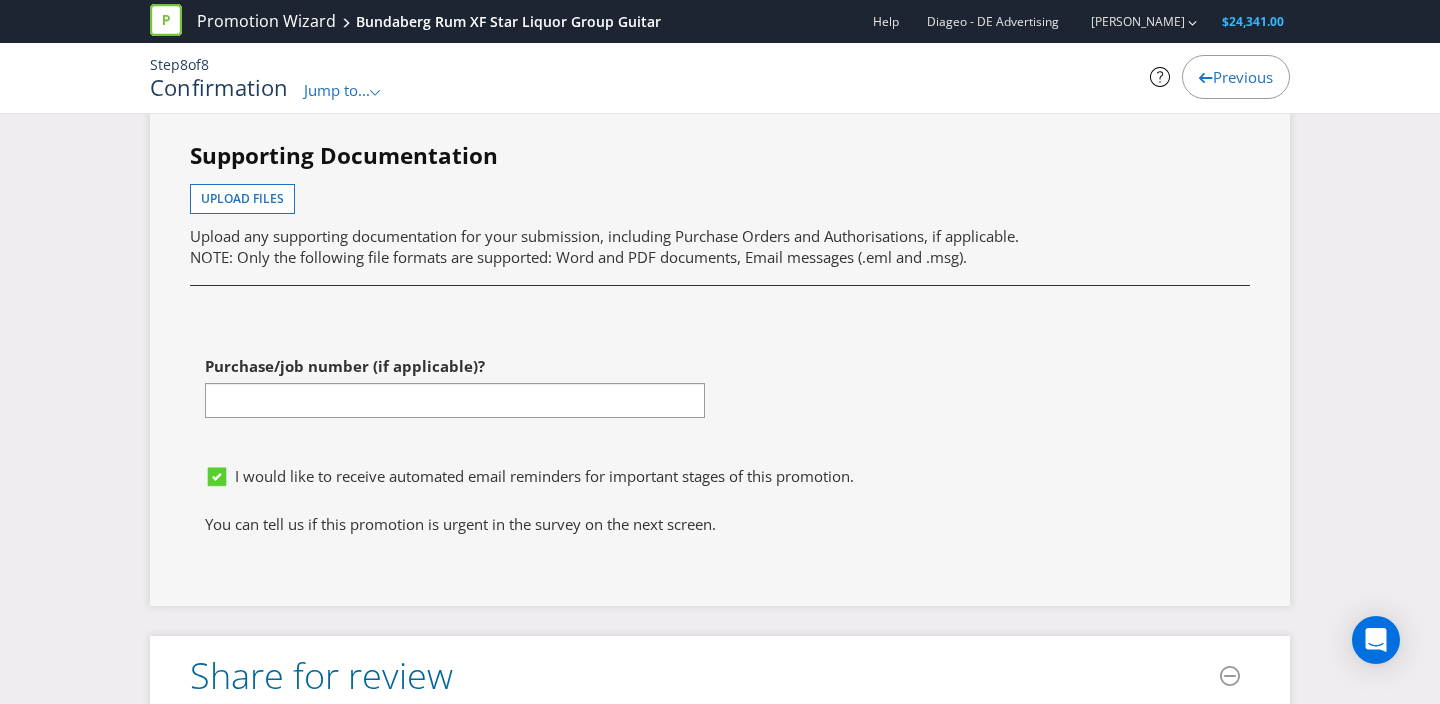 scroll, scrollTop: 6525, scrollLeft: 0, axis: vertical 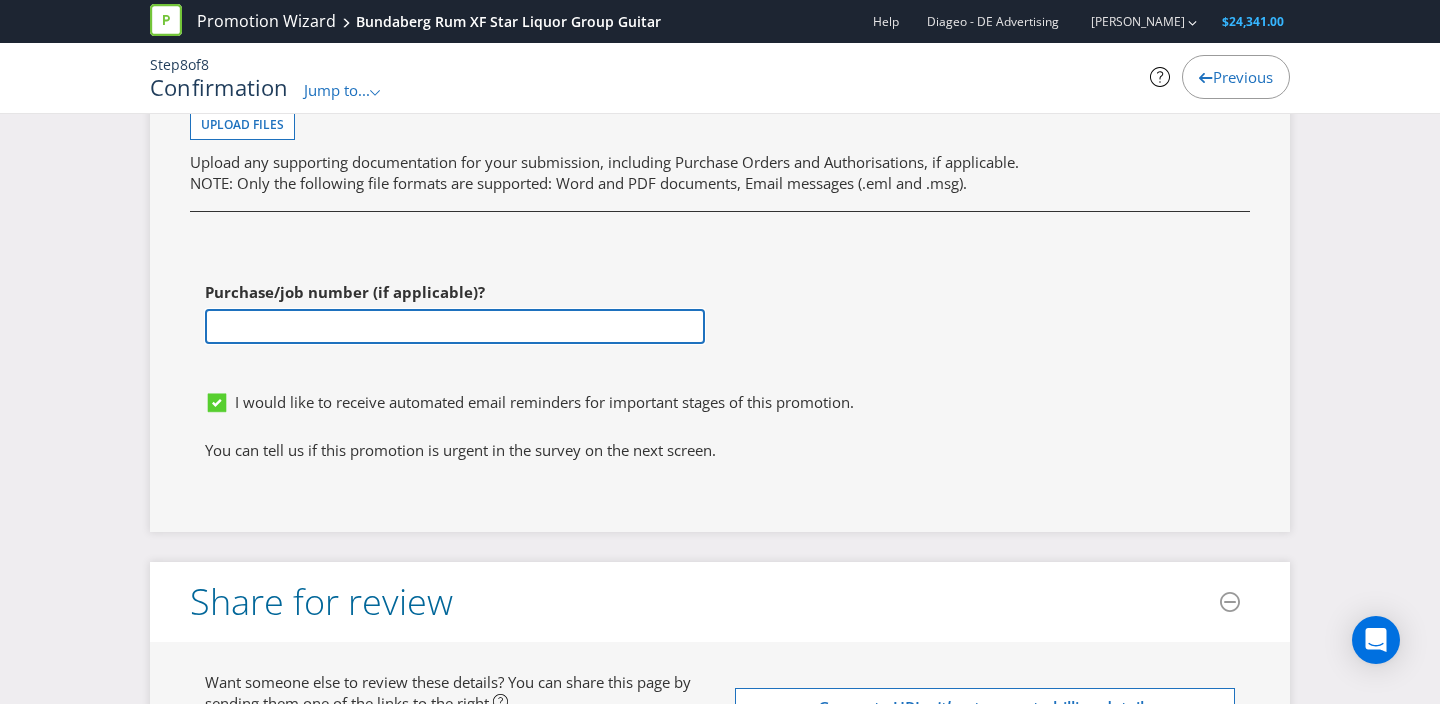 click at bounding box center (455, 326) 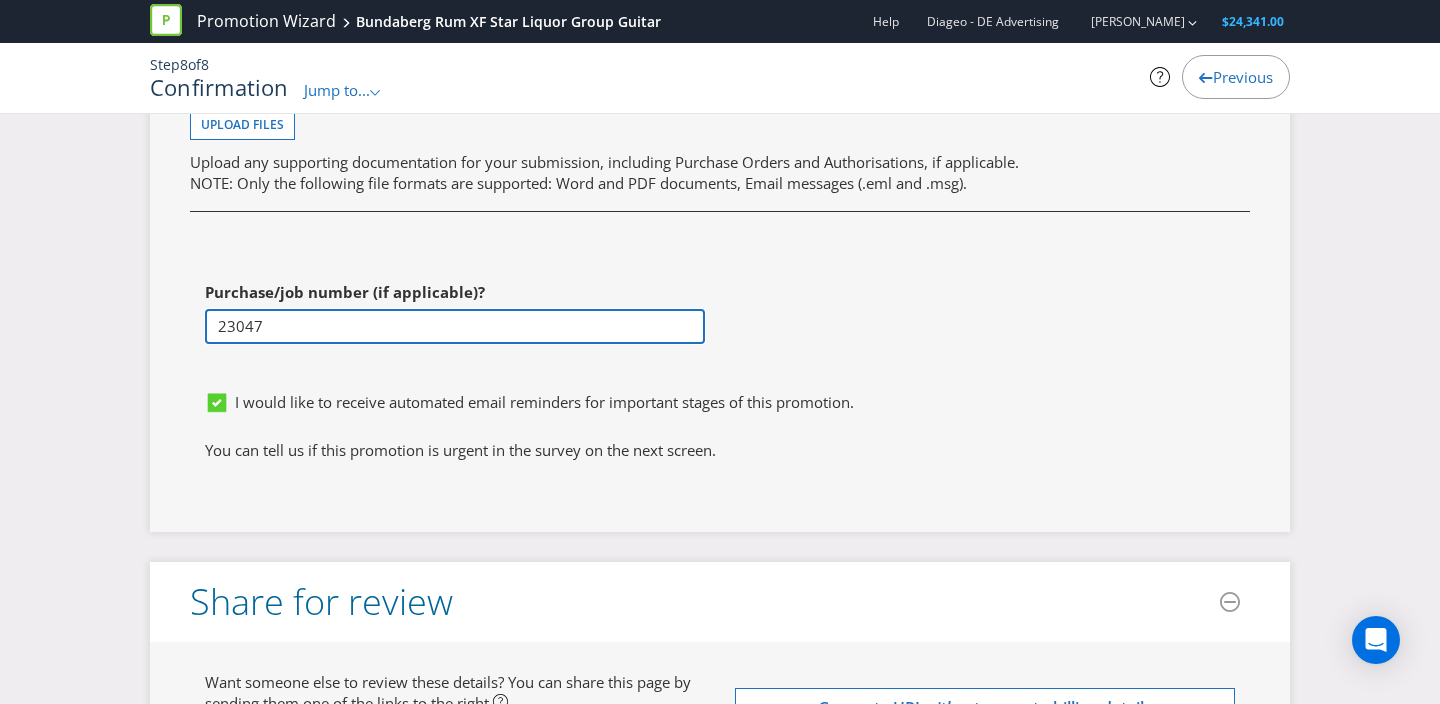 type on "23047" 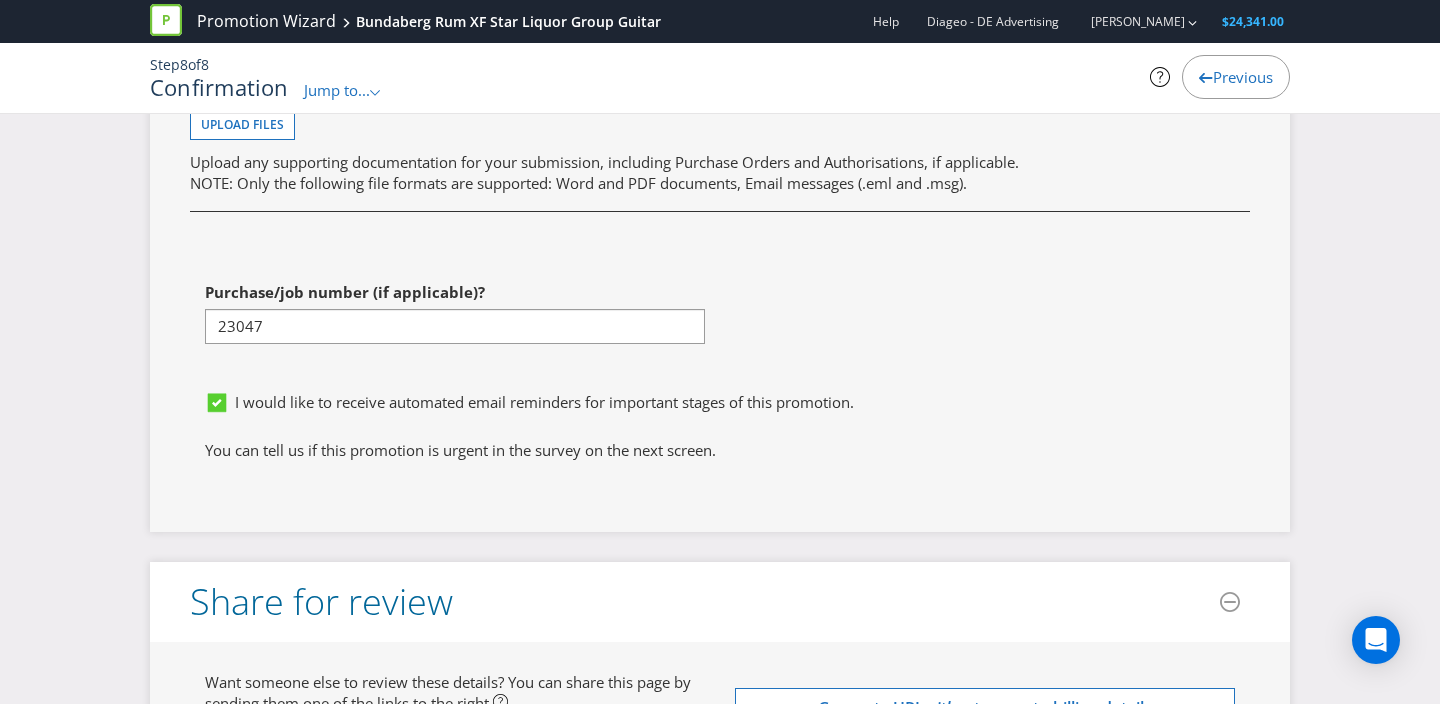 click on "First name of contact   [PERSON_NAME] Last name of contact   [PERSON_NAME] Phone   [PHONE_NUMBER] Email   [EMAIL_ADDRESS][DOMAIN_NAME] Supporting Documentation Upload files Upload any supporting documentation for your submission, including Purchase Orders and Authorisations, if applicable. NOTE: Only the following file formats are supported: Word and PDF documents, Email messages (.eml and .msg). Purchase/job number (if applicable)?   23047" at bounding box center [720, 104] 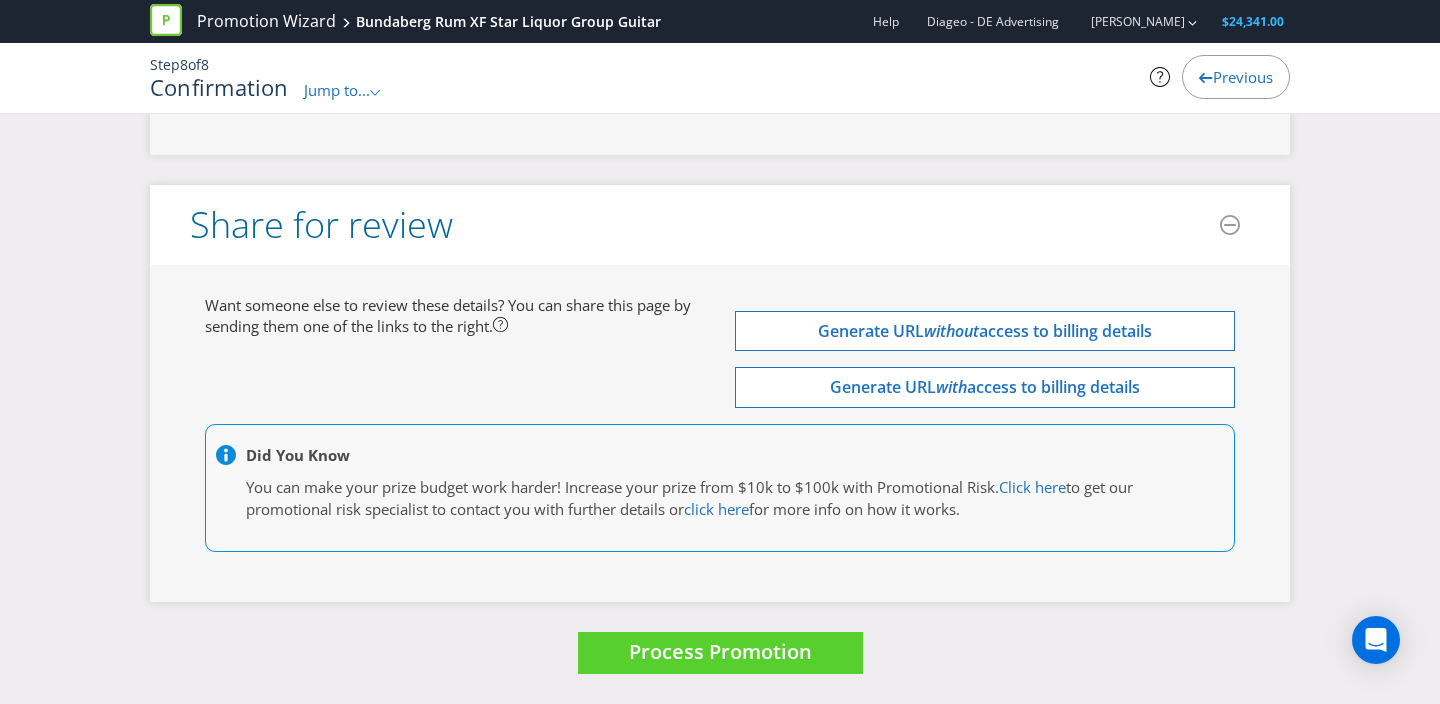 scroll, scrollTop: 6987, scrollLeft: 0, axis: vertical 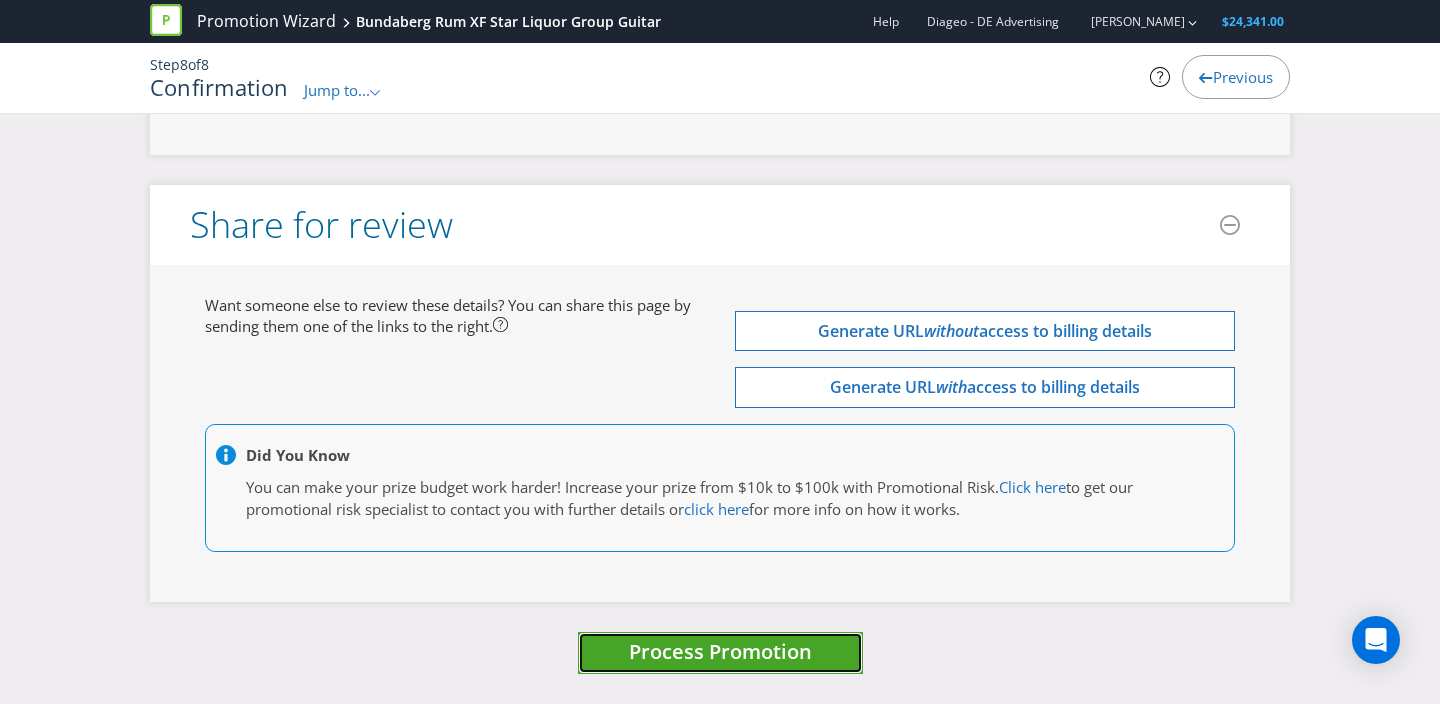 click on "Process Promotion" at bounding box center (720, 651) 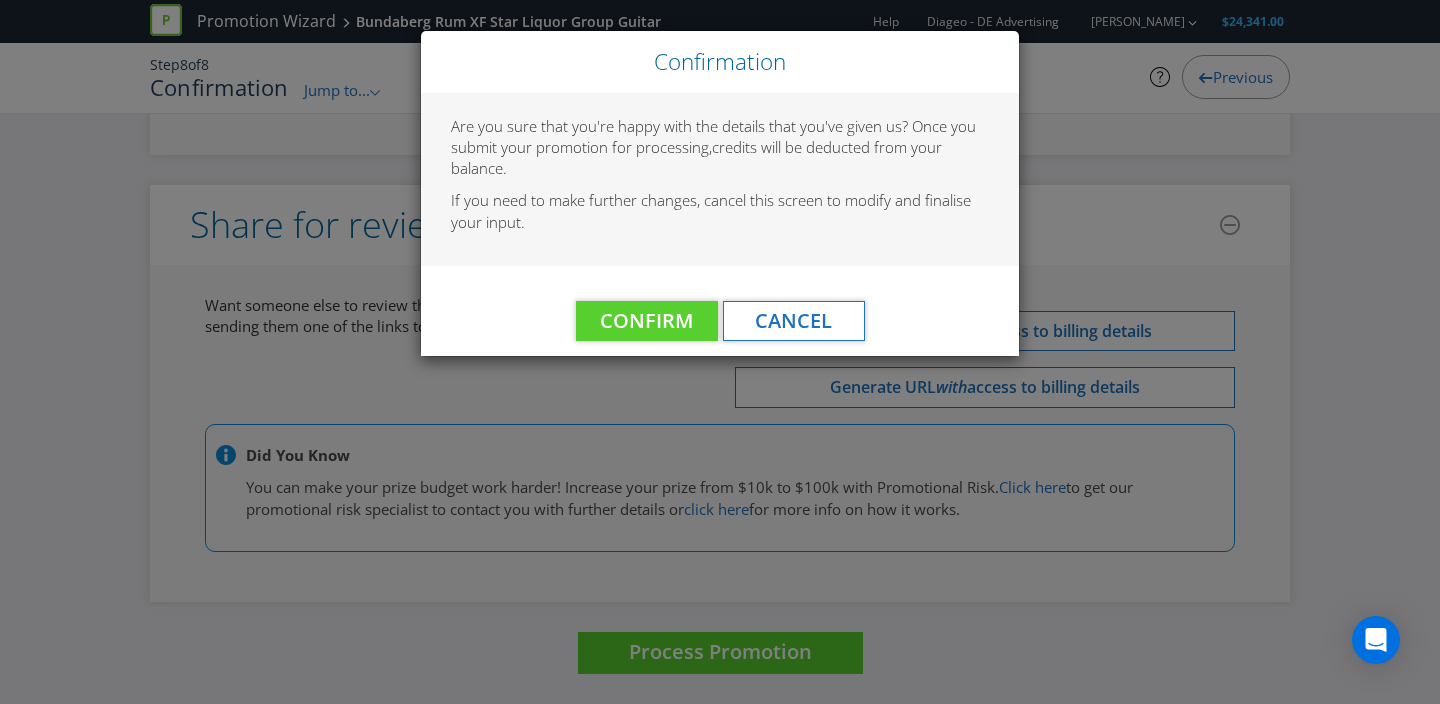 scroll, scrollTop: 6987, scrollLeft: 0, axis: vertical 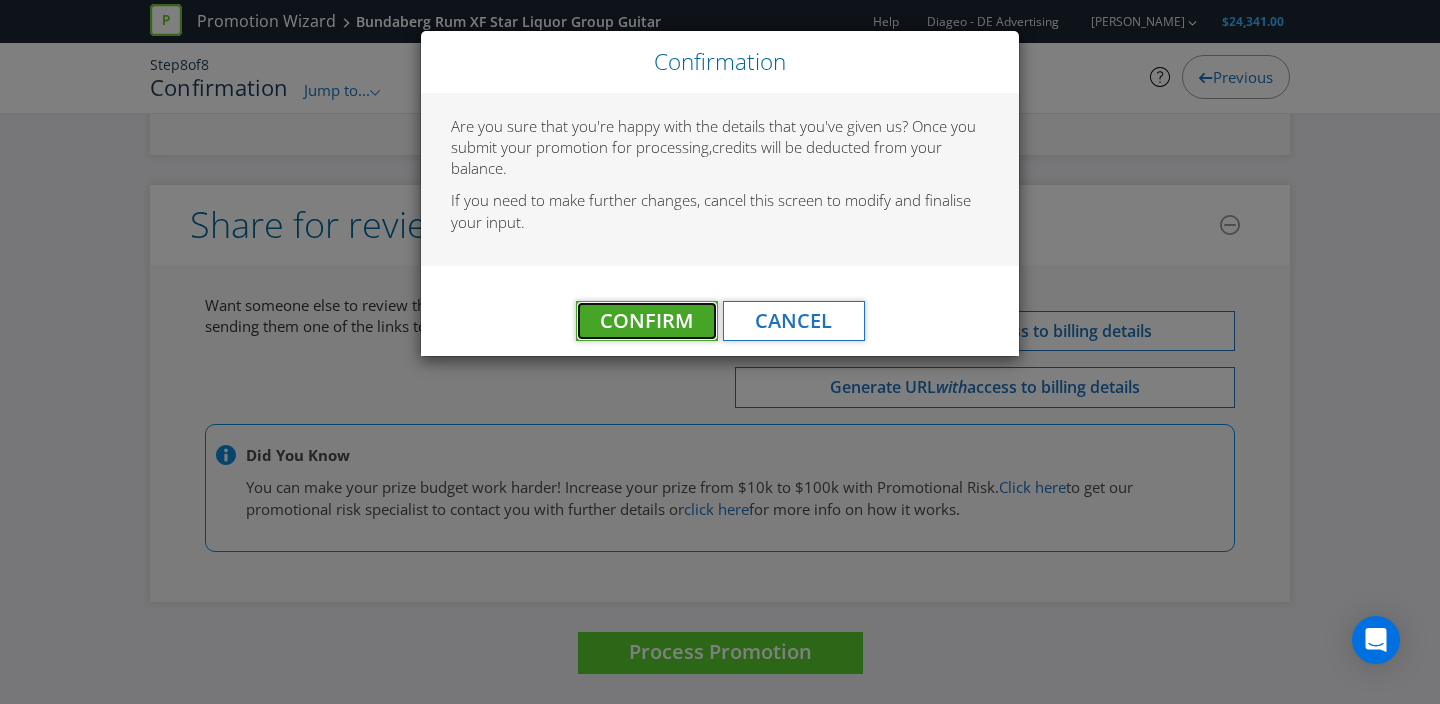 click on "Confirm" at bounding box center [646, 320] 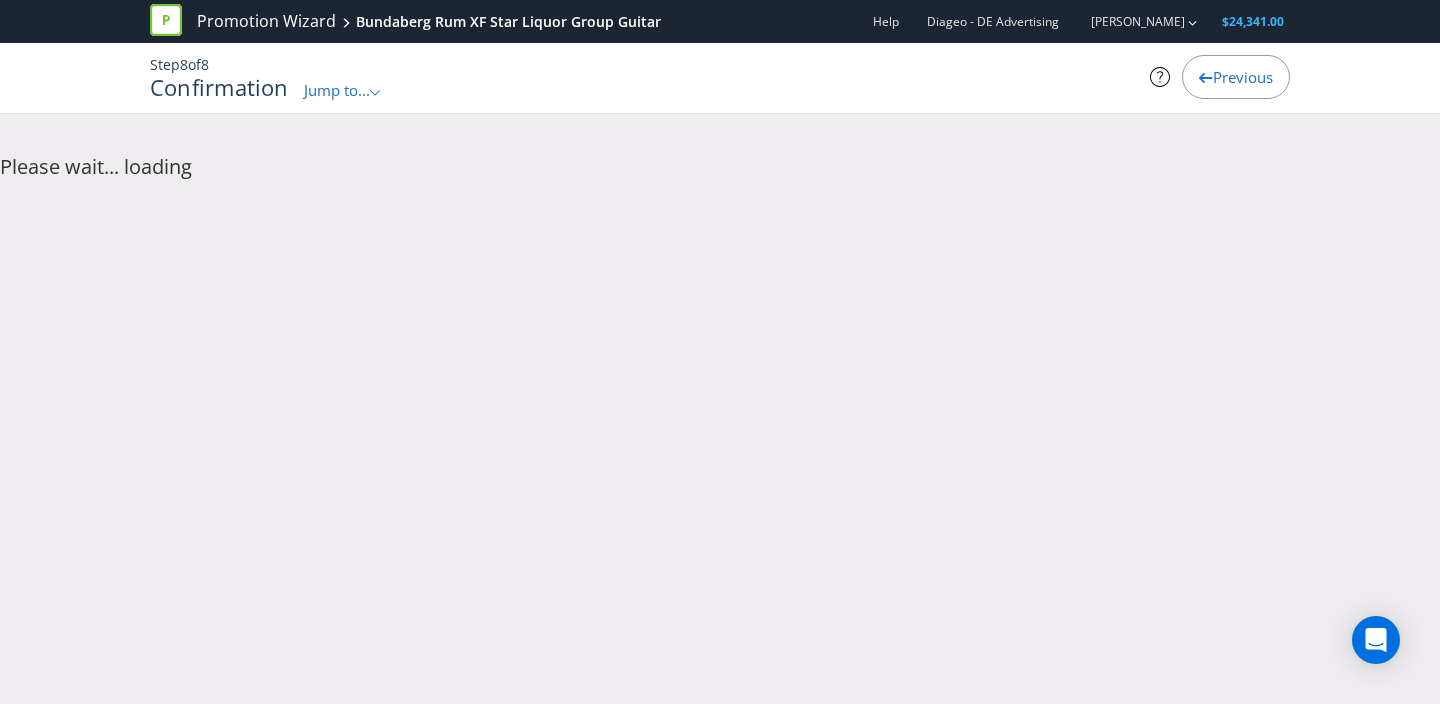 scroll, scrollTop: 0, scrollLeft: 0, axis: both 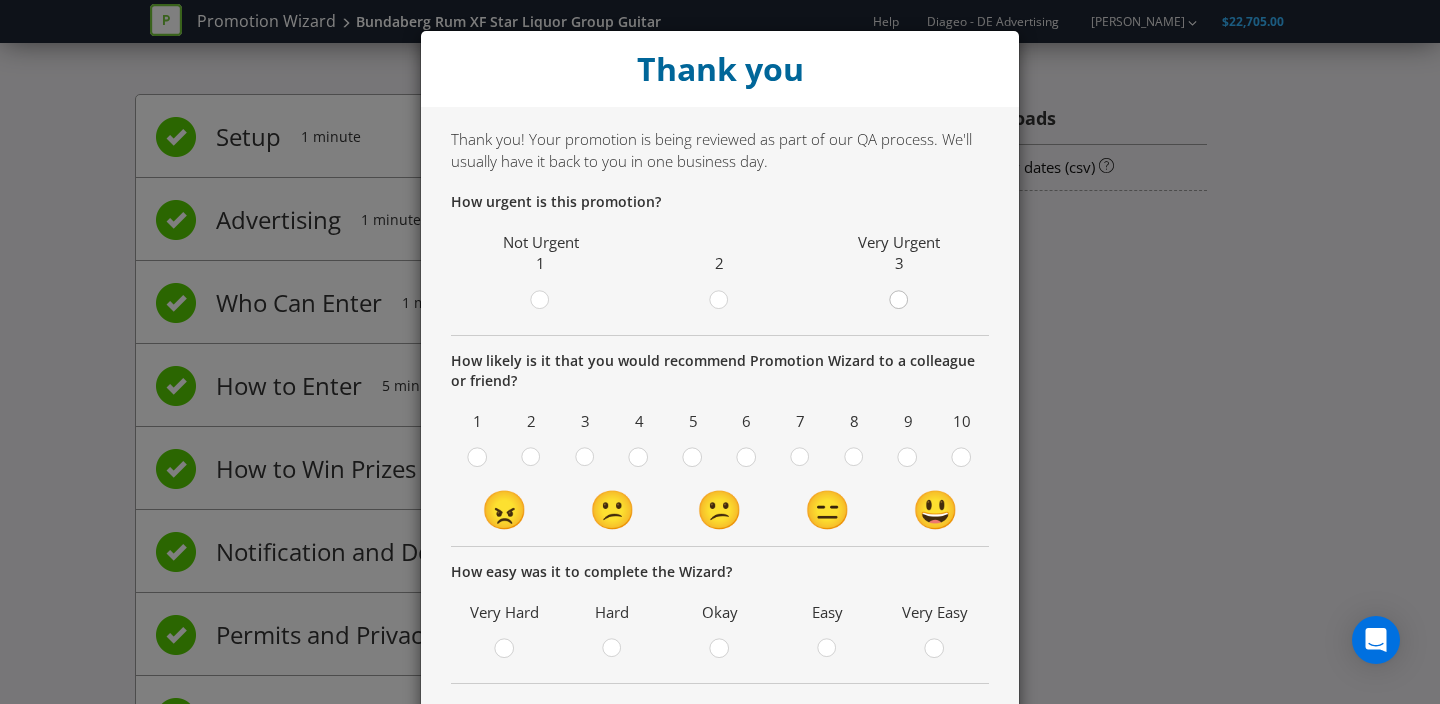 click at bounding box center [899, 294] 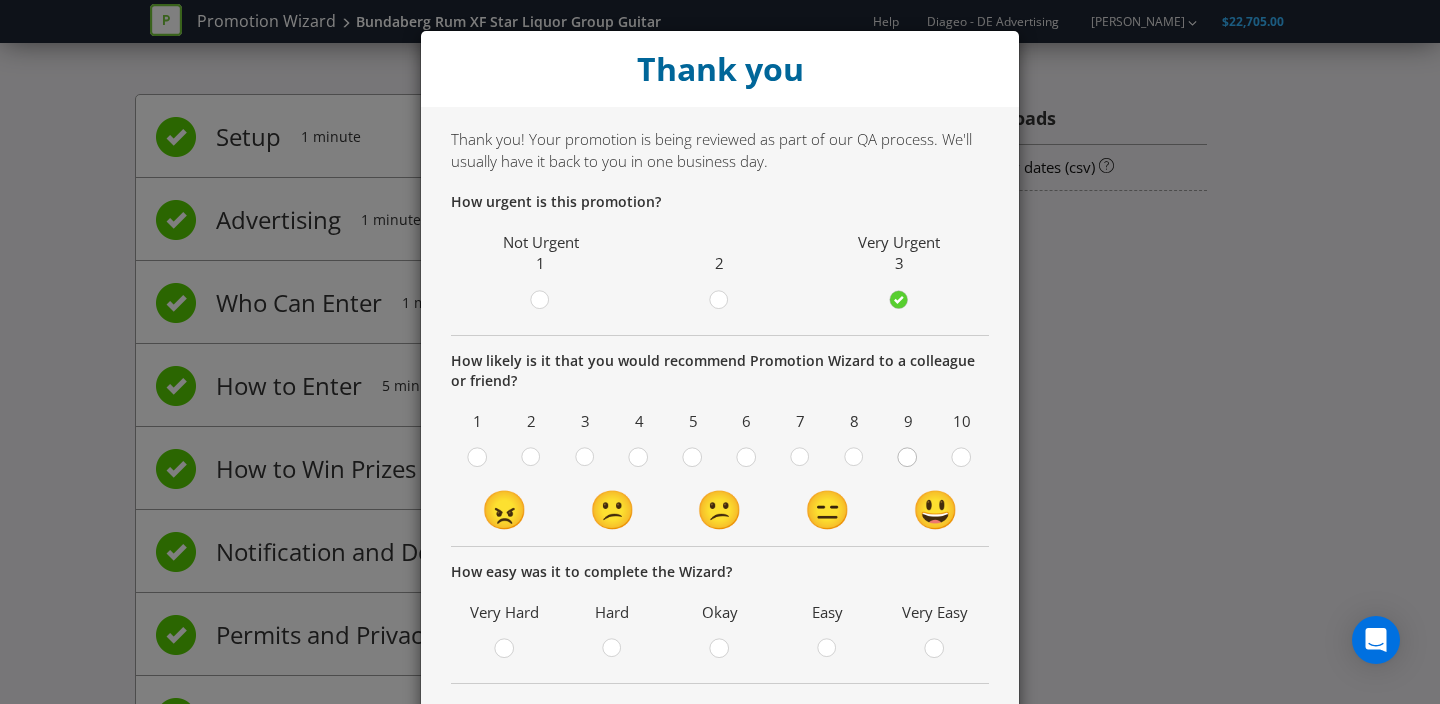 click at bounding box center [908, 451] 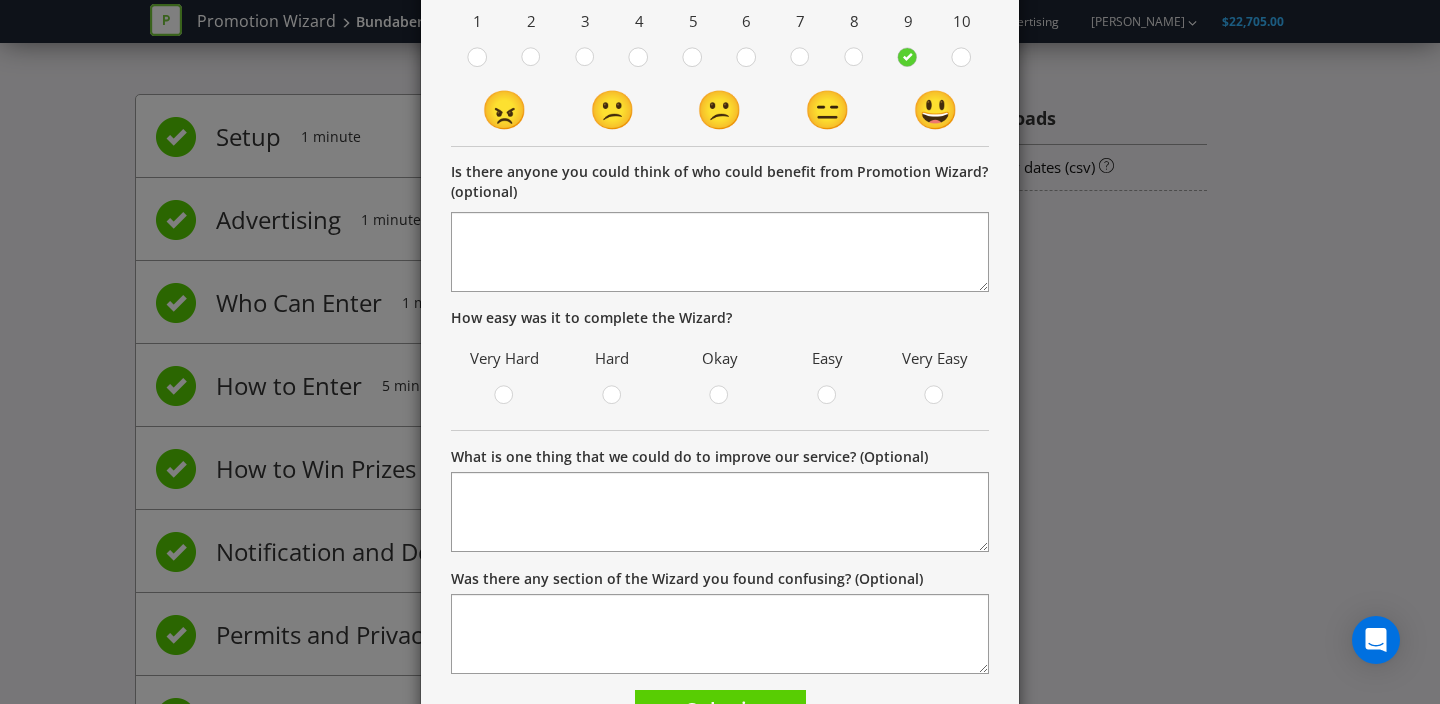 scroll, scrollTop: 404, scrollLeft: 0, axis: vertical 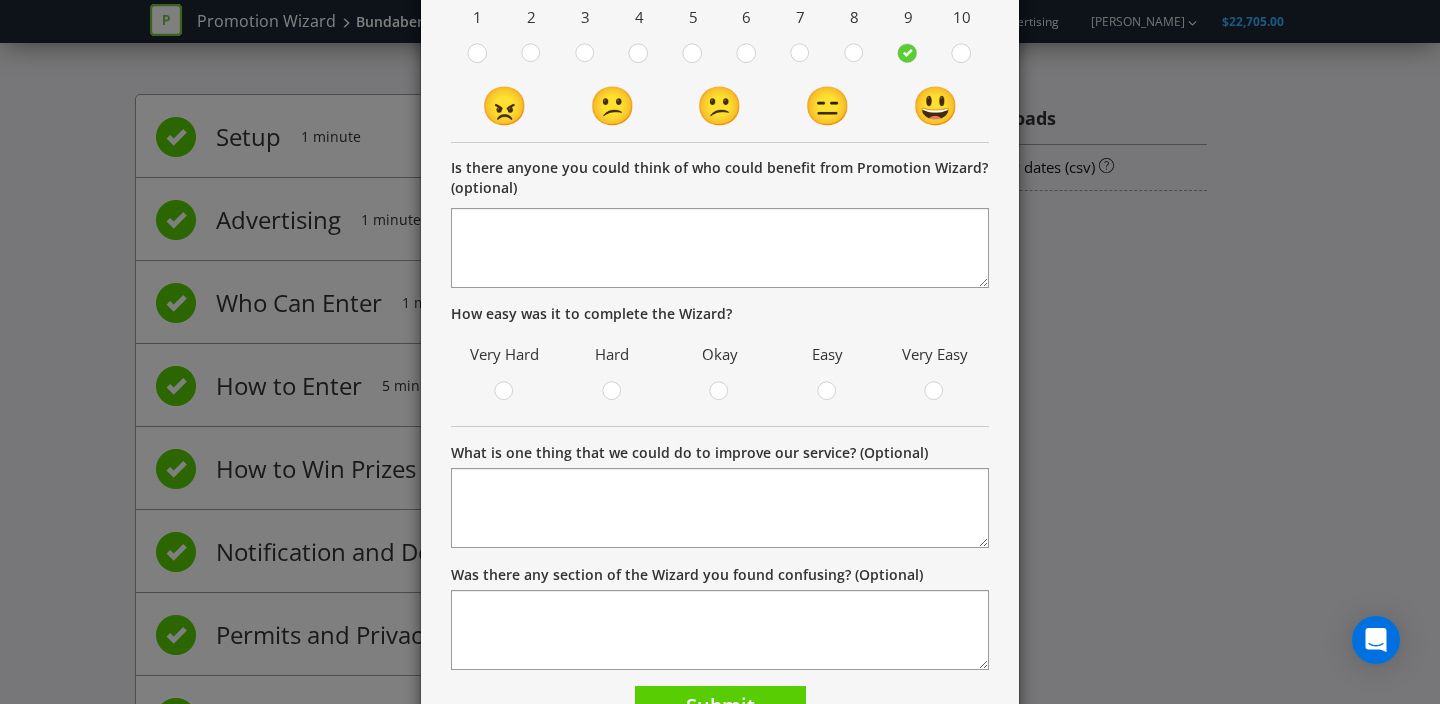 click at bounding box center [839, 394] 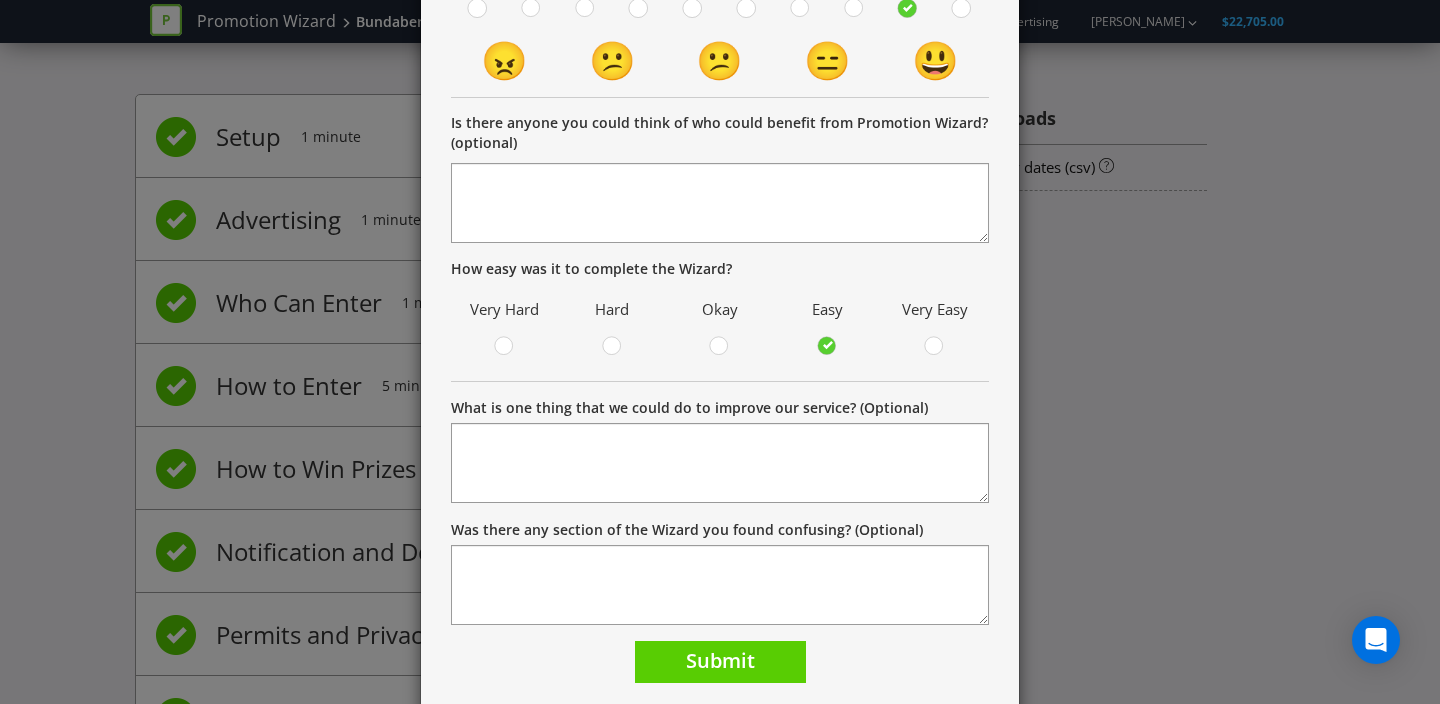 scroll, scrollTop: 512, scrollLeft: 0, axis: vertical 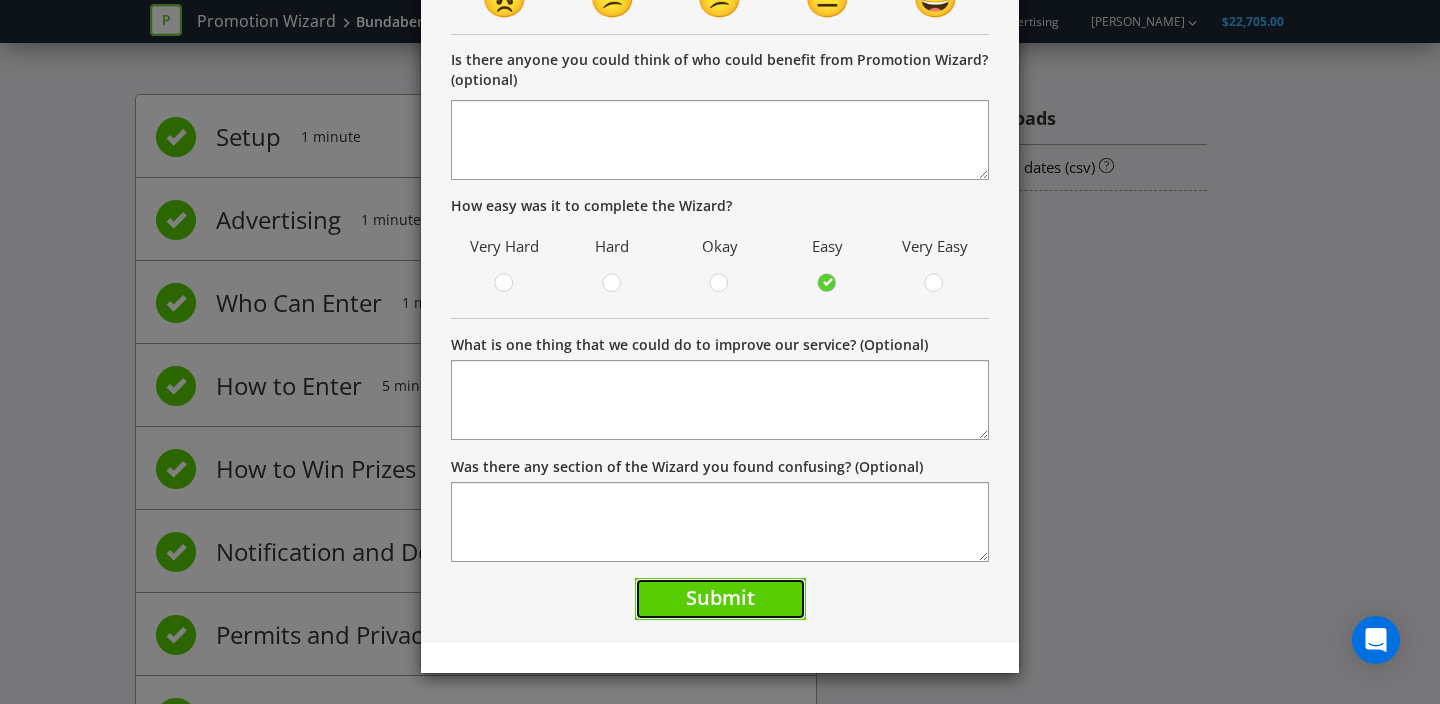 click on "Submit" at bounding box center [720, 597] 